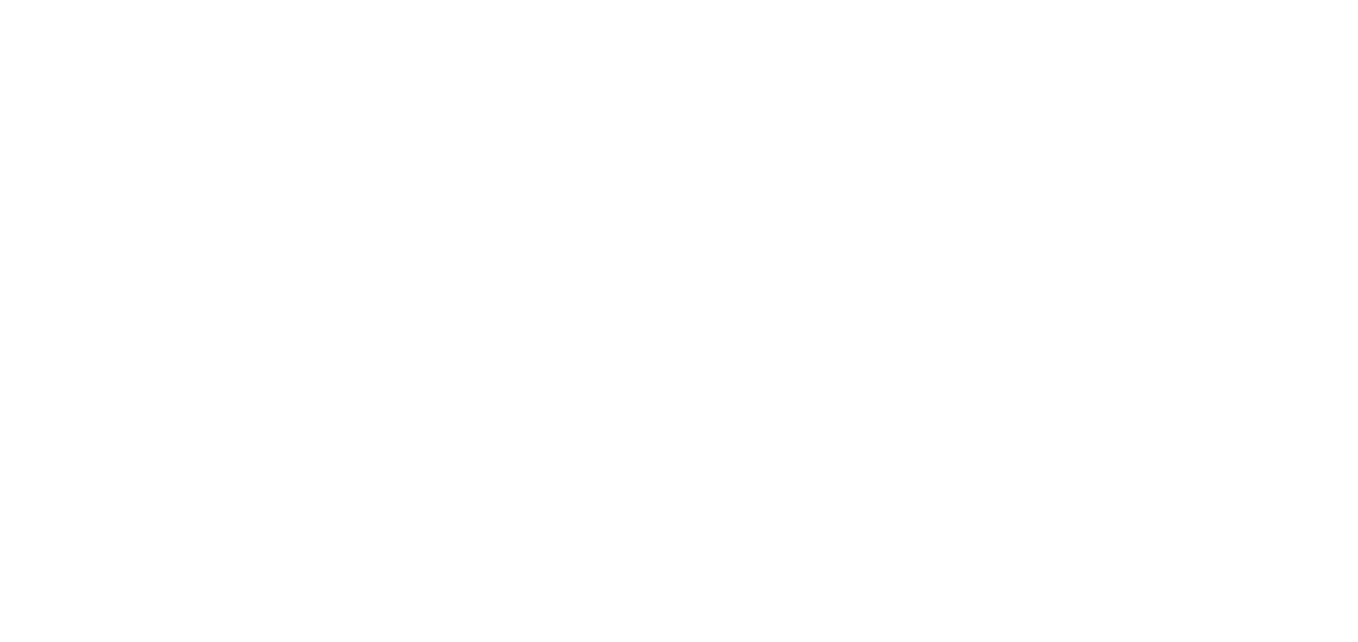 scroll, scrollTop: 0, scrollLeft: 0, axis: both 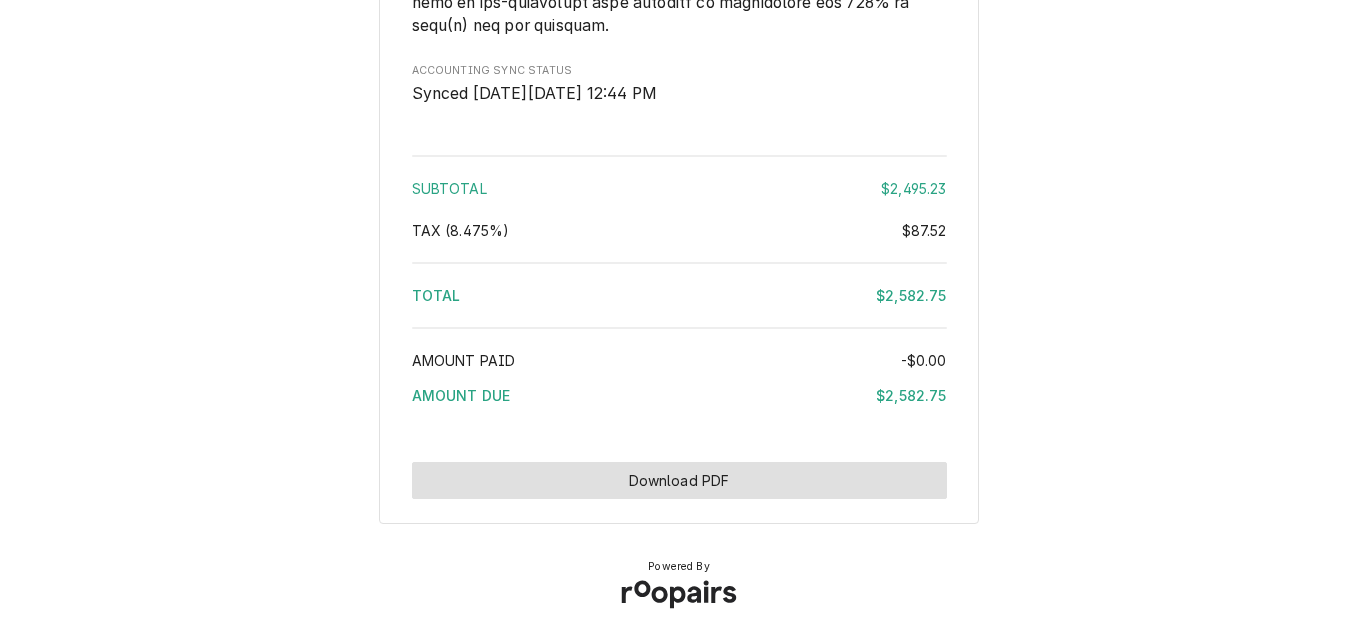 click on "Download PDF" at bounding box center (679, 480) 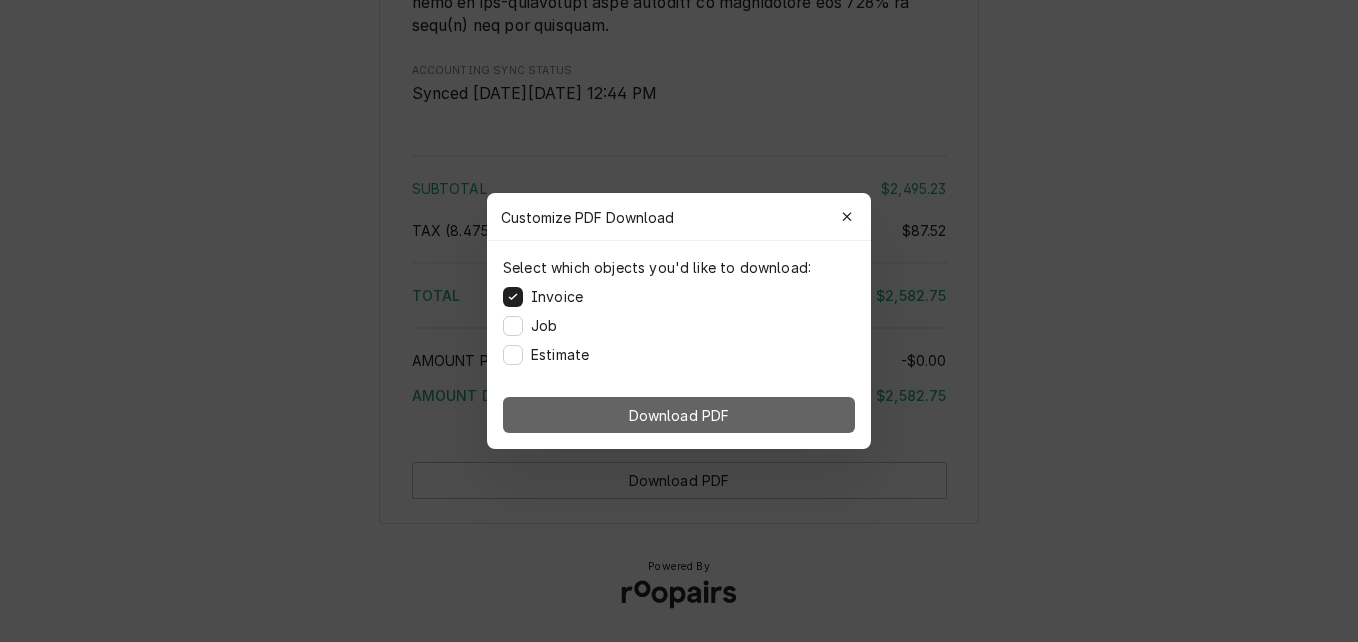 click on "Download PDF" at bounding box center [679, 415] 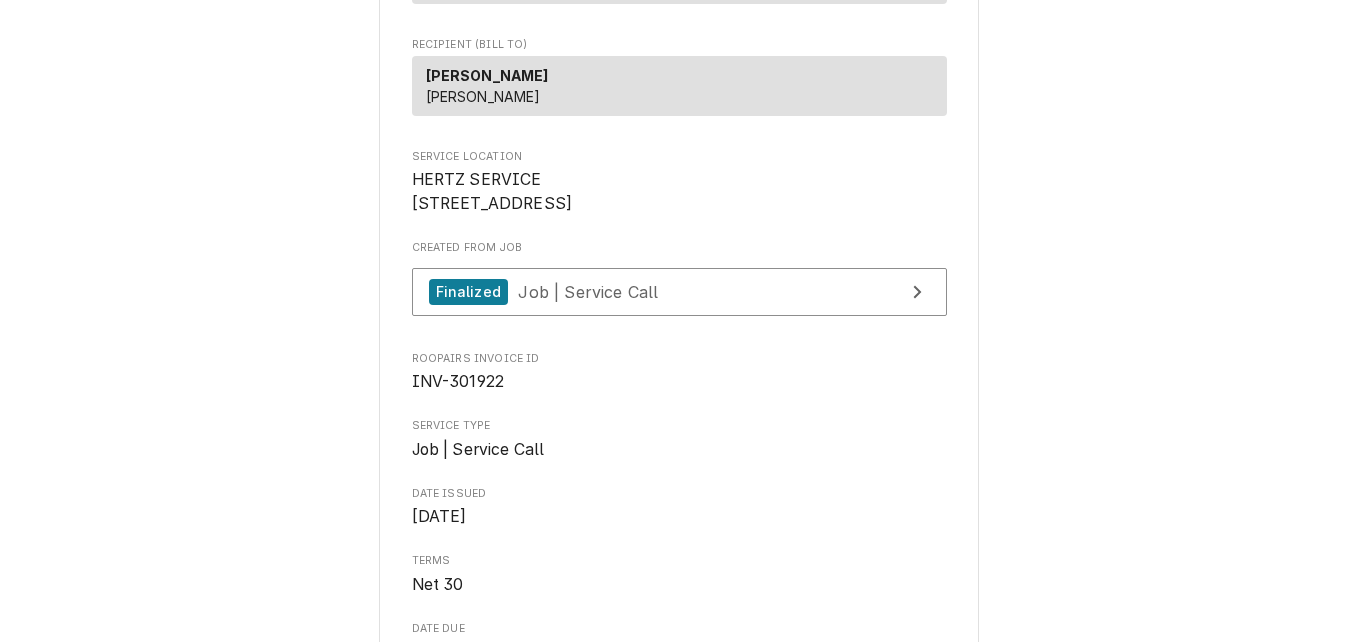 scroll, scrollTop: 0, scrollLeft: 0, axis: both 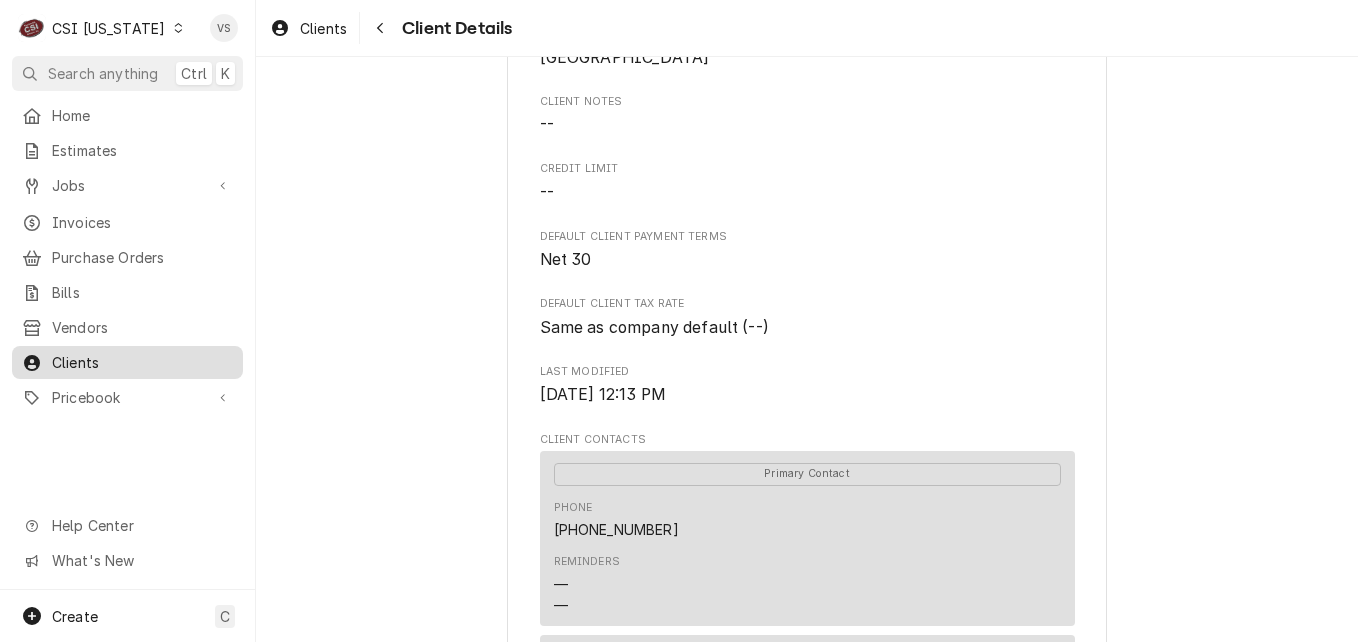 click on "Clients" at bounding box center [142, 362] 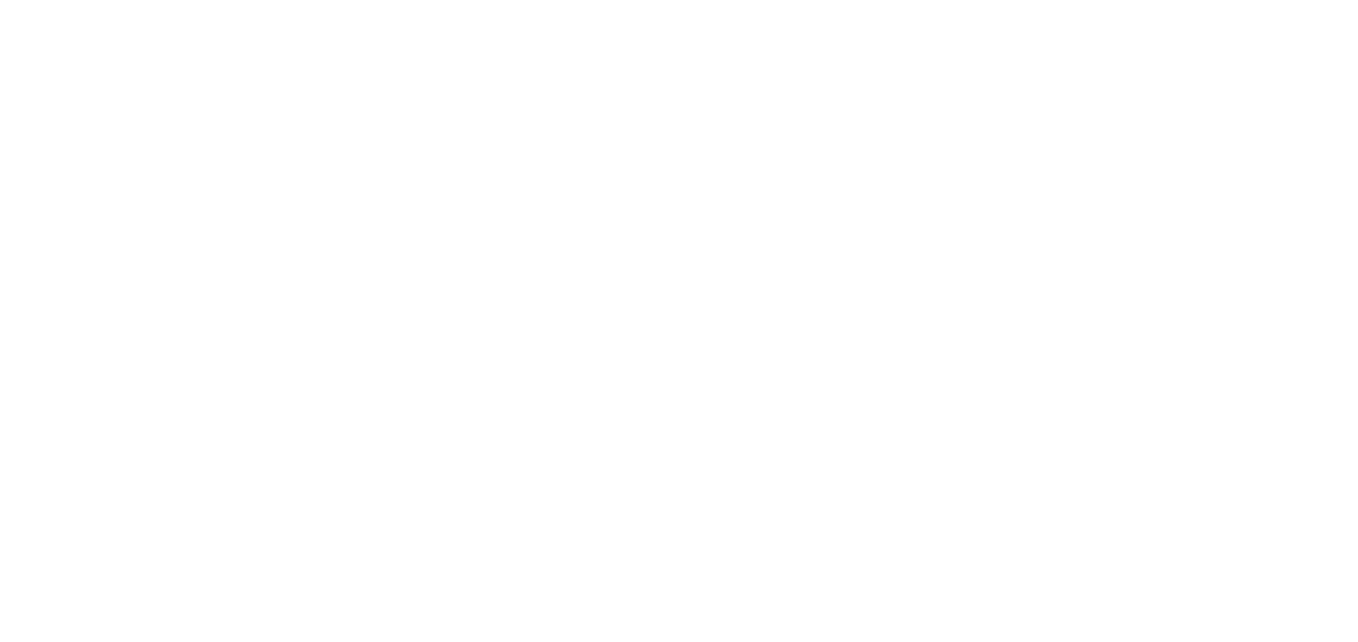 scroll, scrollTop: 0, scrollLeft: 0, axis: both 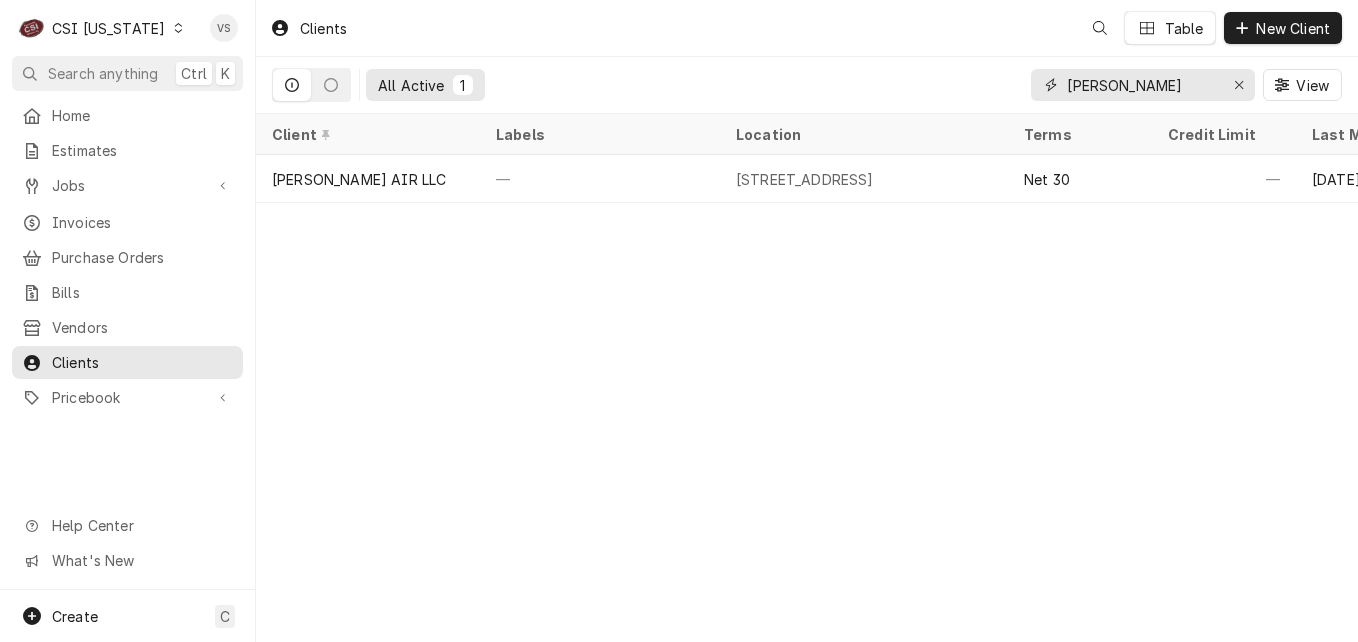 click on "[PERSON_NAME]" at bounding box center [1143, 85] 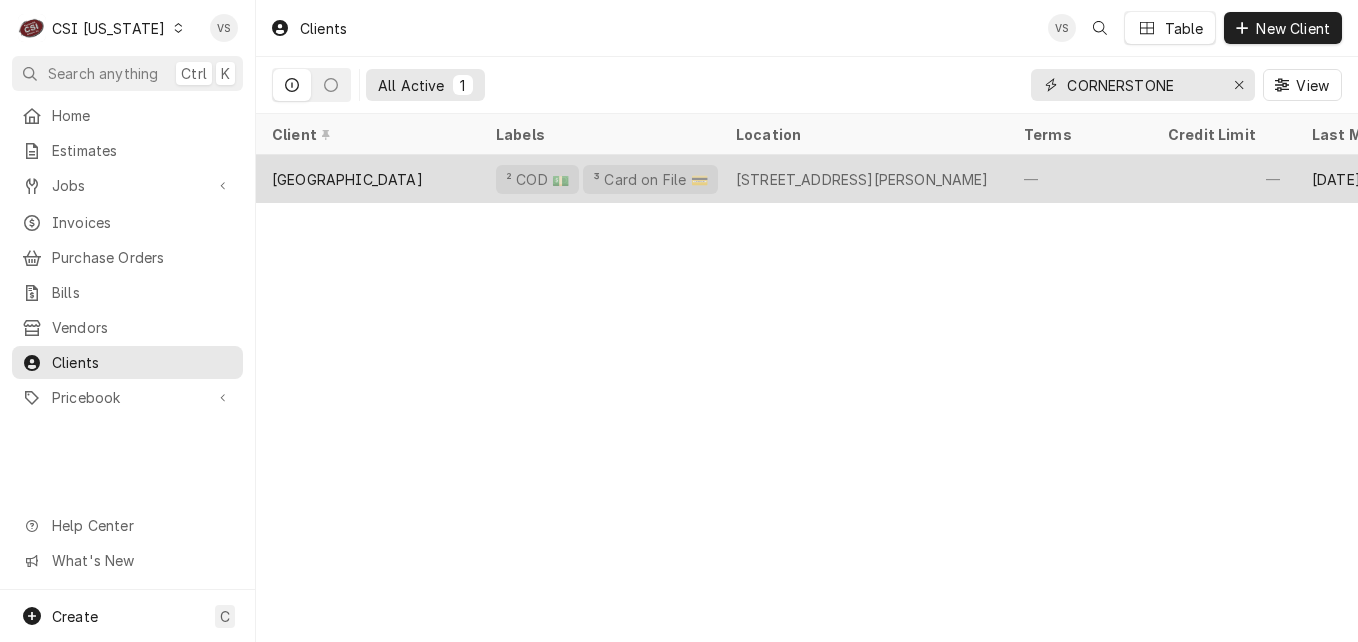 type on "CORNERSTONE" 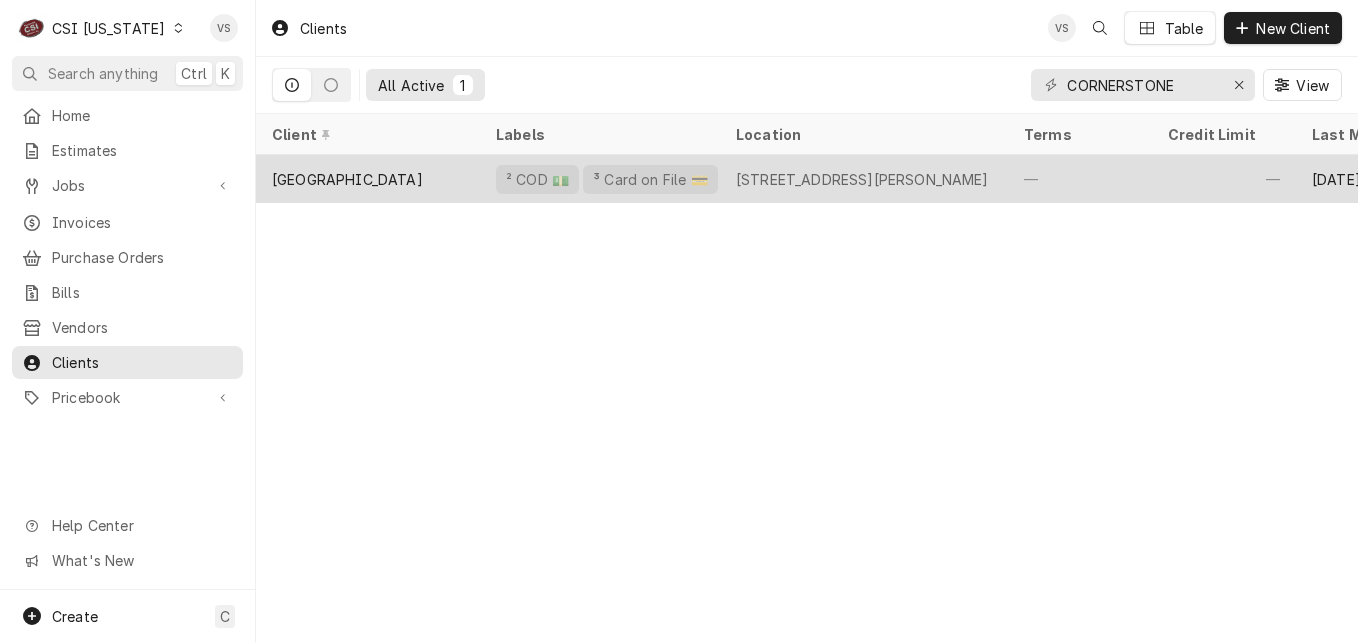 click on "[GEOGRAPHIC_DATA]" at bounding box center (347, 179) 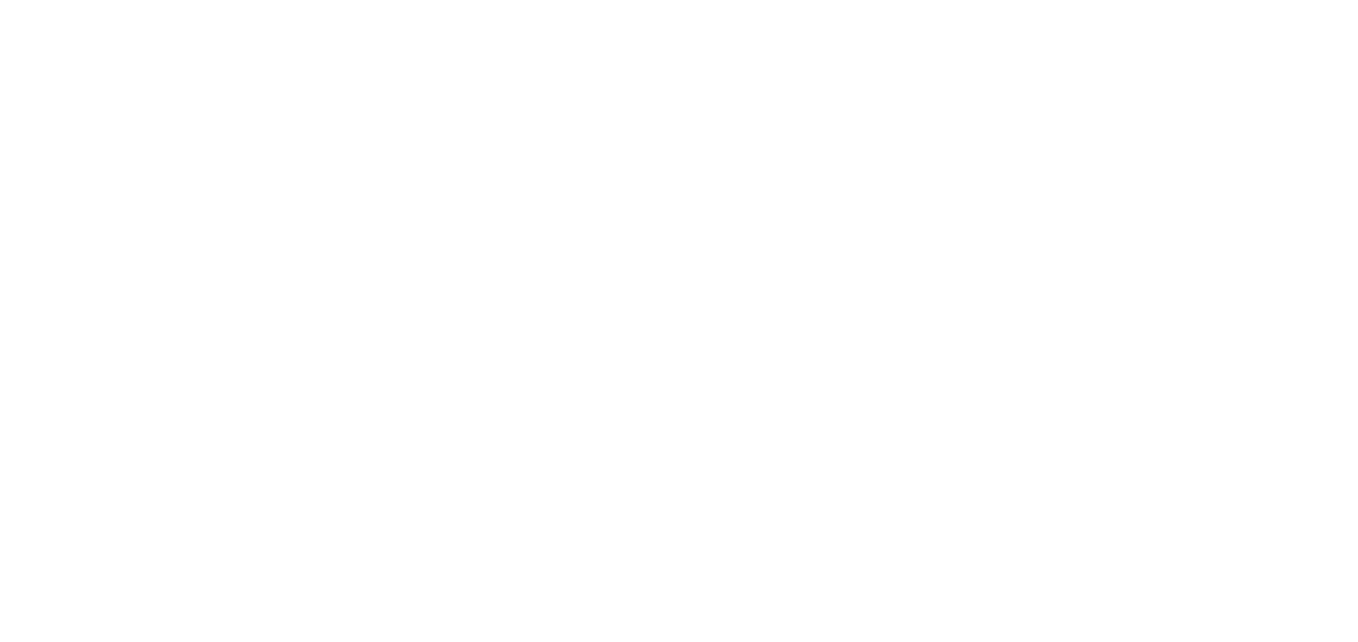 scroll, scrollTop: 0, scrollLeft: 0, axis: both 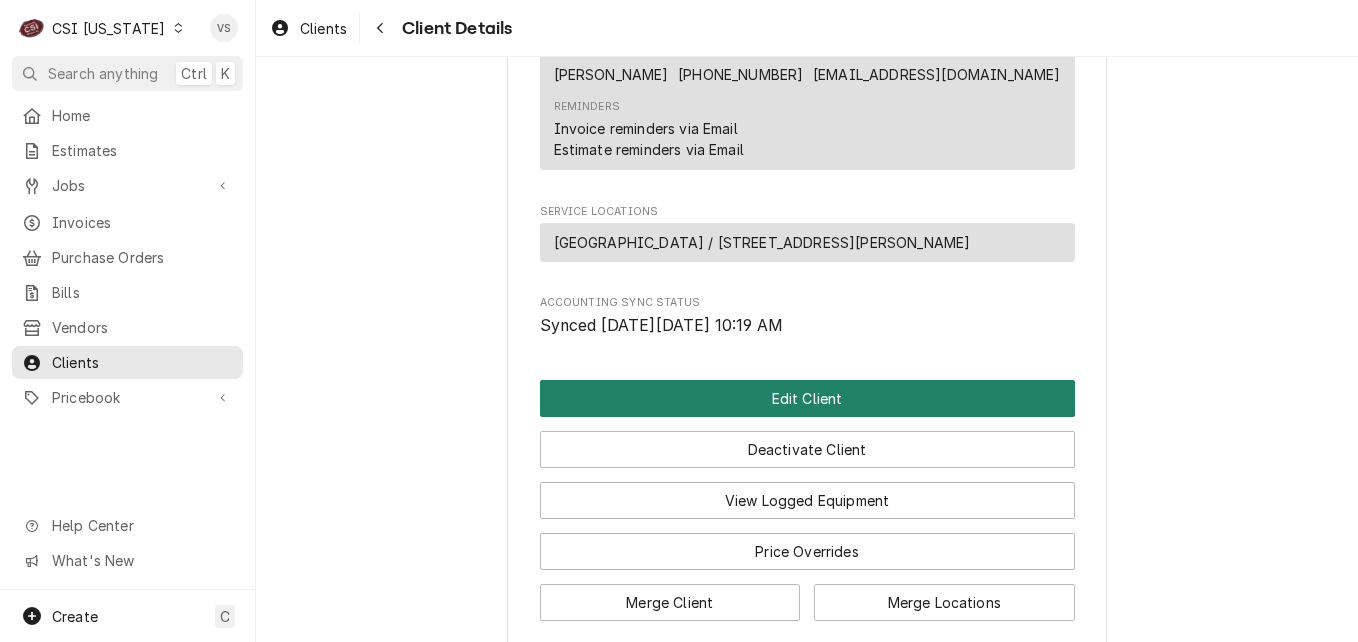 click on "Edit Client" at bounding box center [807, 398] 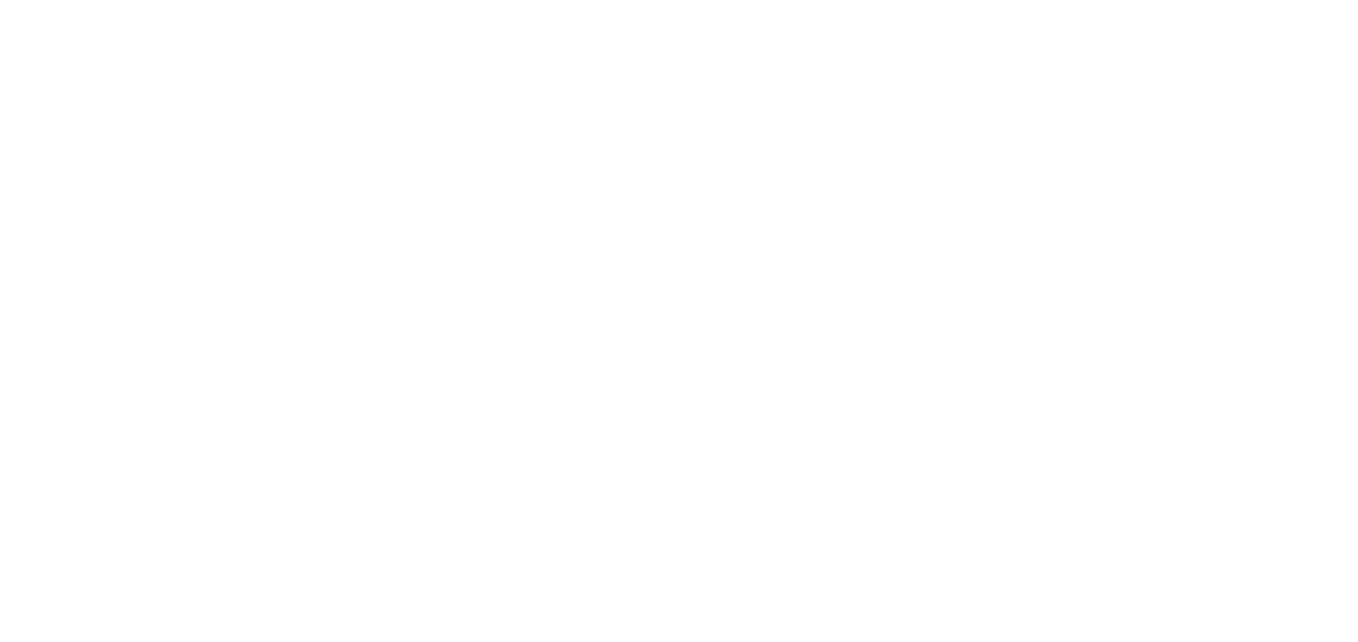 scroll, scrollTop: 0, scrollLeft: 0, axis: both 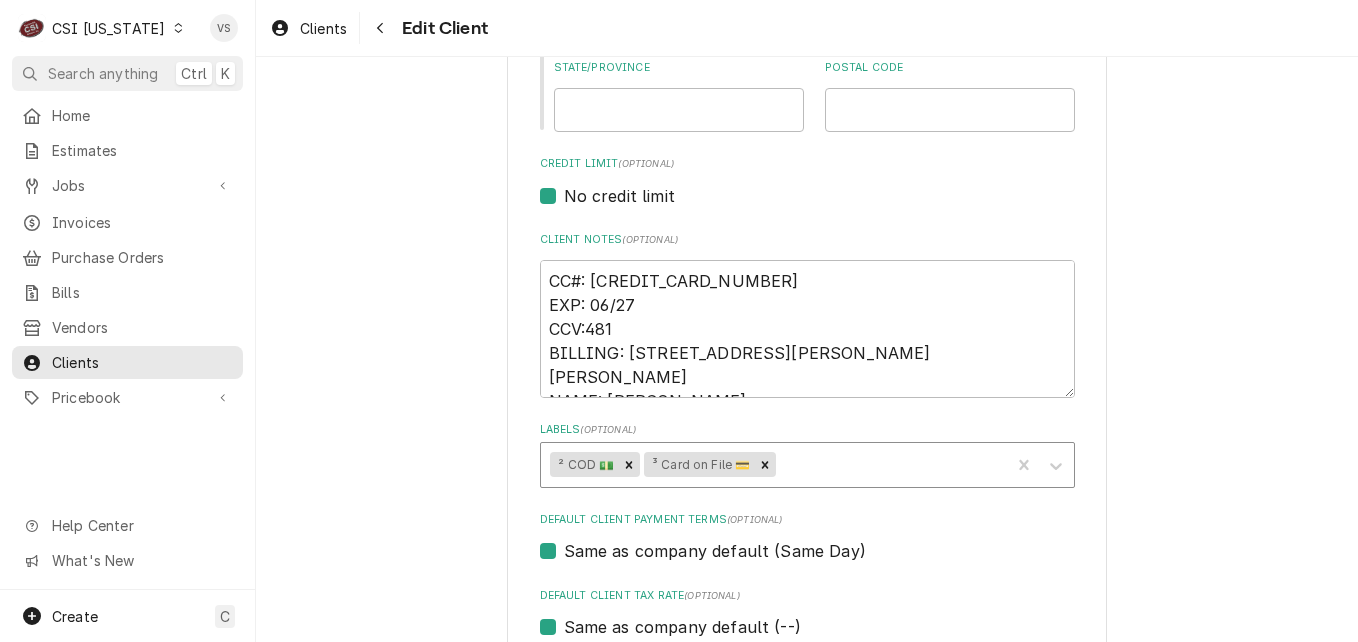 click at bounding box center (890, 465) 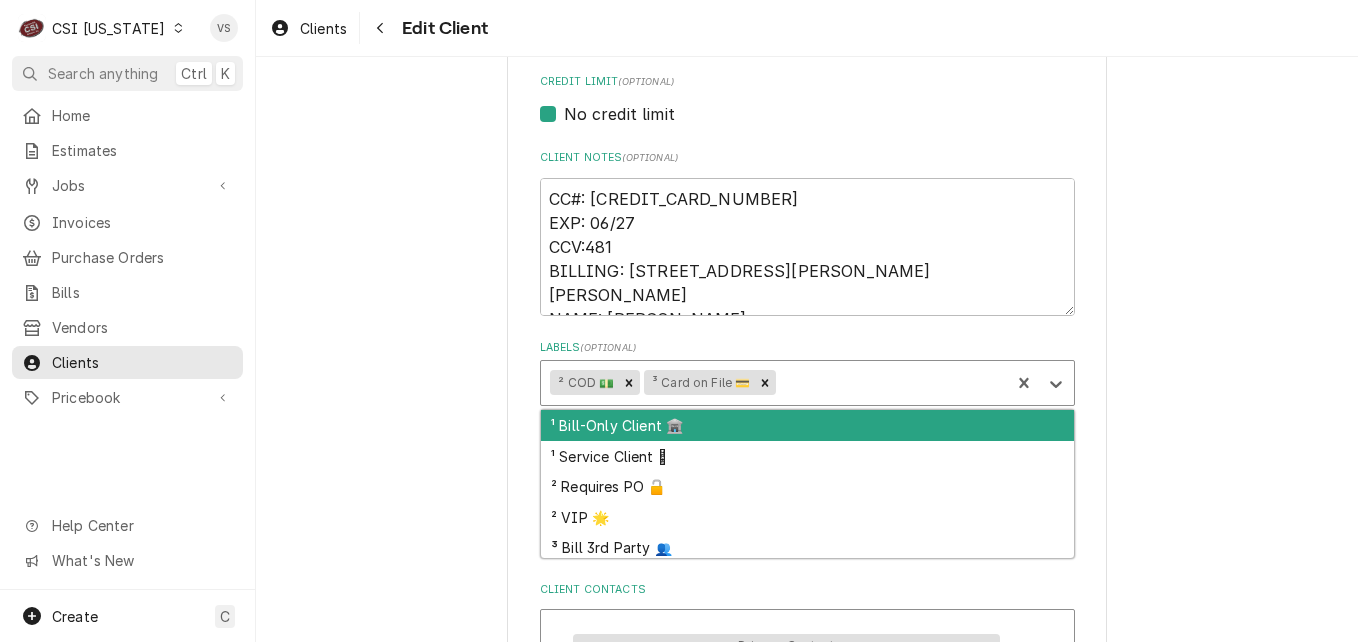 scroll, scrollTop: 900, scrollLeft: 0, axis: vertical 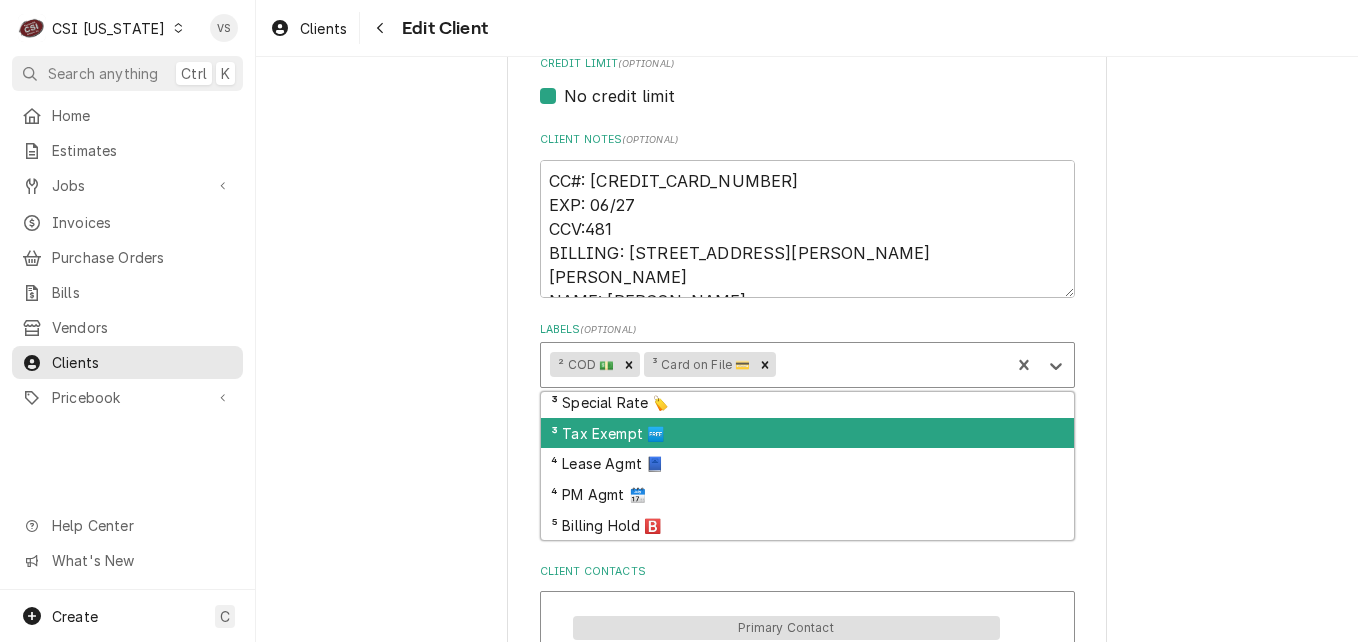 click on "³ Tax Exempt 🆓" at bounding box center [807, 433] 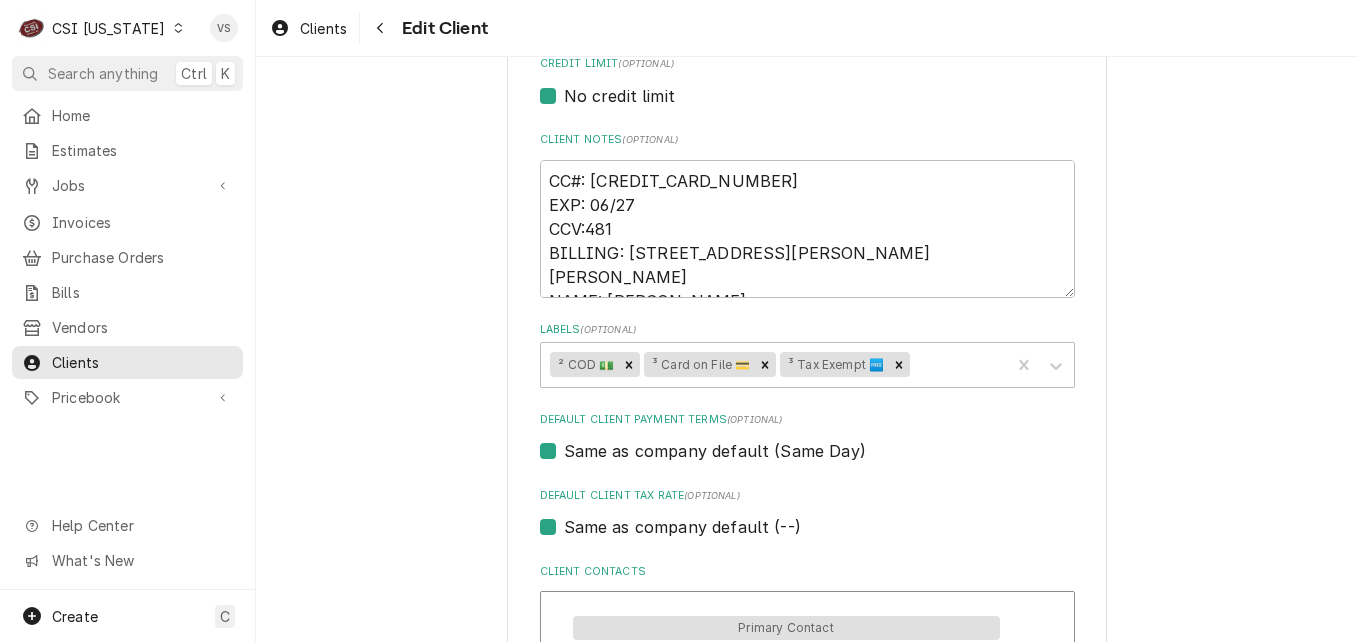 click on "Same as company default (--)" at bounding box center [682, 527] 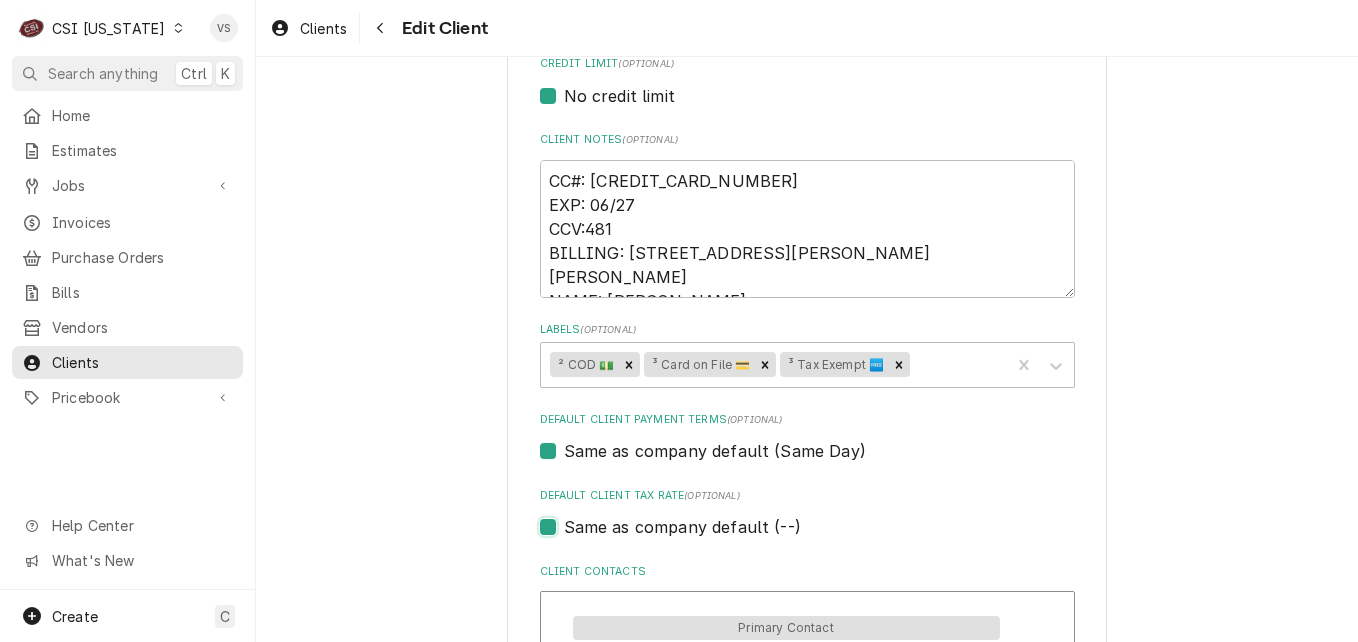 click on "Same as company default (--)" at bounding box center [831, 537] 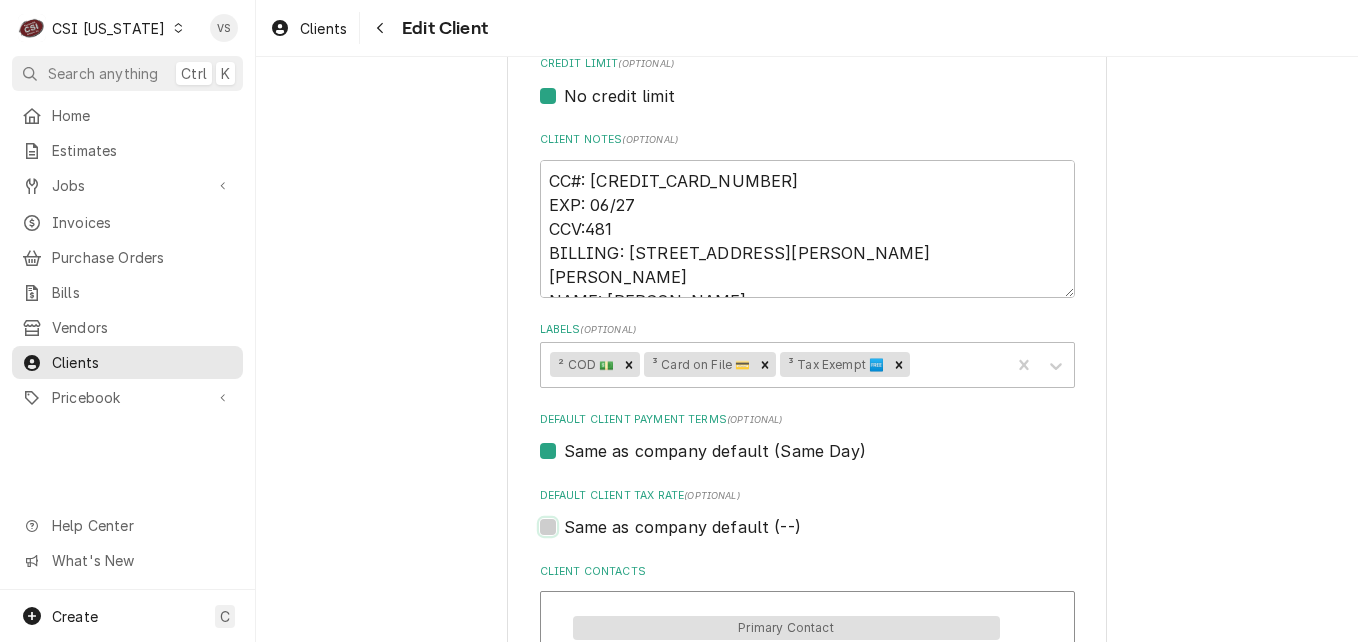 checkbox on "false" 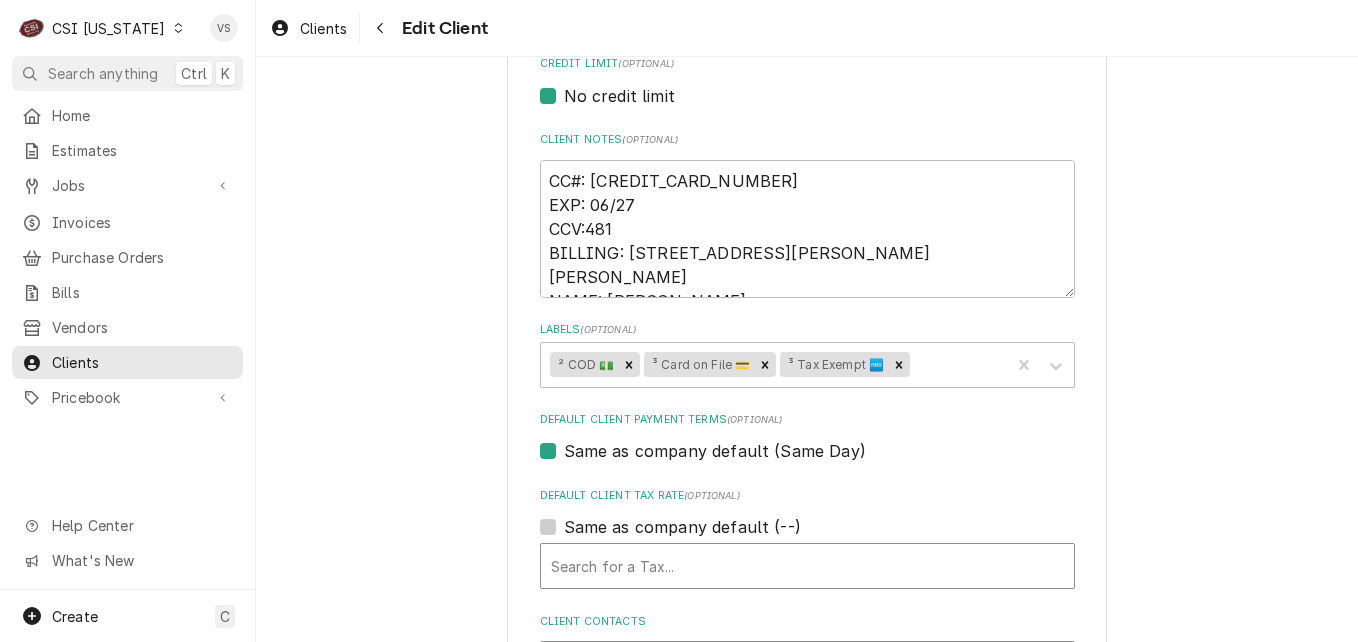 click at bounding box center [807, 566] 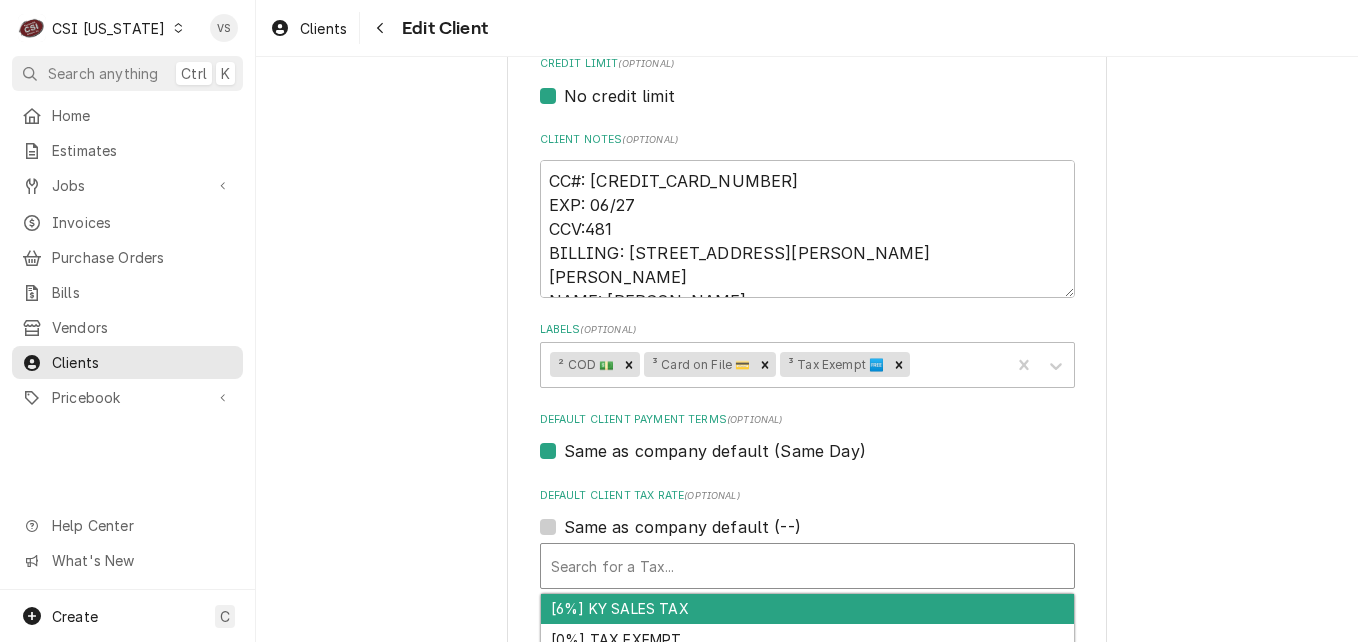 click on "[6%] KY SALES TAX" at bounding box center [807, 609] 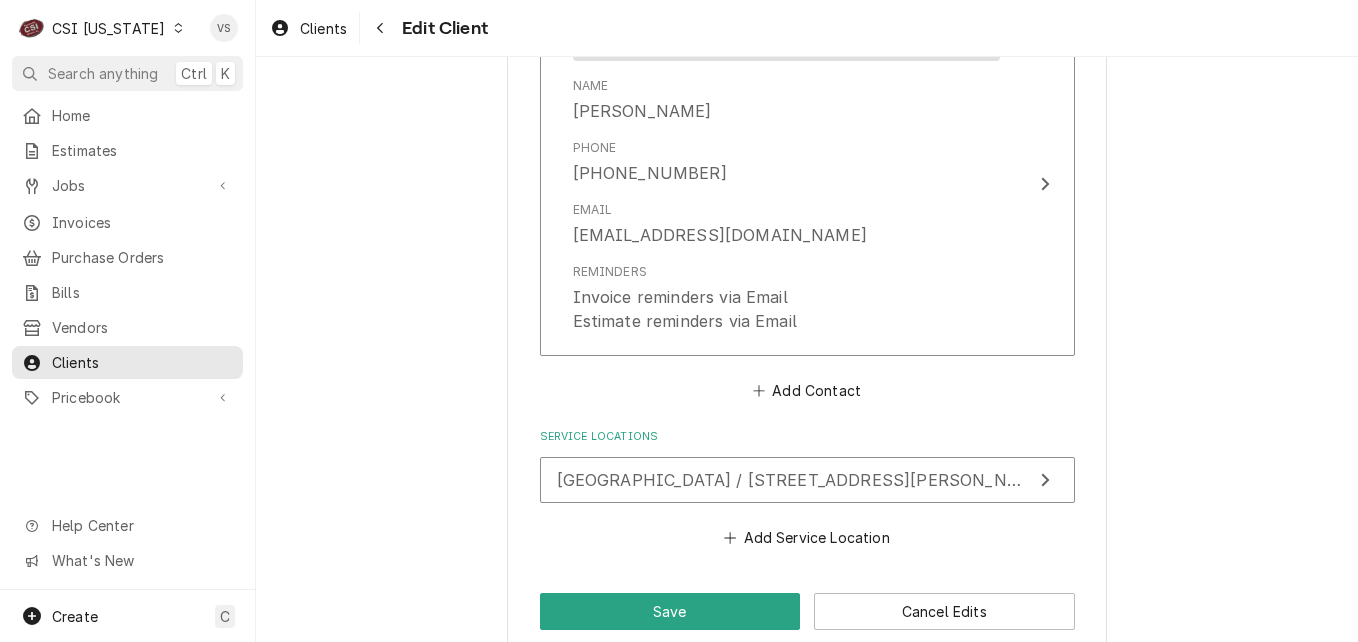 scroll, scrollTop: 1594, scrollLeft: 0, axis: vertical 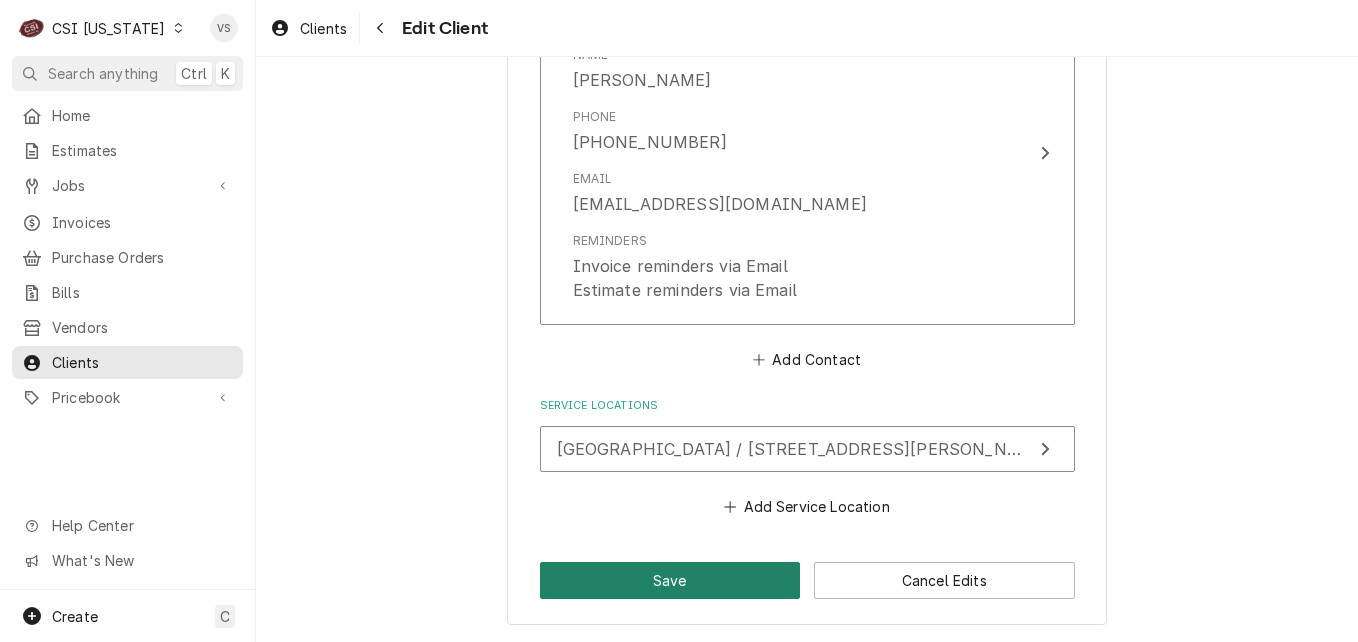 click on "Save" at bounding box center (670, 580) 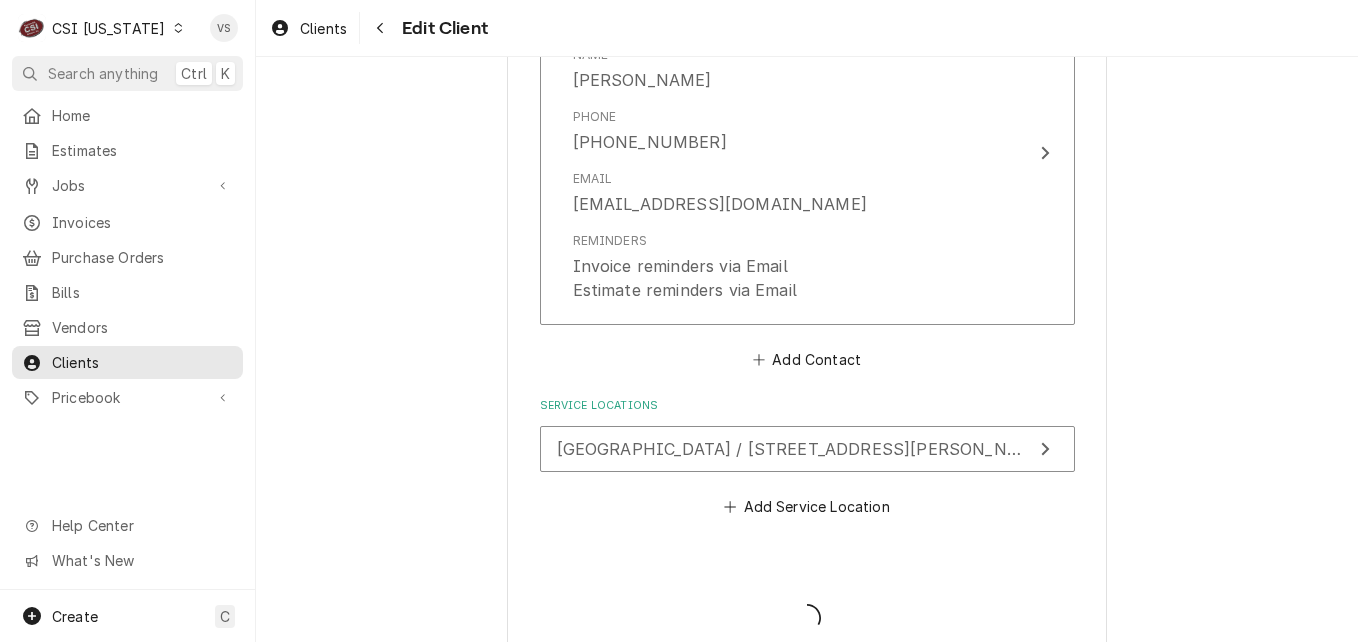 type on "x" 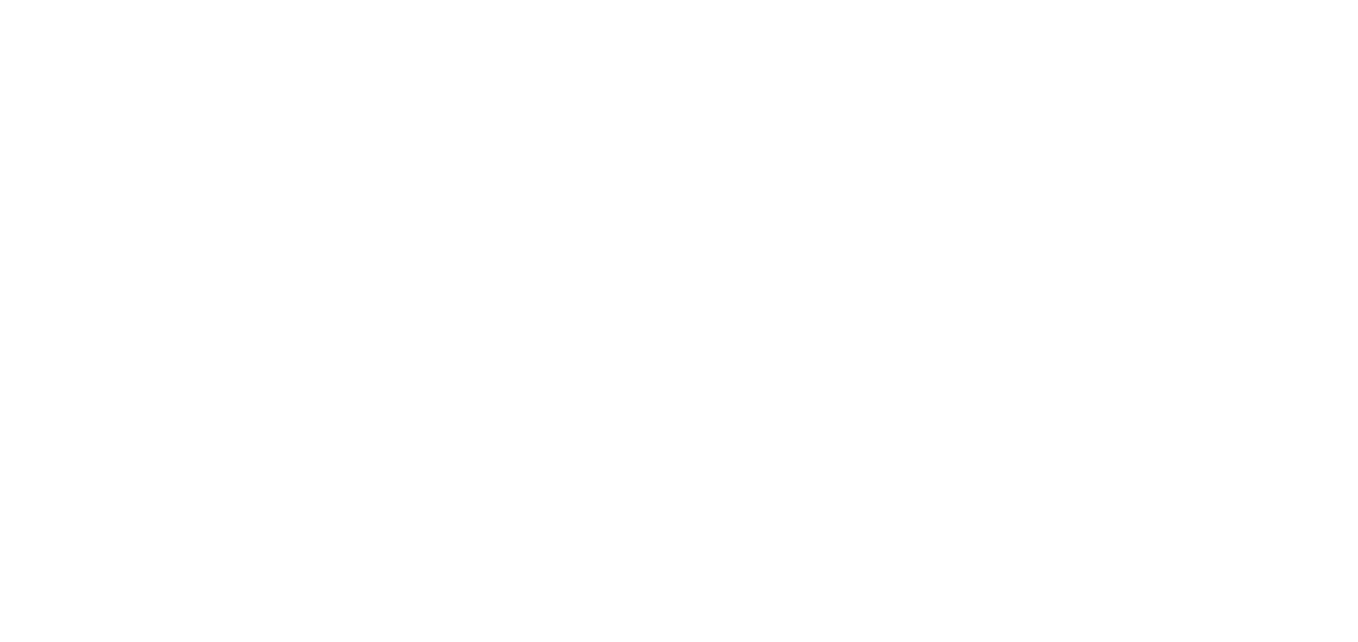 scroll, scrollTop: 0, scrollLeft: 0, axis: both 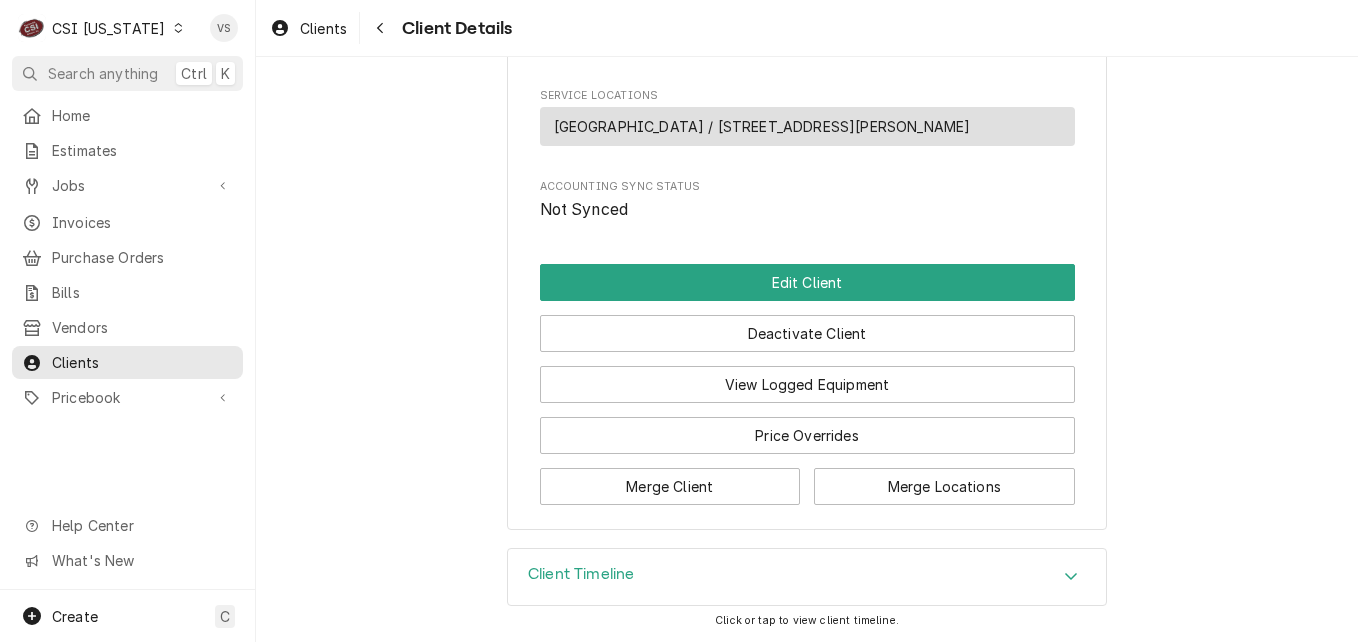 click on "CORNERSTONE CHILD DEVELOPMENT CENTER Client Type Business Industry Type Commercial Billing Address [STREET_ADDRESS][PERSON_NAME] Client Notes CC#: [CREDIT_CARD_NUMBER]
EXP: 06/27
CCV:481
BILLING: [STREET_ADDRESS][PERSON_NAME][PERSON_NAME]
NAME: [PERSON_NAME] Labels  (Only Visible to You) ² COD 💵 ³ Card on File 💳 ³ Tax Exempt 🆓 Credit Limit -- Default Client Payment Terms Same as company default (Same Day) Default Client Tax Rate [6%] [GEOGRAPHIC_DATA] SALES TAX Last Modified [DATE] 6:03 PM Client Contacts Primary Contact Name [PERSON_NAME] Phone [PHONE_NUMBER] Email [EMAIL_ADDRESS][DOMAIN_NAME] Reminders Invoice reminders via Email Estimate reminders via Email Service Locations CORNERSTONE CHILD DEVELOPMENT CENTER / [STREET_ADDRESS][PERSON_NAME] Accounting Sync Status Not Synced Edit Client Deactivate Client View Logged Equipment Price Overrides Merge Client Merge Locations" at bounding box center [807, -206] 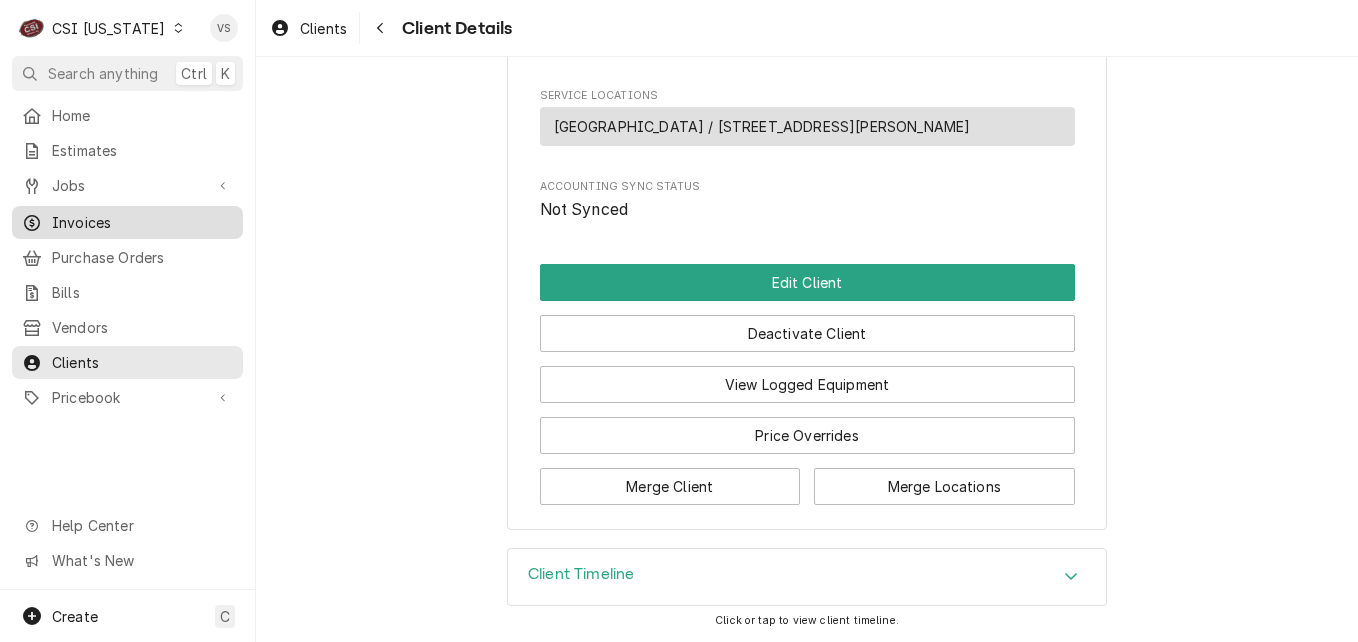 click on "Invoices" at bounding box center (142, 222) 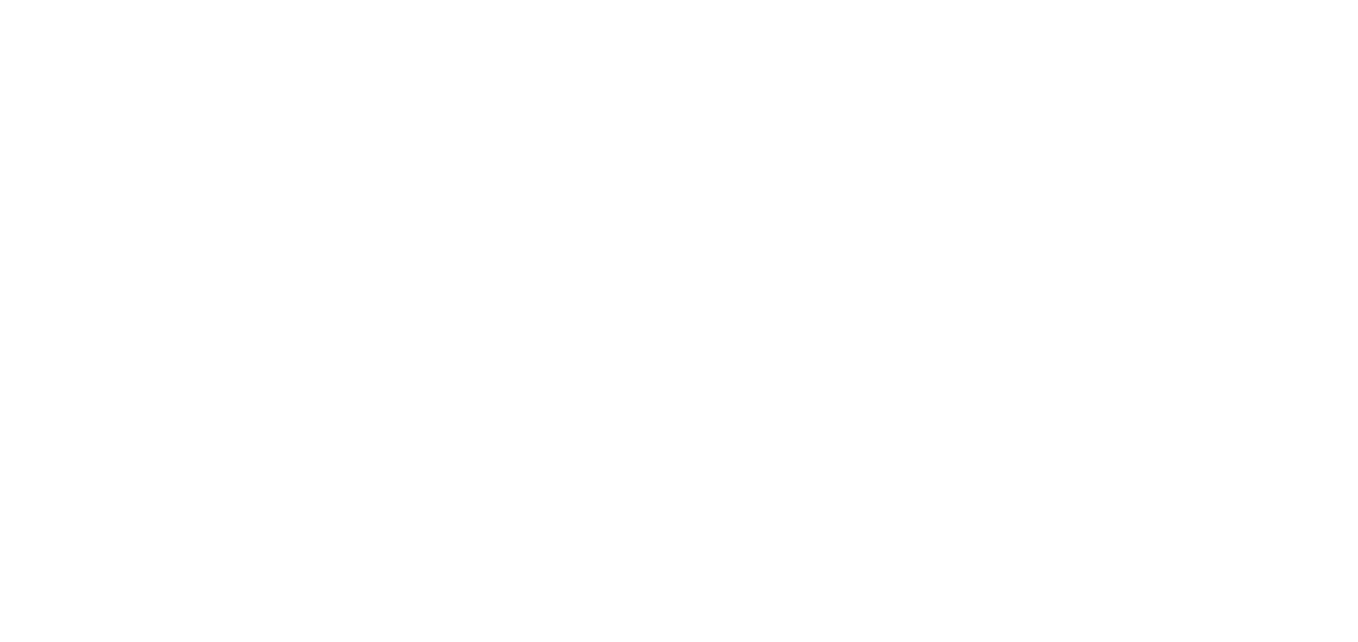 scroll, scrollTop: 0, scrollLeft: 0, axis: both 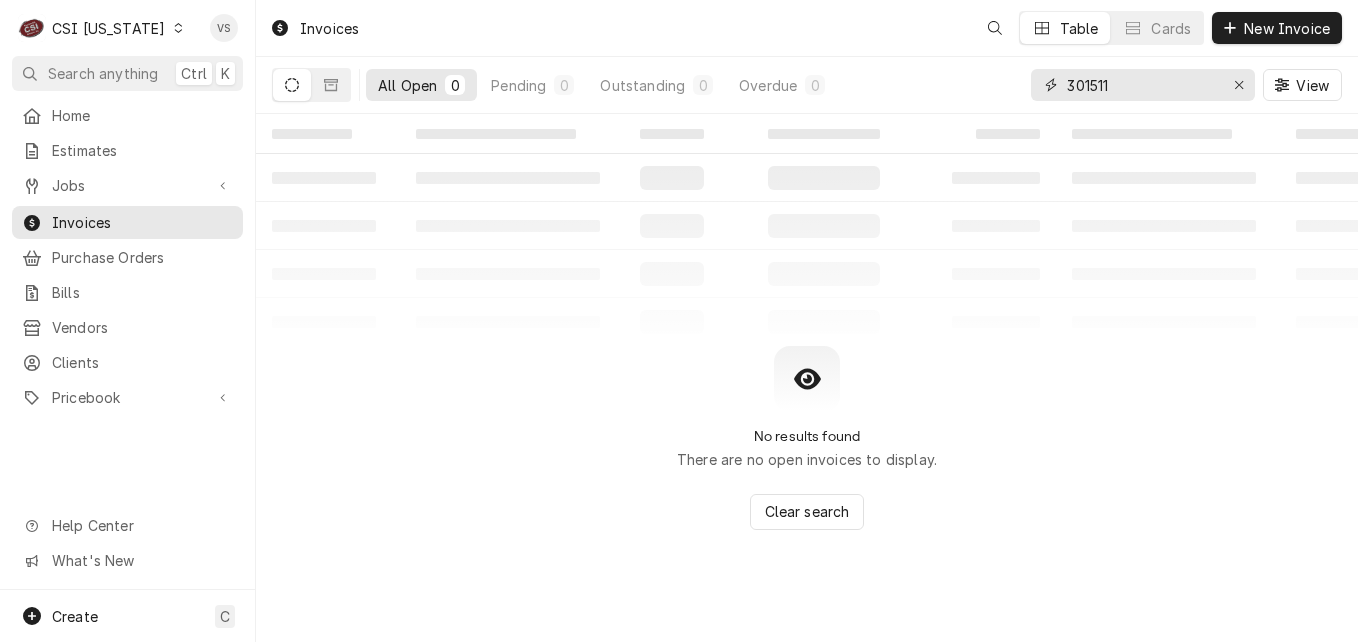 drag, startPoint x: 1047, startPoint y: 88, endPoint x: 1030, endPoint y: 89, distance: 17.029387 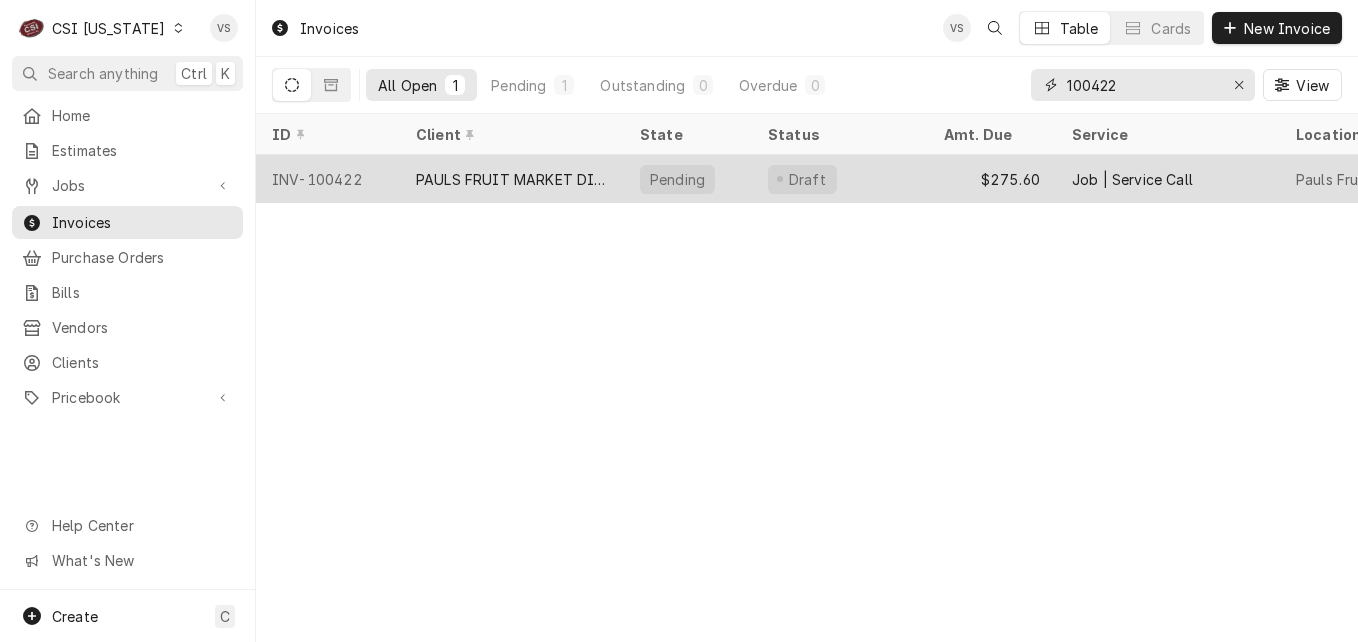 type on "100422" 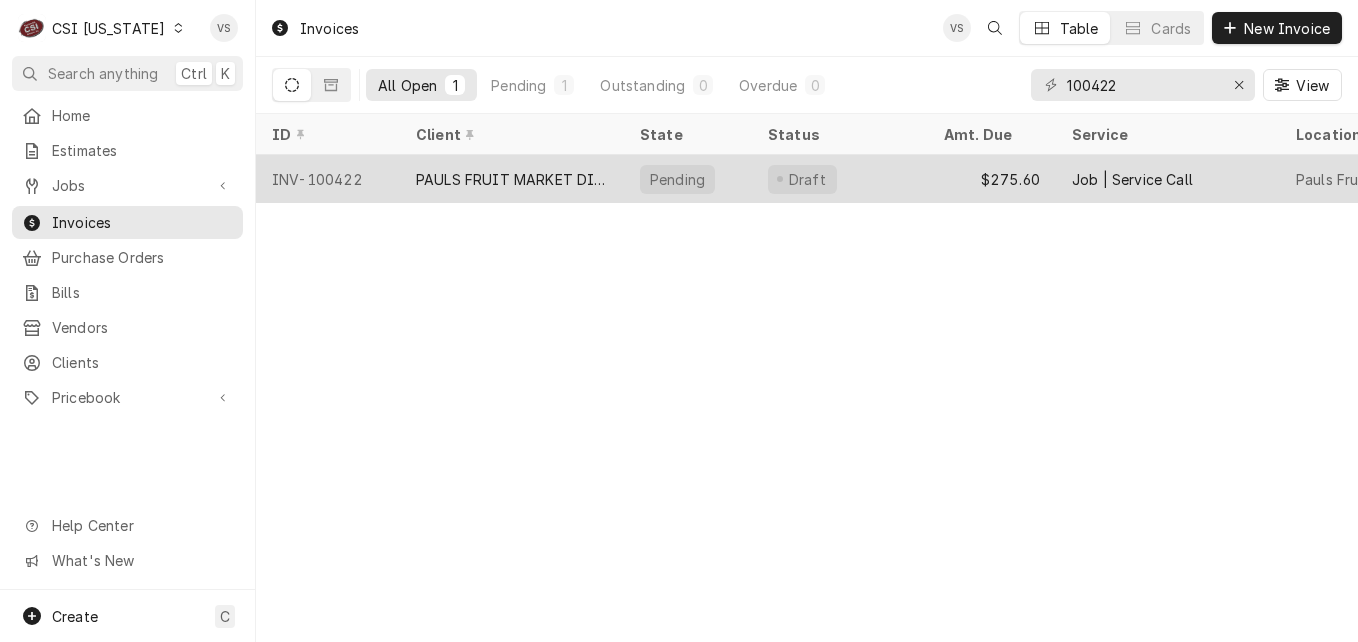 click on "INV-100422" at bounding box center (328, 179) 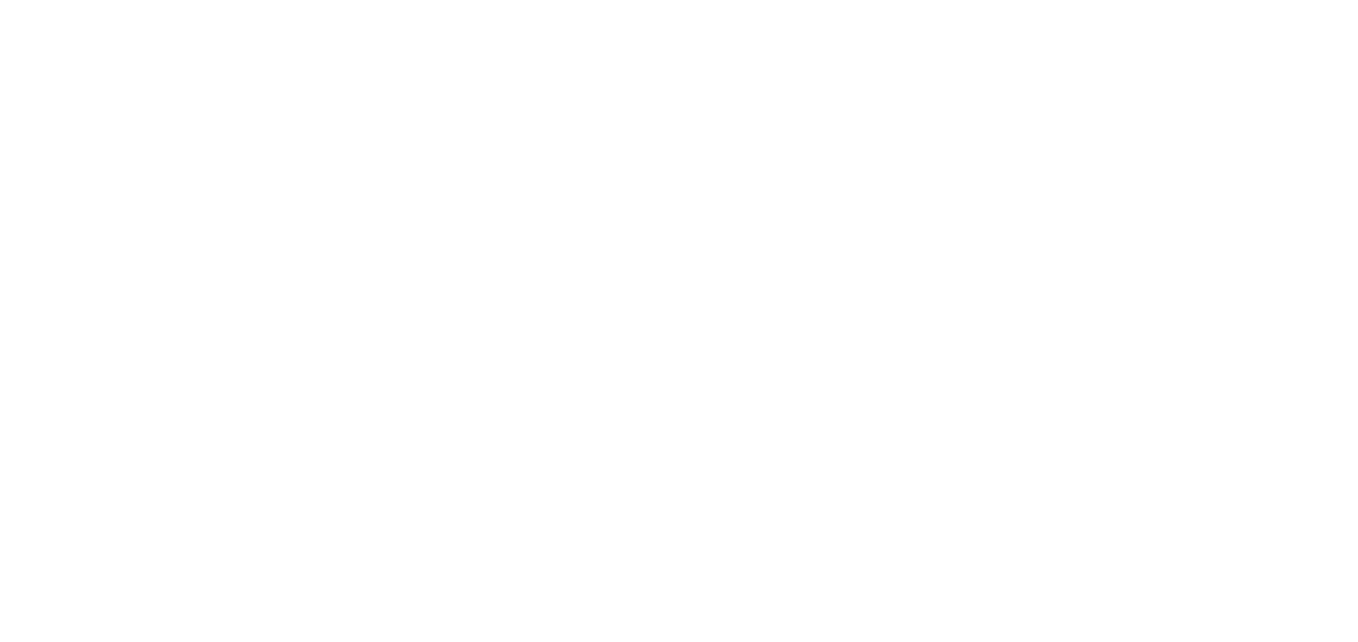 scroll, scrollTop: 0, scrollLeft: 0, axis: both 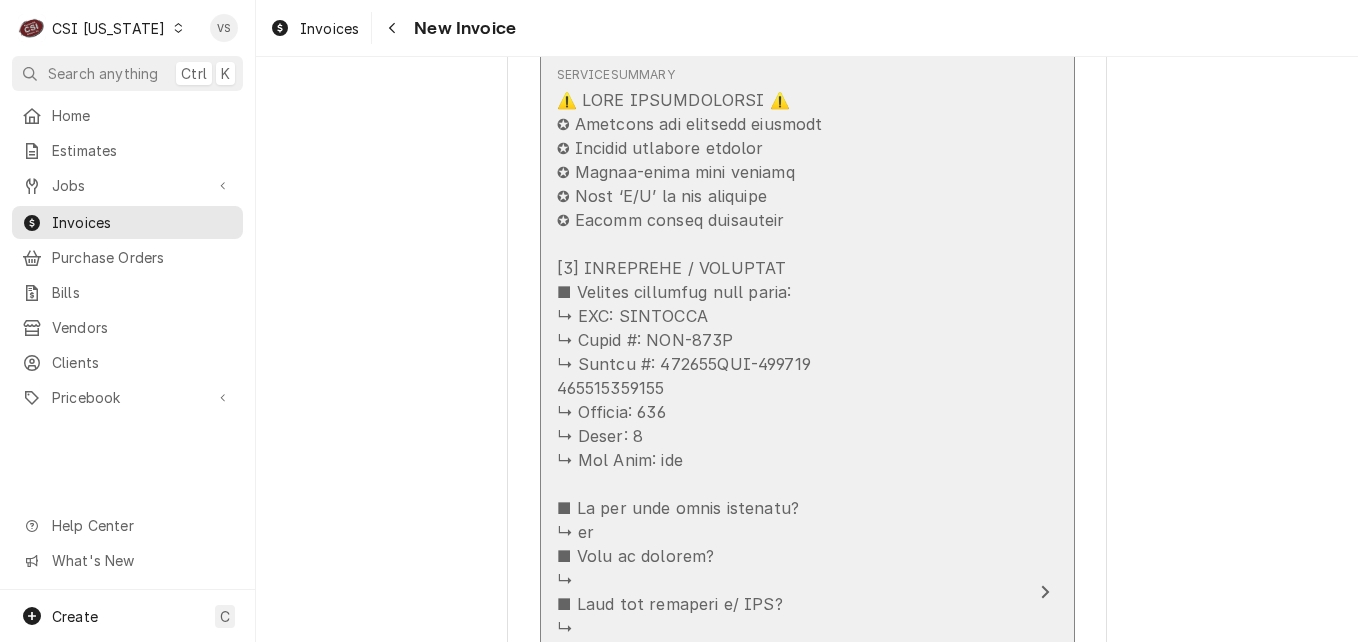 drag, startPoint x: 610, startPoint y: 314, endPoint x: 668, endPoint y: 320, distance: 58.30952 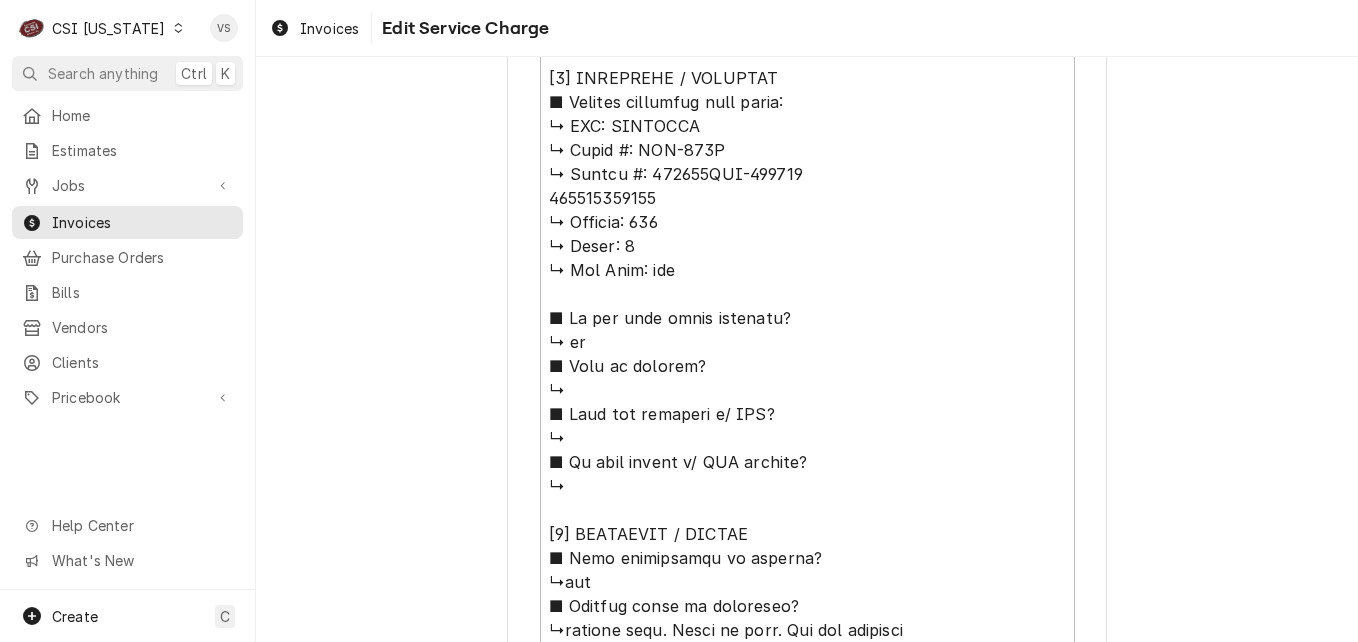 scroll, scrollTop: 1100, scrollLeft: 0, axis: vertical 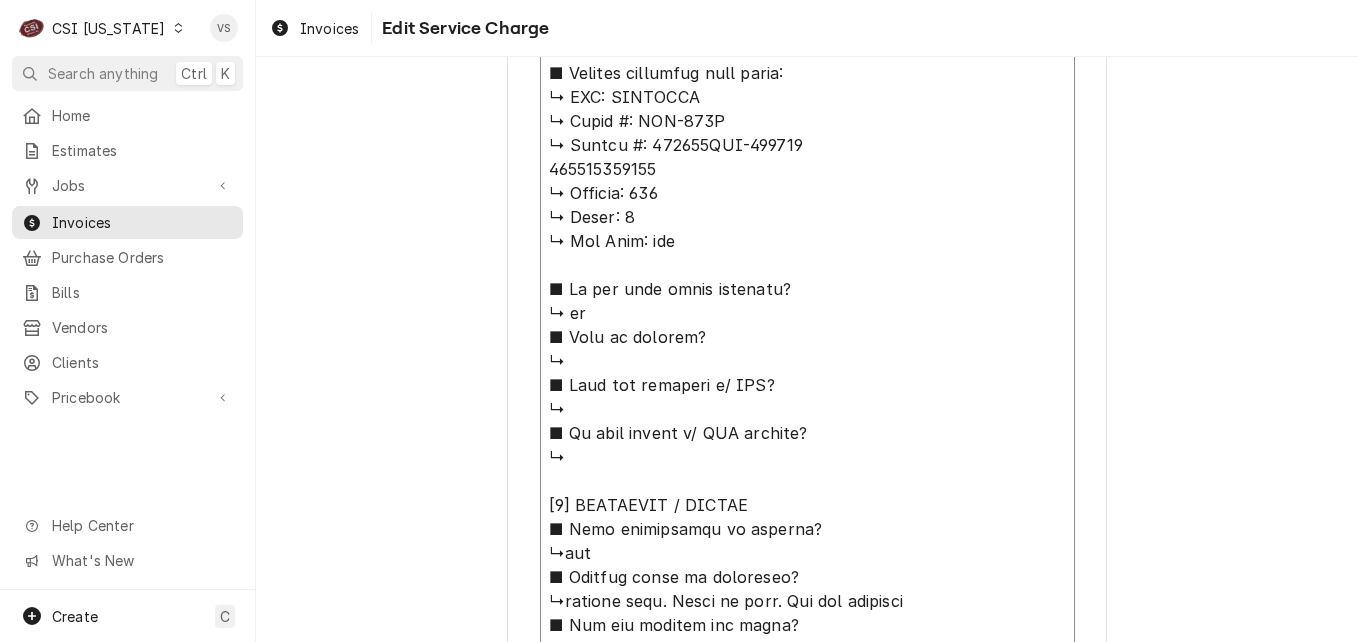 click on "Service Summary  ( optional )" at bounding box center (807, 541) 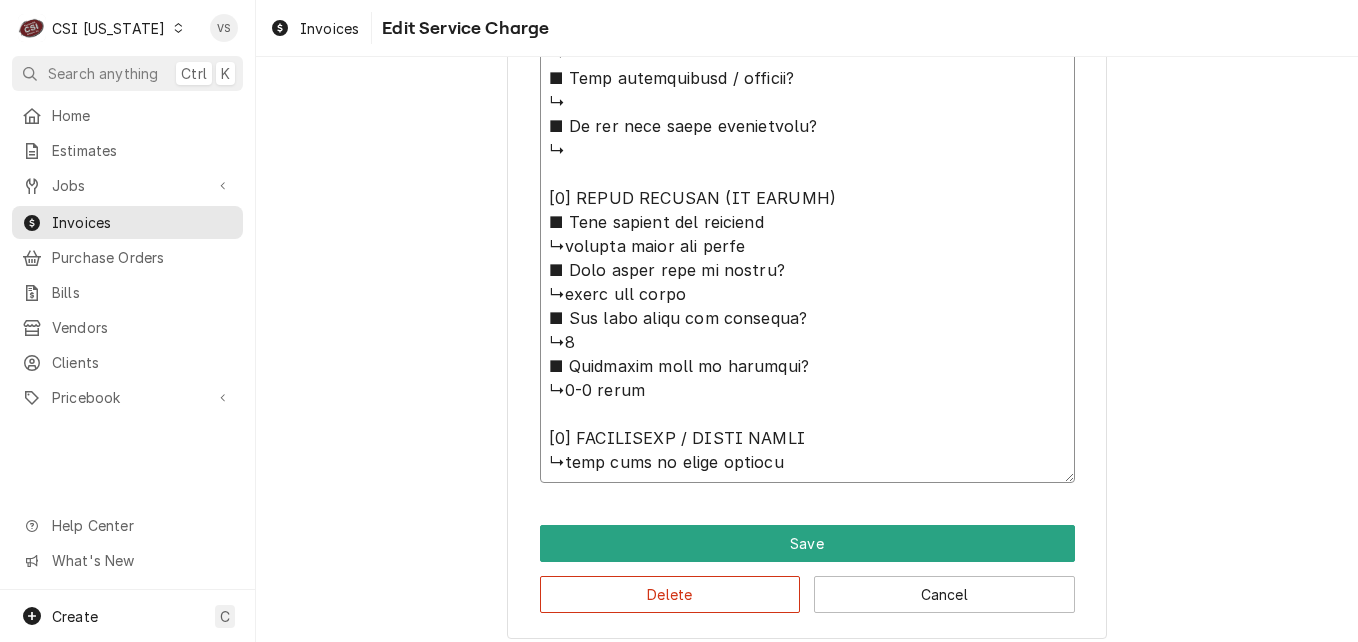 scroll, scrollTop: 1853, scrollLeft: 0, axis: vertical 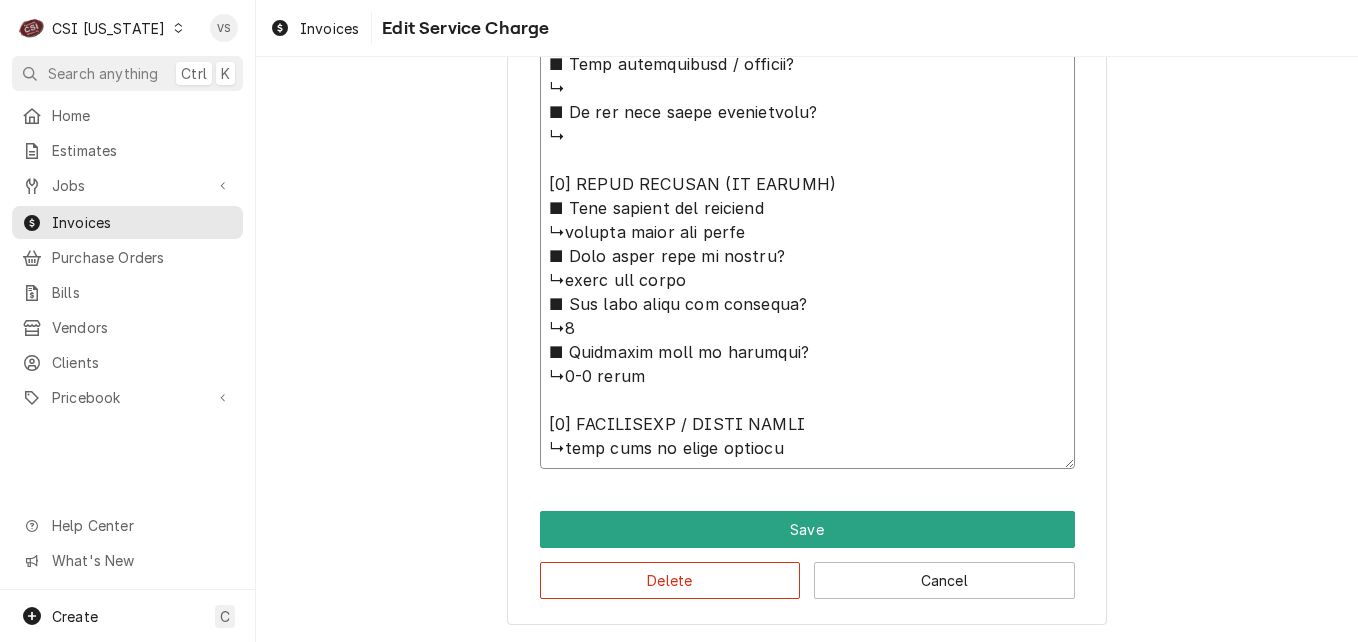 click on "Service Summary  ( optional )" at bounding box center (807, -212) 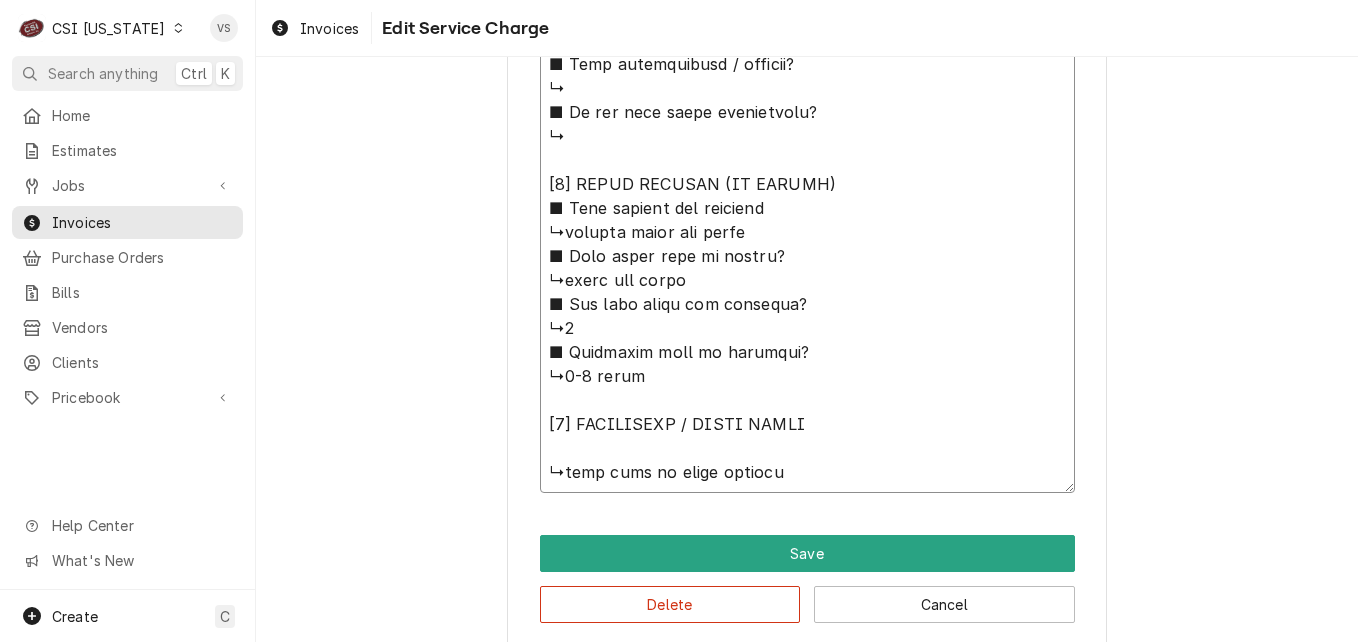 click on "Service Summary  ( optional )" at bounding box center [807, -200] 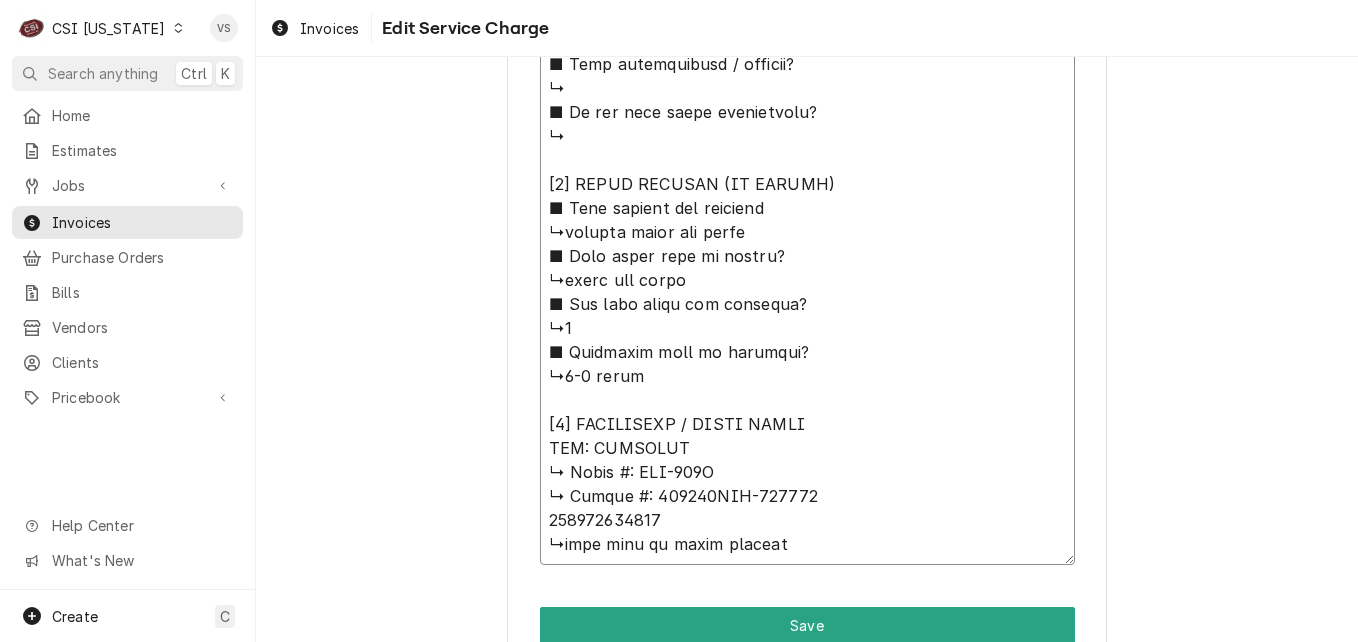 drag, startPoint x: 579, startPoint y: 448, endPoint x: 518, endPoint y: 451, distance: 61.073727 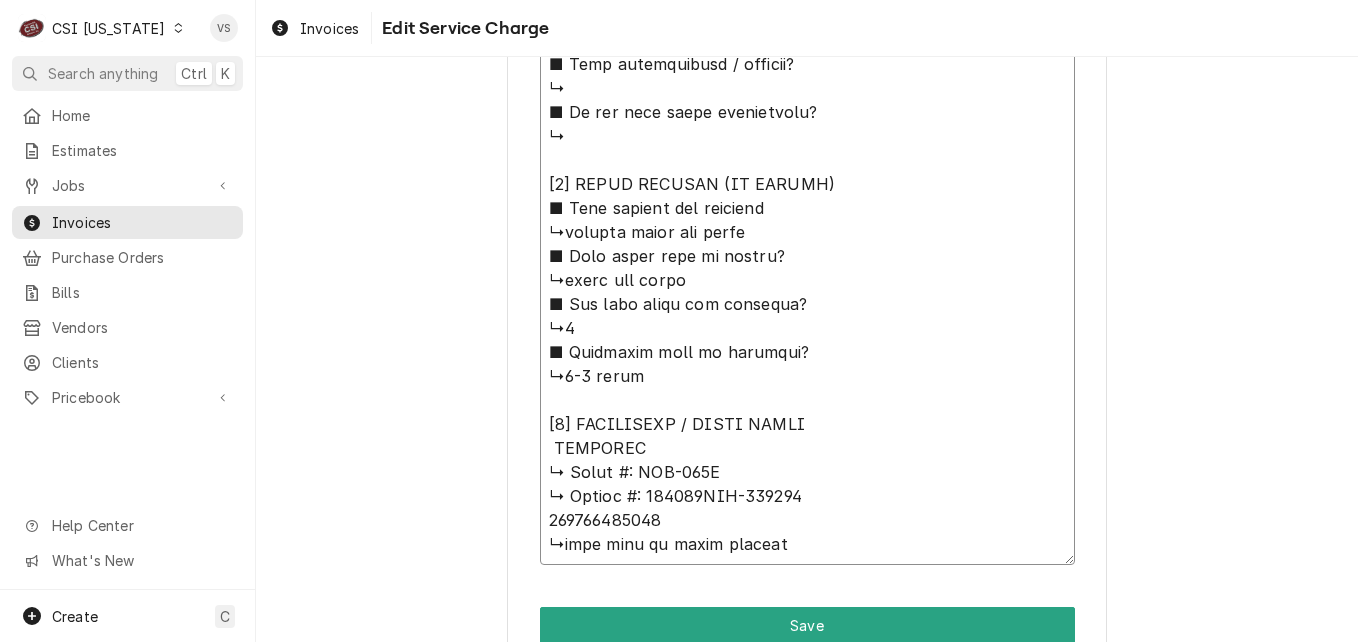 click on "Service Summary  ( optional )" at bounding box center [807, -164] 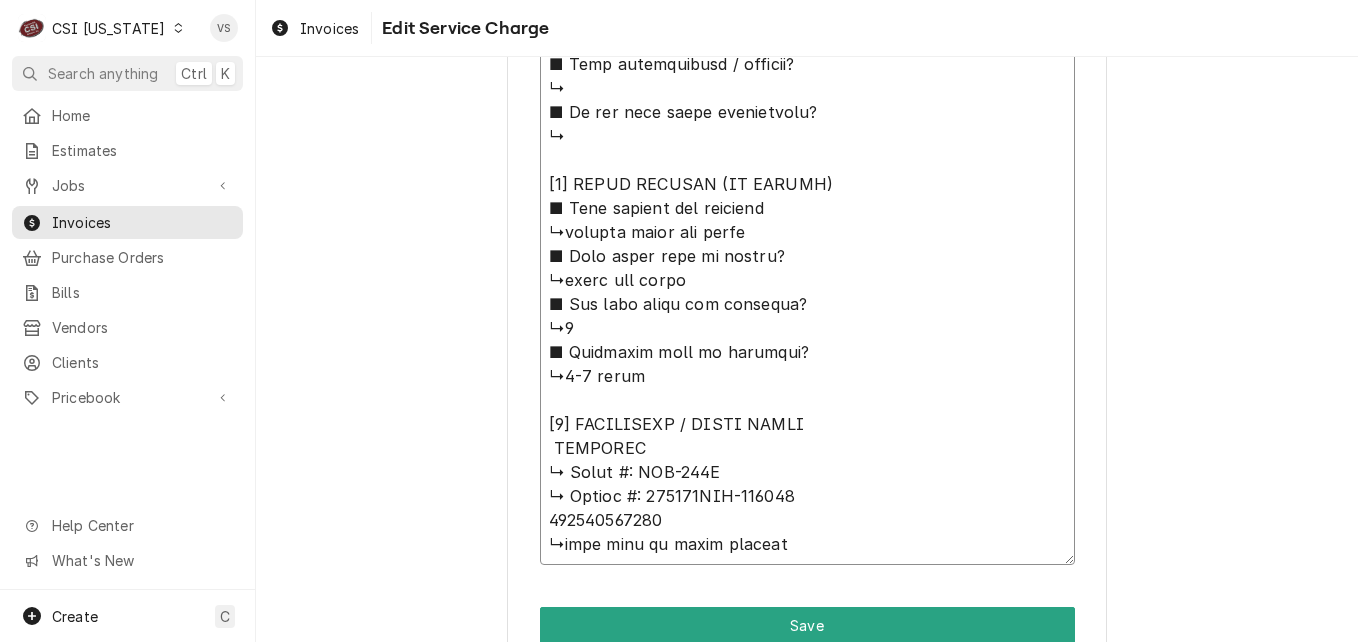 type on "x" 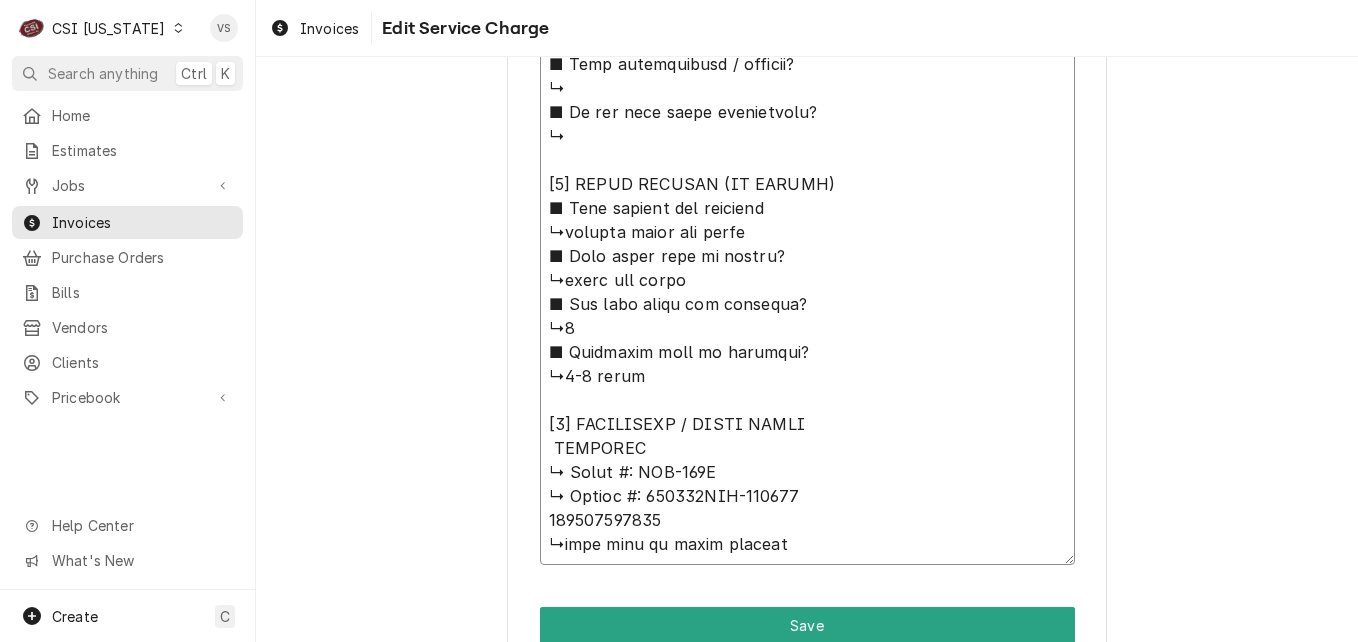 type on "x" 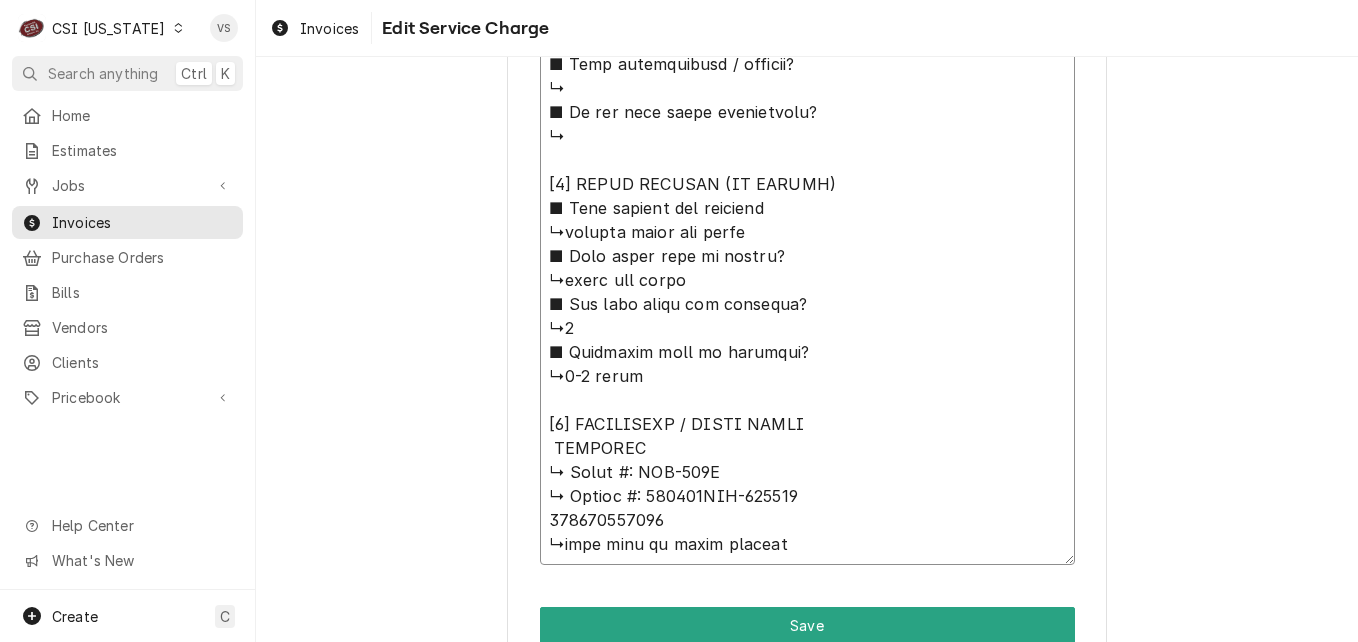 type on "x" 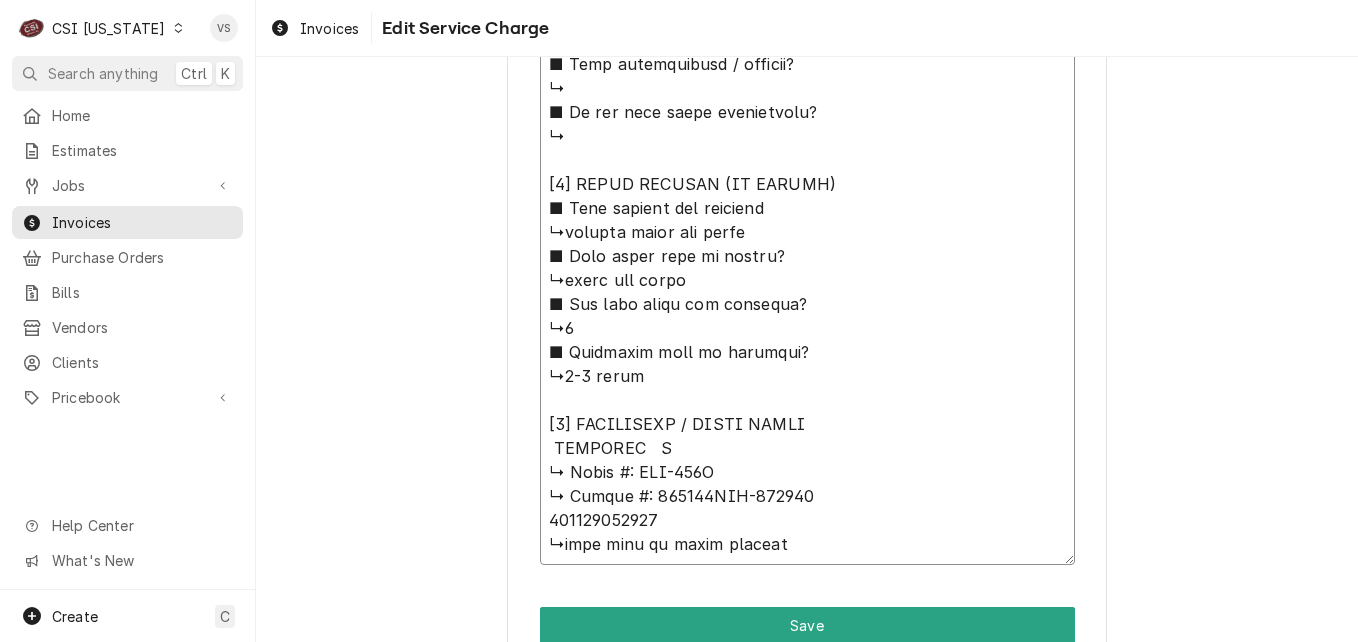 type on "x" 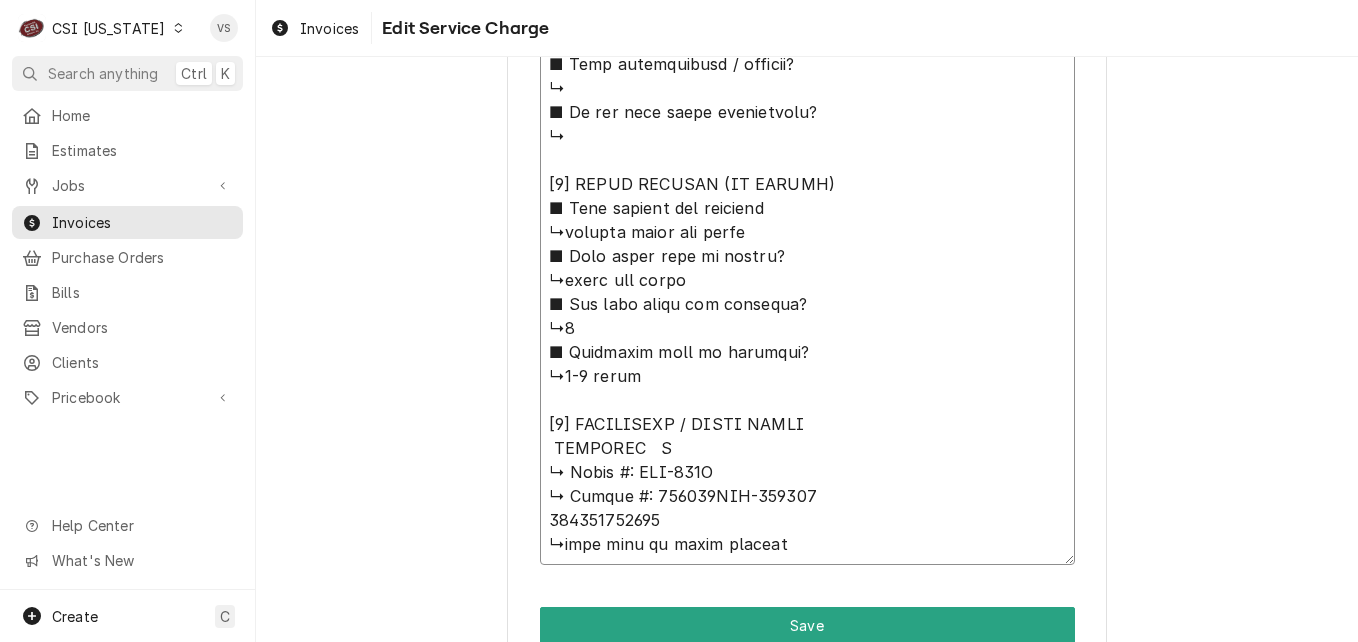 type on "x" 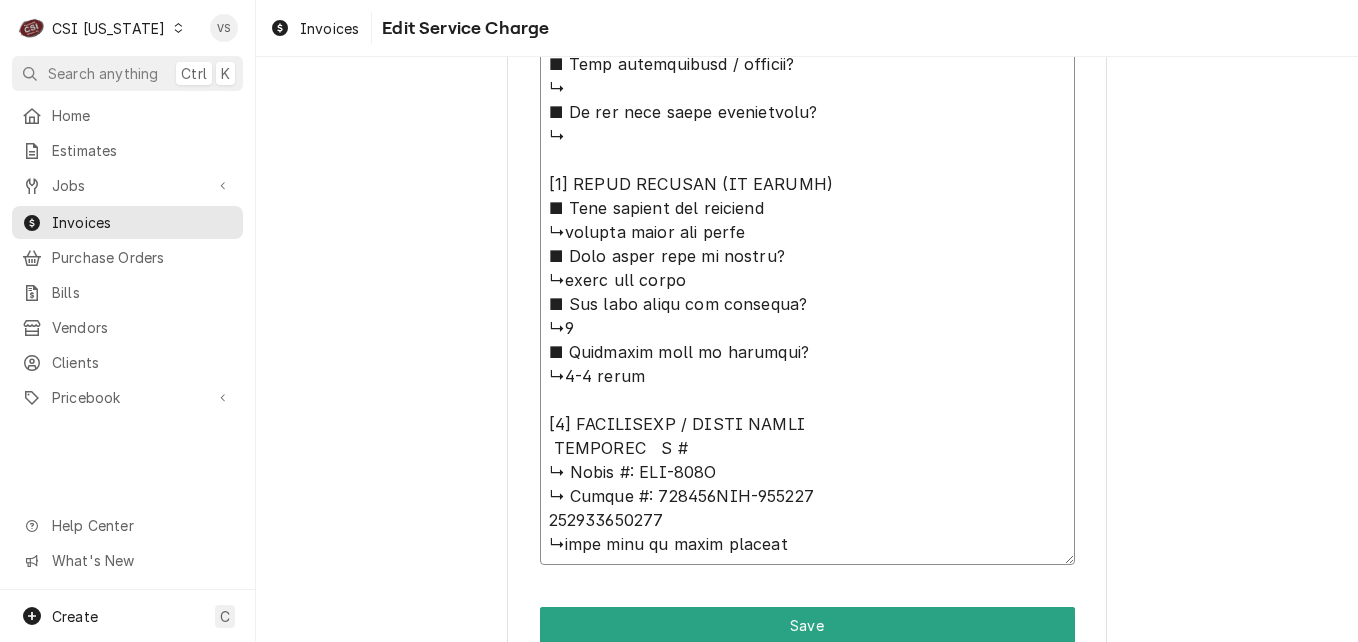 type on "x" 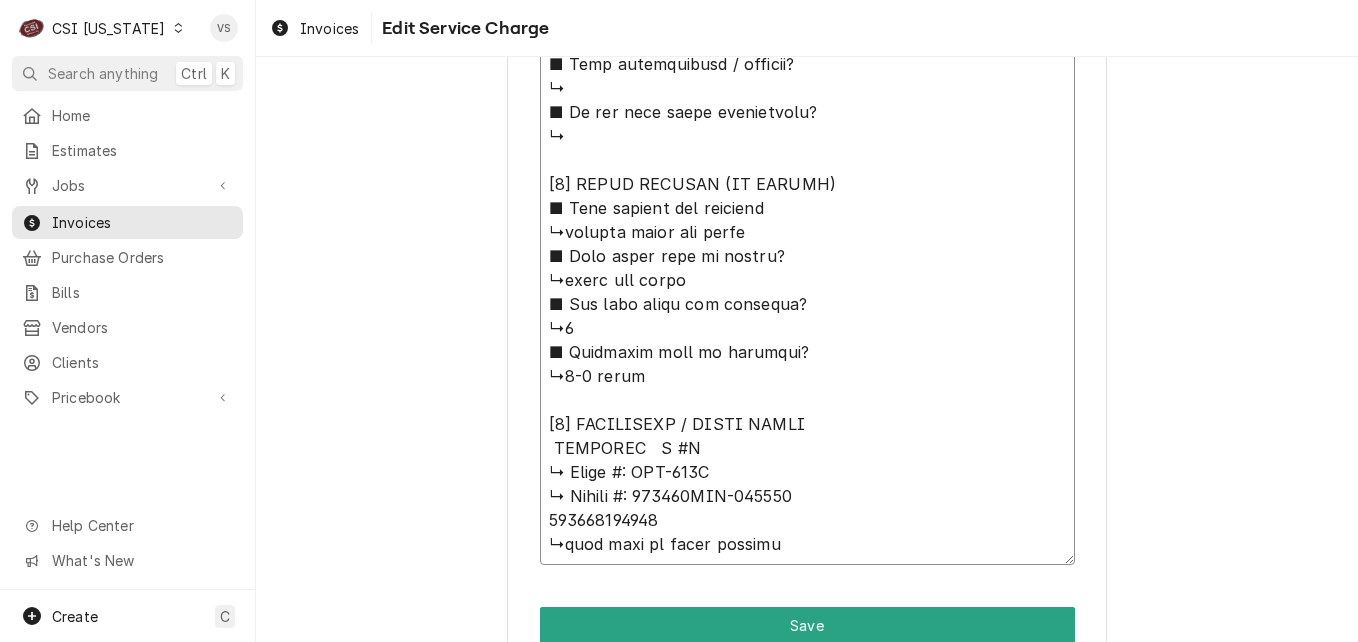 type on "x" 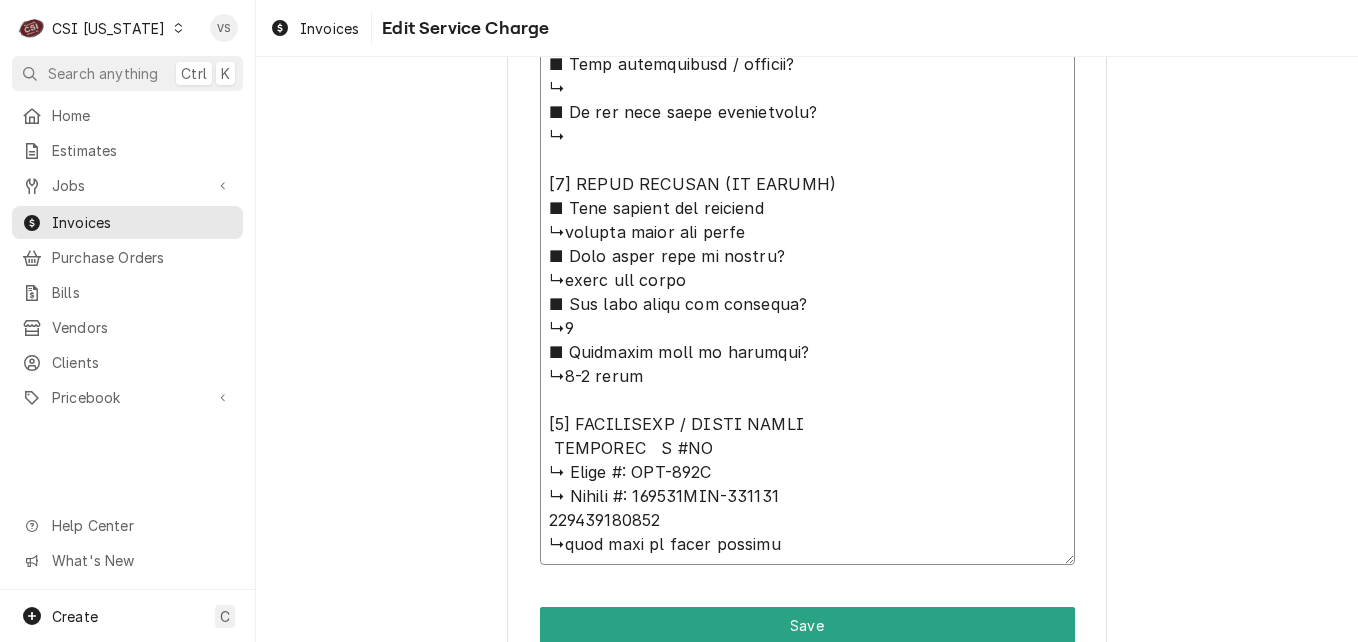 type on "x" 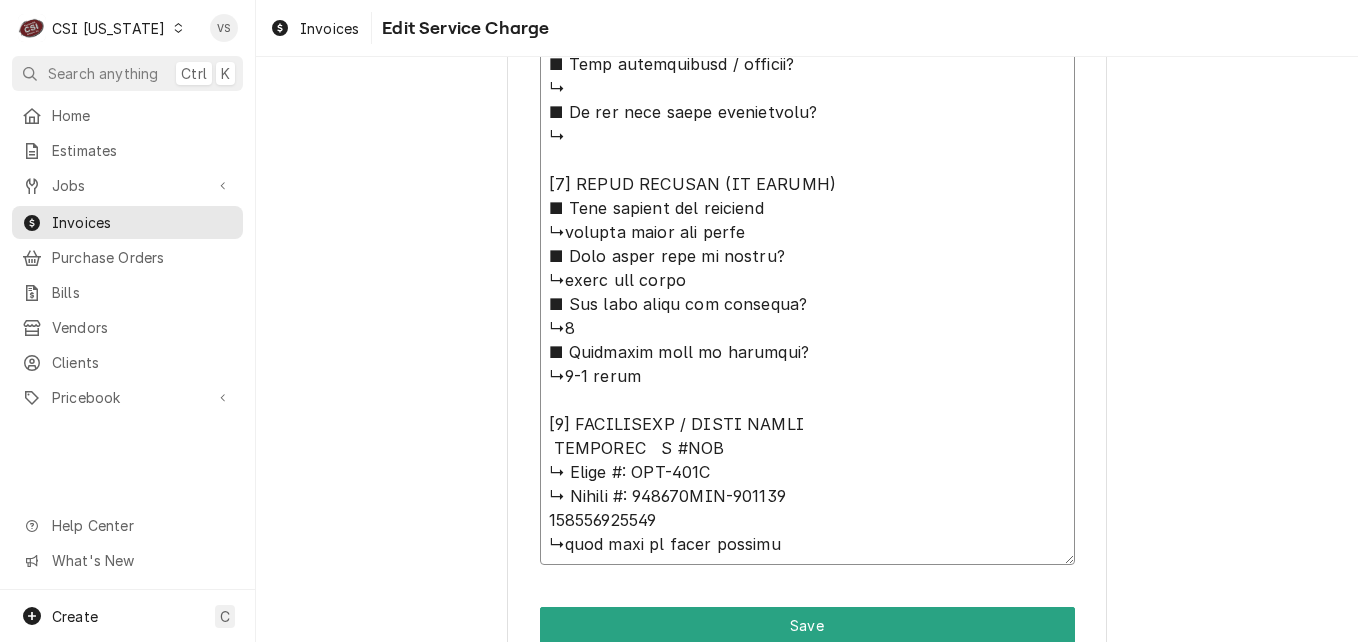 type on "x" 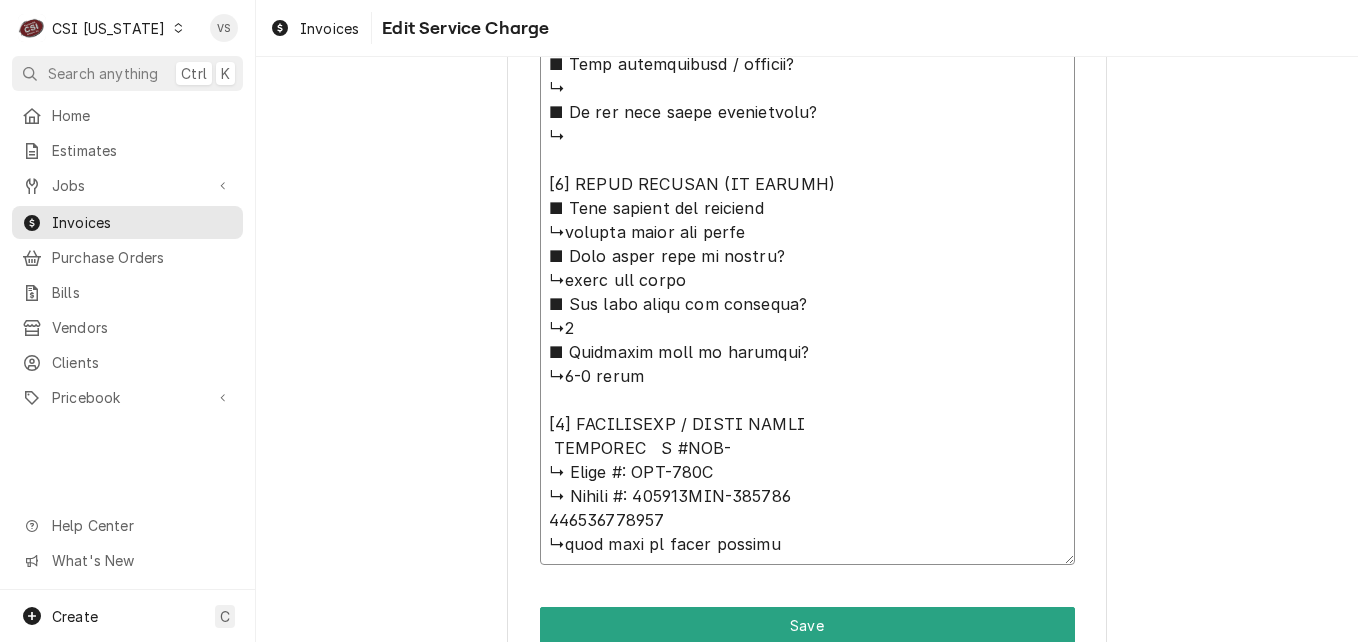 type on "x" 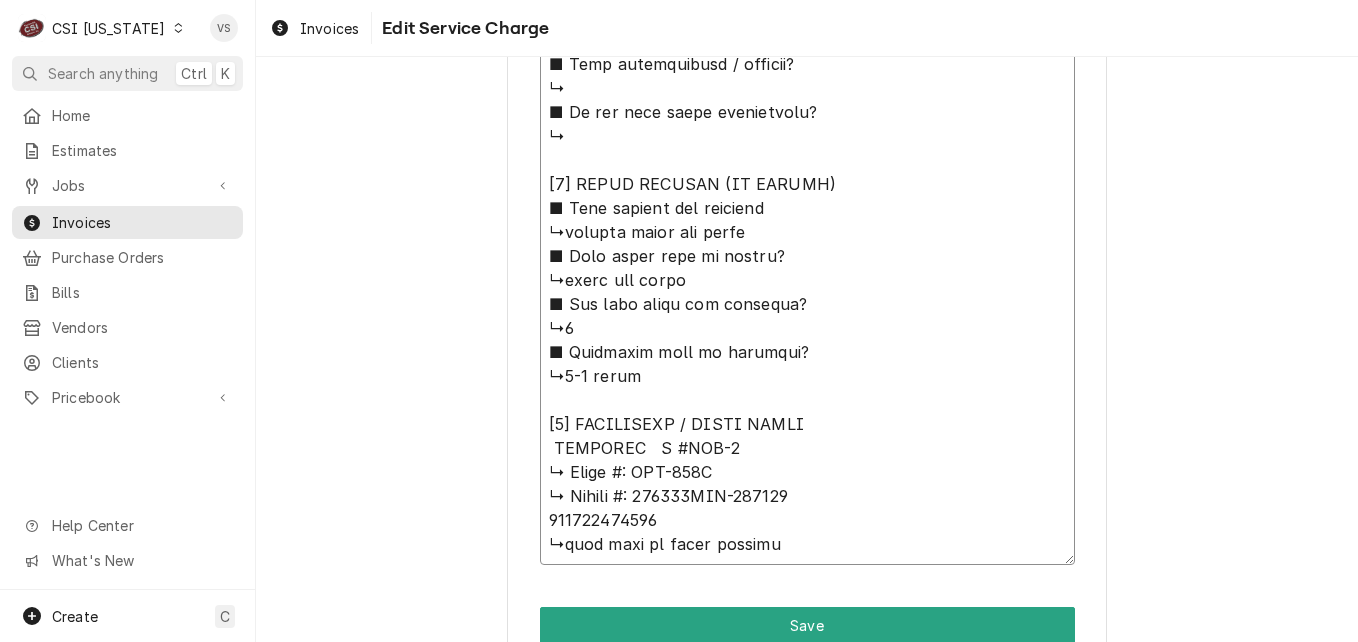 type on "x" 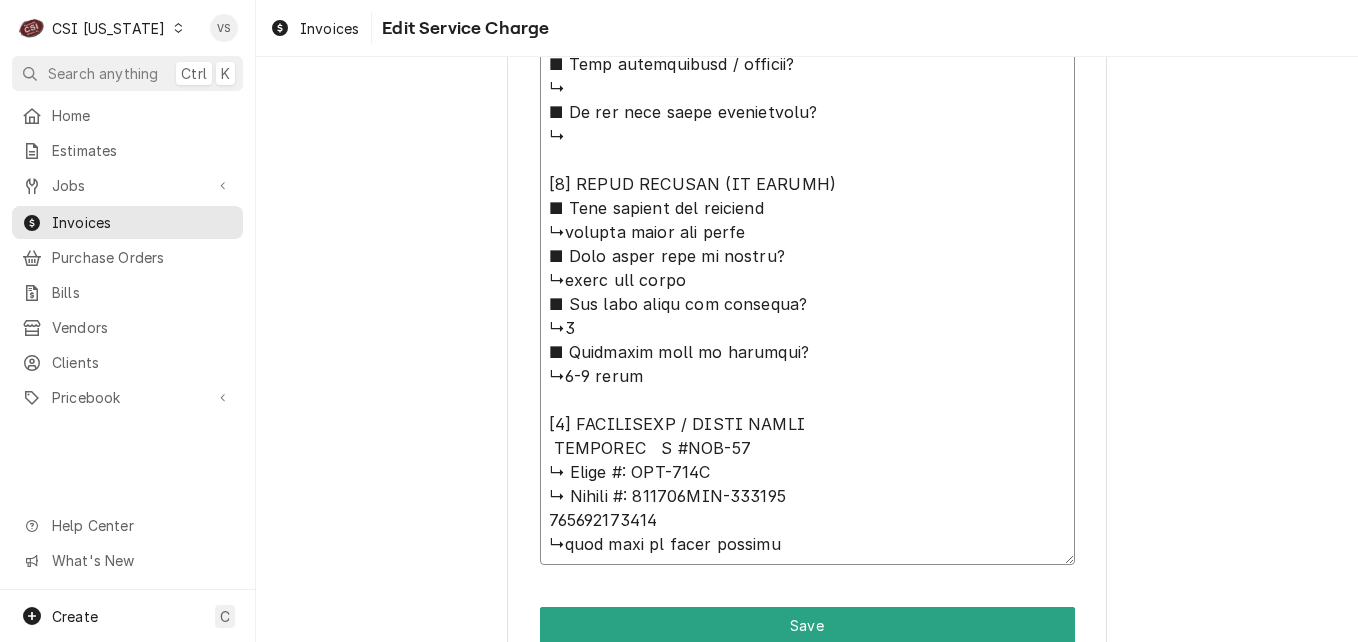 type on "x" 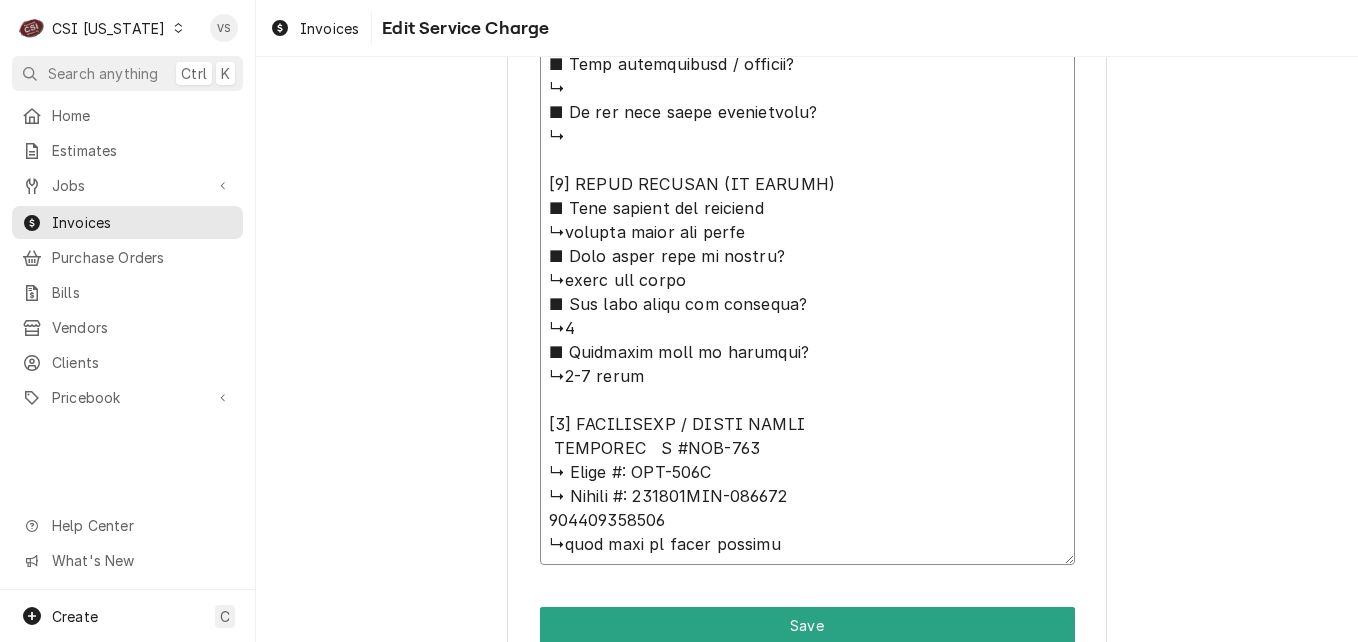 type on "x" 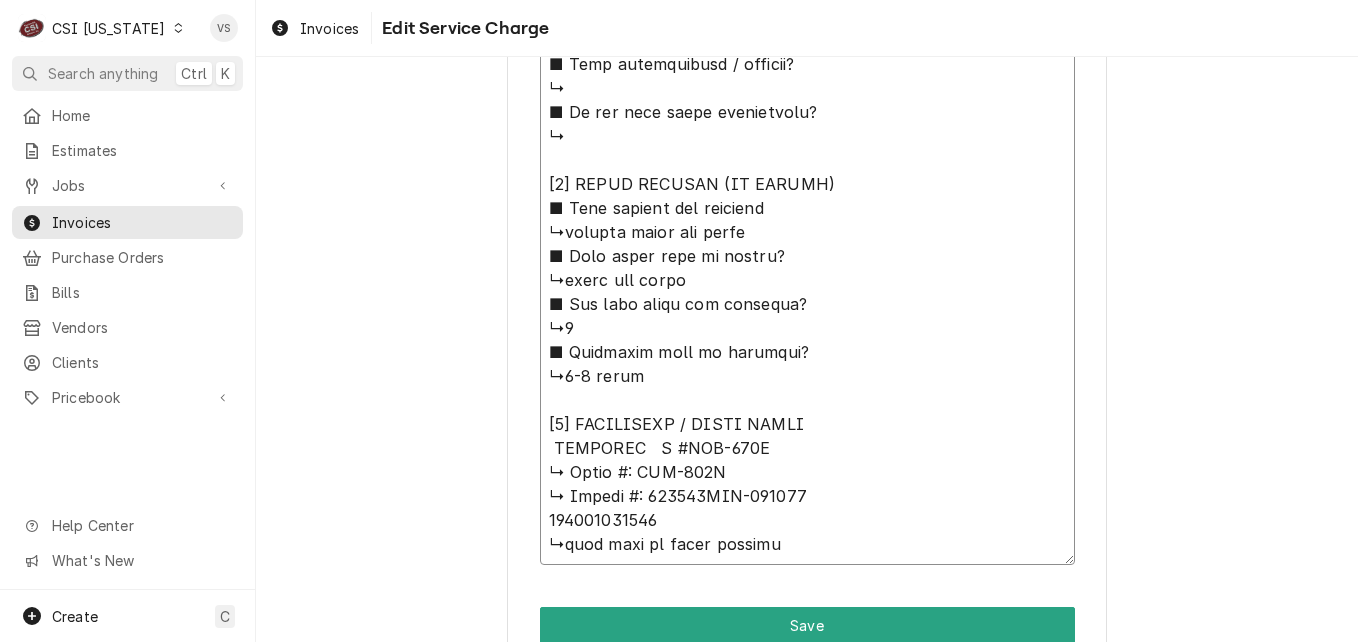 type on "x" 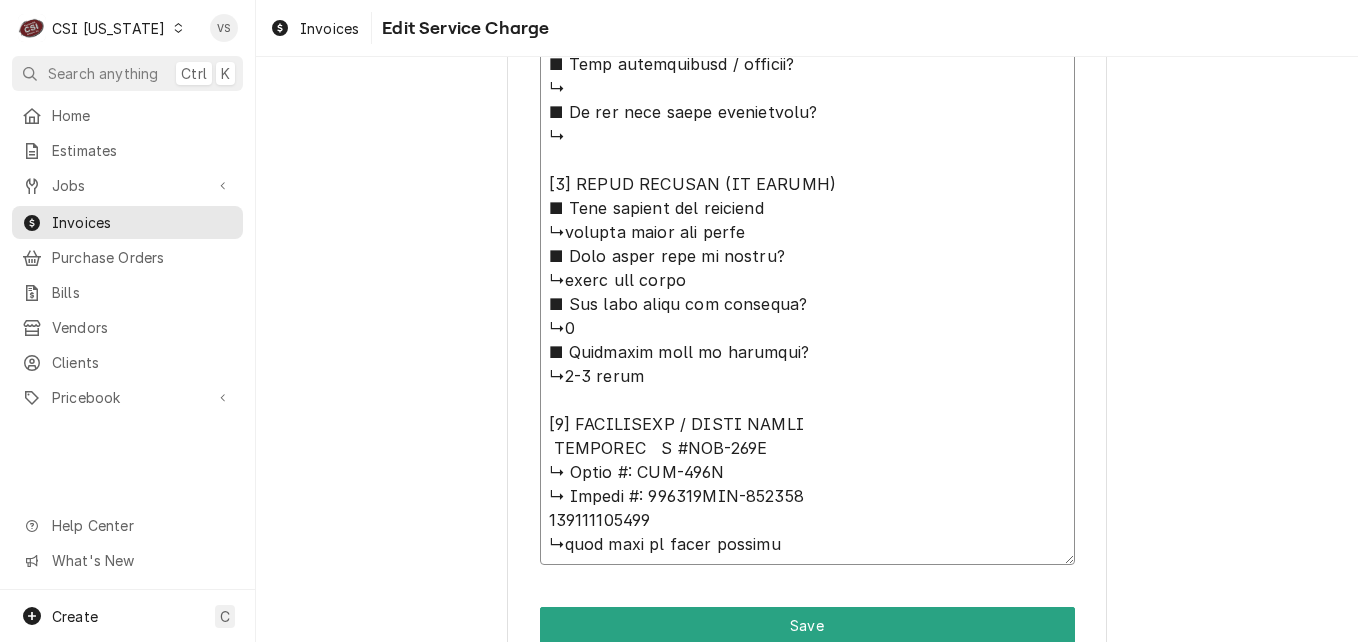 type on "x" 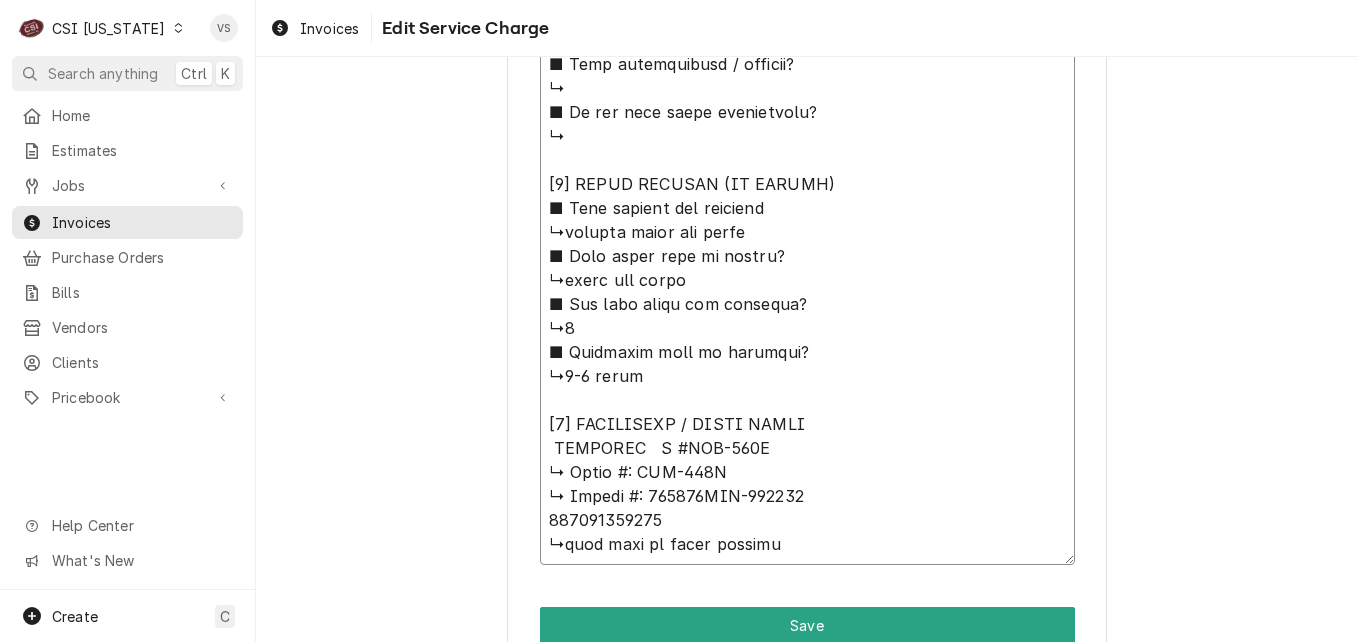 type on "x" 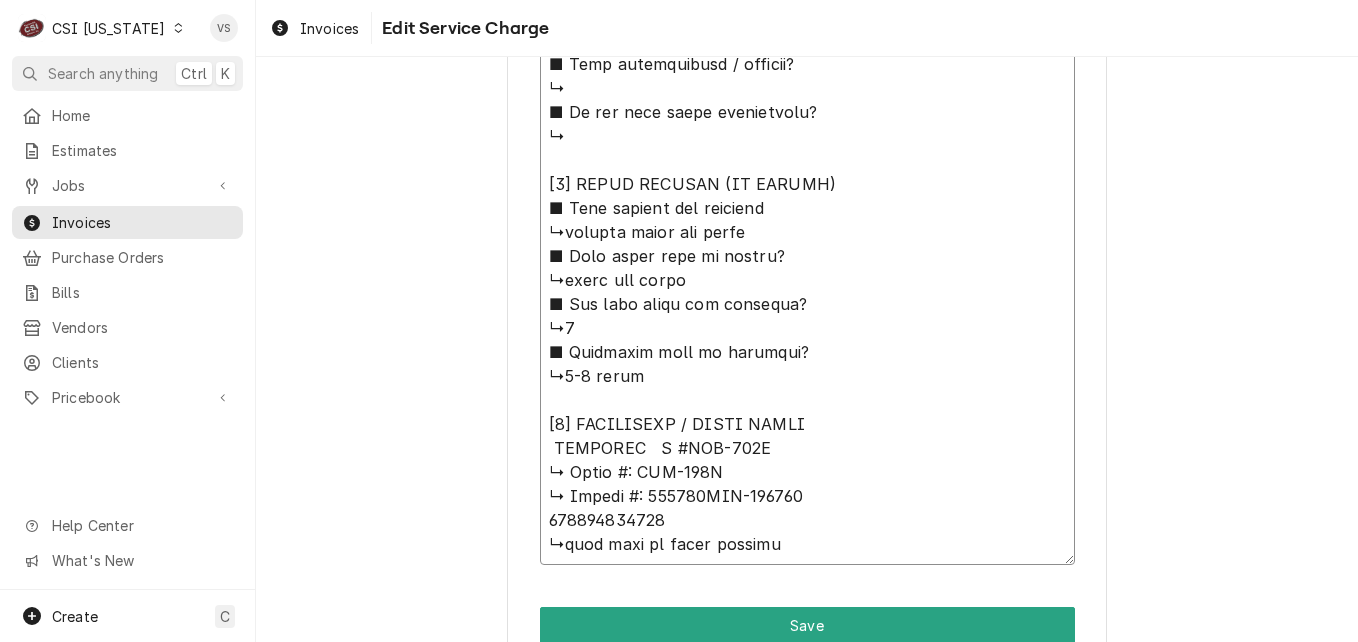 type on "x" 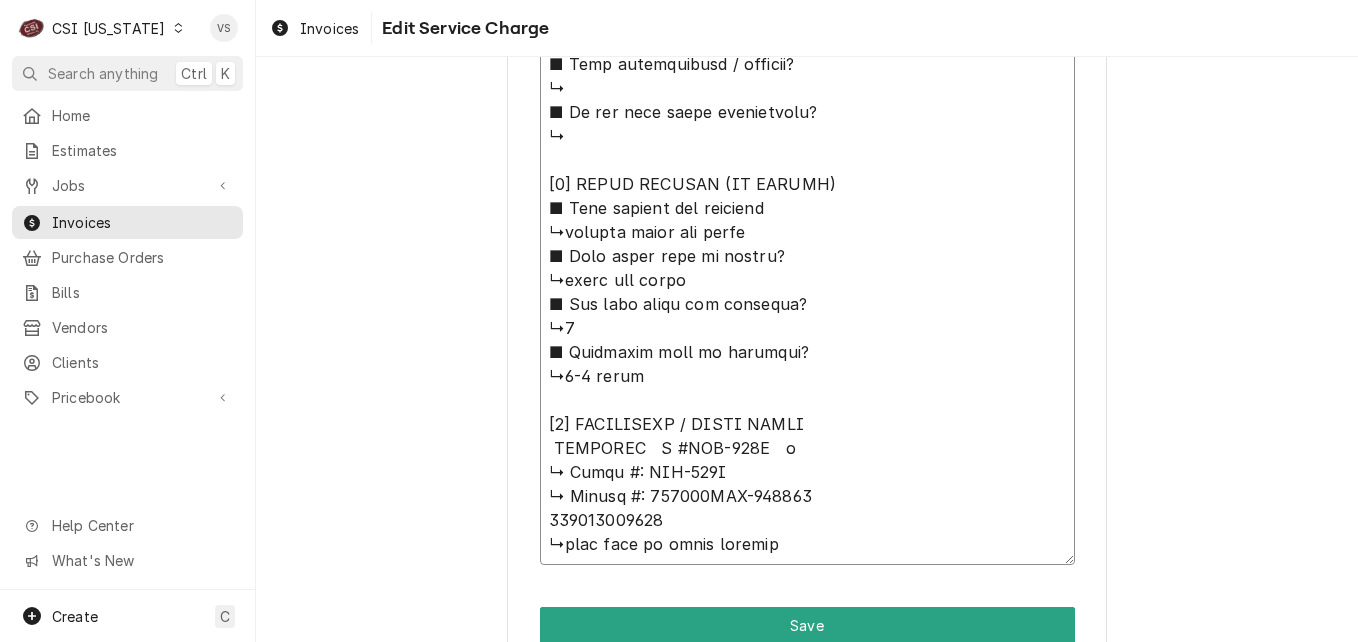 type on "x" 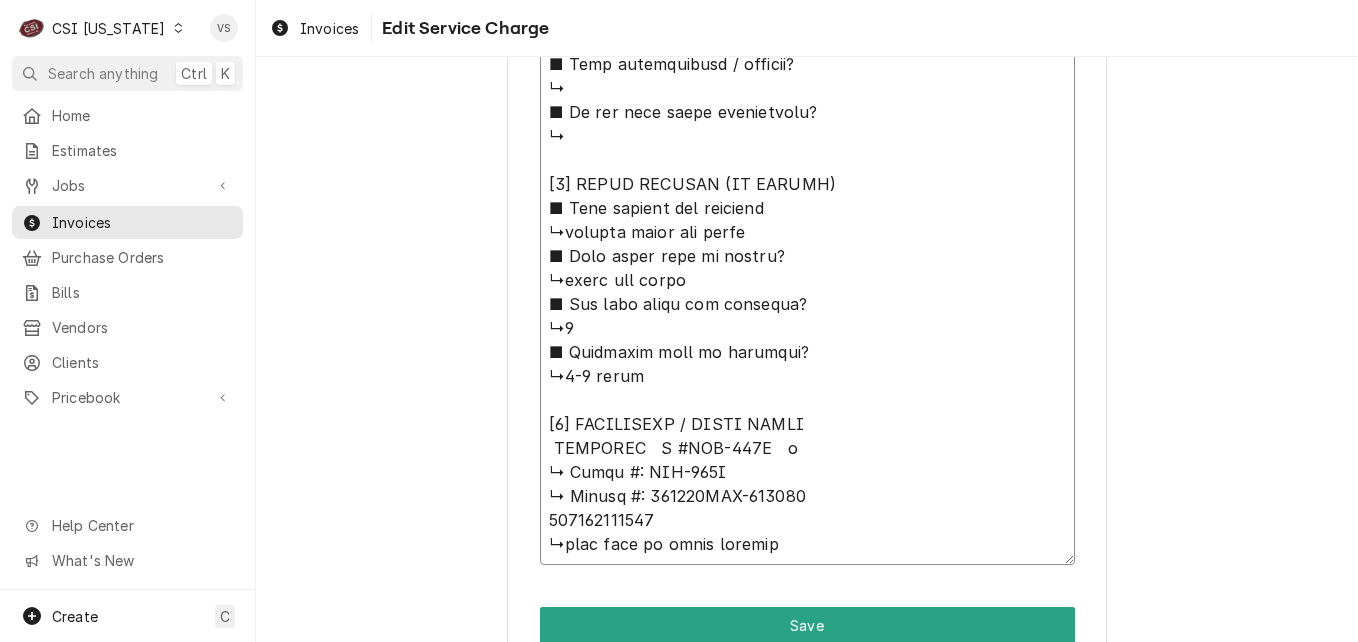 type on "x" 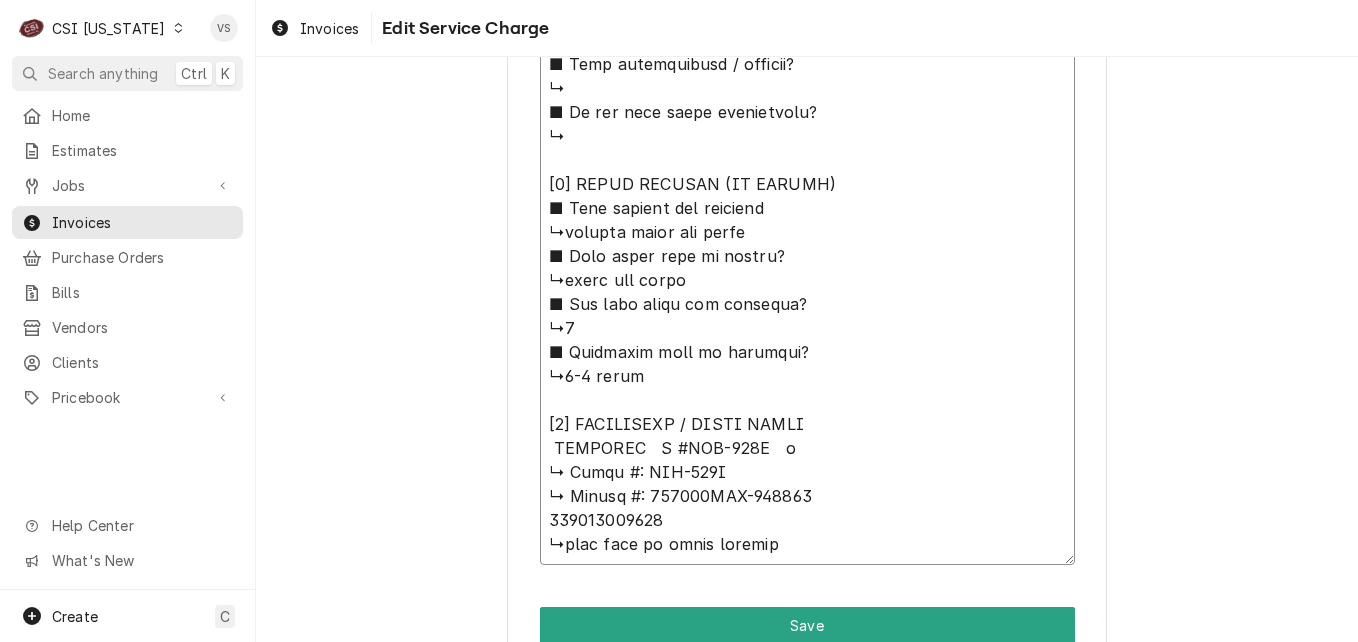 type on "⚠️ 𝗙𝗢𝗥𝗠 𝗜𝗡𝗦𝗧𝗥𝗨𝗖𝗧𝗜𝗢𝗡𝗦 ⚠️
✪ 𝗖𝗼𝗺𝗽𝗹𝗲𝘁𝗲 𝗮𝗹𝗹 𝗿𝗲𝗹𝗲𝘃𝗮𝗻𝘁 𝘀𝗲𝗰𝘁𝗶𝗼𝗻𝘀
✪ 𝗣𝗿𝗼𝘃𝗶𝗱𝗲 𝗱𝗲𝘁𝗮𝗶𝗹𝗲𝗱 𝗮𝗻𝘀𝘄𝗲𝗿𝘀
✪ 𝗗𝗼𝘂𝗯𝗹𝗲-𝗰𝗵𝗲𝗰𝗸 𝗱𝗮𝘁𝗮 𝗲𝗻𝘁𝗿𝗶𝗲𝘀
✪ 𝗠𝗮𝗿𝗸 ‘𝗡/𝗔’ 𝗶𝗳 𝗻𝗼𝘁 𝗿𝗲𝗹𝗲𝘃𝗮𝗻𝘁
✪ 𝗩𝗲𝗿𝗶𝗳𝘆 𝗯𝗲𝗳𝗼𝗿𝗲 𝘀𝘂𝗯𝗺𝗶𝘀𝘀𝗶𝗼𝗻
[𝟭] 𝗘𝗤𝗨𝗜𝗣𝗠𝗘𝗡𝗧 / 𝗪𝗔𝗥𝗥𝗔𝗡𝗧𝗬
■ 𝗣𝗿𝗼𝘃𝗶𝗱𝗲 𝗲𝗾𝘂𝗶𝗽𝗺𝗲𝗻𝘁 𝗱𝗮𝘁𝗮 𝗯𝗲𝗹𝗼𝘄:
↳ 𝗠𝗙𝗚: BLODGETT
↳ 𝗠𝗼𝗱𝗲𝗹 #: SHO-100G
↳ 𝗦𝗲𝗿𝗶𝗮𝗹 #: 032321CRT-000000
000000000002
↳ 𝗩𝗼𝗹𝘁𝗮𝗴𝗲: 115
↳ 𝗣𝗵𝗮𝘀𝗲: 1
↳ 𝗚𝗮𝘀 𝗧𝘆𝗽𝗲: nat
■ 𝗜𝘀 𝘁𝗵𝗲 𝘂𝗻𝗶𝘁 𝘂𝗻𝗱𝗲𝗿 𝘄𝗮𝗿𝗿𝗮𝗻𝘁𝘆?
↳ no
■ 𝗪𝗵𝗮𝘁 𝗶𝘀 𝗰𝗼𝘃𝗲𝗿𝗲𝗱?
↳
■ 𝗛𝗮𝘃𝗲 𝘆𝗼𝘂 𝘃𝗲𝗿𝗶𝗳𝗶𝗲𝗱 𝘄/ 𝗠𝗙𝗚?
↳
■ 𝗜𝘀 𝘂𝗻𝗶𝘁 𝘁𝗮𝗴𝗴𝗲𝗱 𝘄/ 𝗖𝗦𝗜 𝘀𝘁𝗶𝗰𝗸𝗲𝗿?
↳
[𝟮] 𝗗𝗜𝗔𝗚𝗡𝗢𝗦𝗜𝗦 / 𝗜𝗦𝗦𝗨𝗘𝗦
■ 𝗨𝗻𝗶𝘁 𝗼𝗽𝗲𝗿𝗮𝘁𝗶𝗼𝗻𝗮𝗹 𝗼𝗻 𝗮𝗿𝗿𝗶𝘃𝗮𝗹?
↳yes
■ 𝗘𝘅𝗽𝗹𝗮𝗶𝗻 𝘀𝘁𝗲𝗽𝘀 𝘁𝗼 𝗱𝗶𝗮𝗴𝗻𝗼𝘀𝗶𝘀?
↳started unit. Motor is loud. Has bad bearings
■ 𝗗𝗶𝗱 𝘆𝗼𝘂 𝗰𝗼𝗻𝗳𝗶𝗿𝗺 𝘁𝗵𝗲 𝗶𝘀𝘀𝘂𝗲?
↳yes
[𝟯] 𝗥𝗘𝗦𝗢𝗟𝗨𝗧𝗜𝗢𝗡 (𝗜𝗙 𝗥𝗘𝗣𝗔𝗜𝗥𝗘𝗗)
■ 𝗪𝗵𝗮𝘁 𝗿𝗲𝗽𝗮𝗶𝗿𝘀 𝘄𝗲𝗿𝗲 𝗰𝗼𝗺𝗽𝗹𝗲𝘁𝗲𝗱?
↳
■ 𝗪𝗲𝗿𝗲 𝗽𝗮𝗿𝘁𝘀 𝗶𝗻𝘀𝘁𝗮𝗹𝗹𝗲𝗱 (𝘀𝗽𝗲𝗰𝗶𝗳𝘆)?
↳
■ 𝗨𝗻𝗶𝘁 𝗺𝗮𝗶𝗻𝘁𝗲𝗻𝗮𝗻𝗰𝗲𝗱 / 𝗰𝗹𝗲𝗮𝗻𝗲𝗱?
↳
■ 𝗜𝘀 𝘁𝗵𝗲 𝘂𝗻𝗶𝘁 𝗳𝘂𝗹𝗹𝘆 𝗼𝗽𝗲𝗿𝗮𝘁𝗶𝗼𝗻𝗮𝗹?
↳
[𝟰] 𝗤𝗨𝗢𝗧𝗘 𝗗𝗘𝗧𝗔𝗜𝗟𝗦 (𝗜𝗙 𝗡𝗘𝗘𝗗𝗘𝗗)
■ 𝗪𝗵𝗮𝘁 𝗿𝗲𝗽𝗮𝗶𝗿𝘀 𝗮𝗿𝗲 𝗿𝗲𝗾𝘂𝗶𝗿𝗲𝗱
↳replace motor and wheel
■ 𝗪𝗵𝗮𝘁 𝗽𝗮𝗿𝘁𝘀 𝘄𝗶𝗹𝗹 𝗯𝗲 𝗻𝗲𝗲𝗱𝗲𝗱?
↳motor and wheel
■ 𝗛𝗼𝘄 𝗺𝗮𝗻𝘆 𝘁𝗲𝗰𝗵𝘀 𝗮𝗿𝗲 𝗿𝗲𝗾𝘂𝗶𝗿𝗲𝗱?
↳1
■ 𝗘𝘀𝘁𝗶𝗺𝗮𝘁𝗲𝗱 𝘁𝗶𝗺𝗲 𝘁𝗼 𝗰𝗼𝗺𝗽𝗹𝗲𝘁𝗲?
↳3-4 hours
[𝟱] 𝗔..." 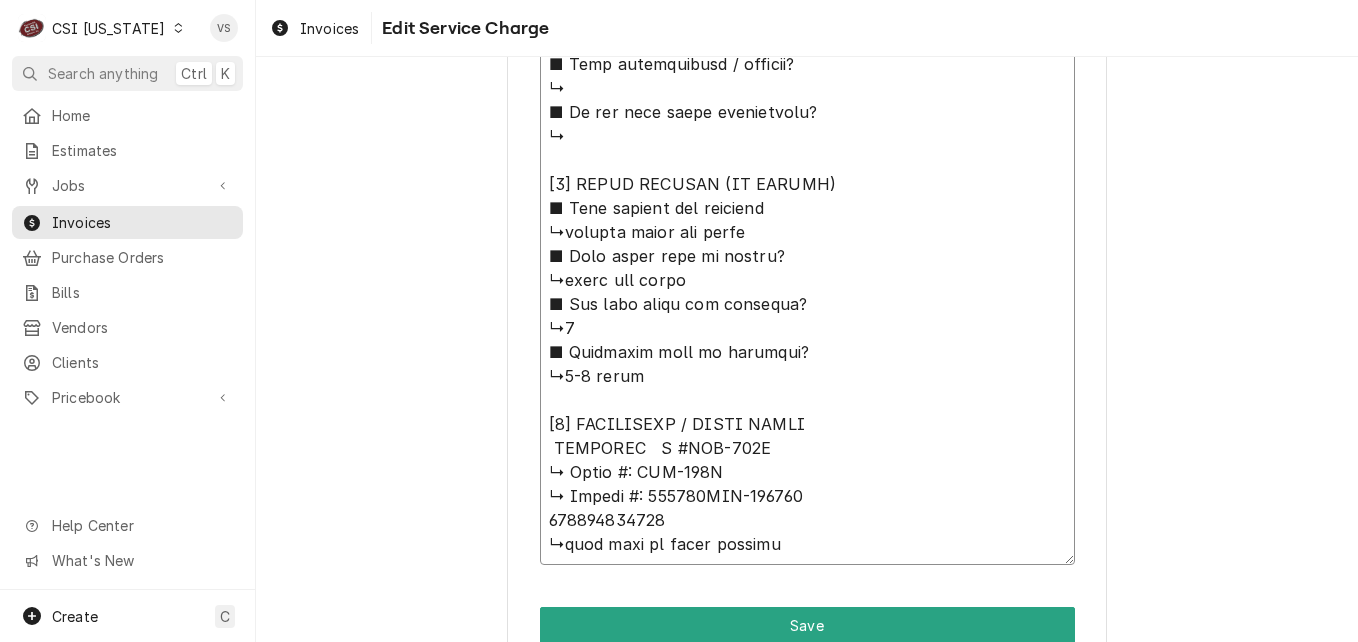 type on "x" 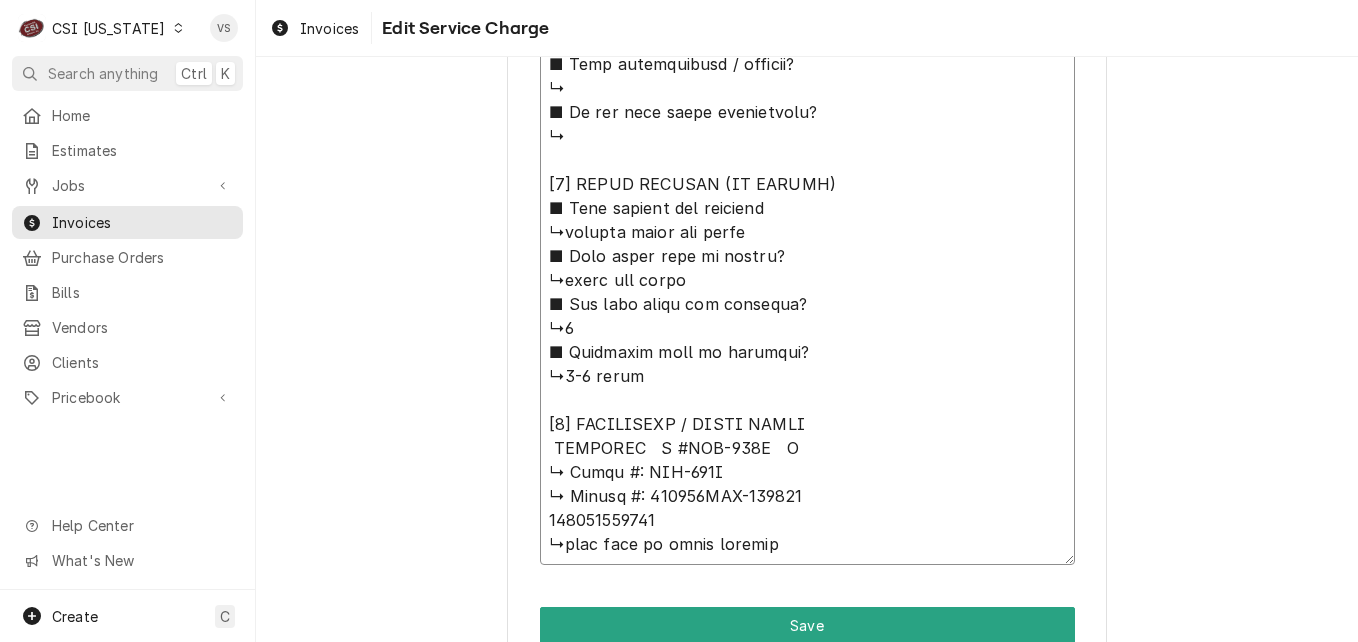 type on "x" 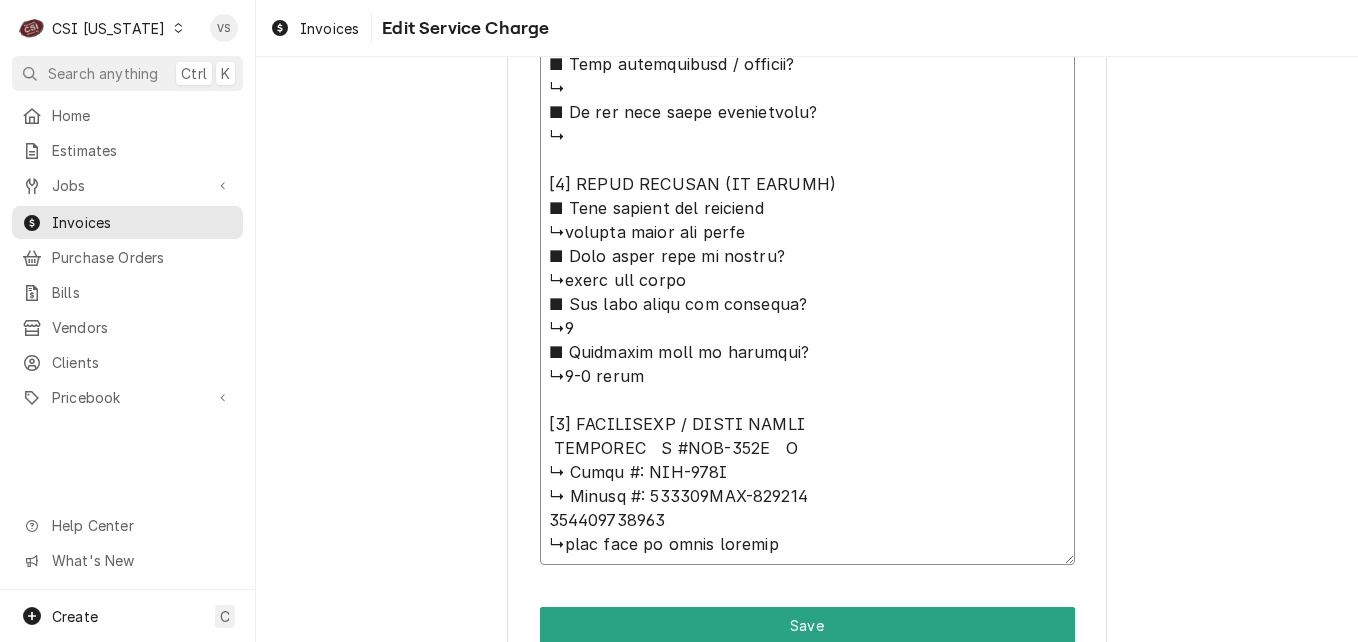 type on "x" 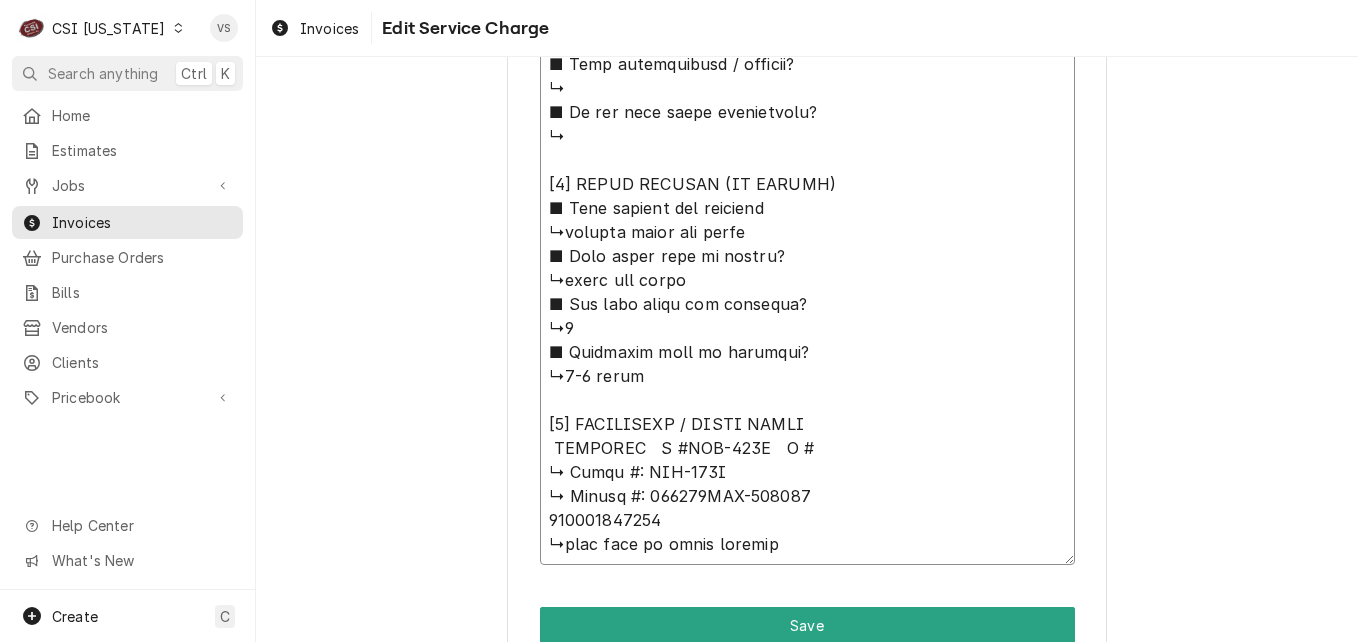 drag, startPoint x: 625, startPoint y: 496, endPoint x: 671, endPoint y: 523, distance: 53.338543 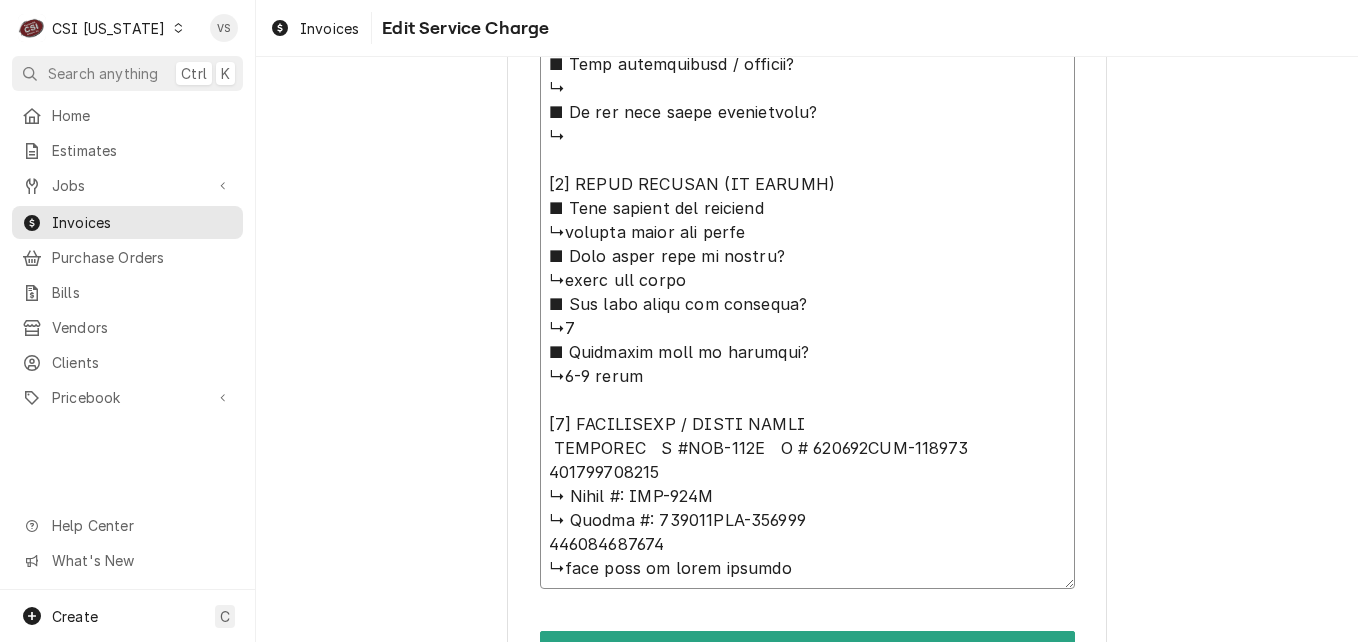 click on "Service Summary  ( optional )" at bounding box center [807, -152] 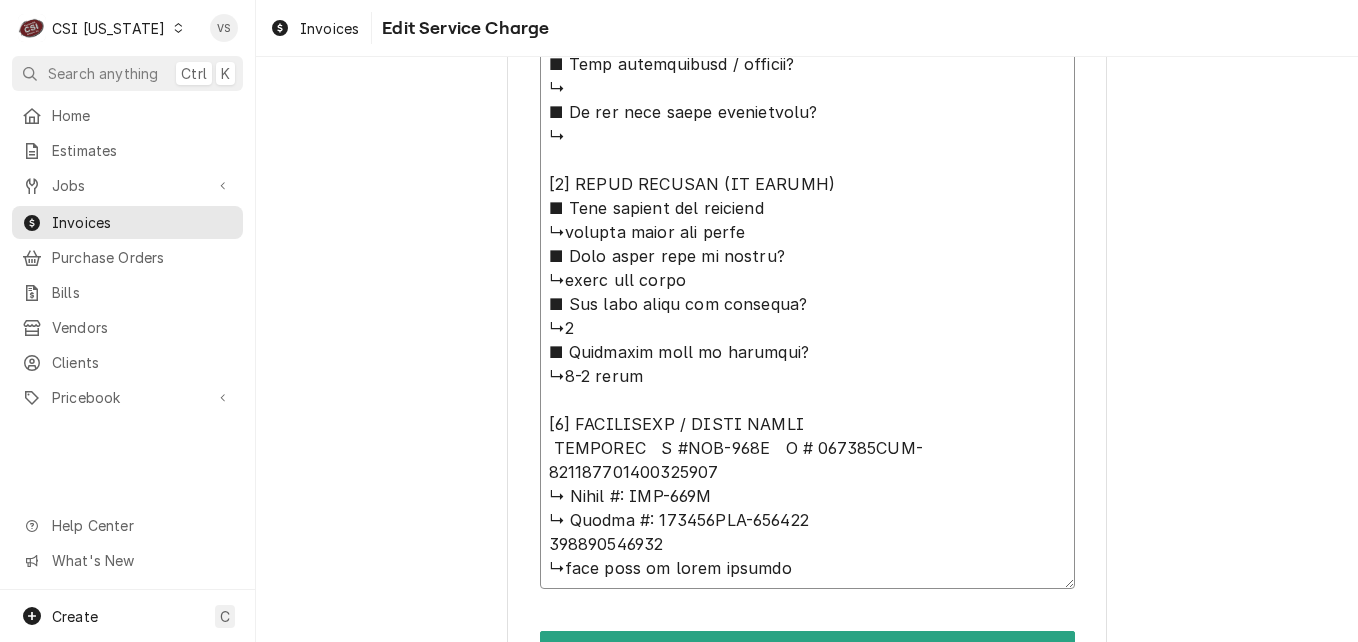 click on "Service Summary  ( optional )" at bounding box center [807, -152] 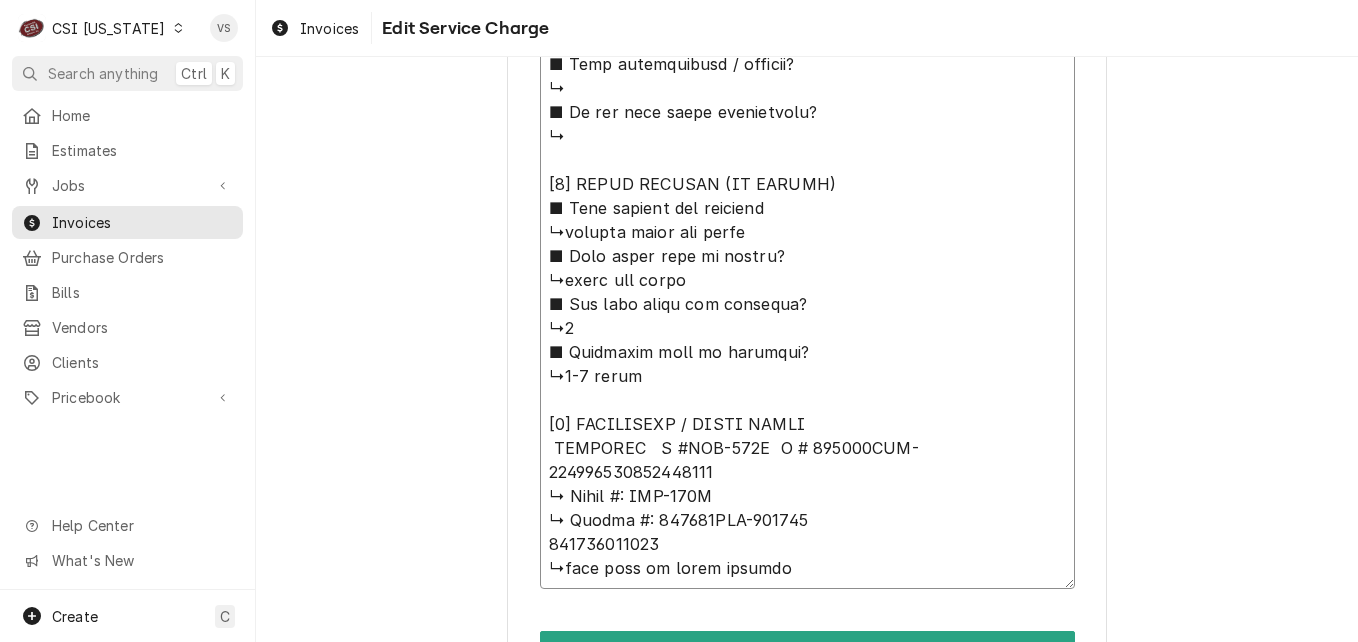 type on "x" 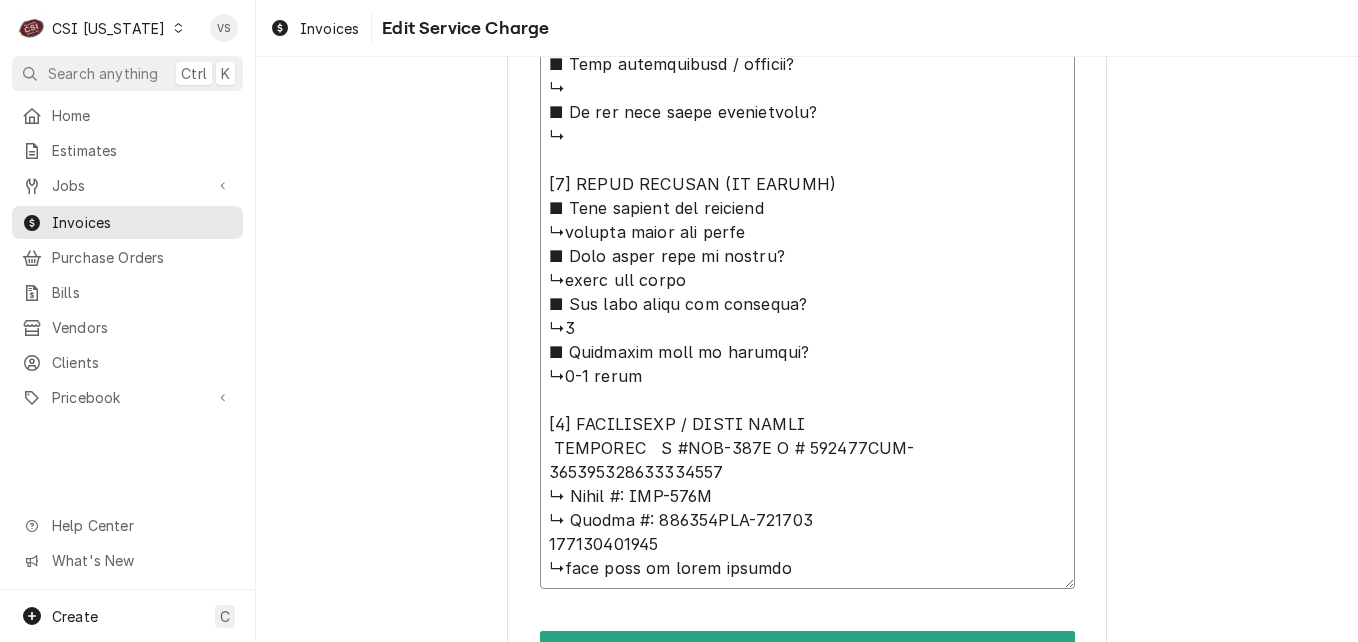 click on "Service Summary  ( optional )" at bounding box center (807, -152) 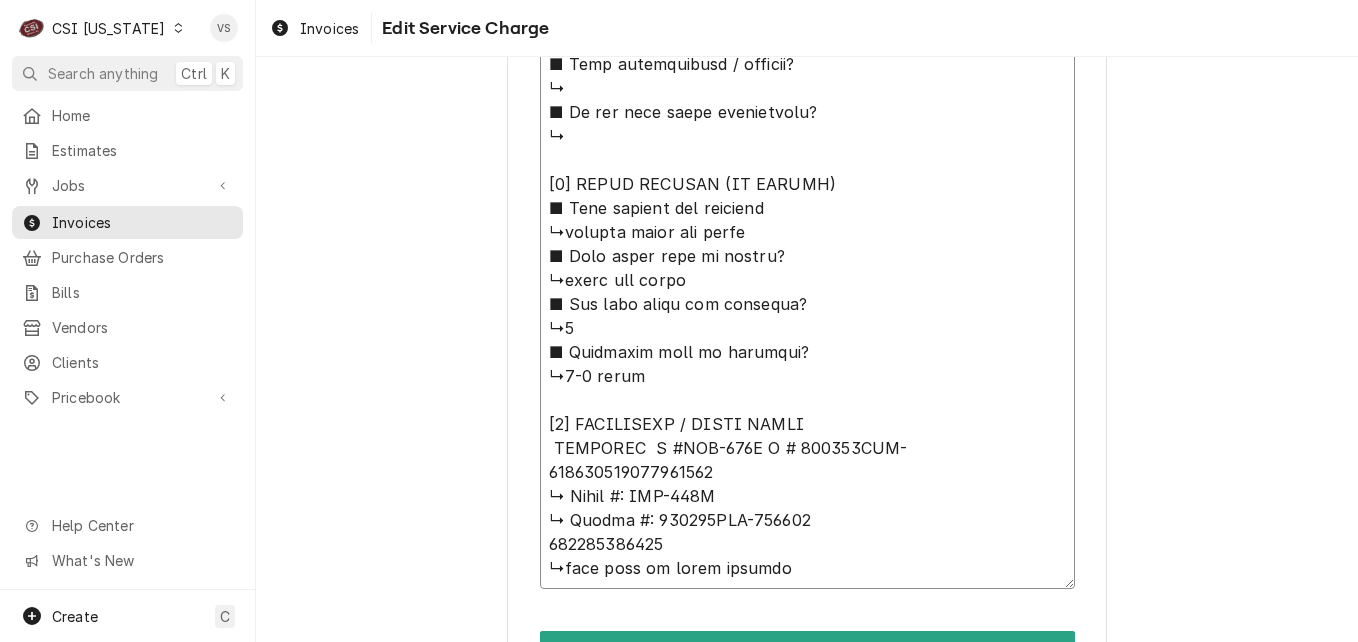 click on "Service Summary  ( optional )" at bounding box center (807, -152) 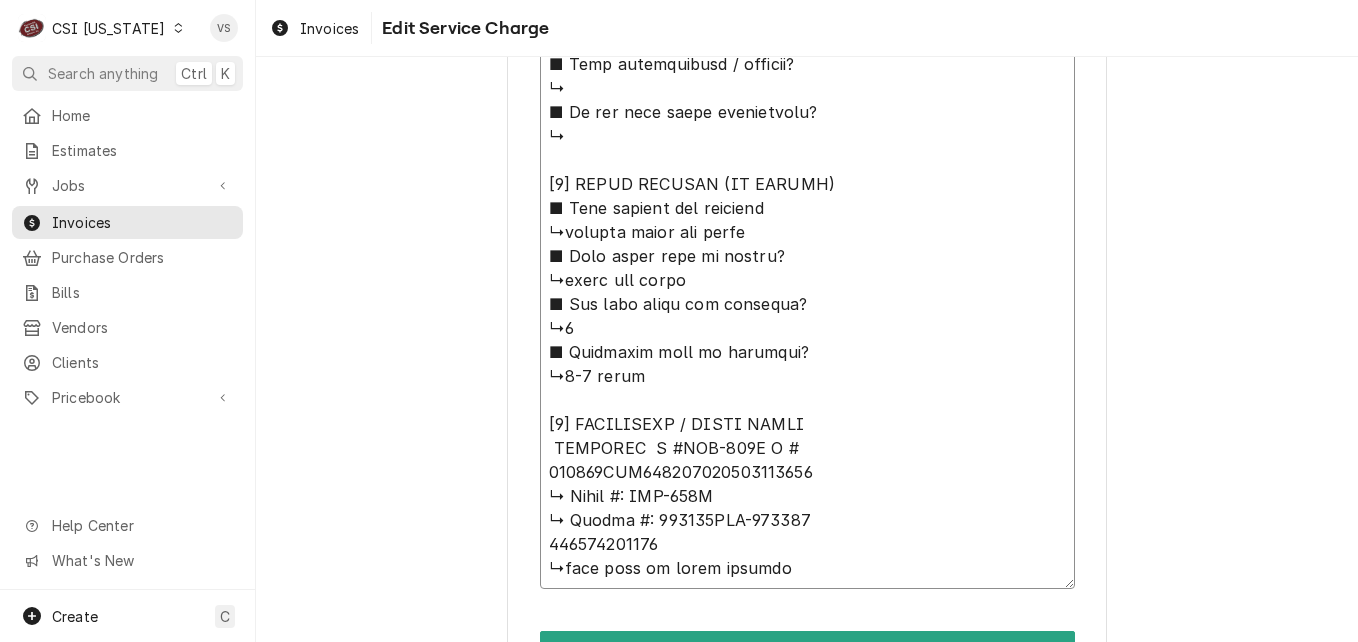 click on "Service Summary  ( optional )" at bounding box center [807, -152] 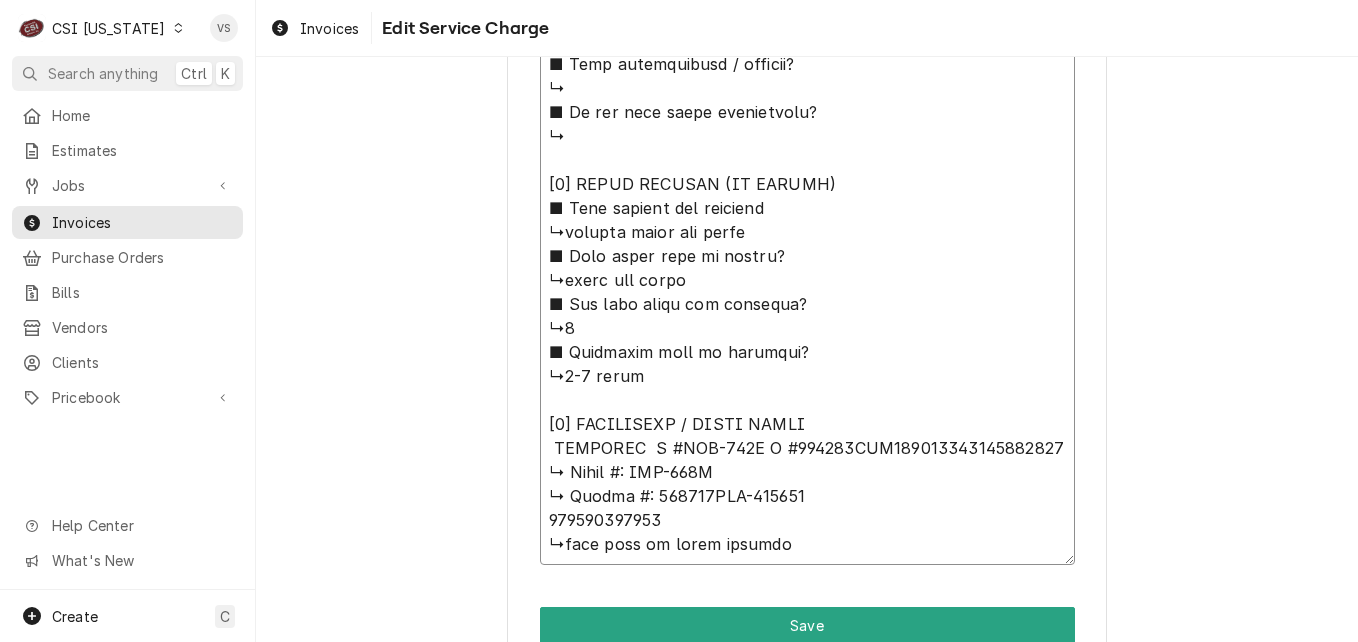 drag, startPoint x: 540, startPoint y: 472, endPoint x: 778, endPoint y: 529, distance: 244.73047 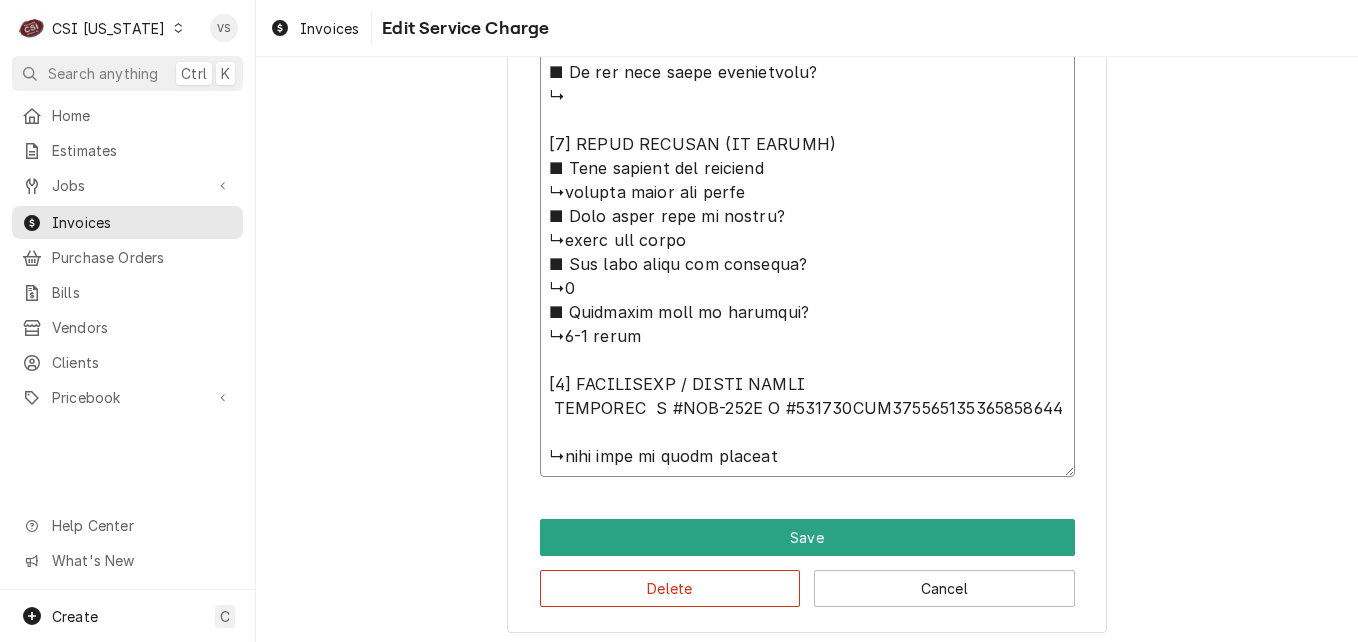 scroll, scrollTop: 1901, scrollLeft: 0, axis: vertical 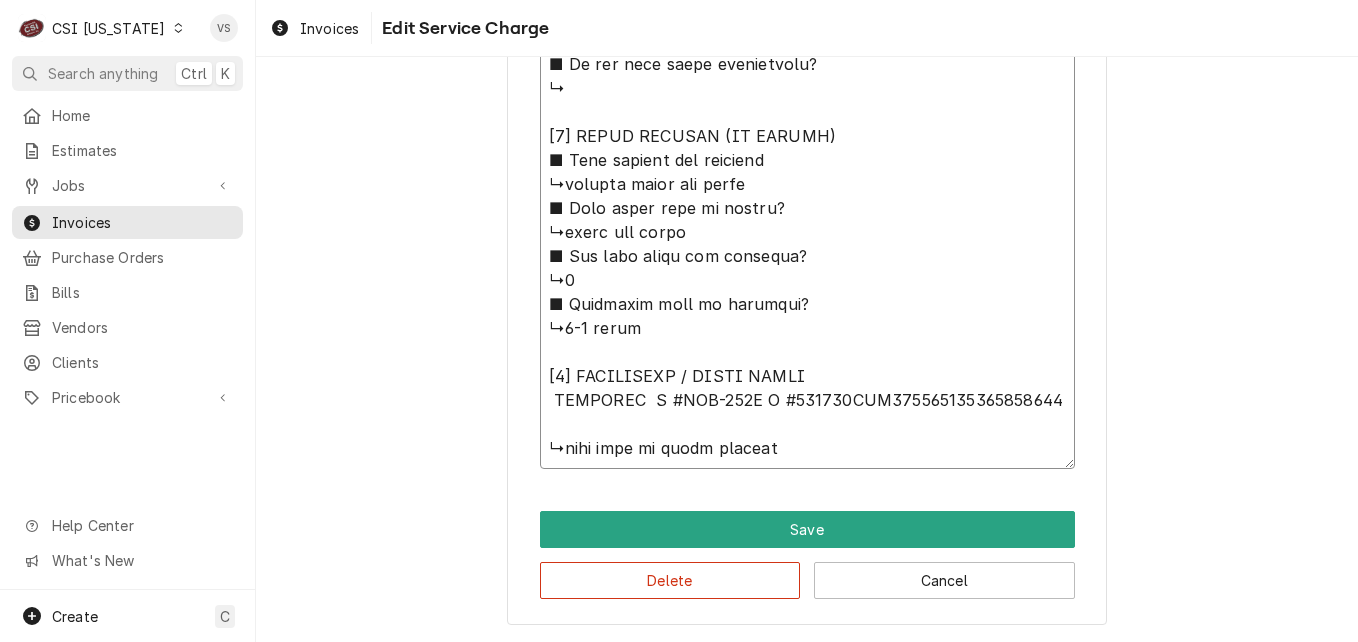 click on "Service Summary  ( optional )" at bounding box center [807, -236] 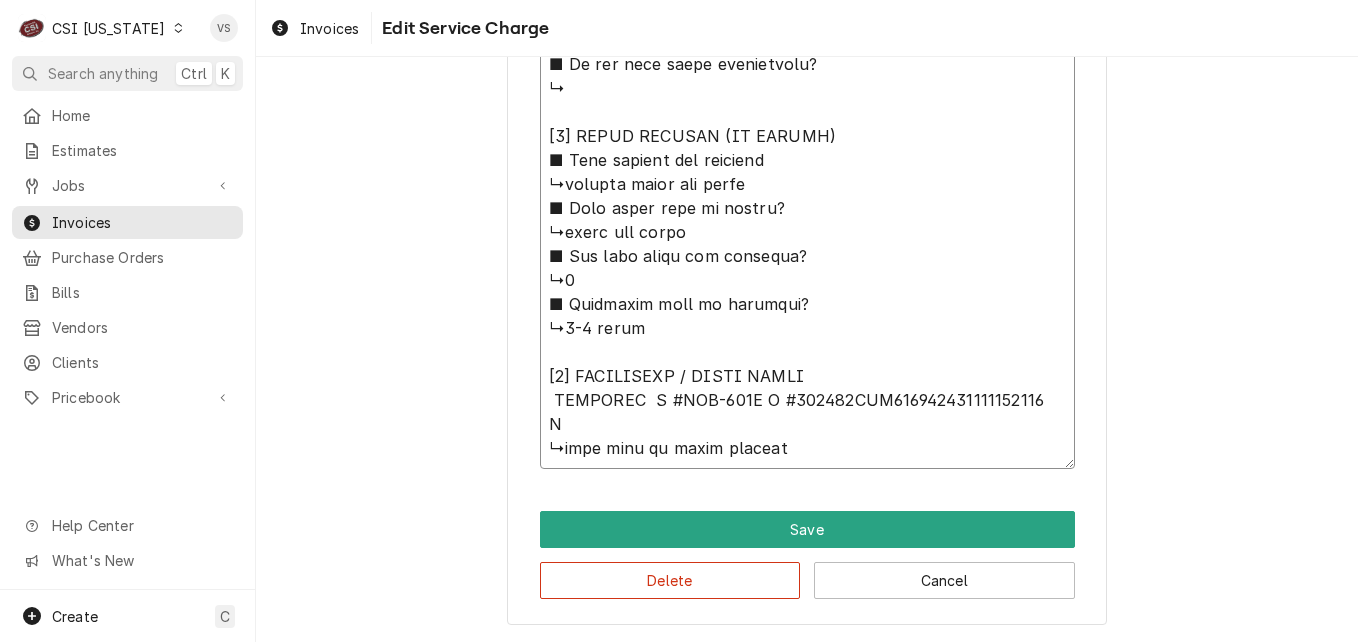 type on "x" 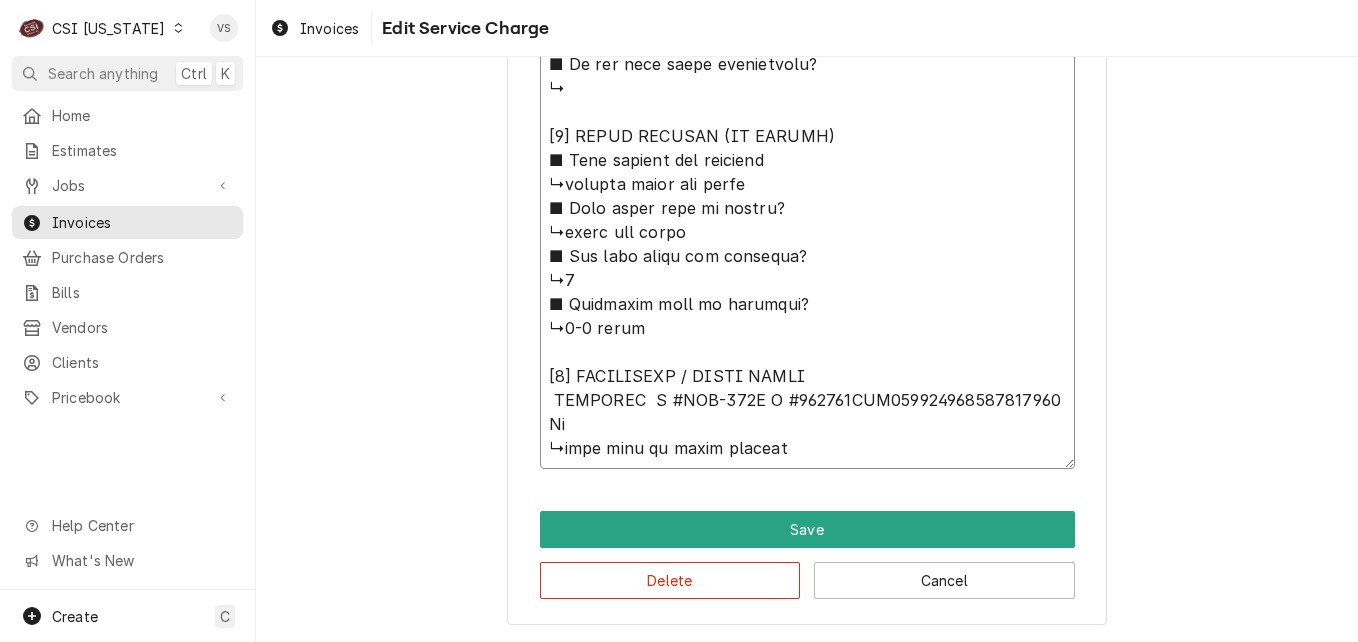type on "x" 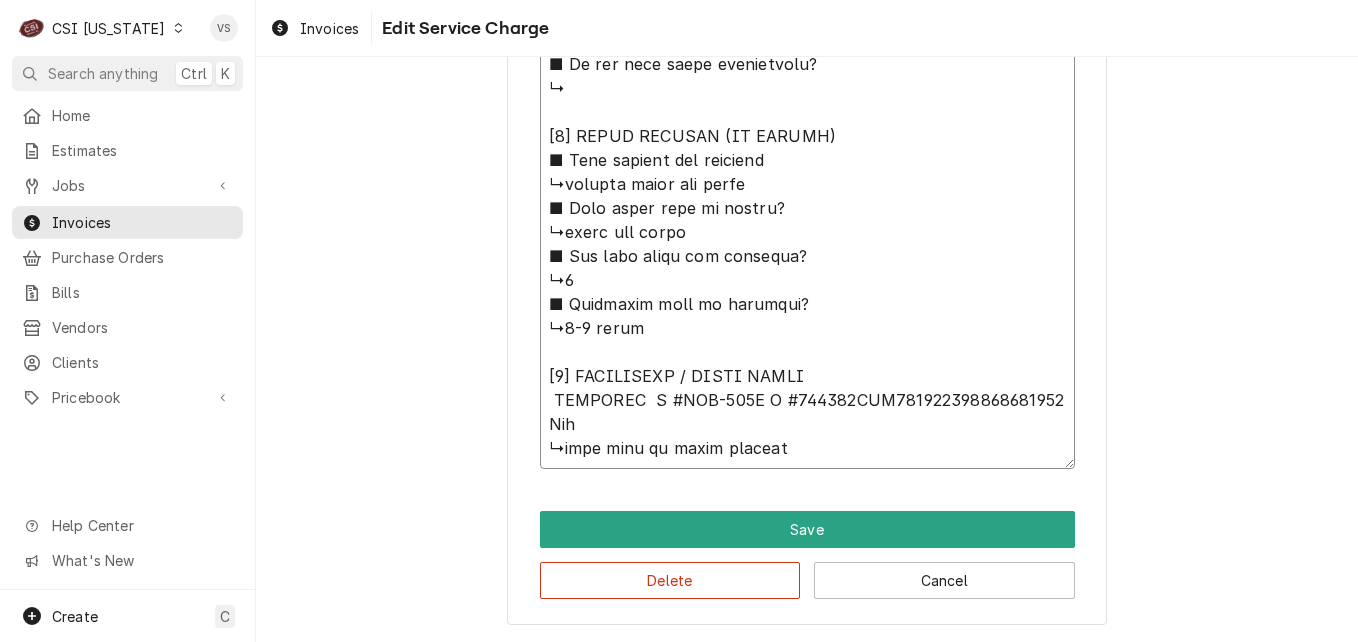 type on "x" 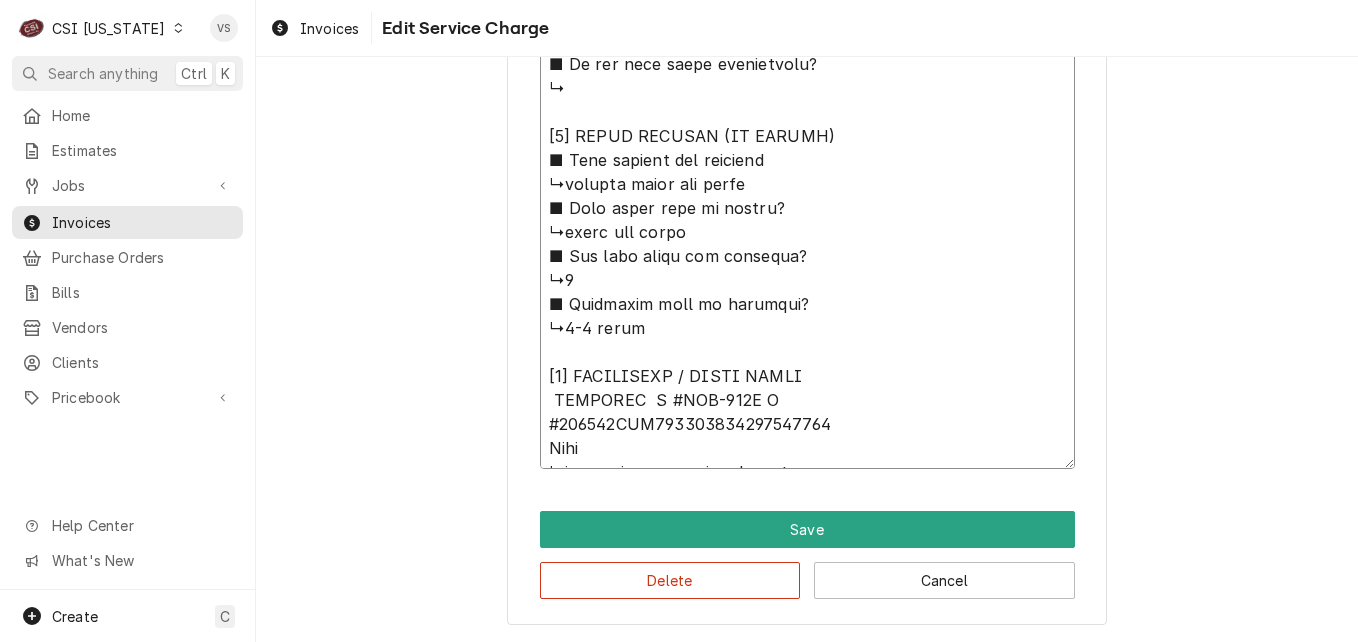 type on "x" 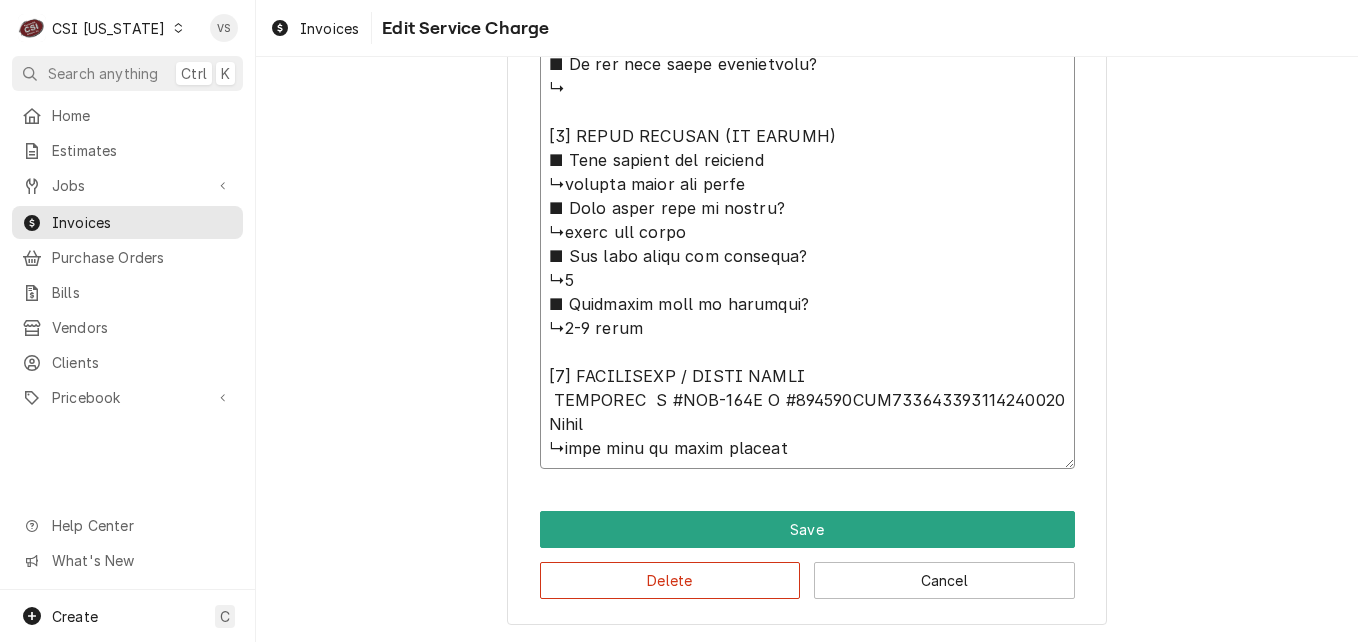 type on "x" 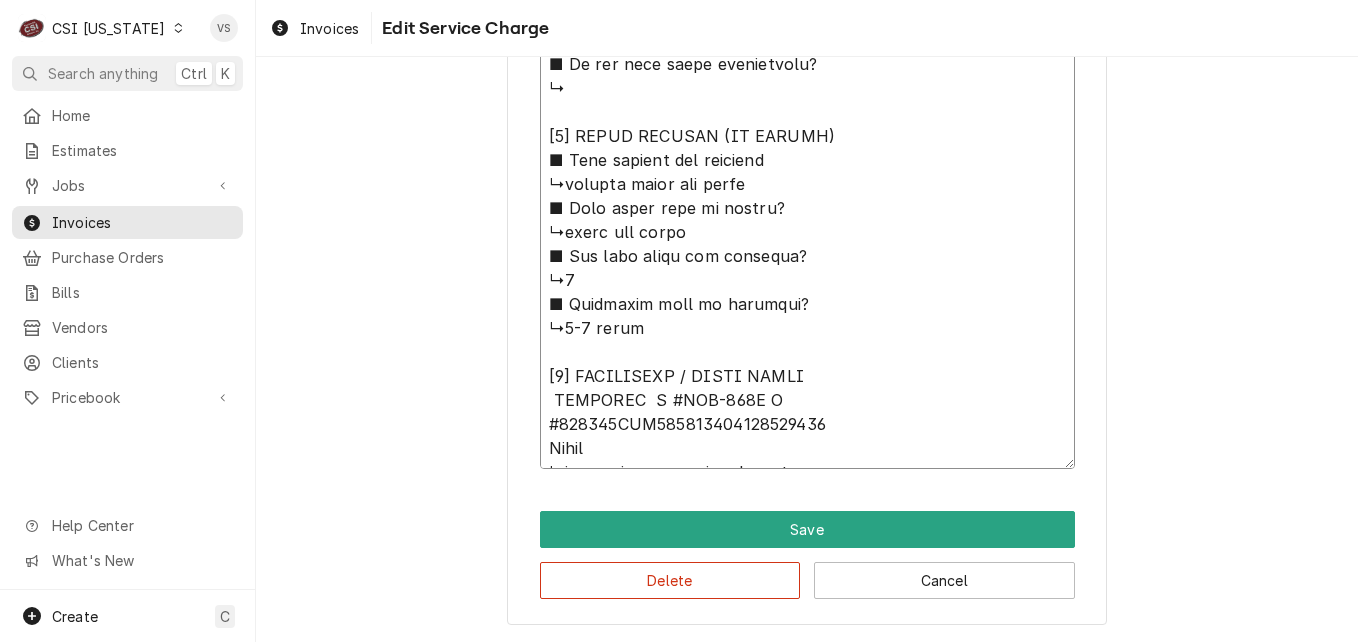 type on "x" 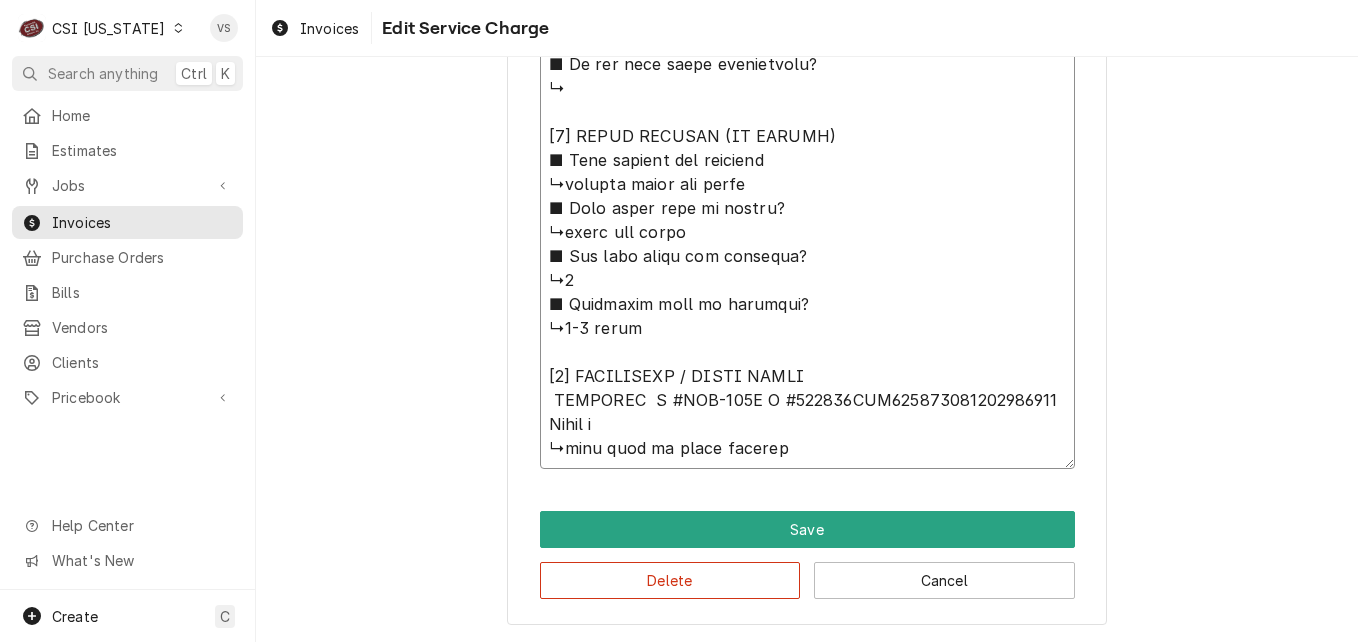 type on "x" 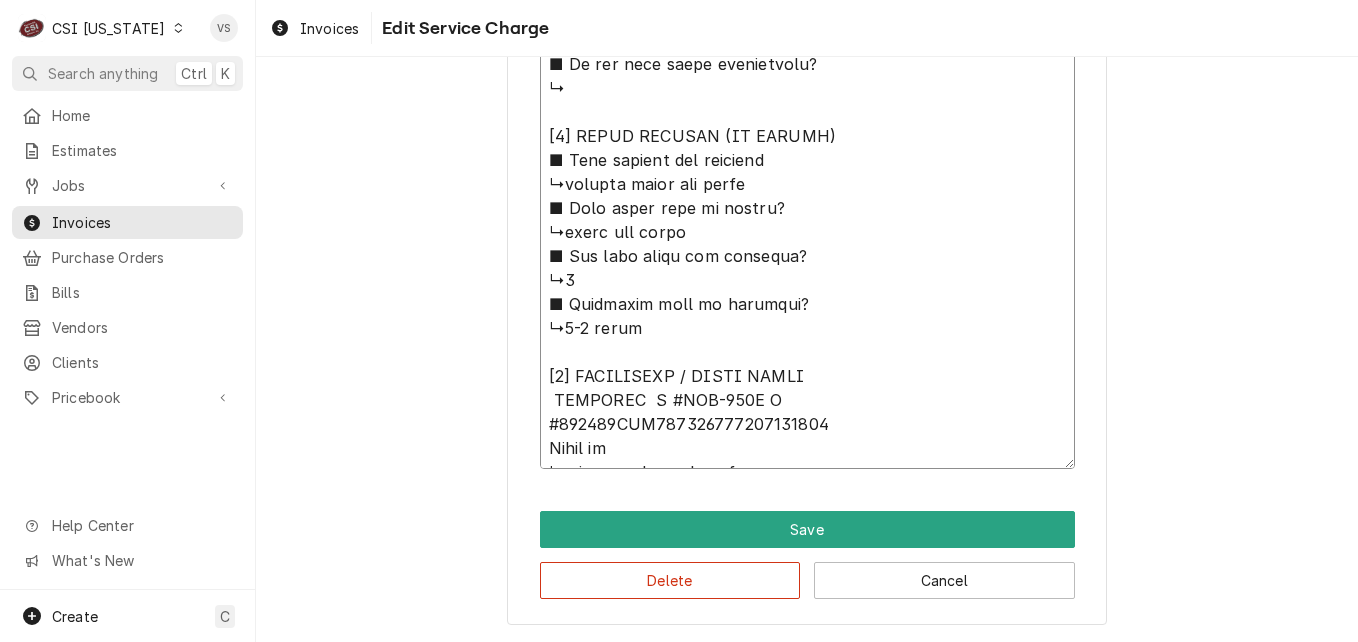 type on "x" 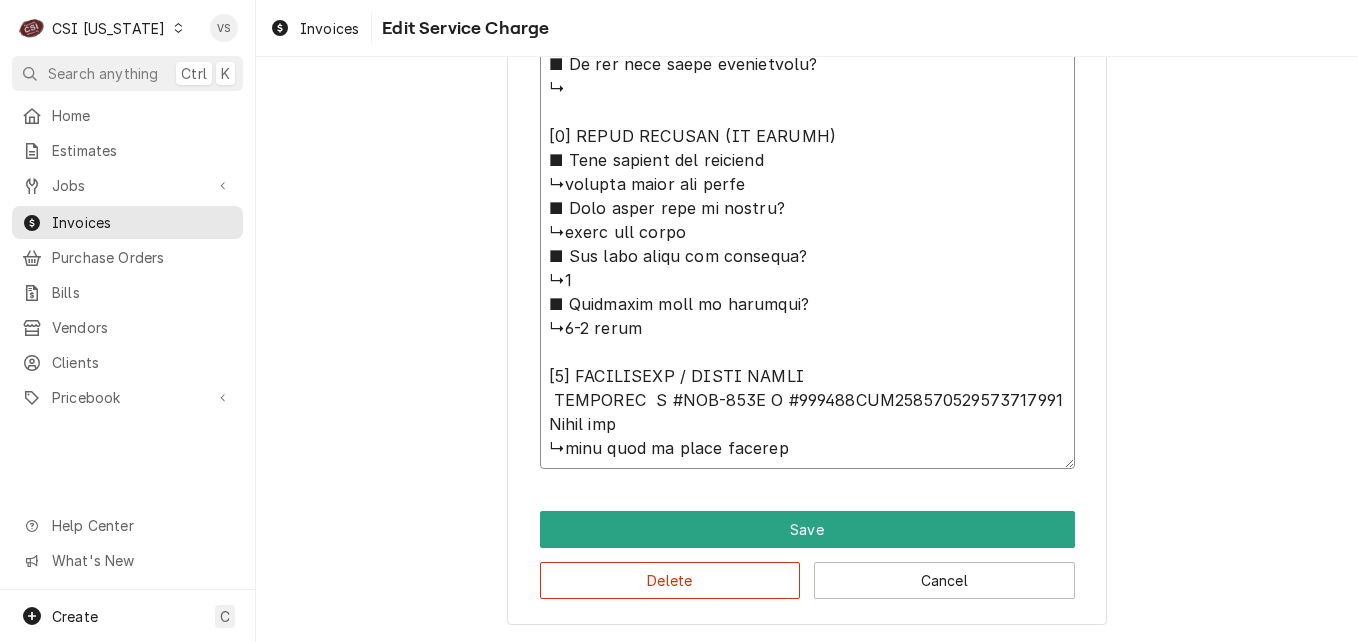 type on "x" 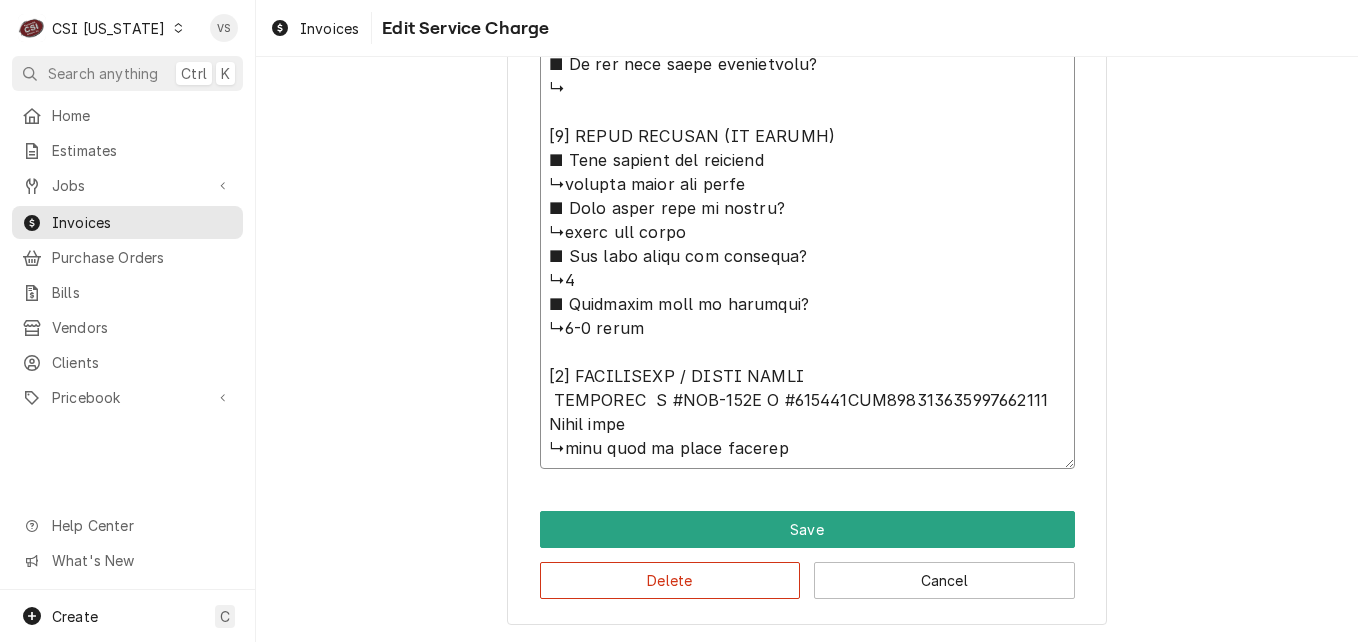 type on "x" 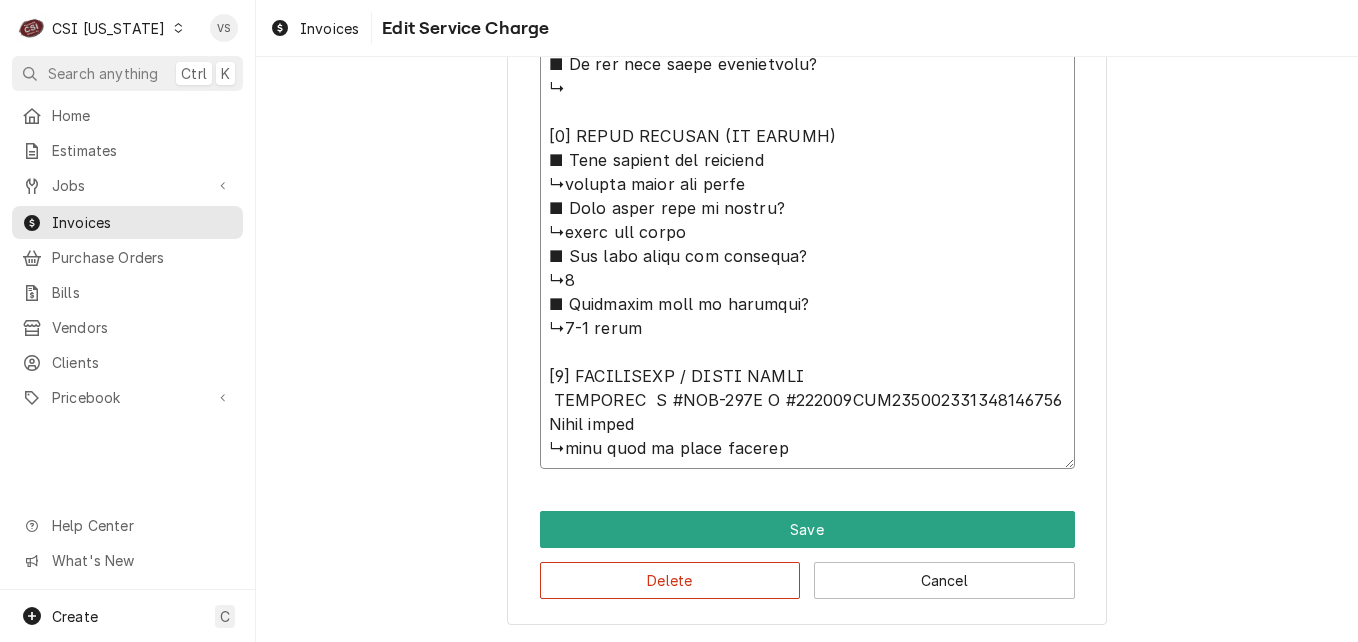type on "x" 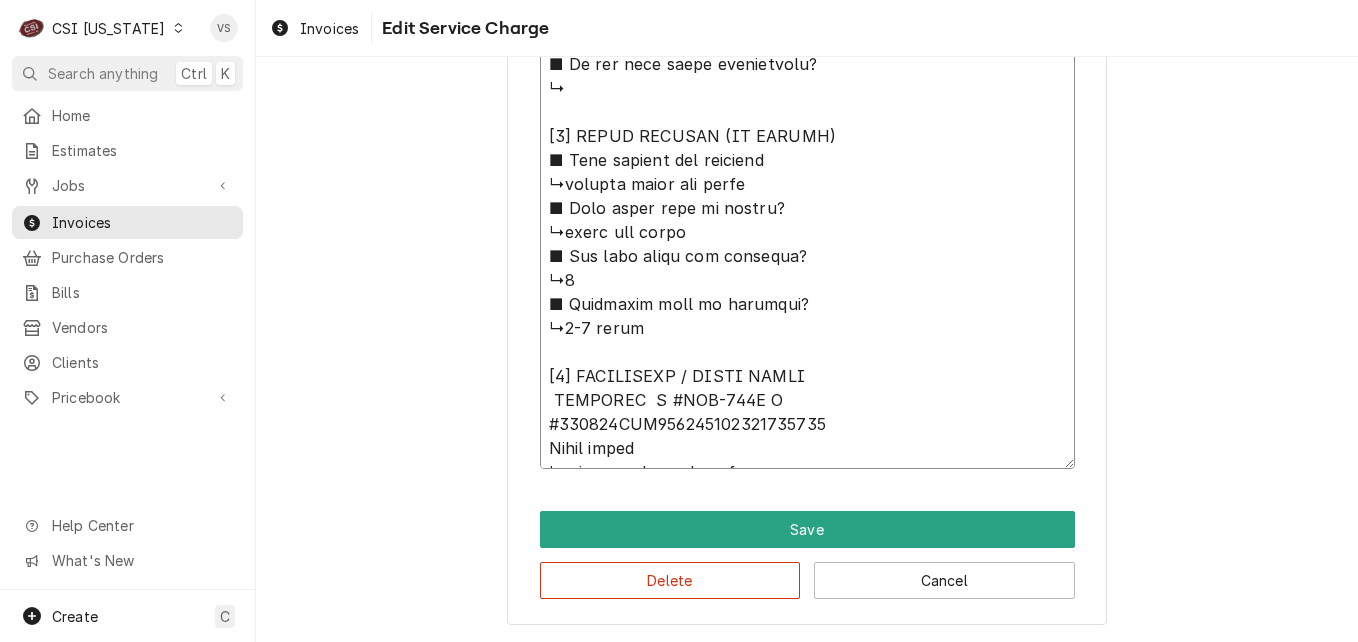 type on "x" 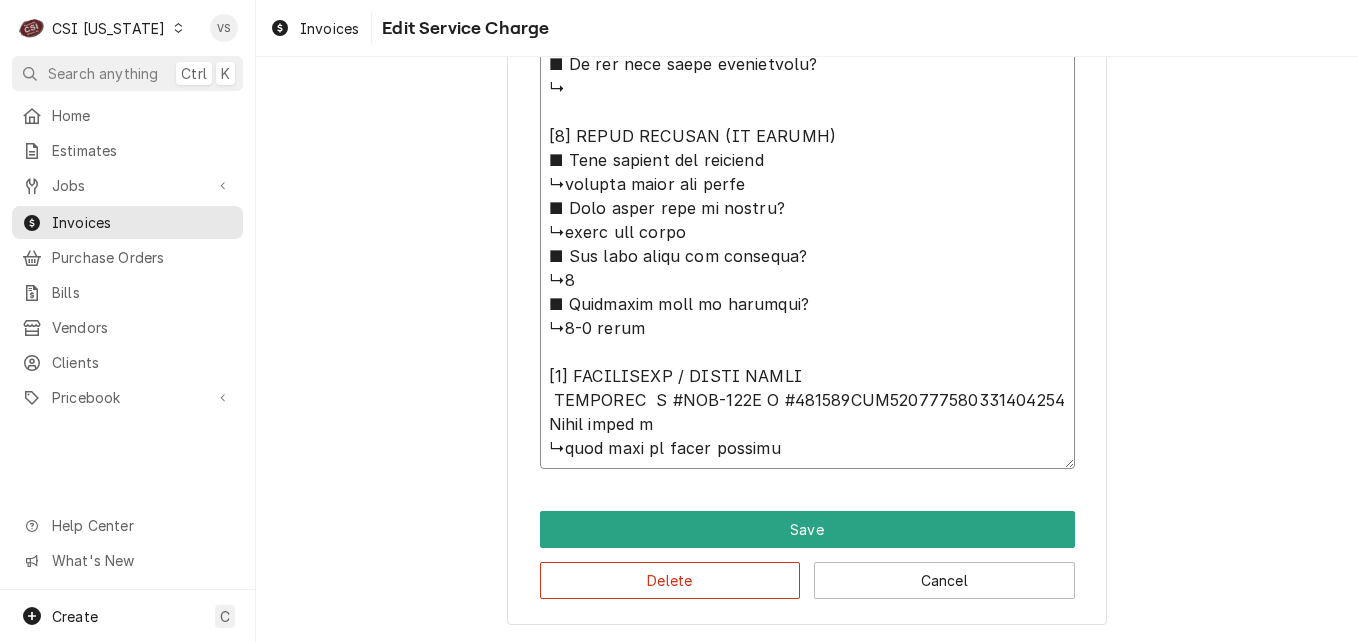 type on "x" 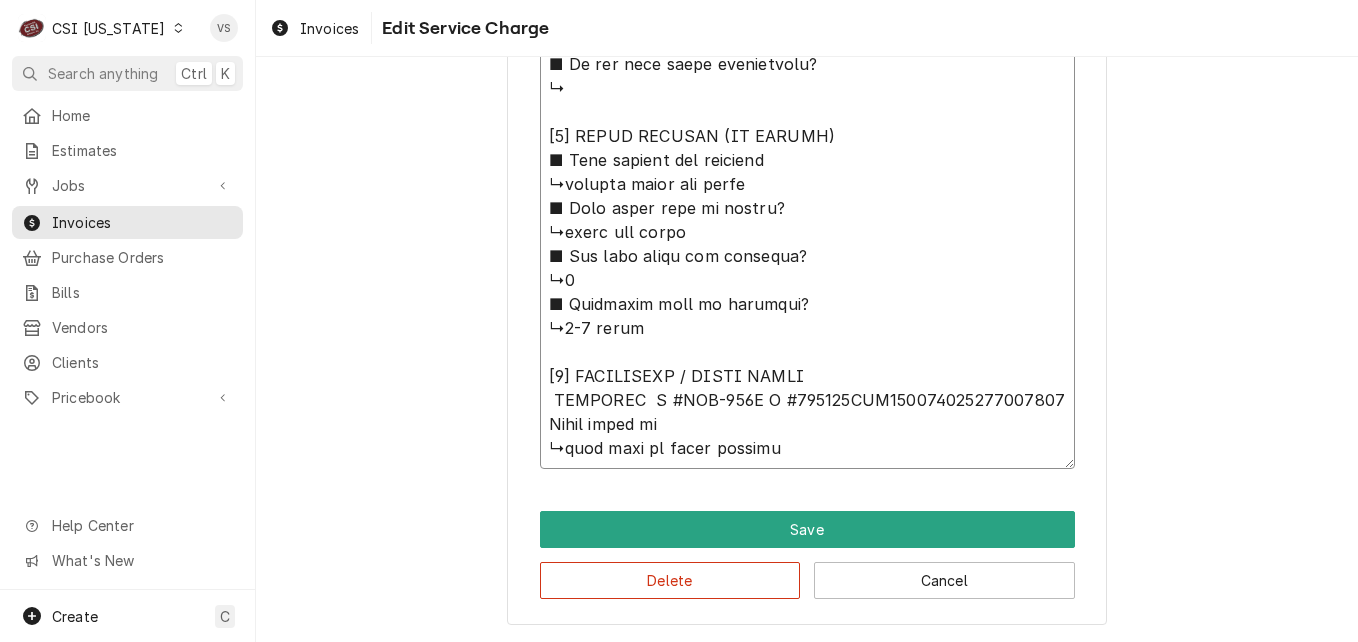 type on "x" 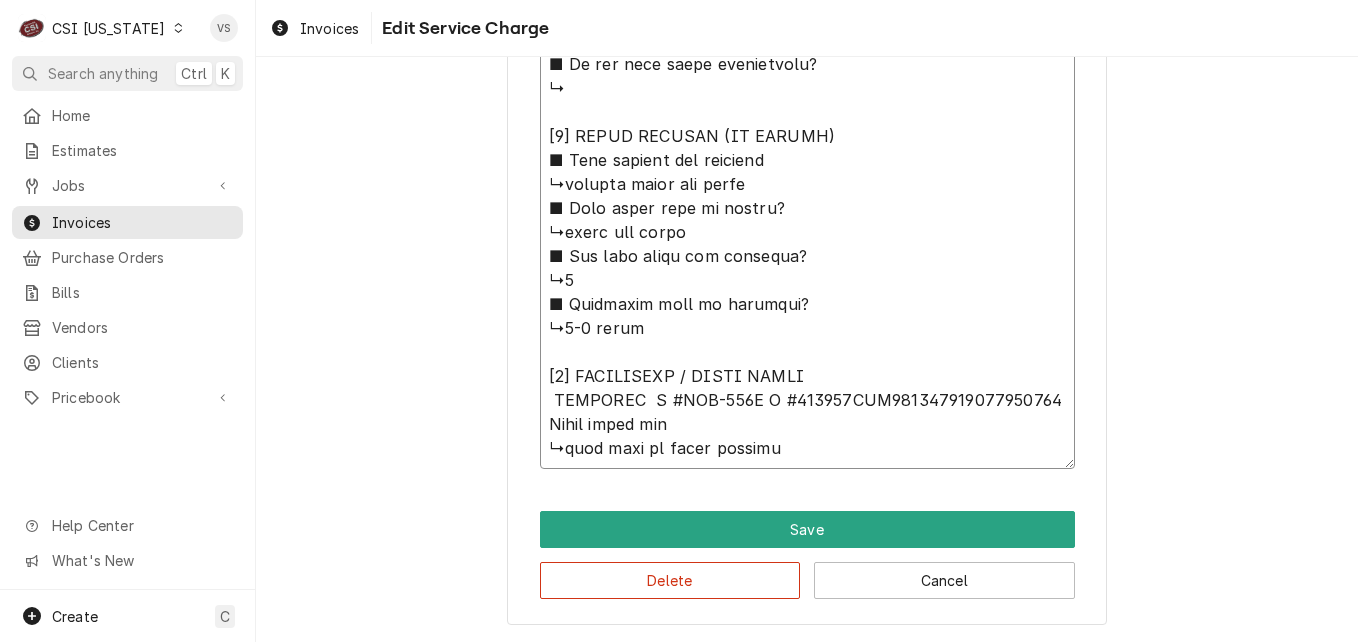 type on "x" 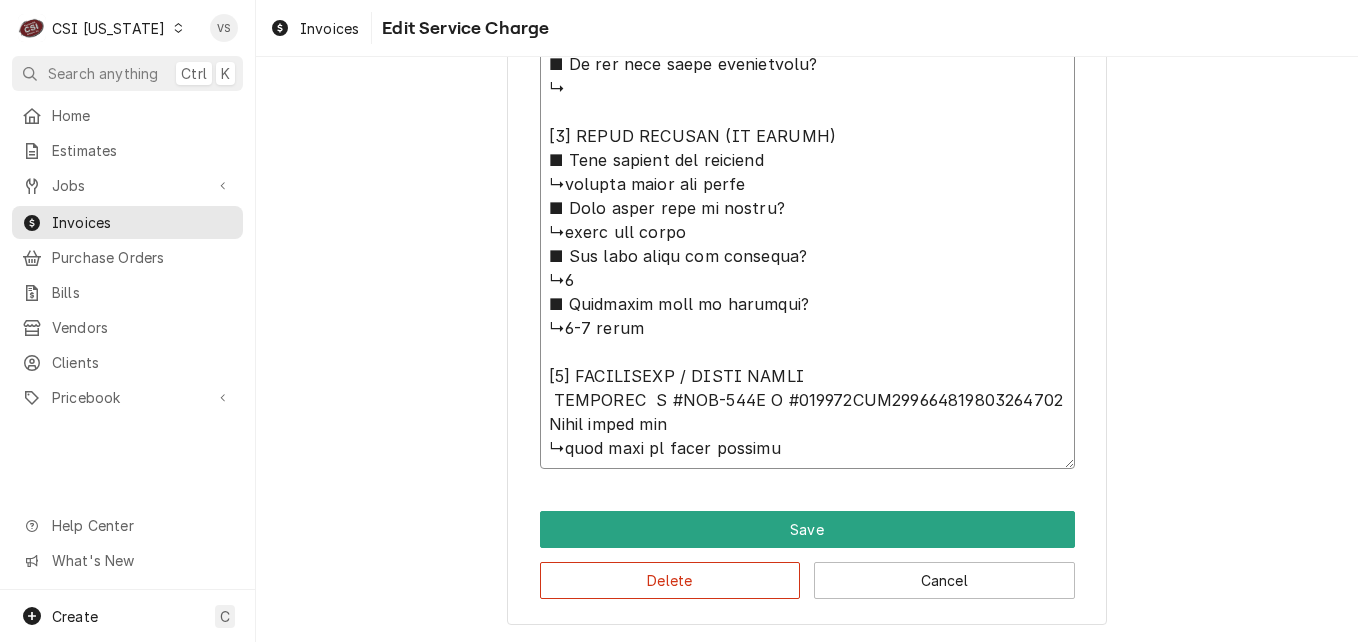 type on "x" 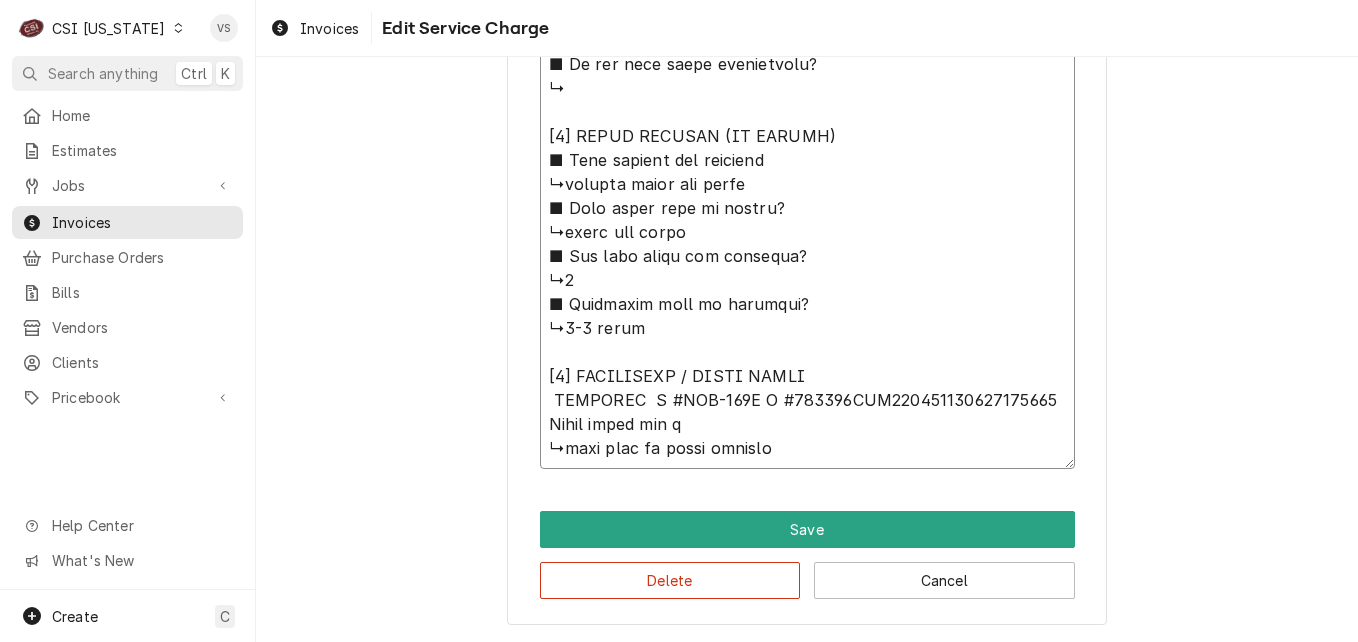 type on "x" 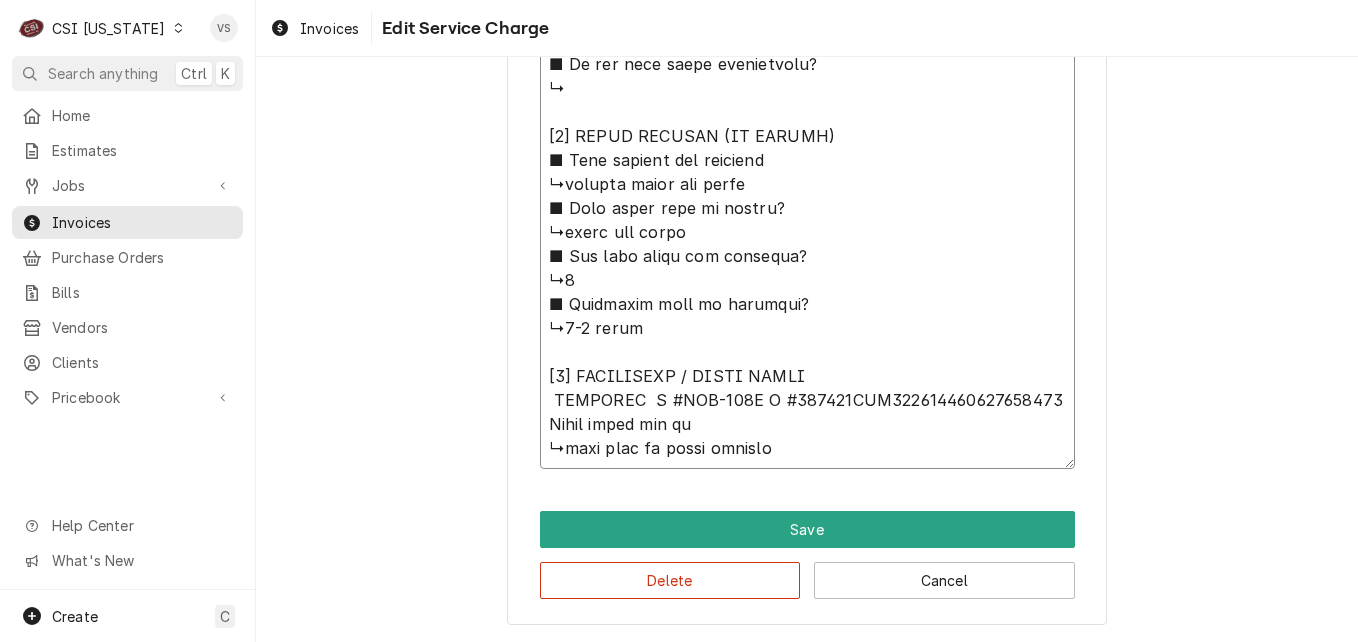 type on "x" 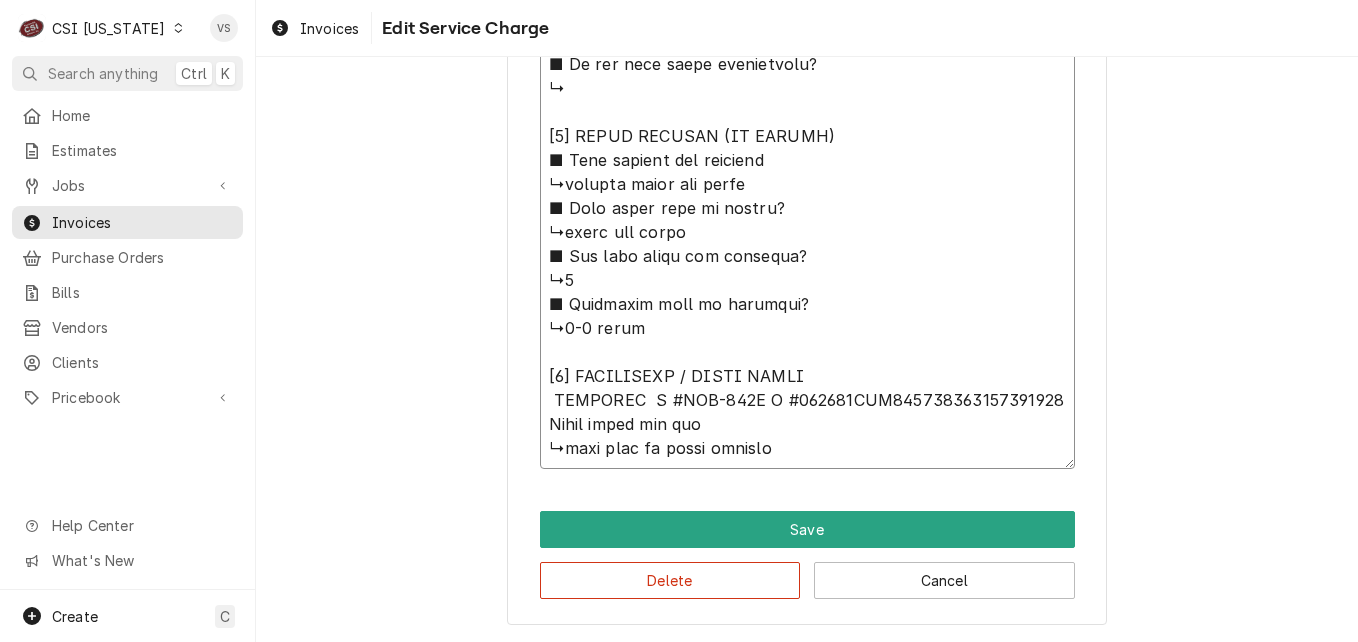 type on "x" 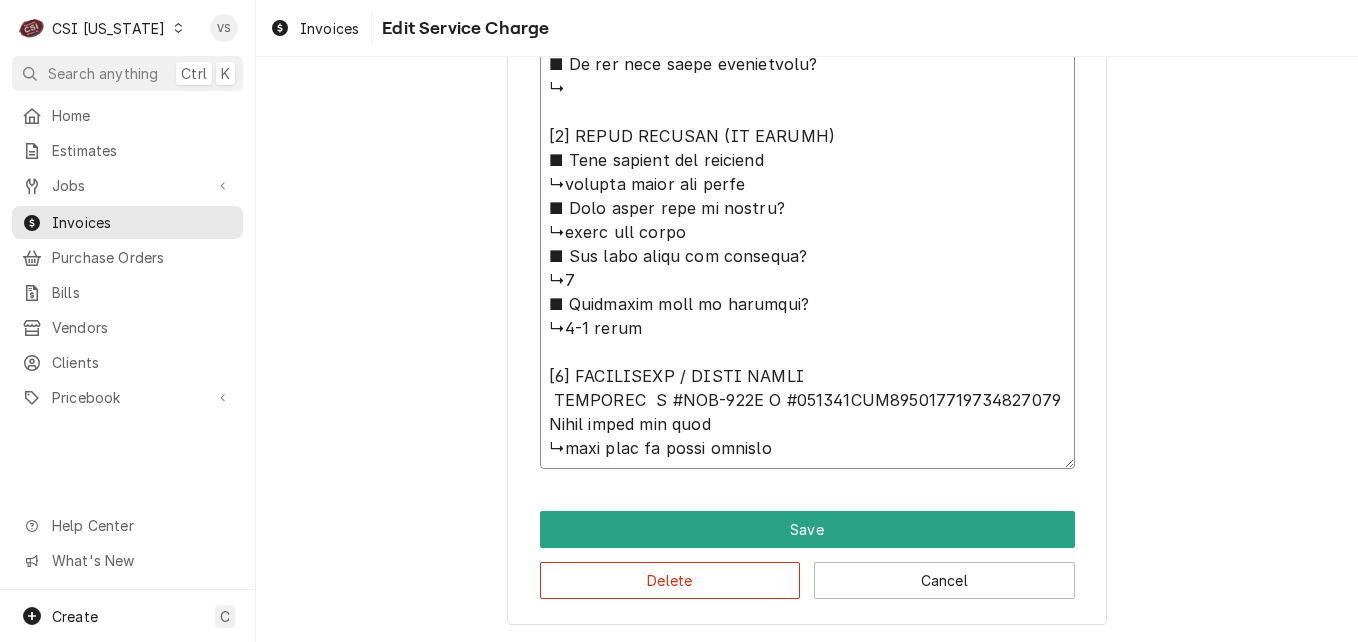 type on "x" 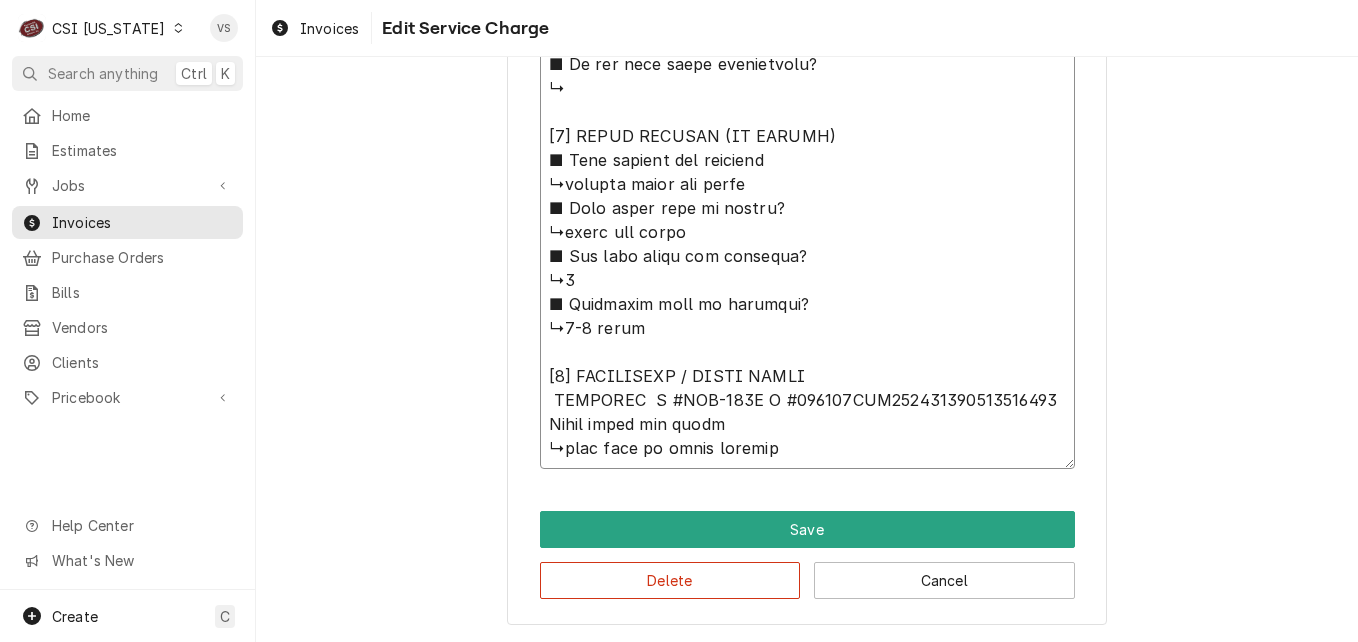 type on "x" 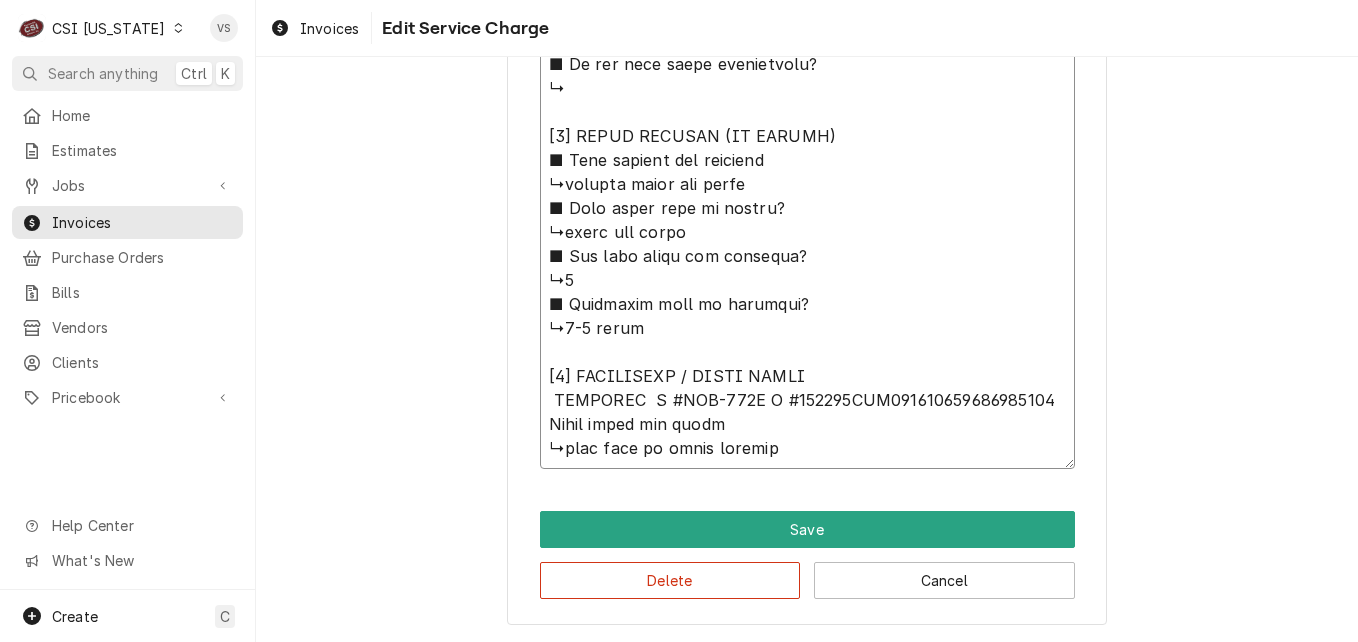 type on "x" 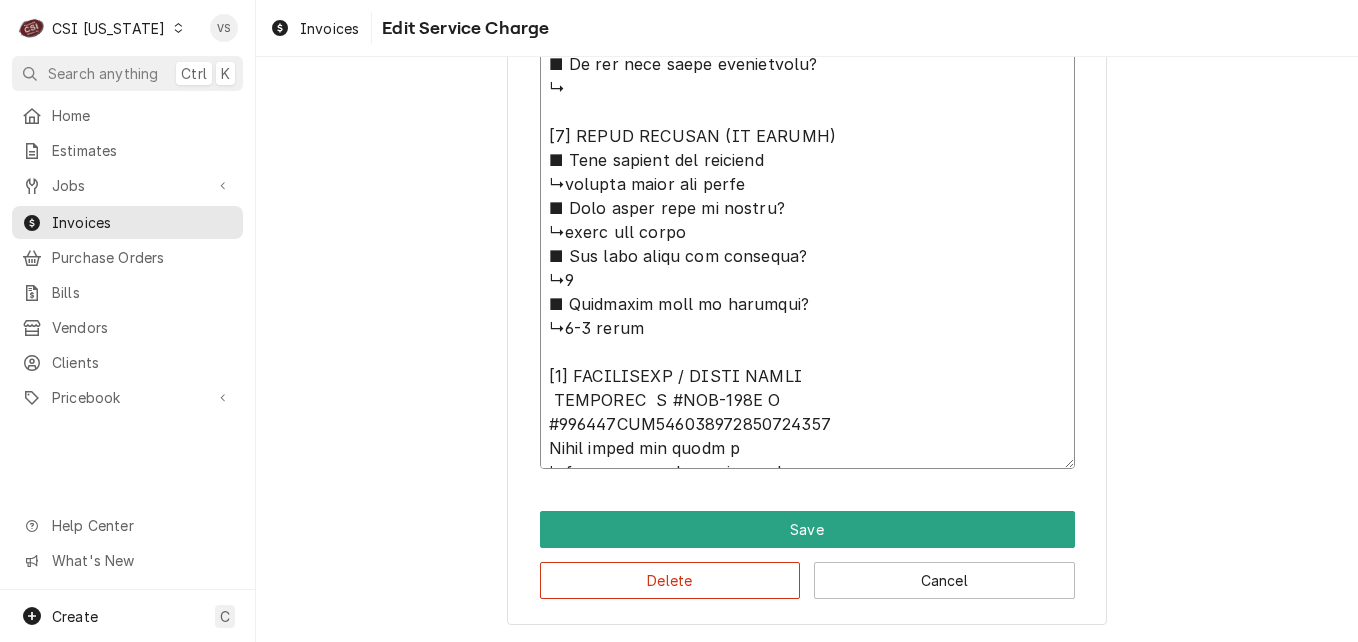 type on "x" 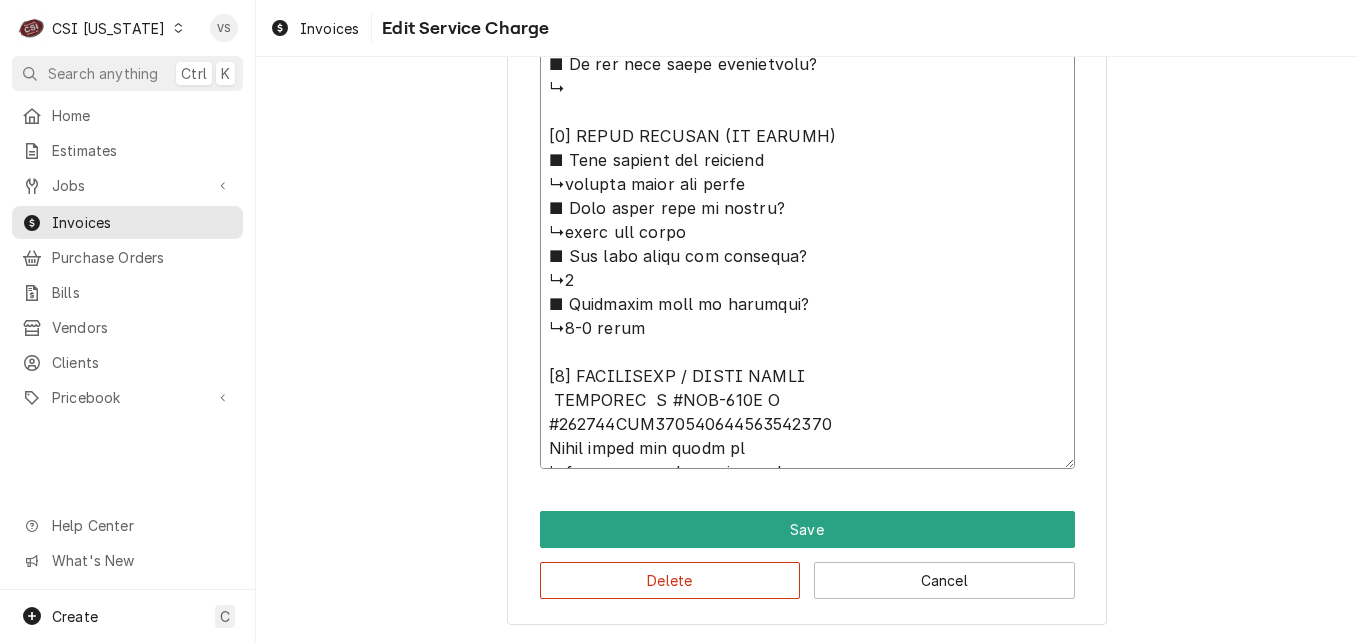type on "x" 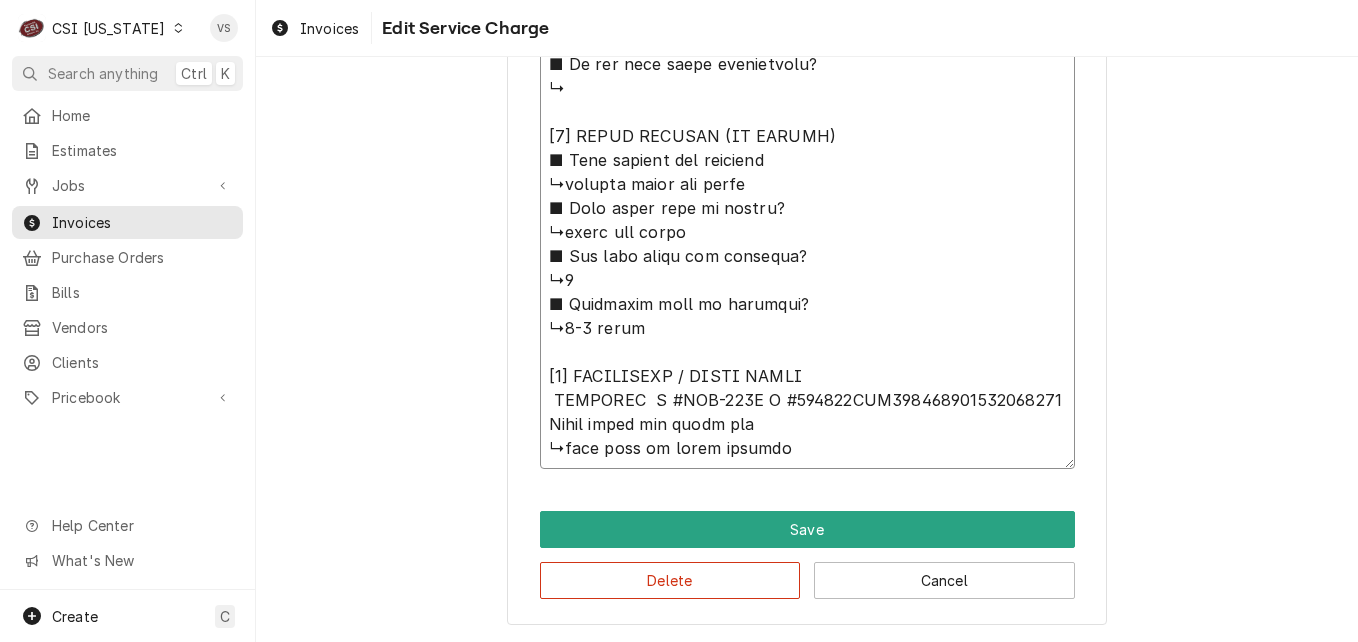type on "x" 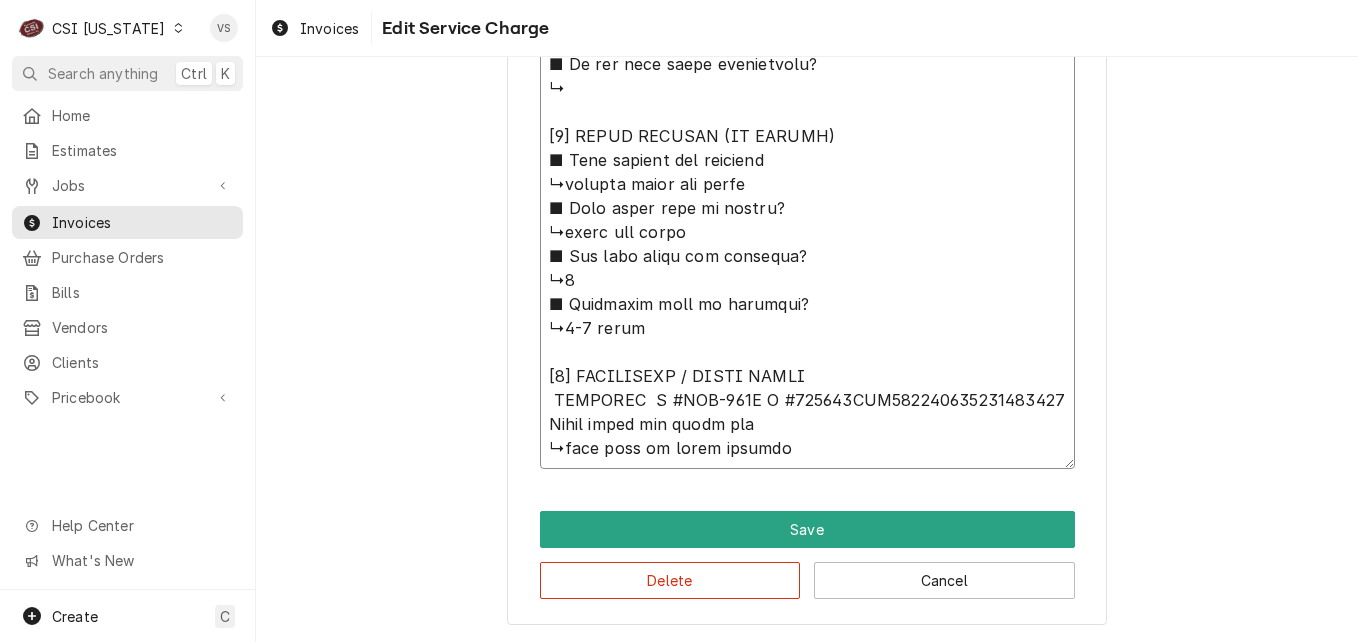 type on "x" 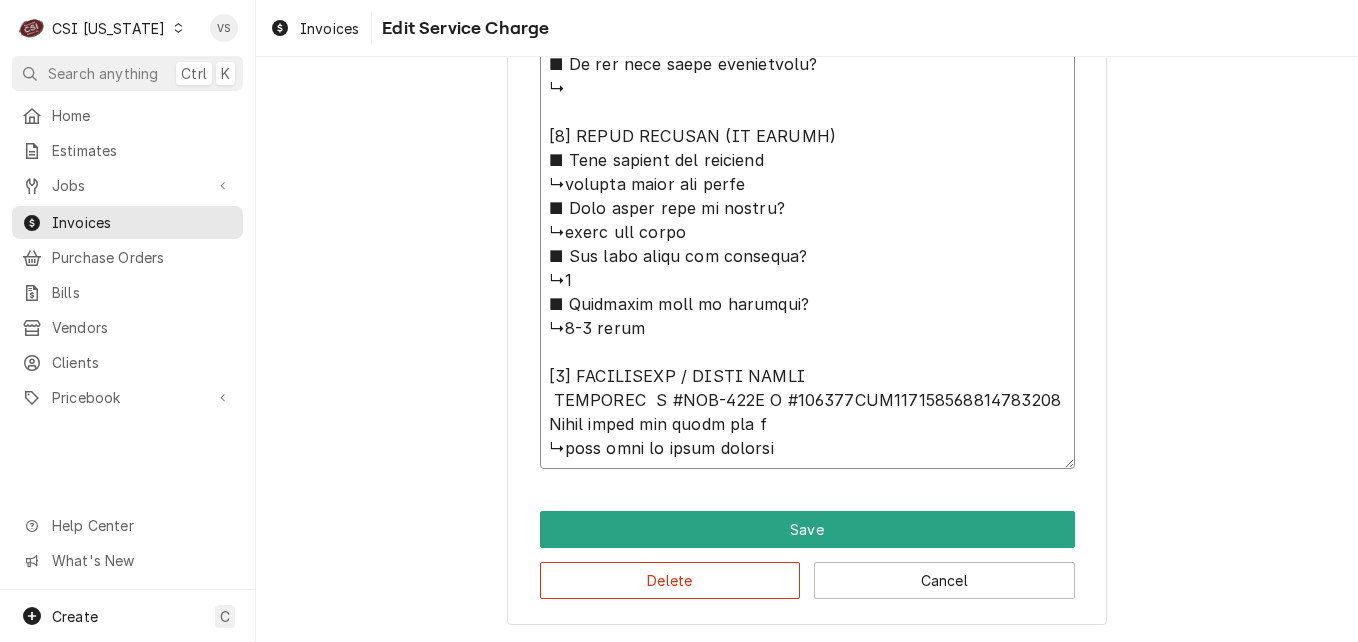 type on "x" 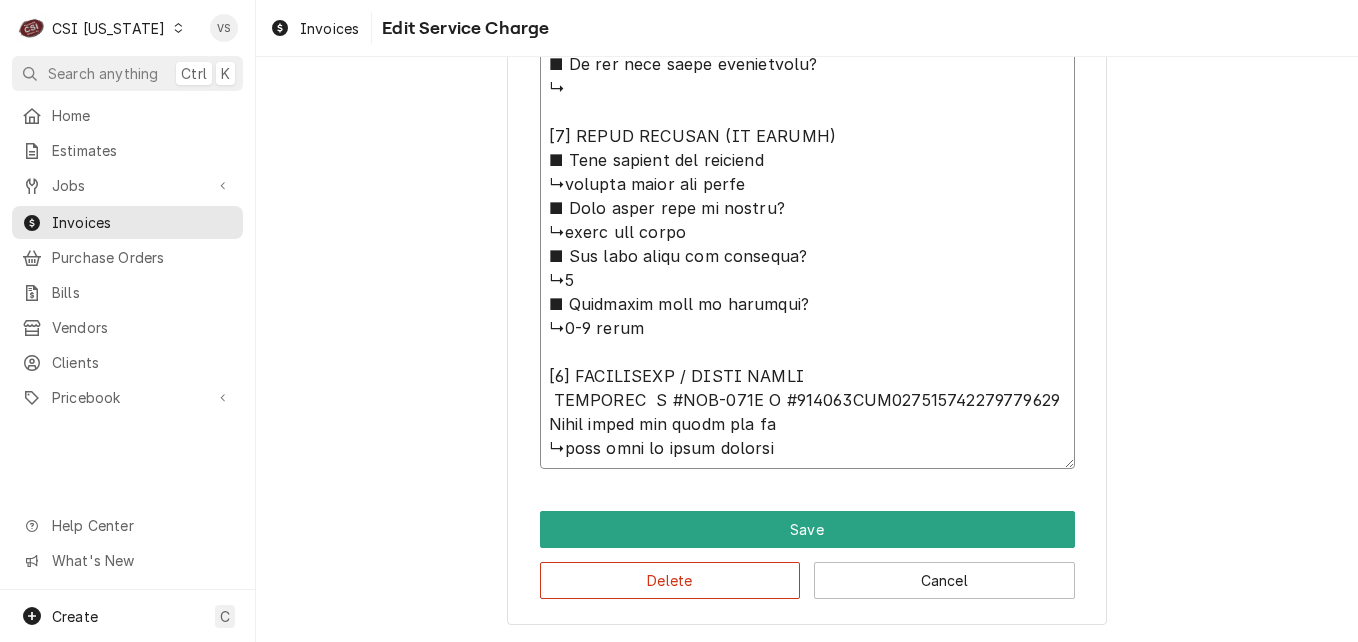 type on "x" 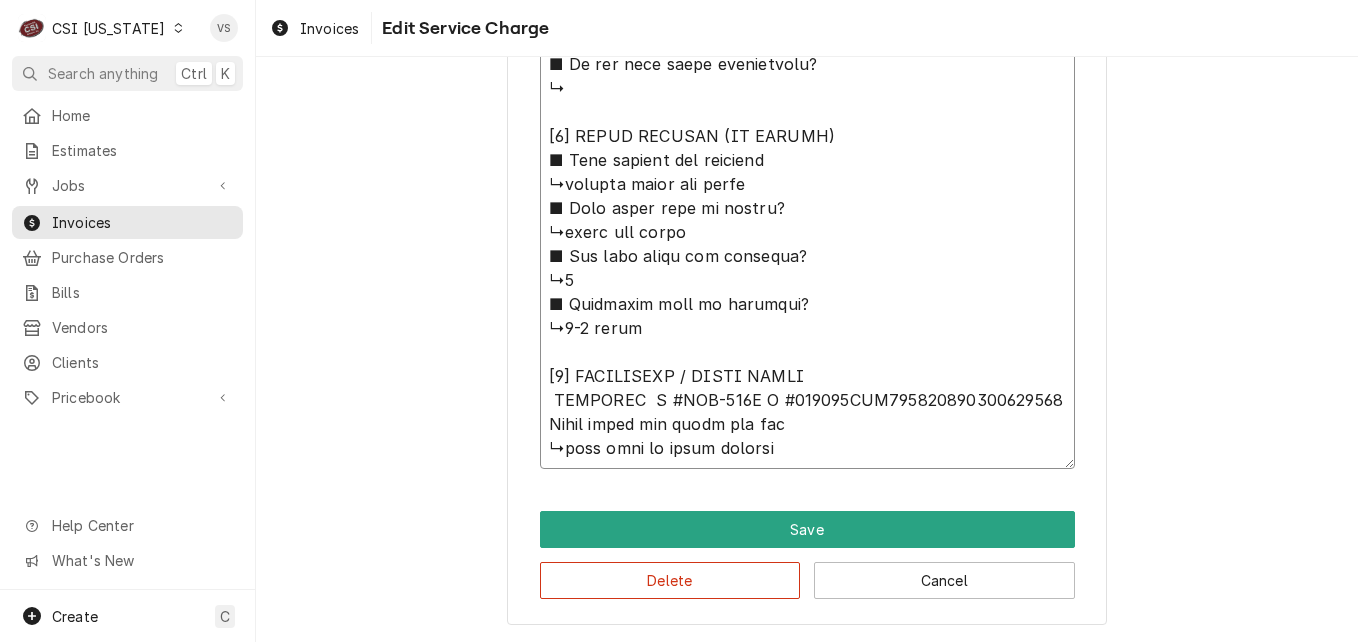 type on "x" 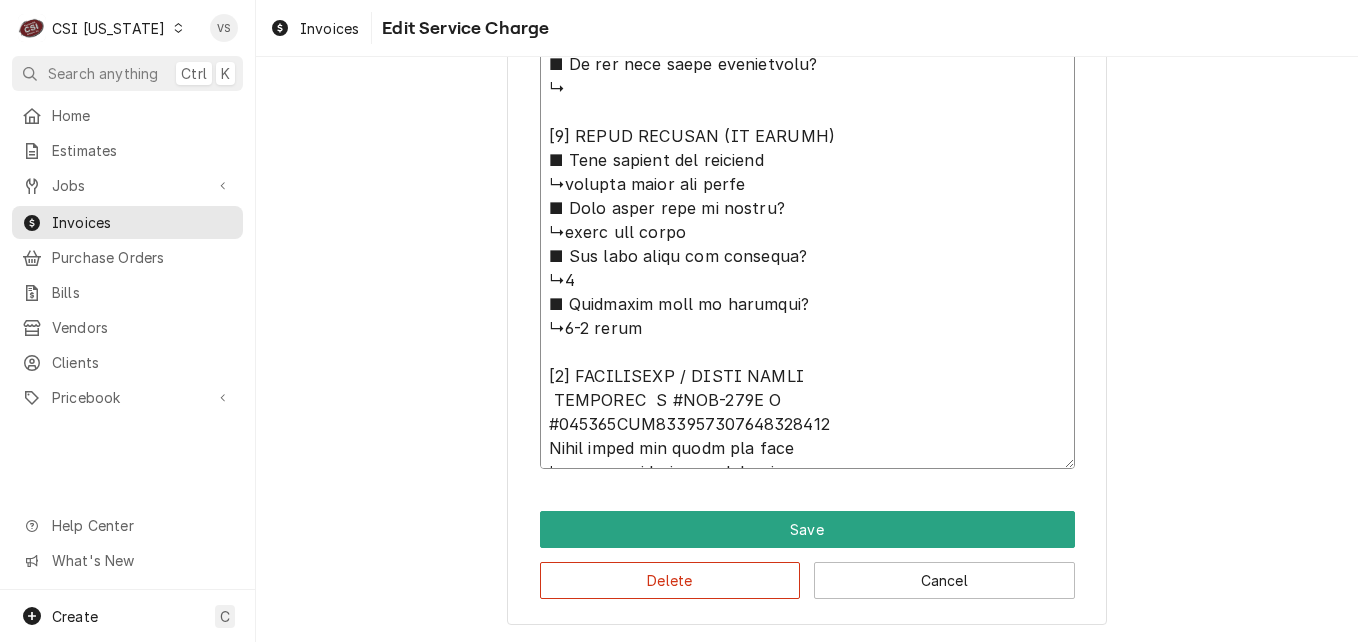 type on "x" 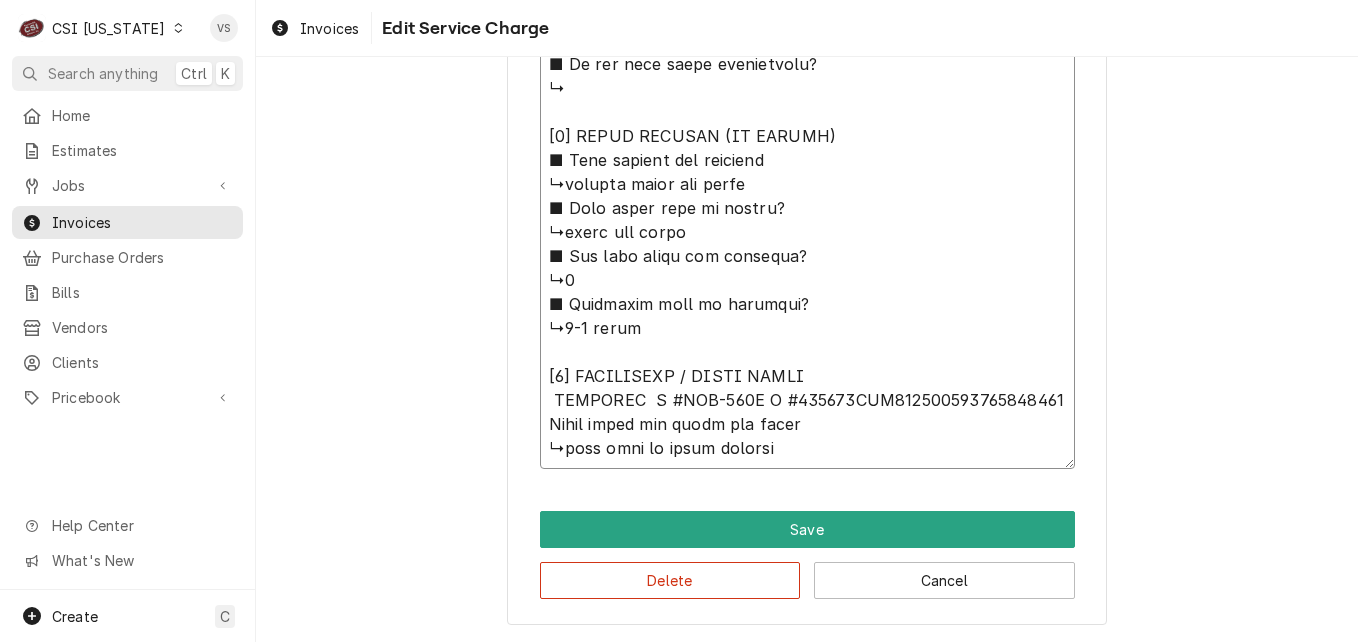 type on "x" 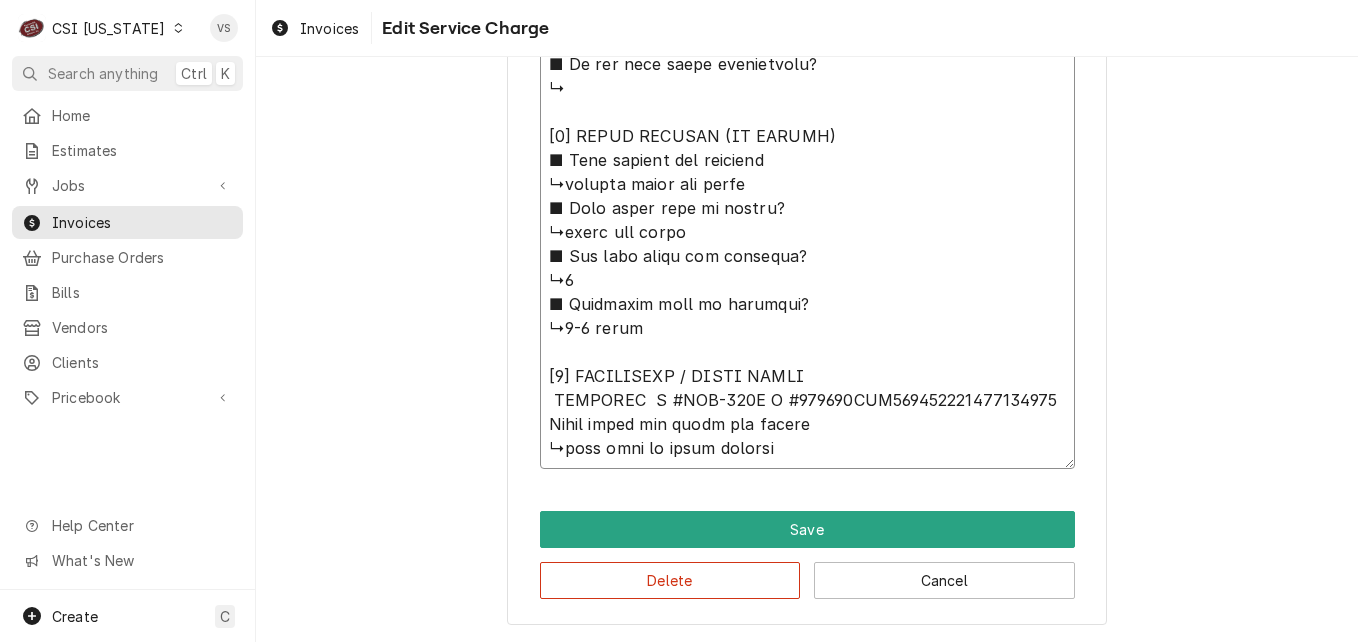type on "x" 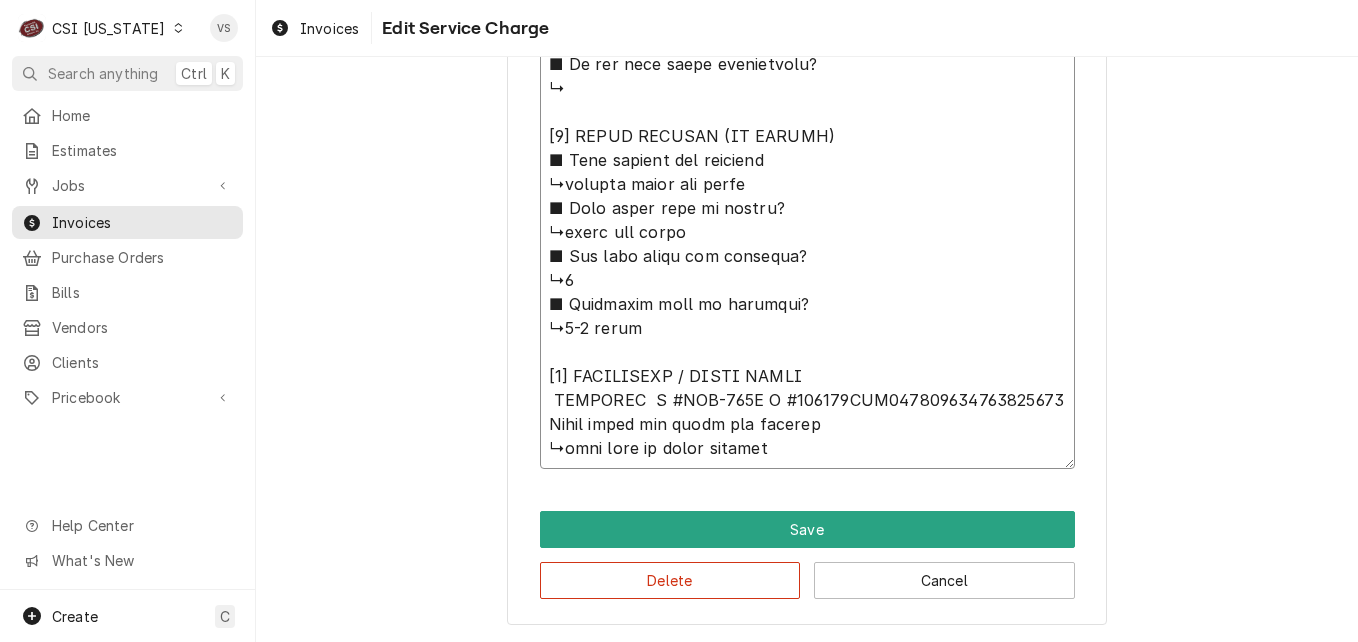 type on "x" 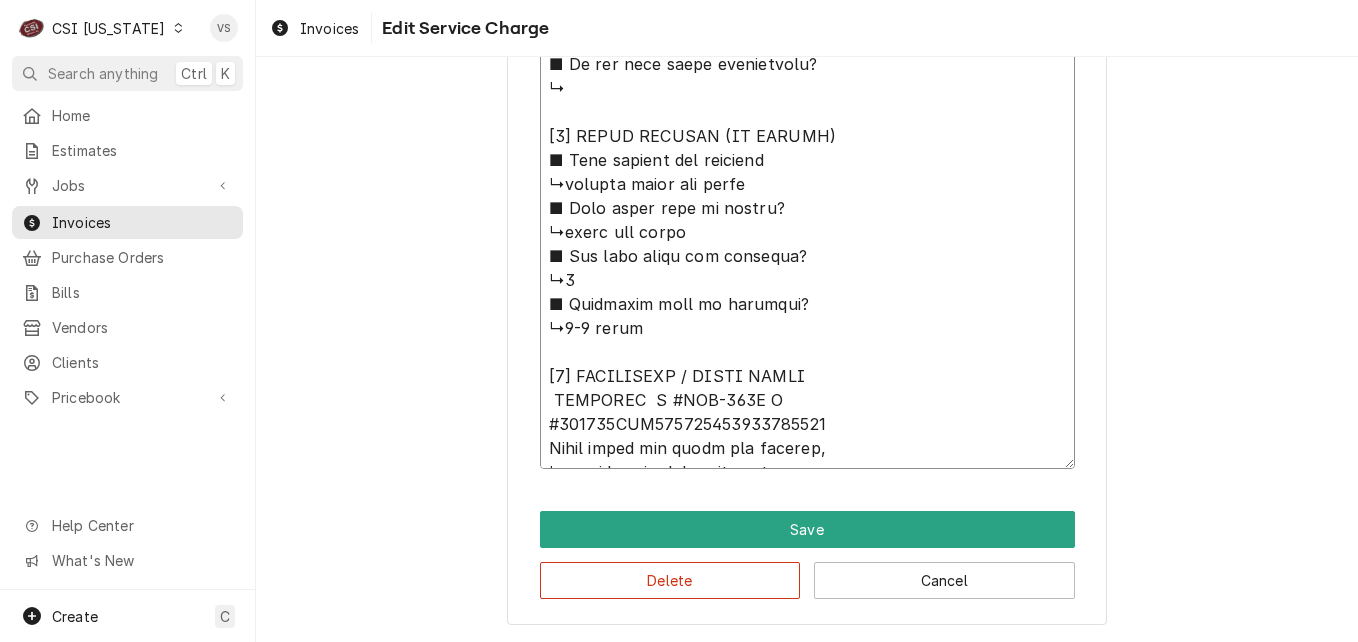 type on "x" 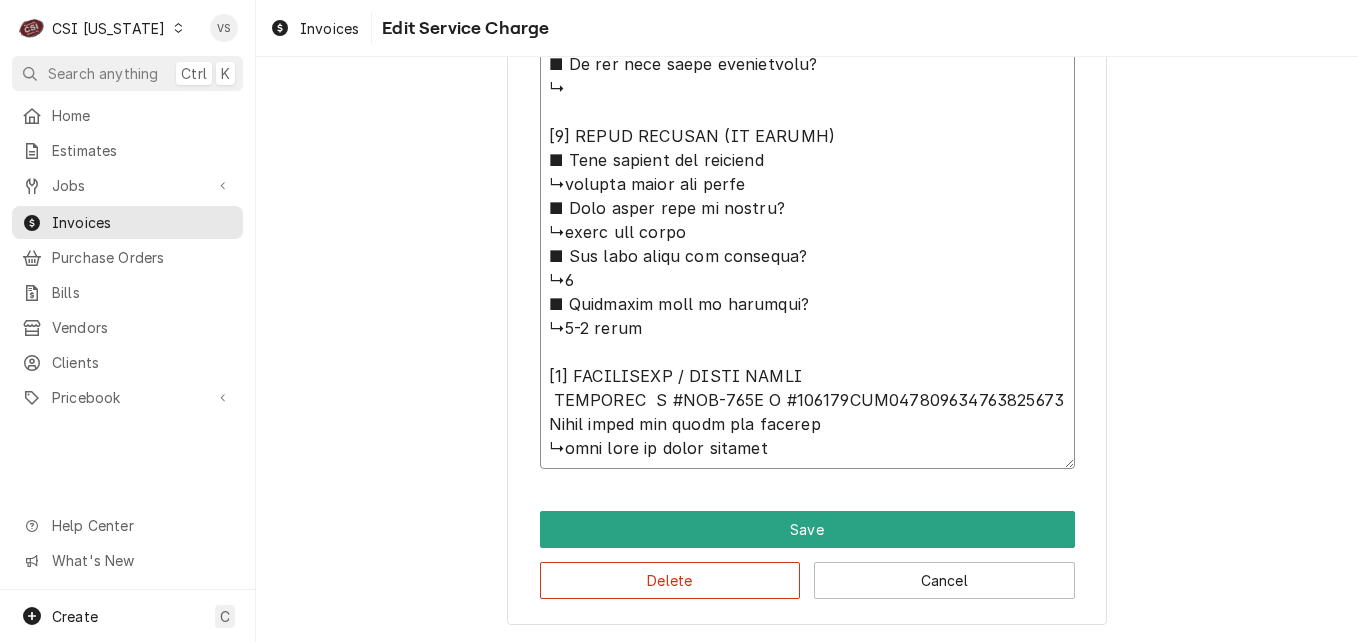 type on "x" 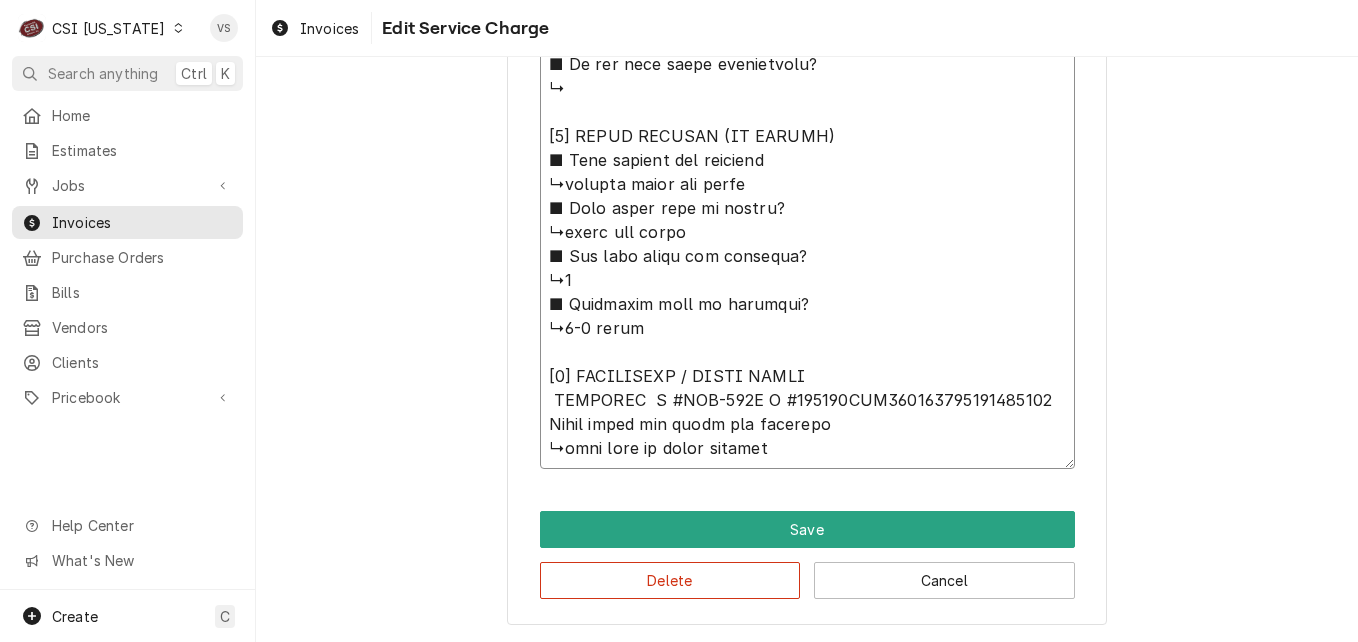 type on "x" 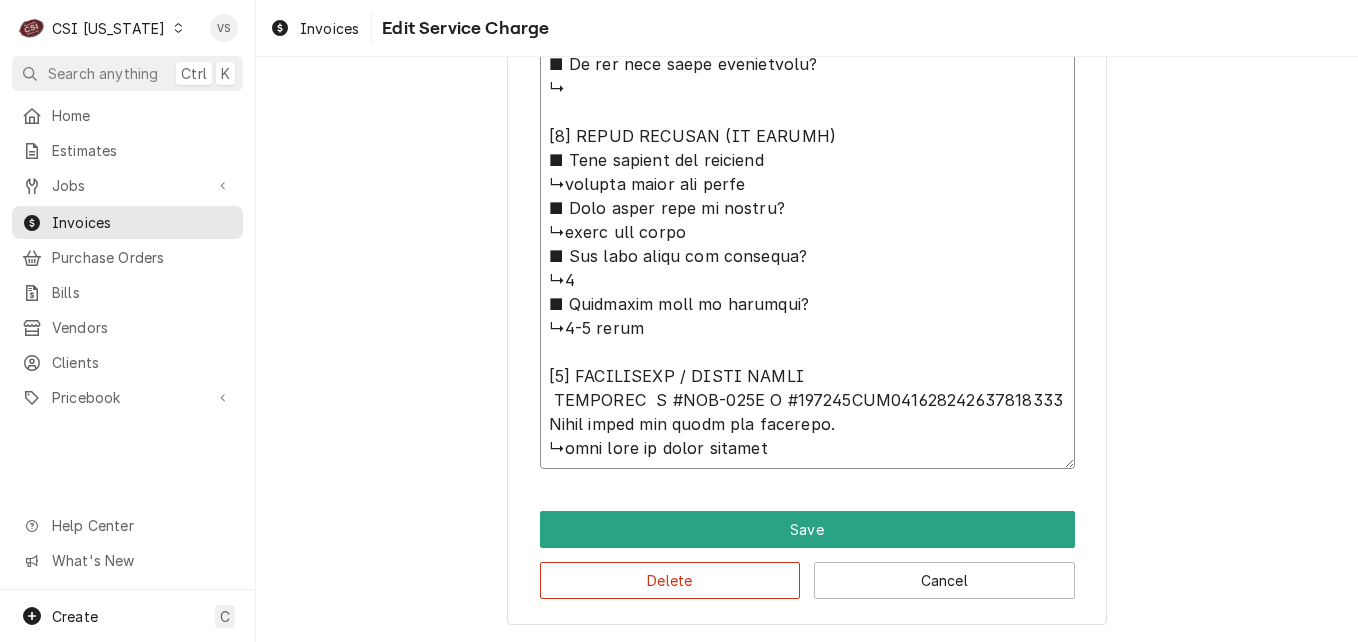 type on "x" 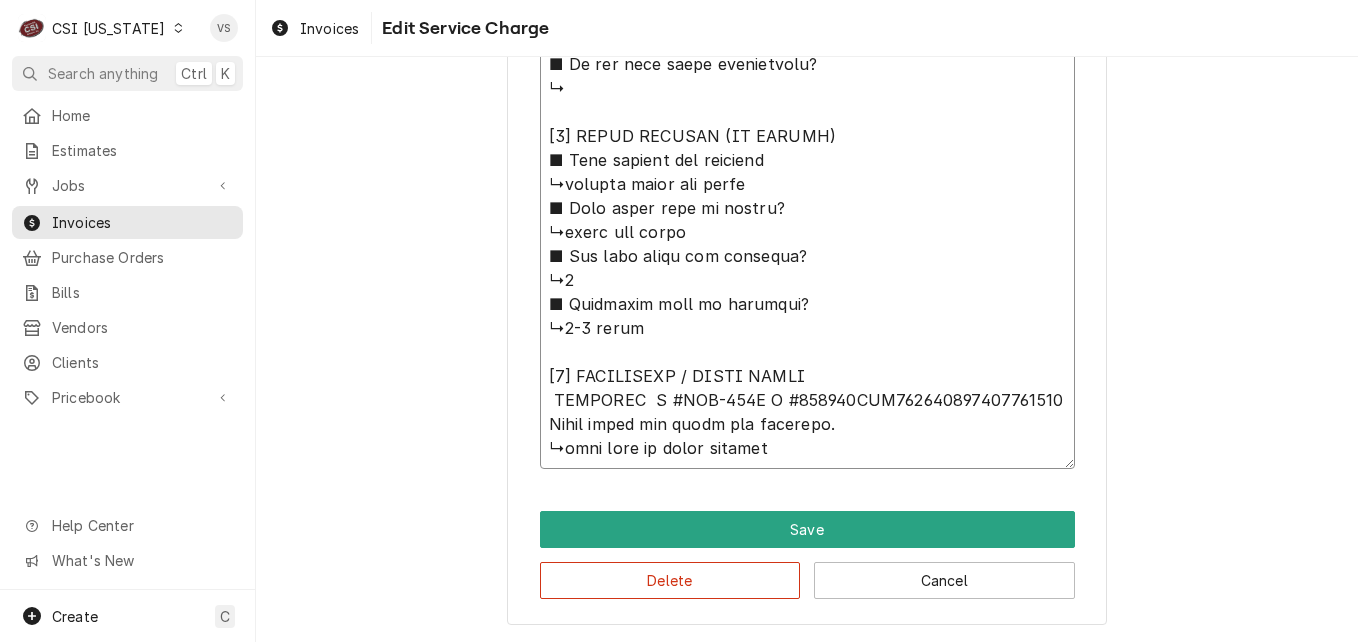 type on "x" 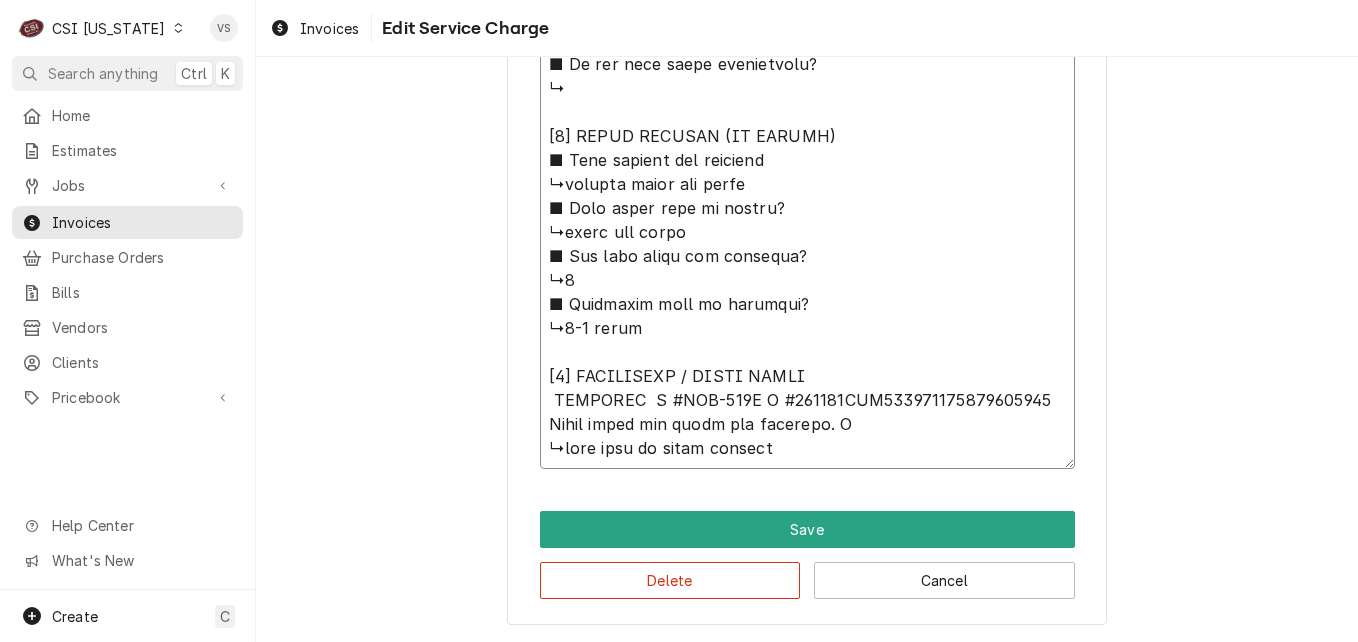 type on "x" 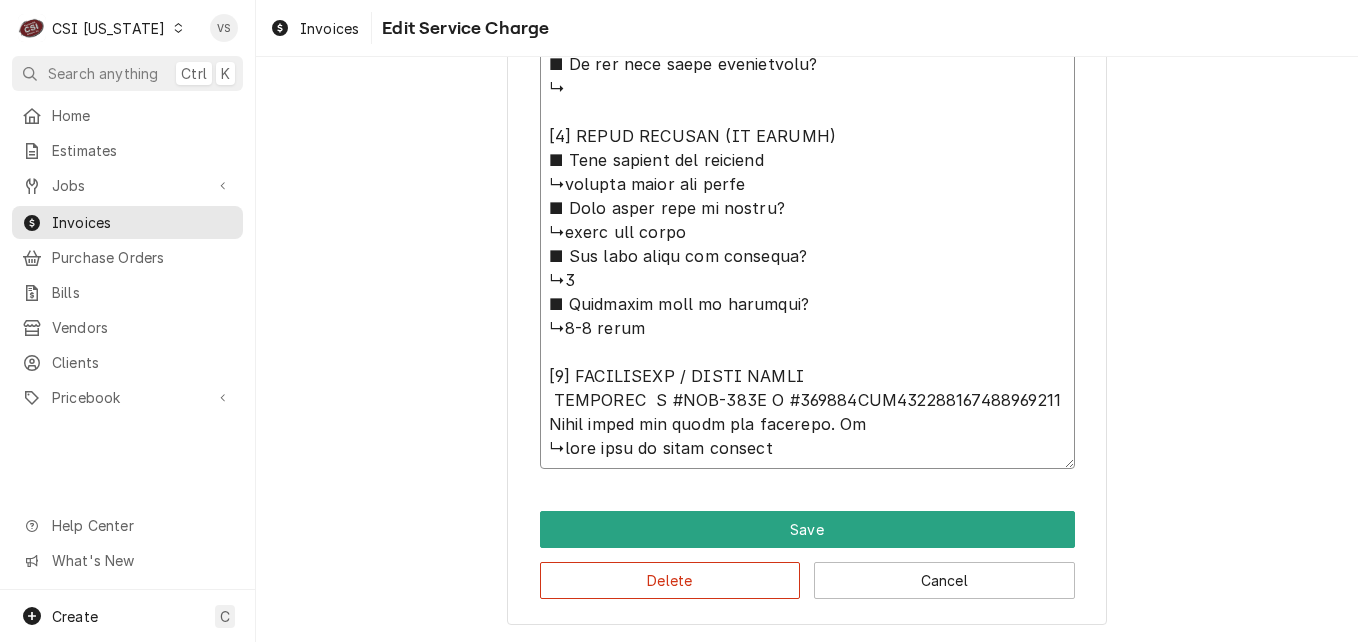 type on "x" 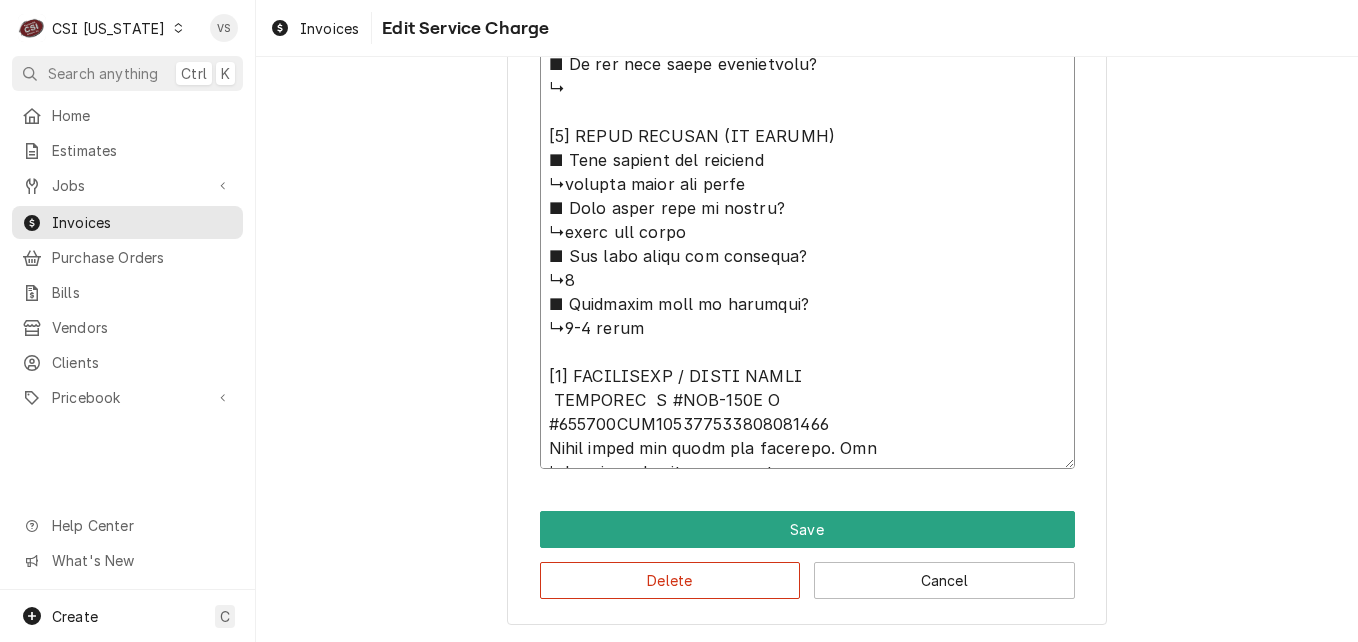 type on "x" 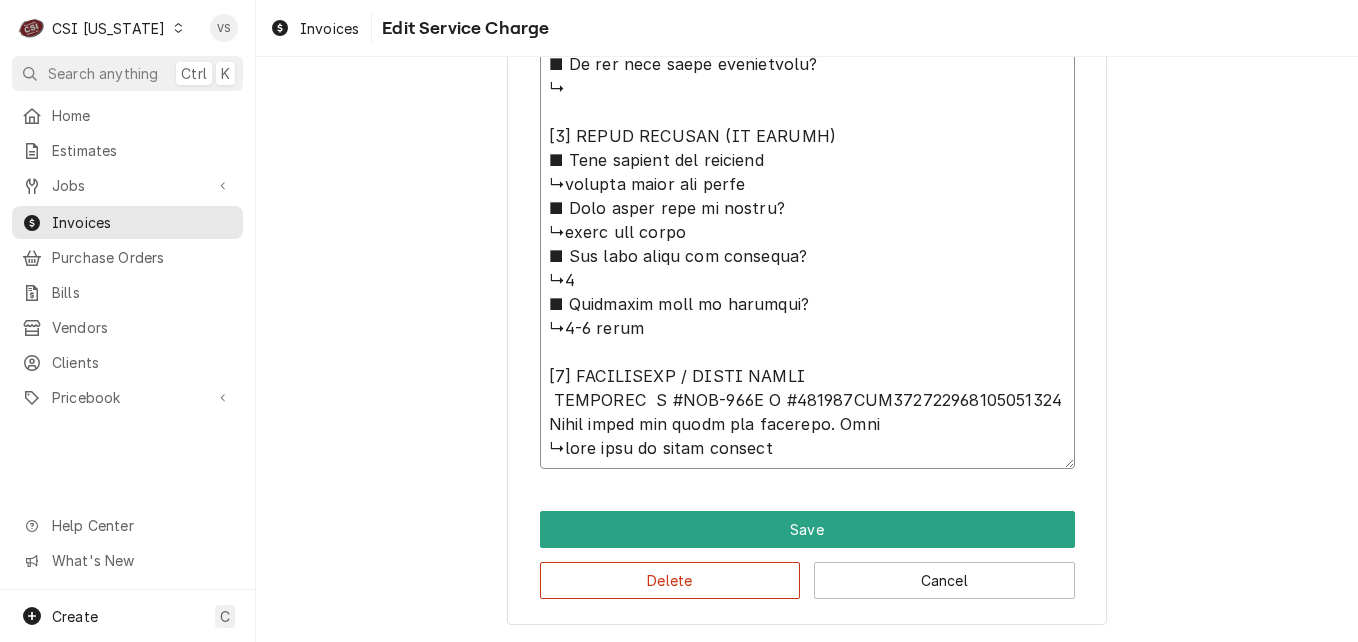 type on "x" 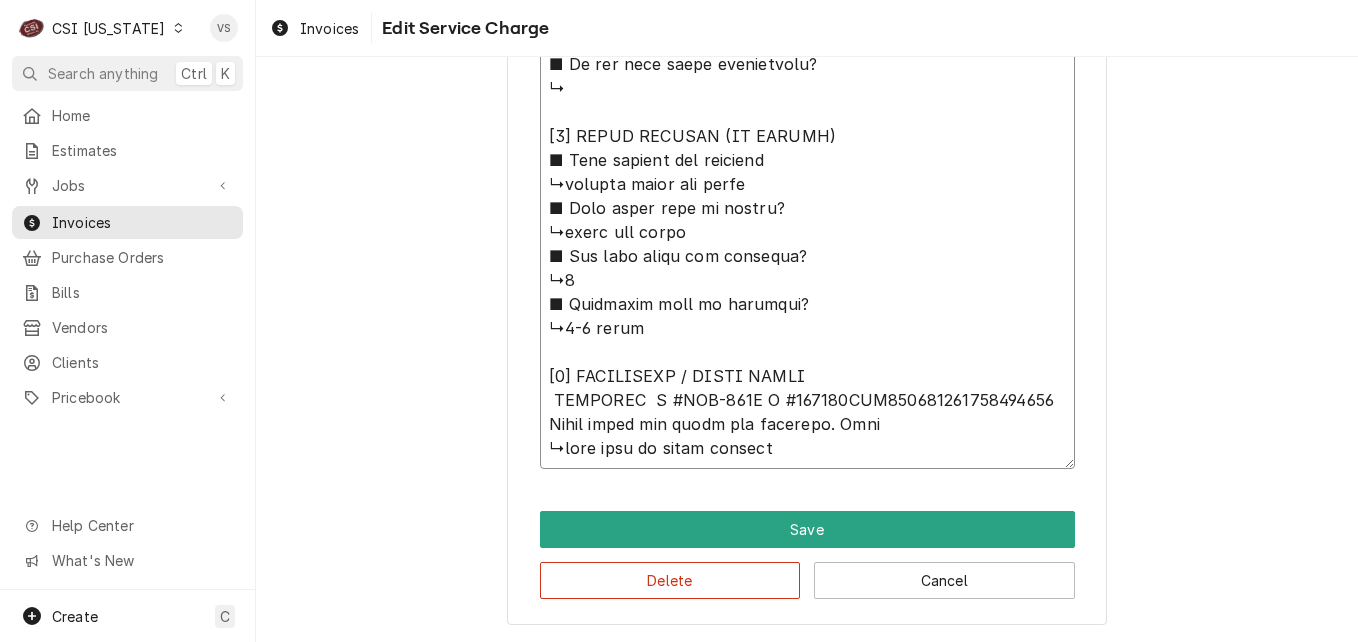 type on "x" 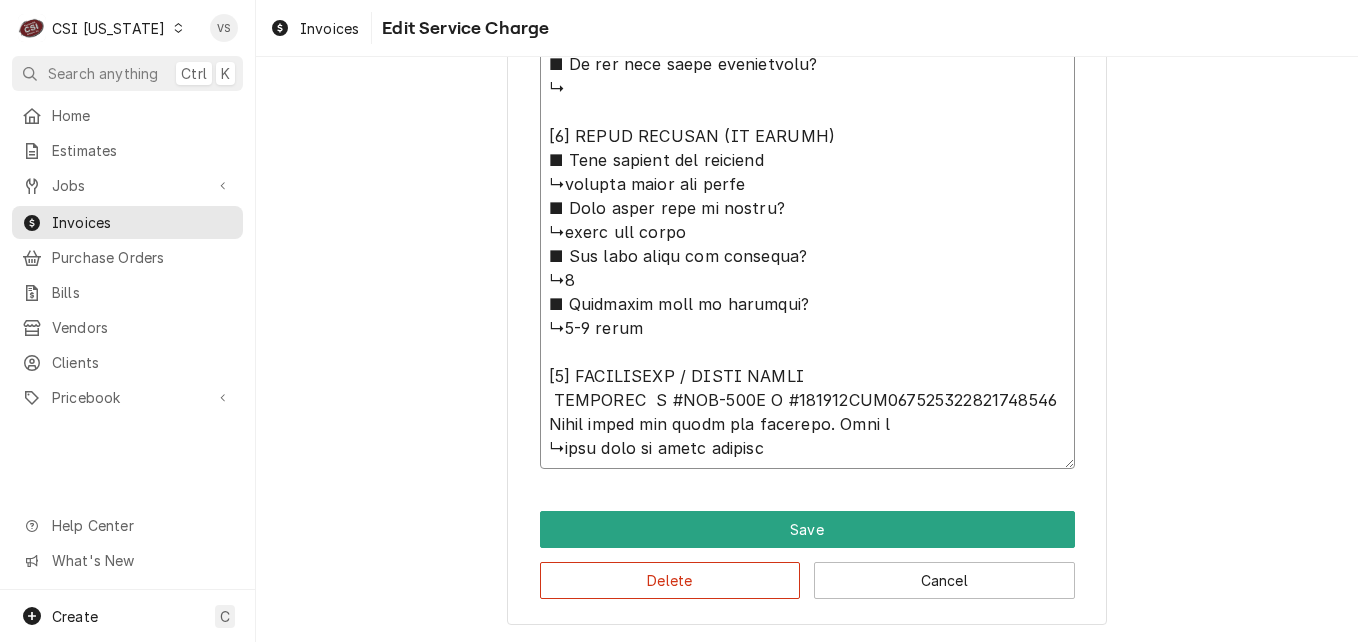type on "x" 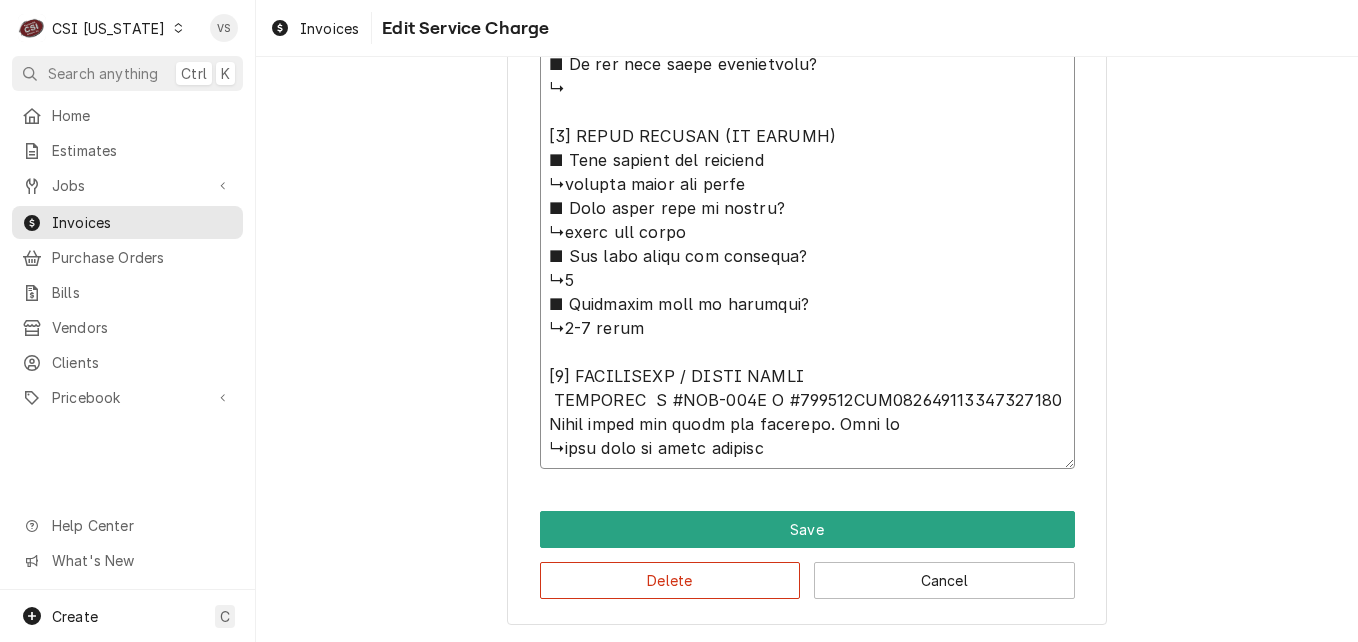 type on "x" 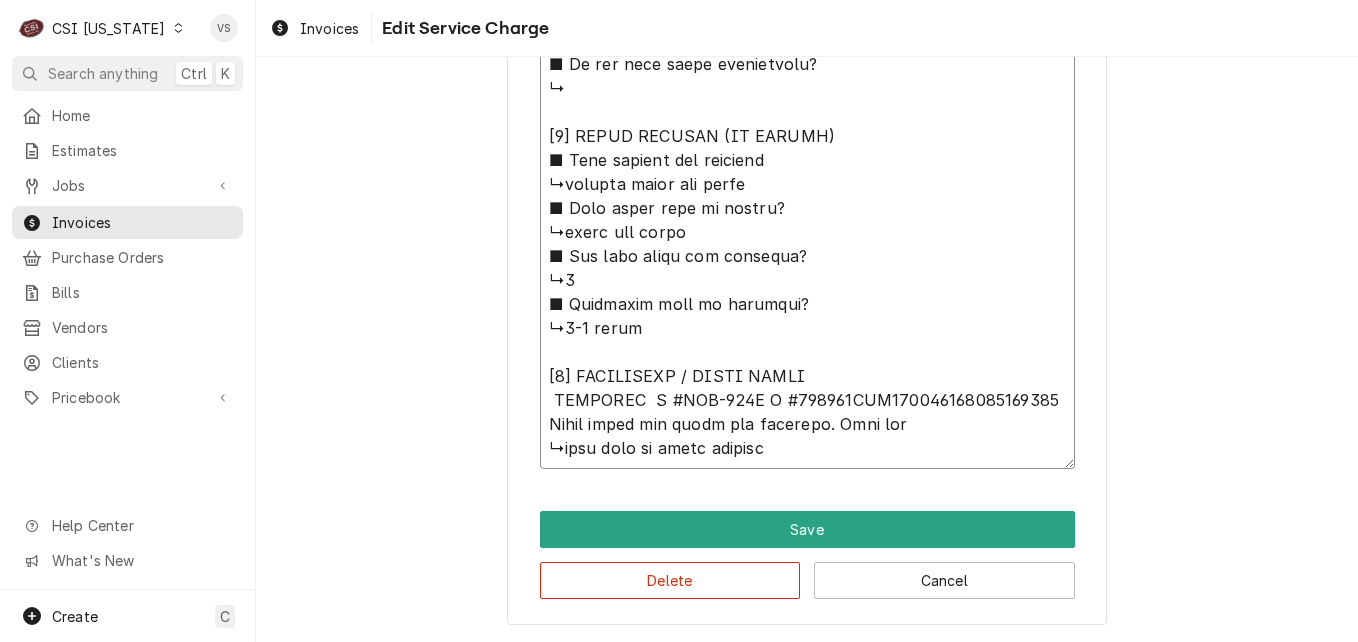 type on "x" 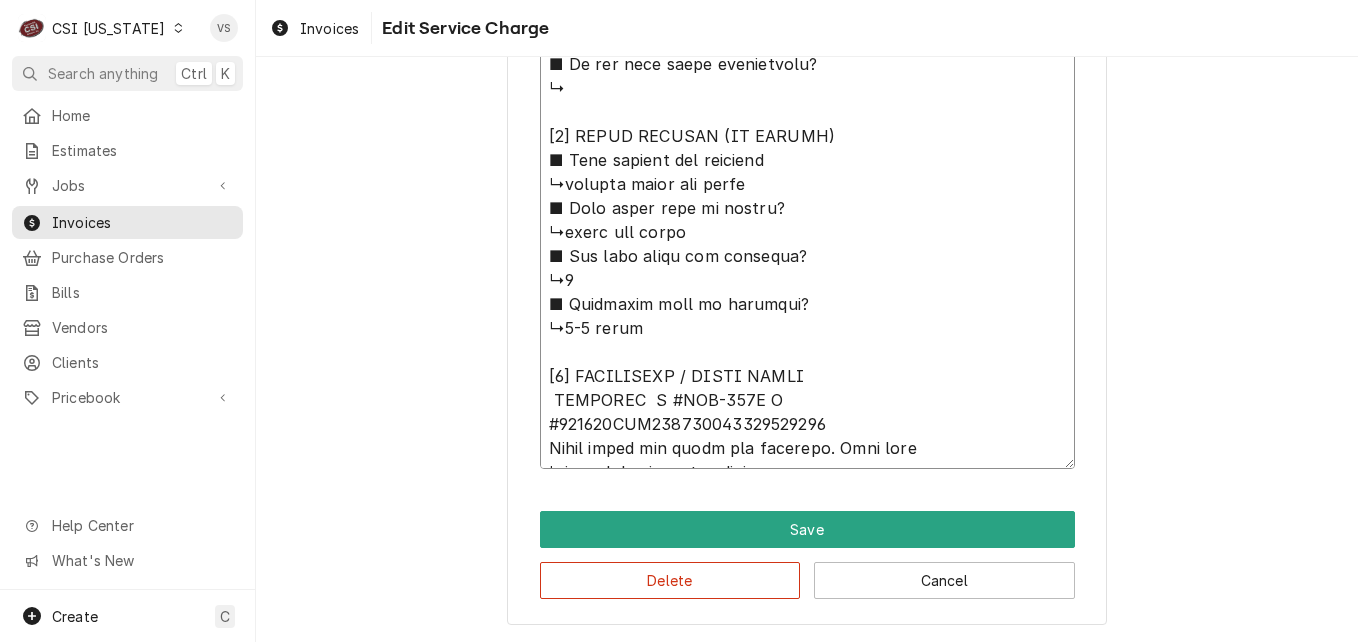 type on "x" 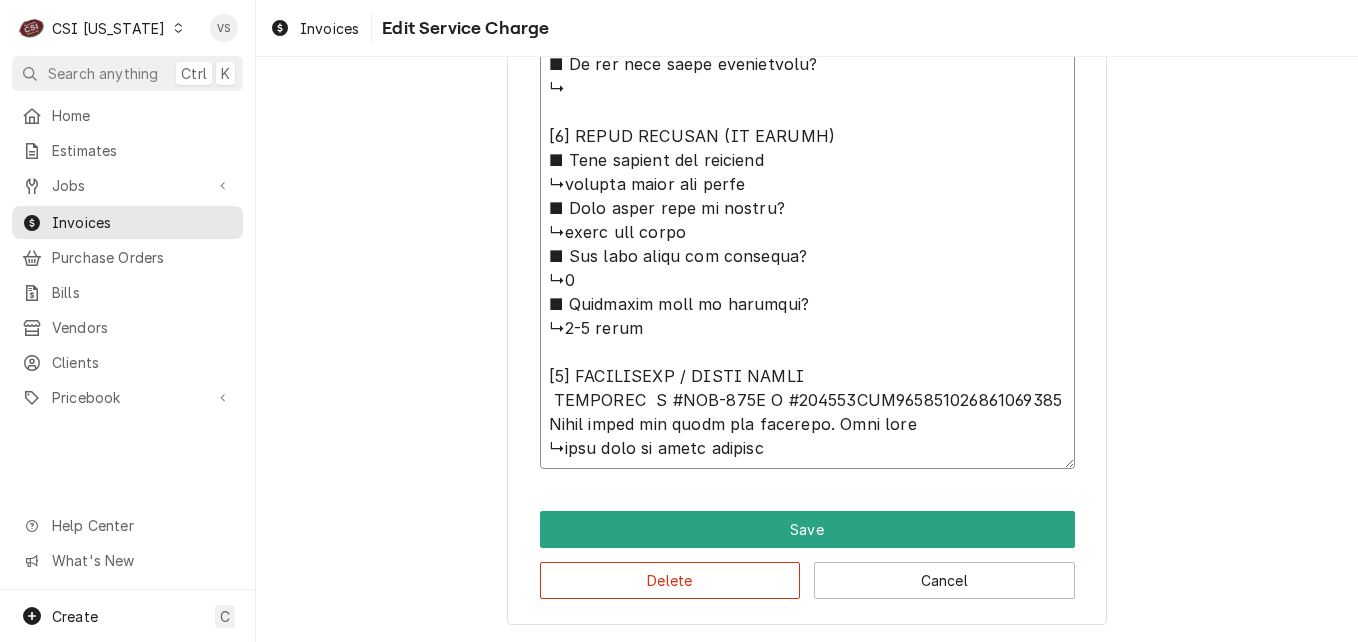 type on "x" 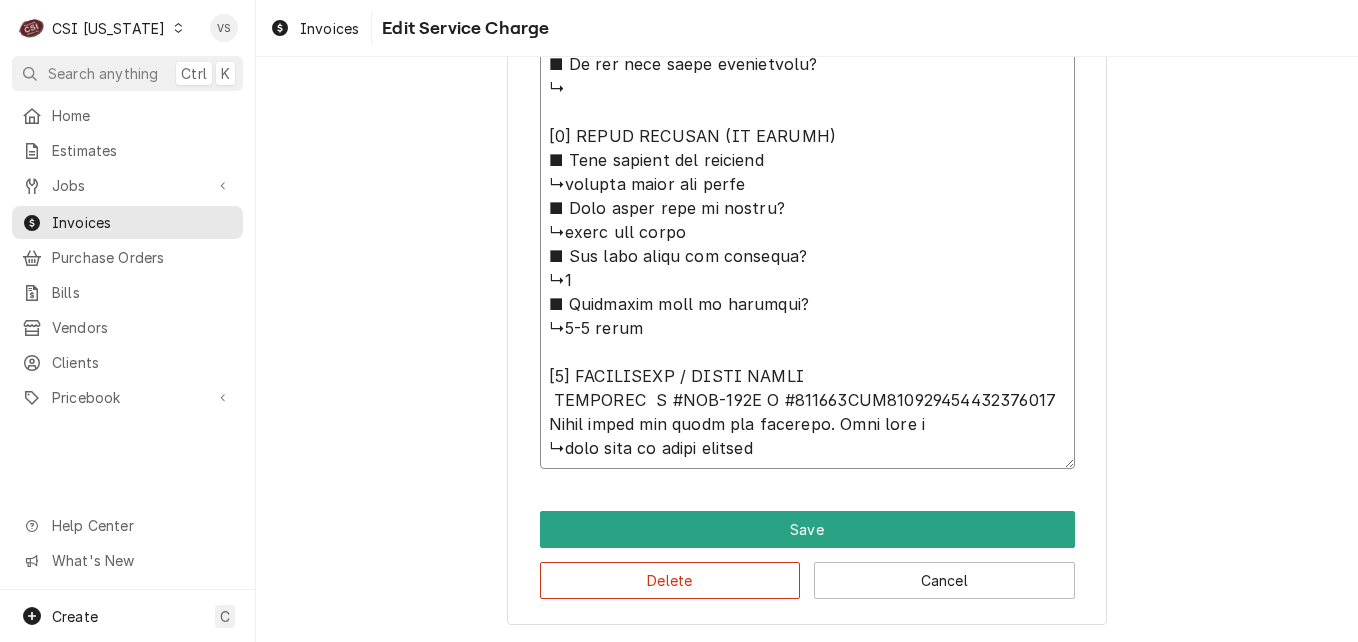 type on "x" 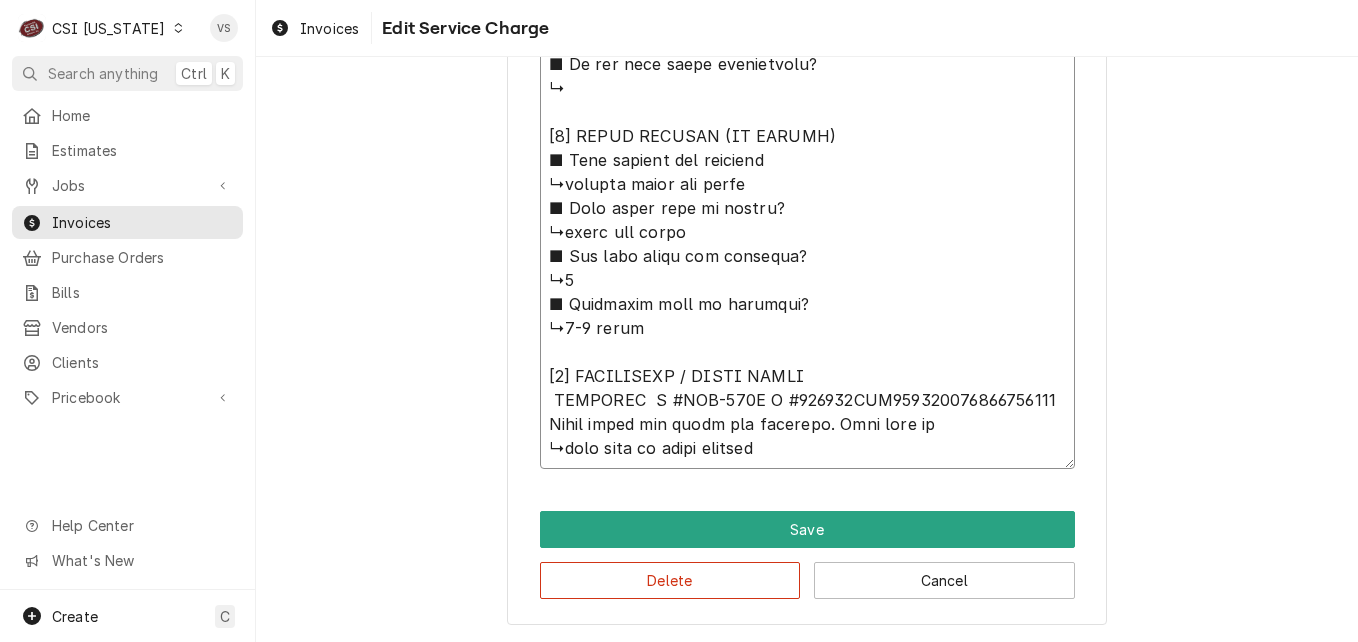 type on "x" 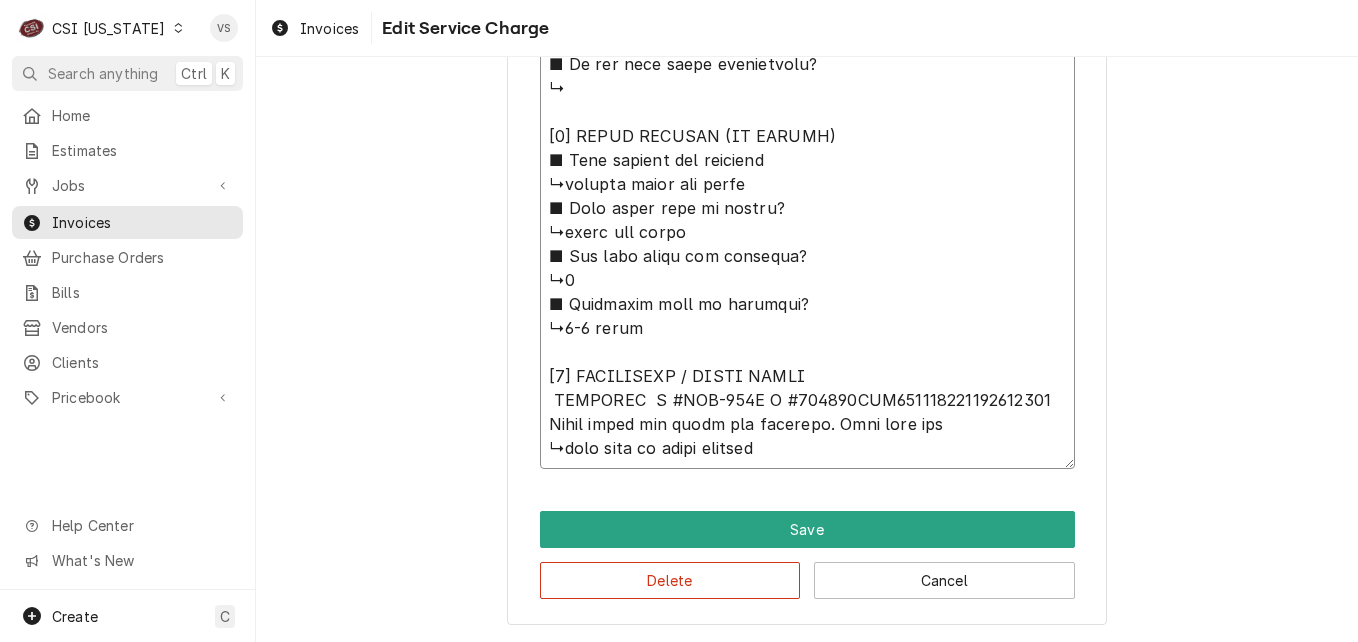 type on "x" 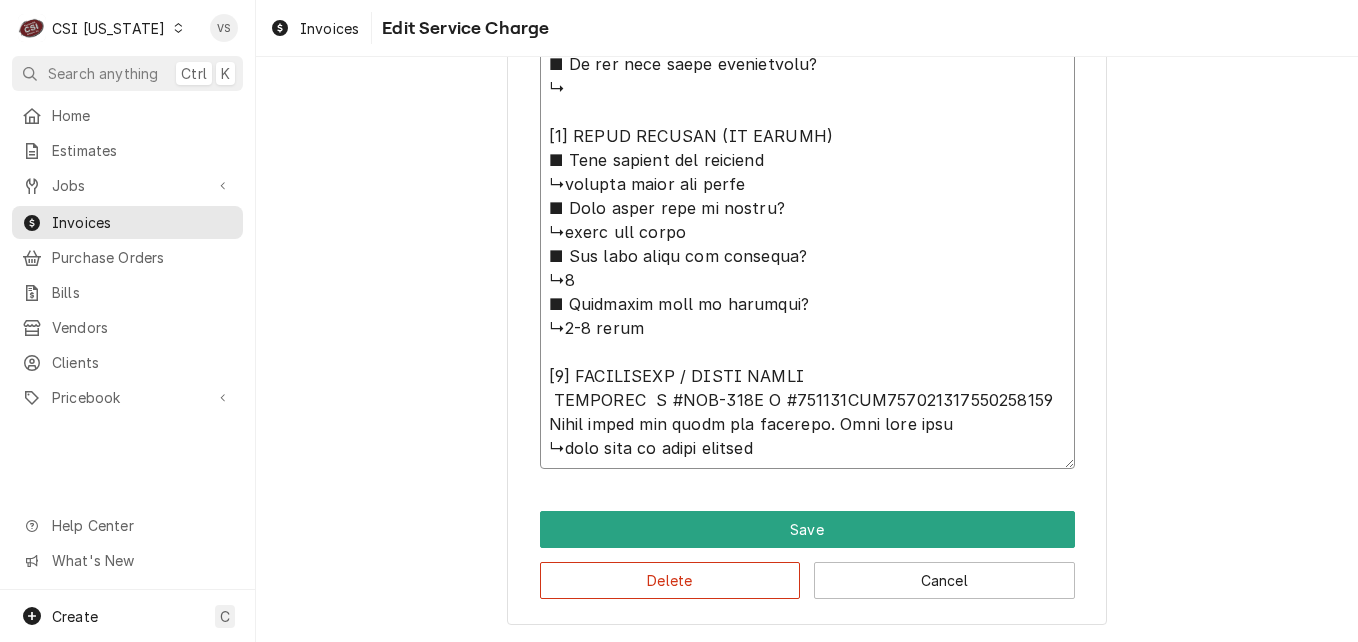 type on "x" 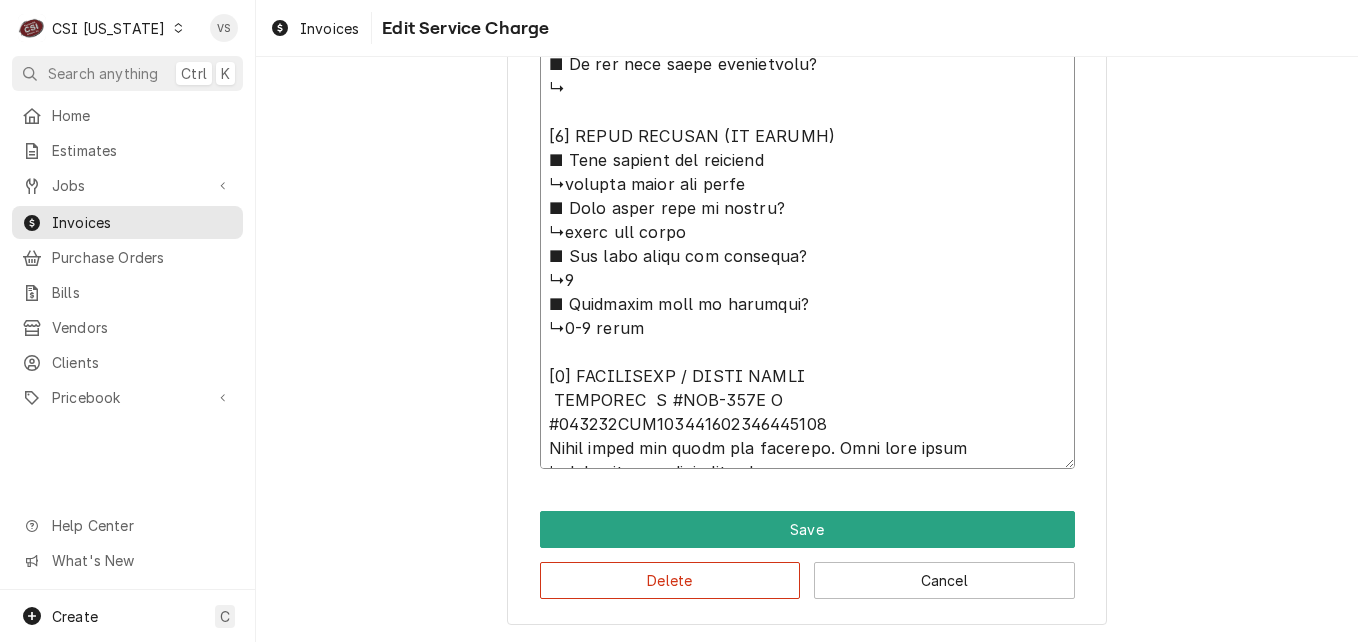 type on "x" 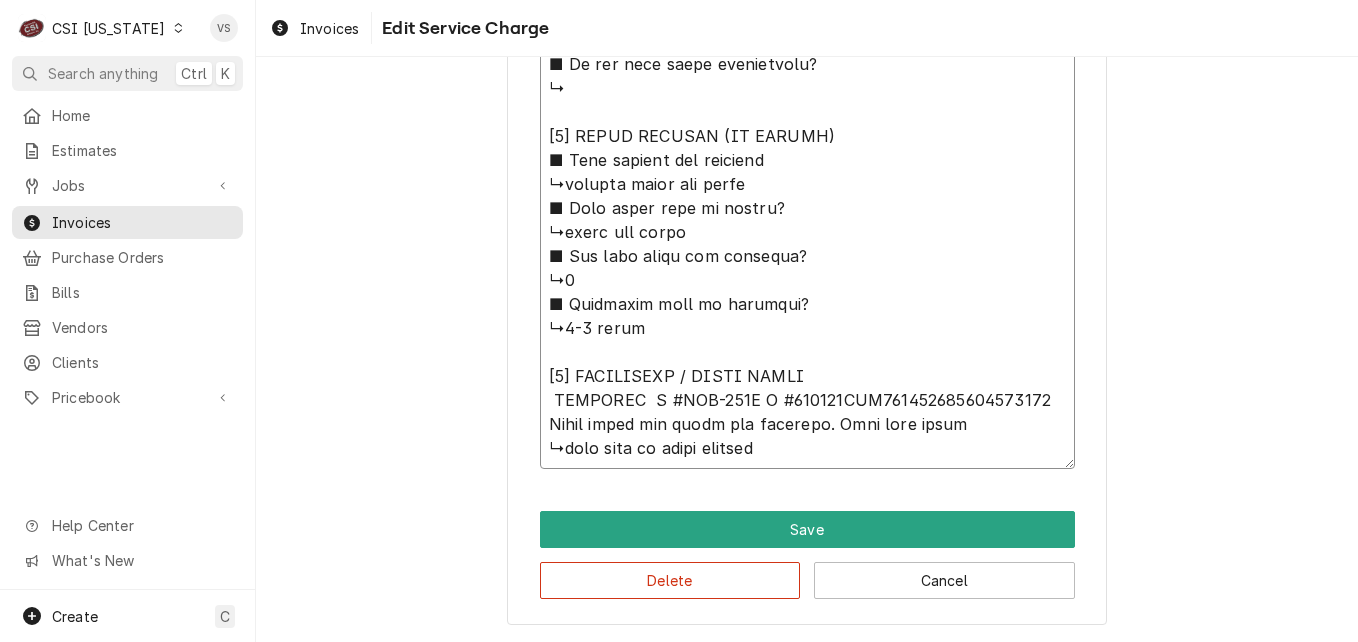 type on "x" 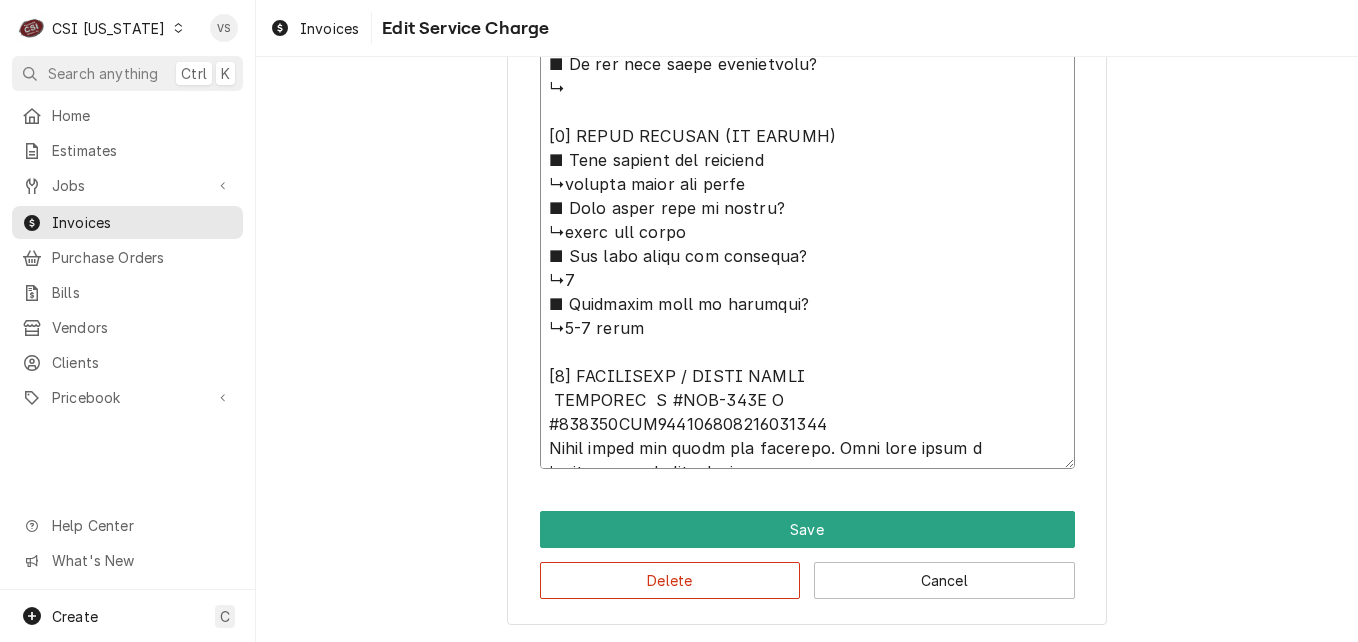 type on "x" 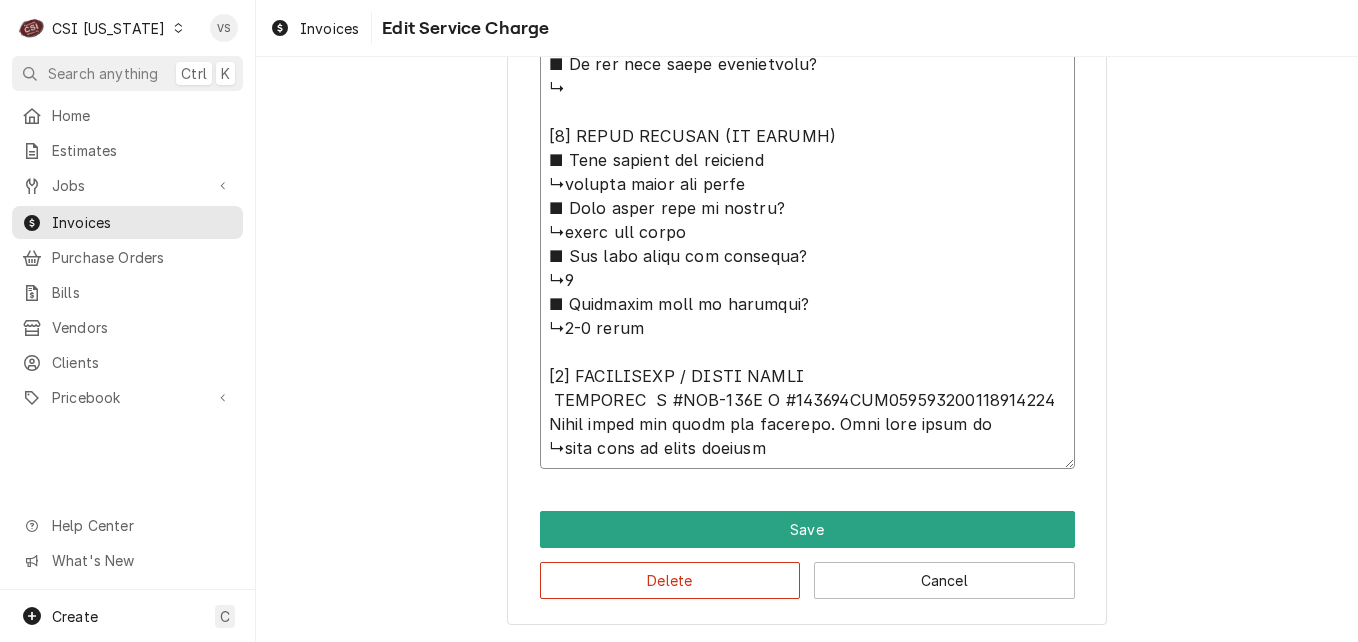 type on "x" 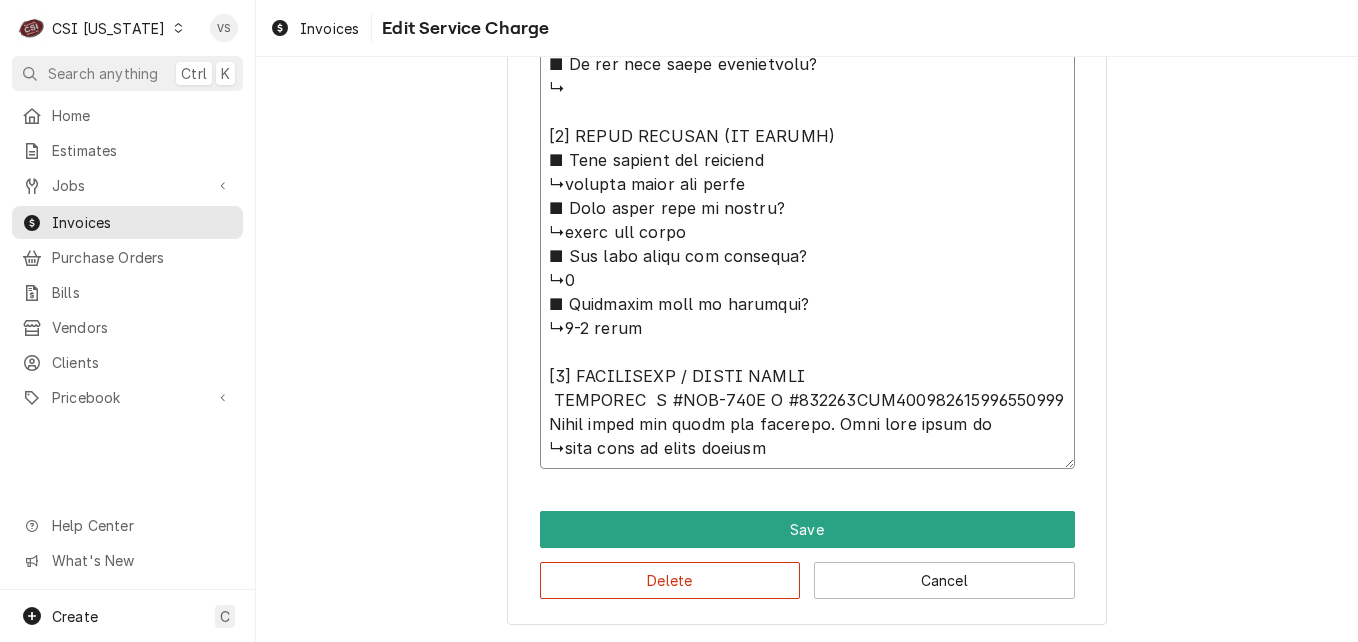 type on "x" 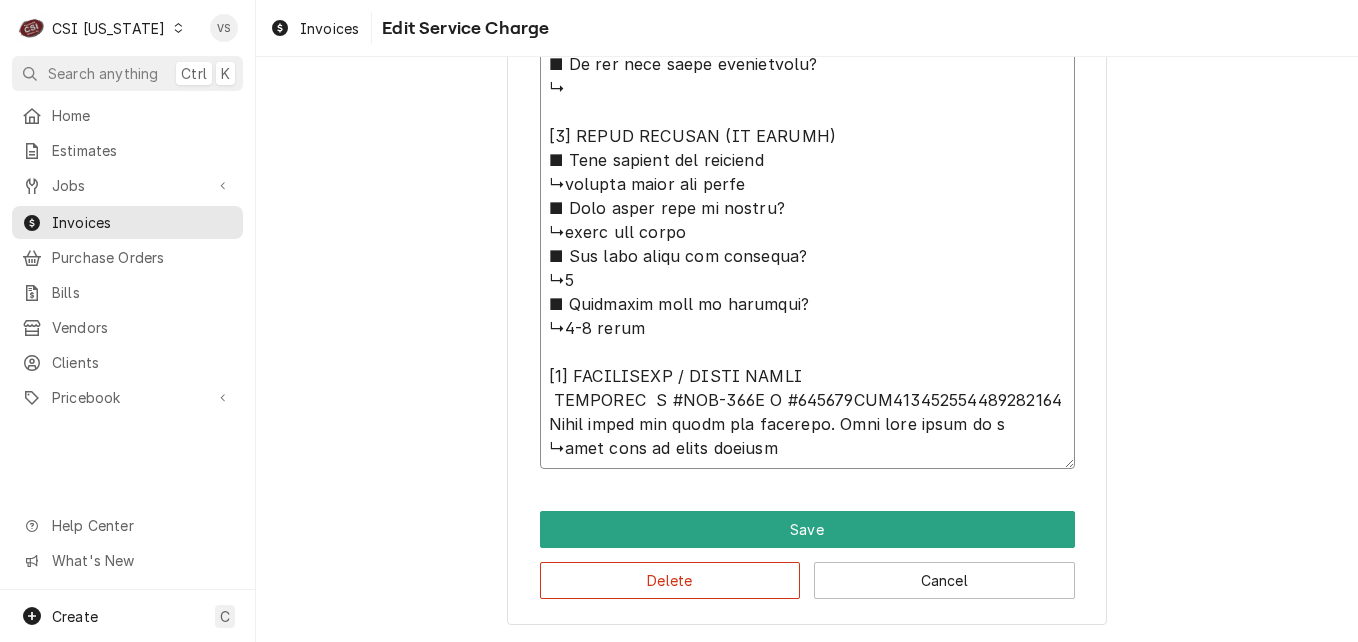 type on "x" 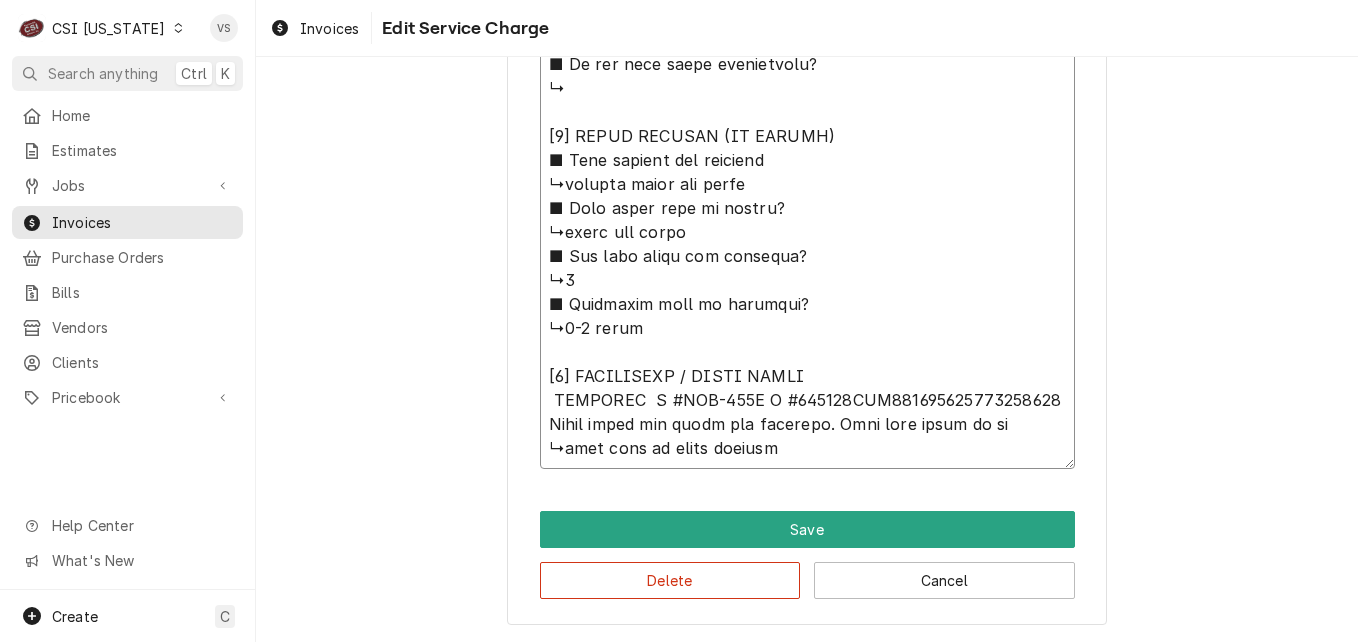 type on "x" 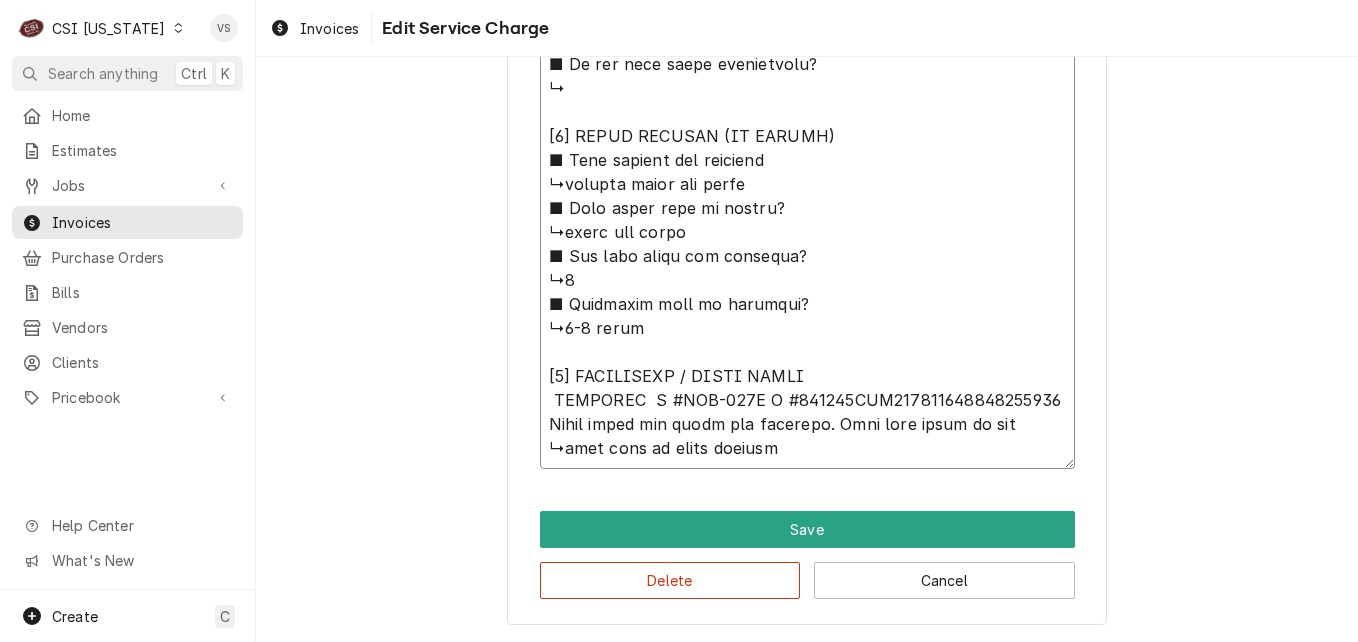 type on "x" 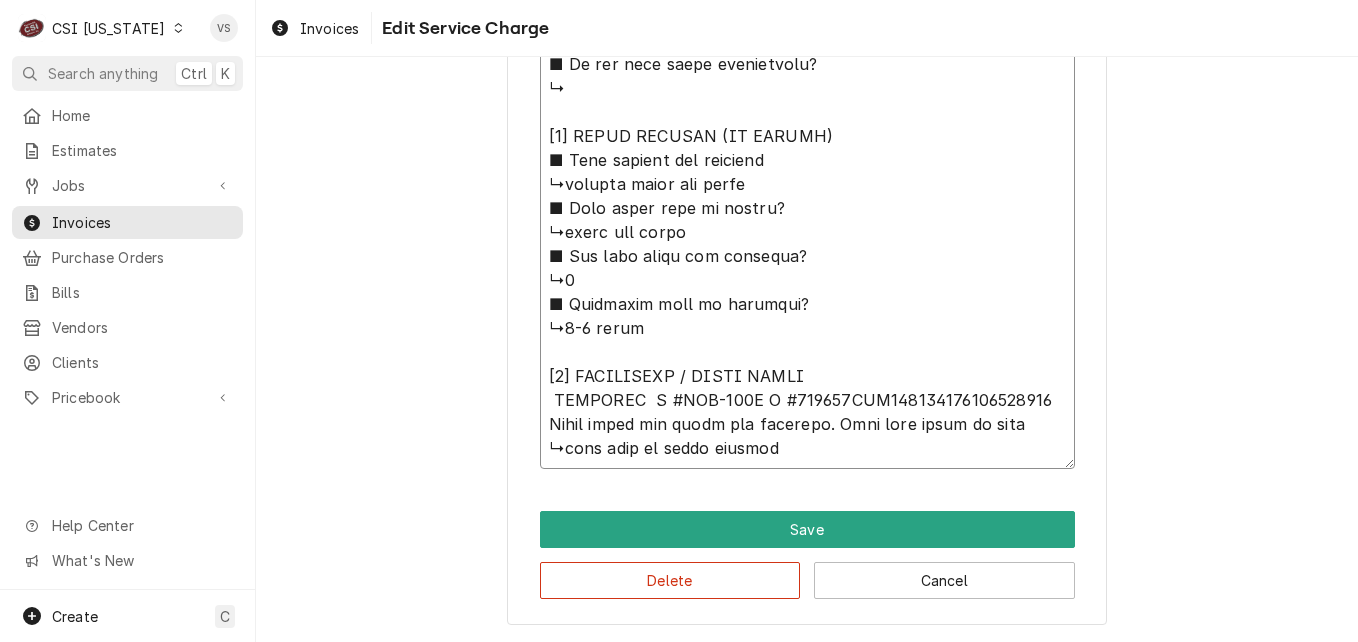 type on "x" 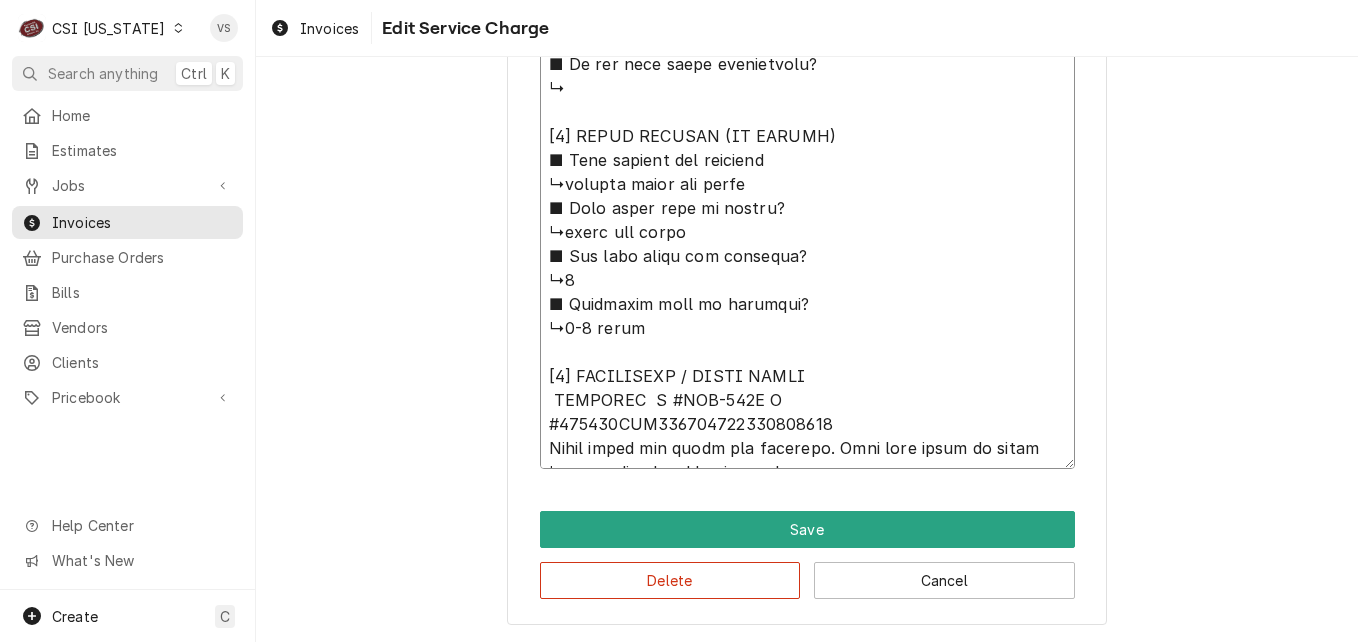 type on "x" 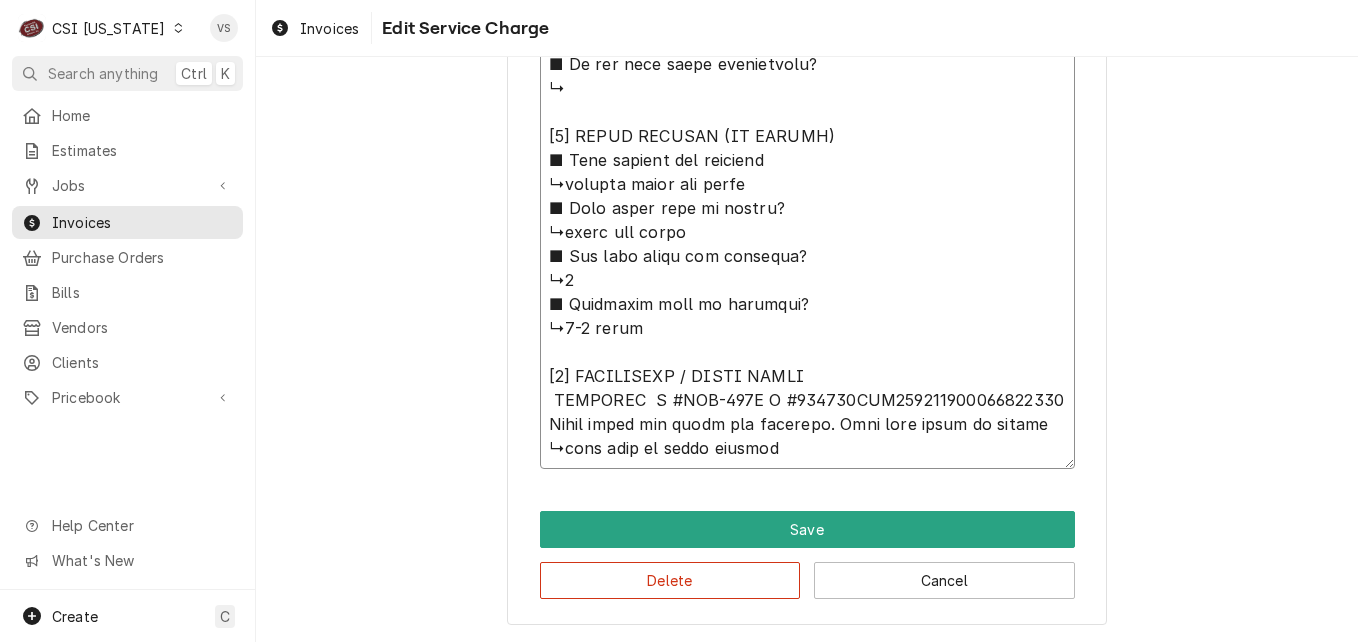 type on "x" 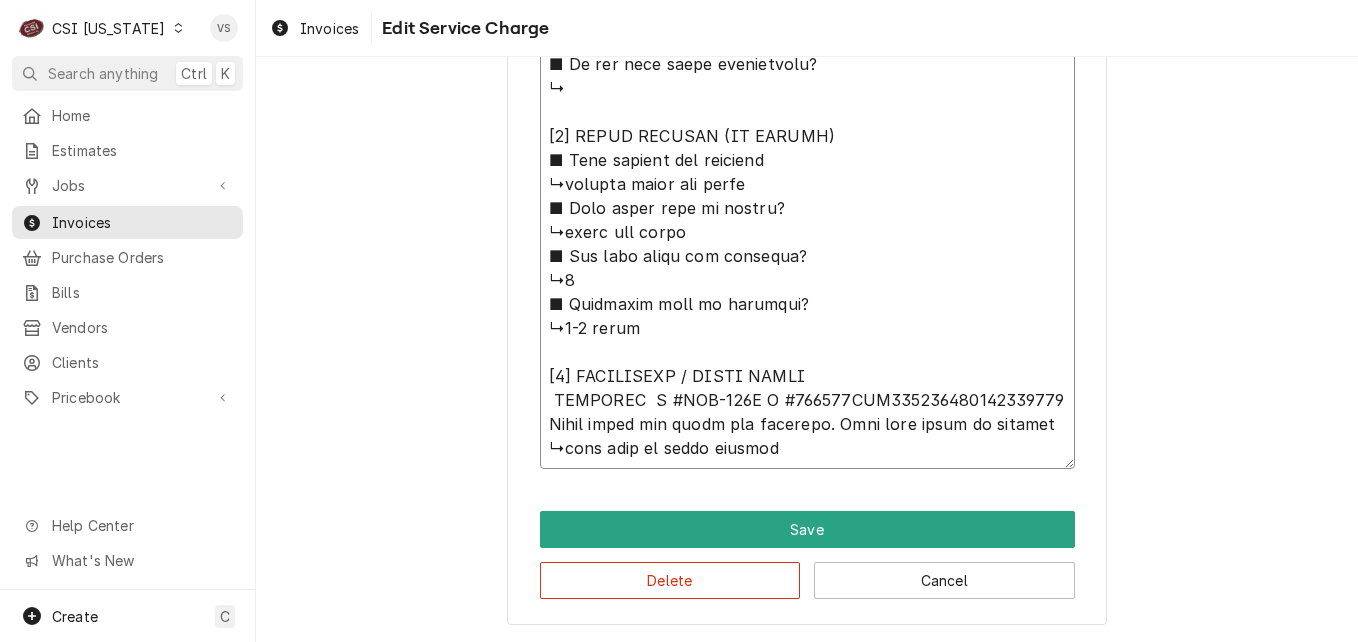 type on "x" 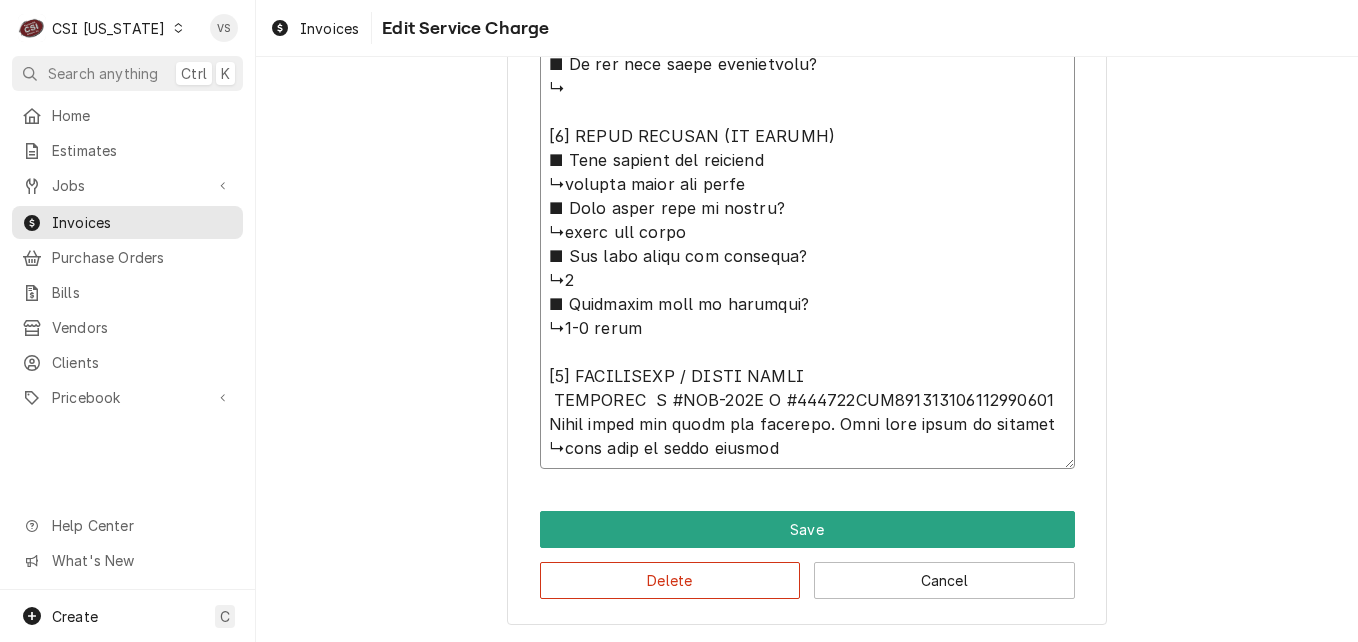type on "x" 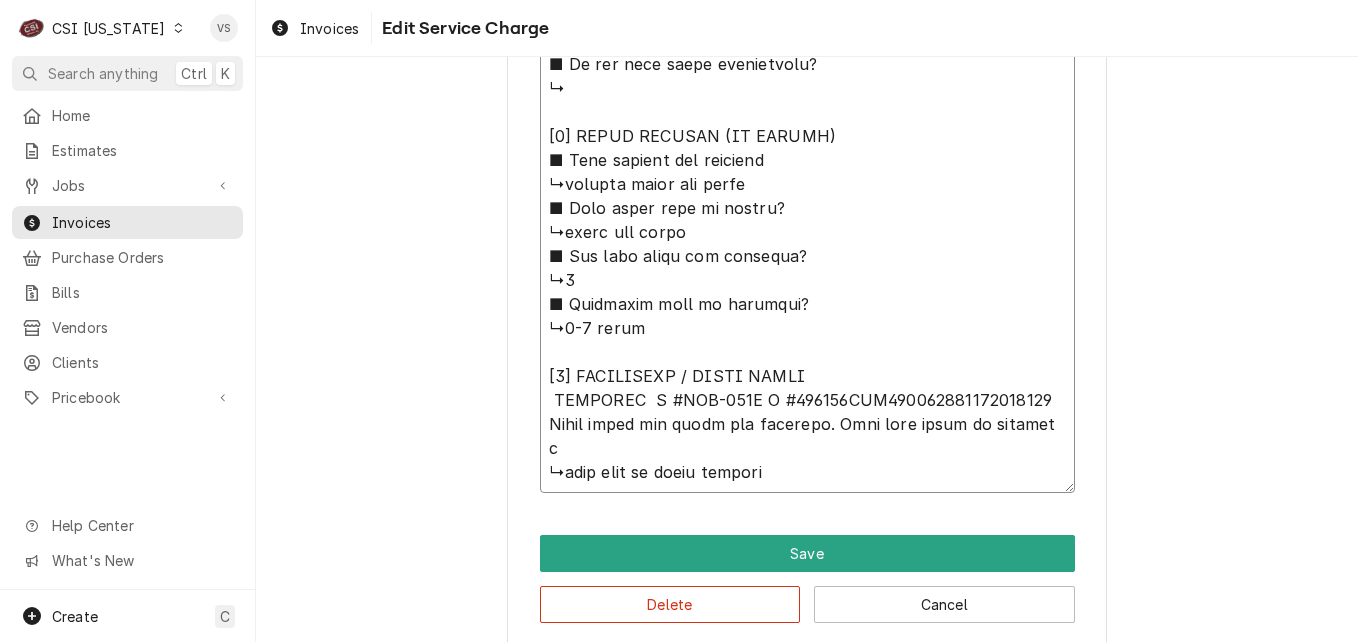 type 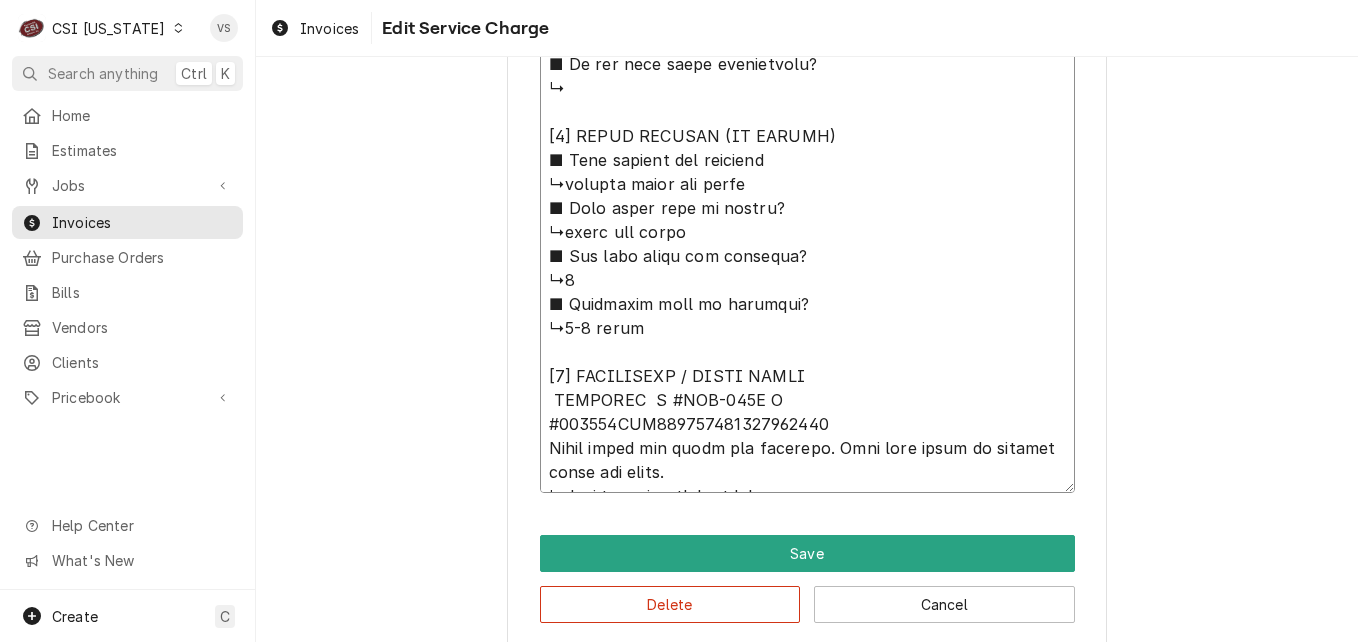 scroll, scrollTop: 1925, scrollLeft: 0, axis: vertical 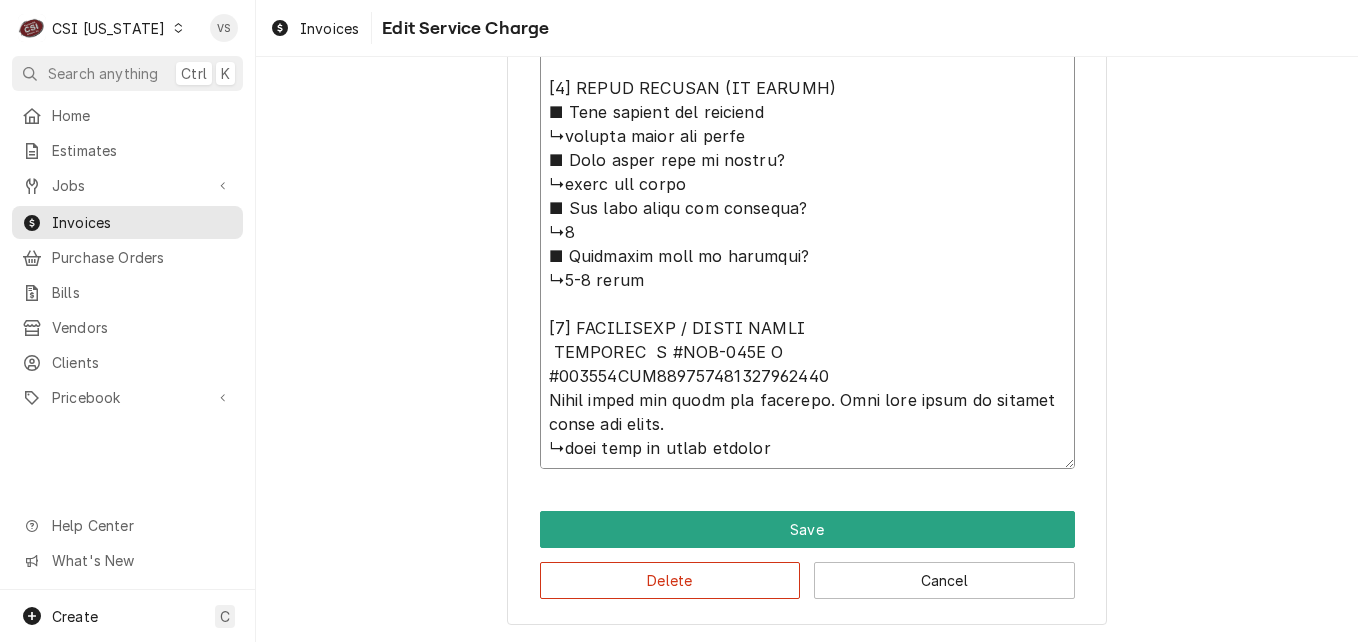drag, startPoint x: 542, startPoint y: 349, endPoint x: 752, endPoint y: 422, distance: 222.32634 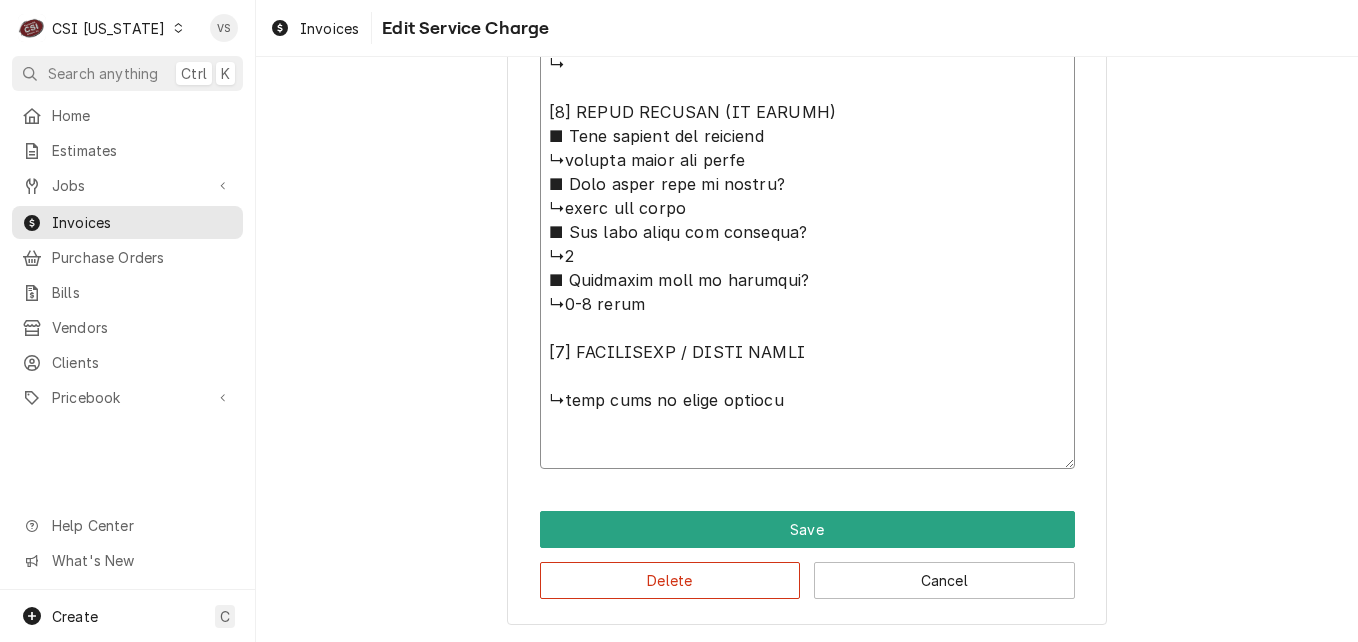 scroll, scrollTop: 0, scrollLeft: 0, axis: both 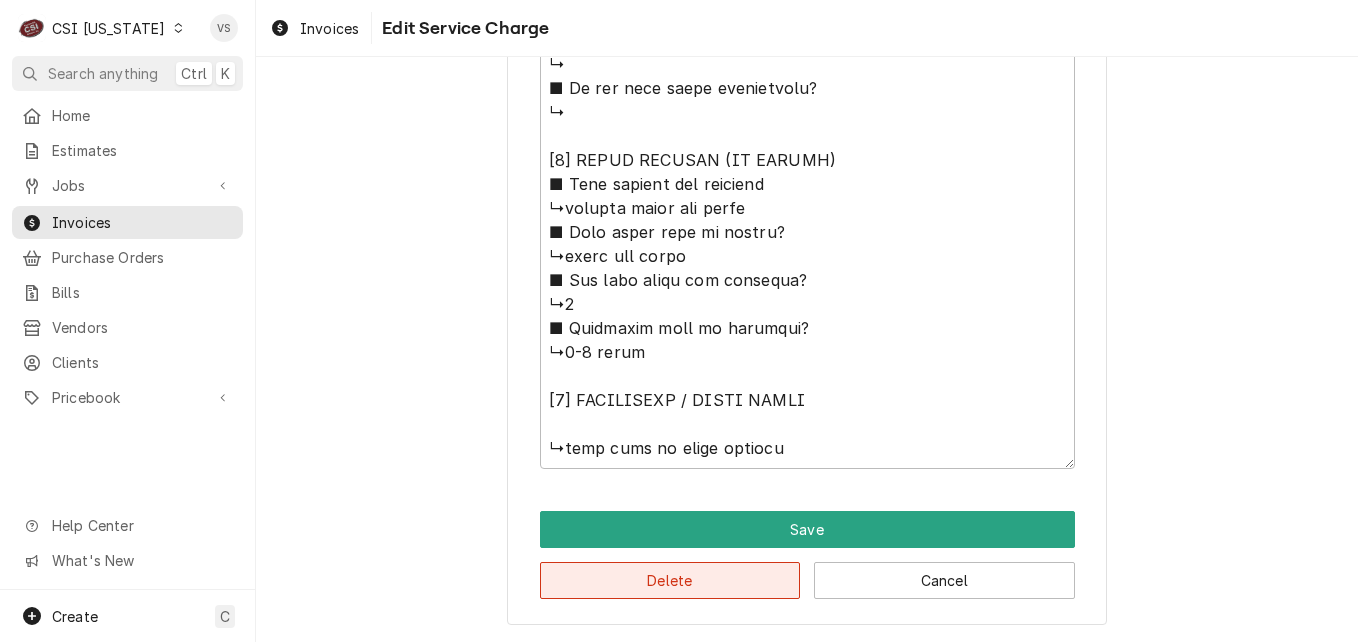 click on "Delete" at bounding box center [670, 580] 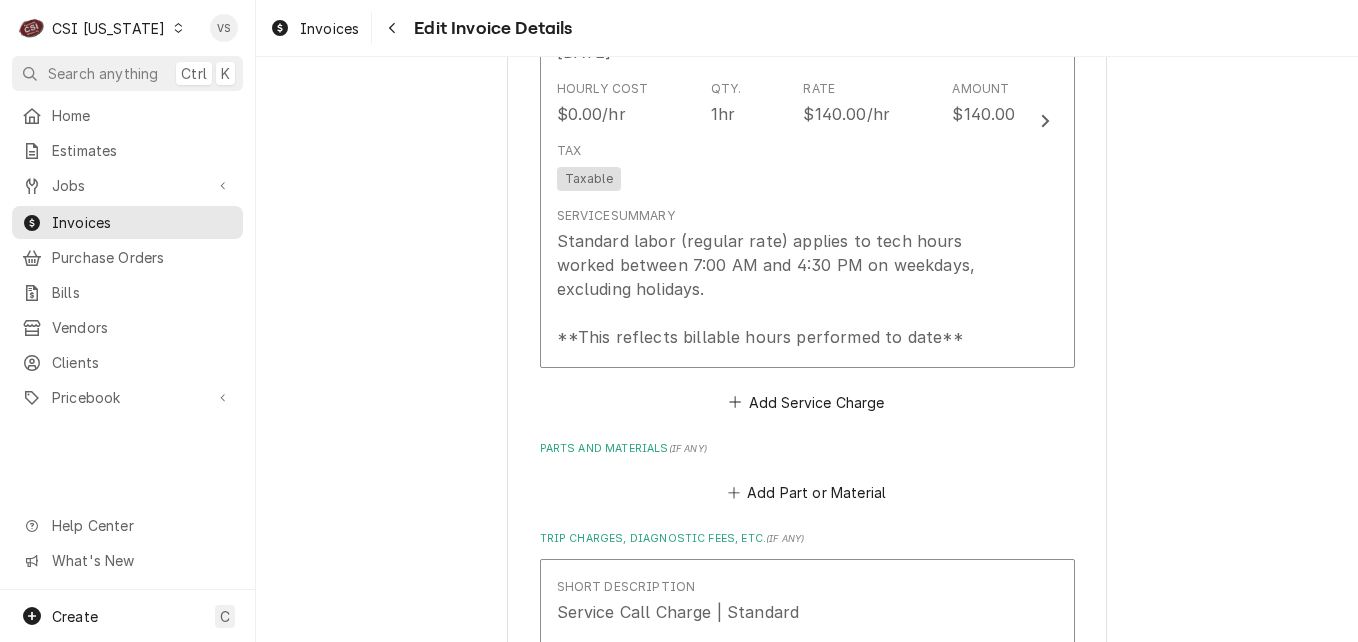 scroll, scrollTop: 2036, scrollLeft: 0, axis: vertical 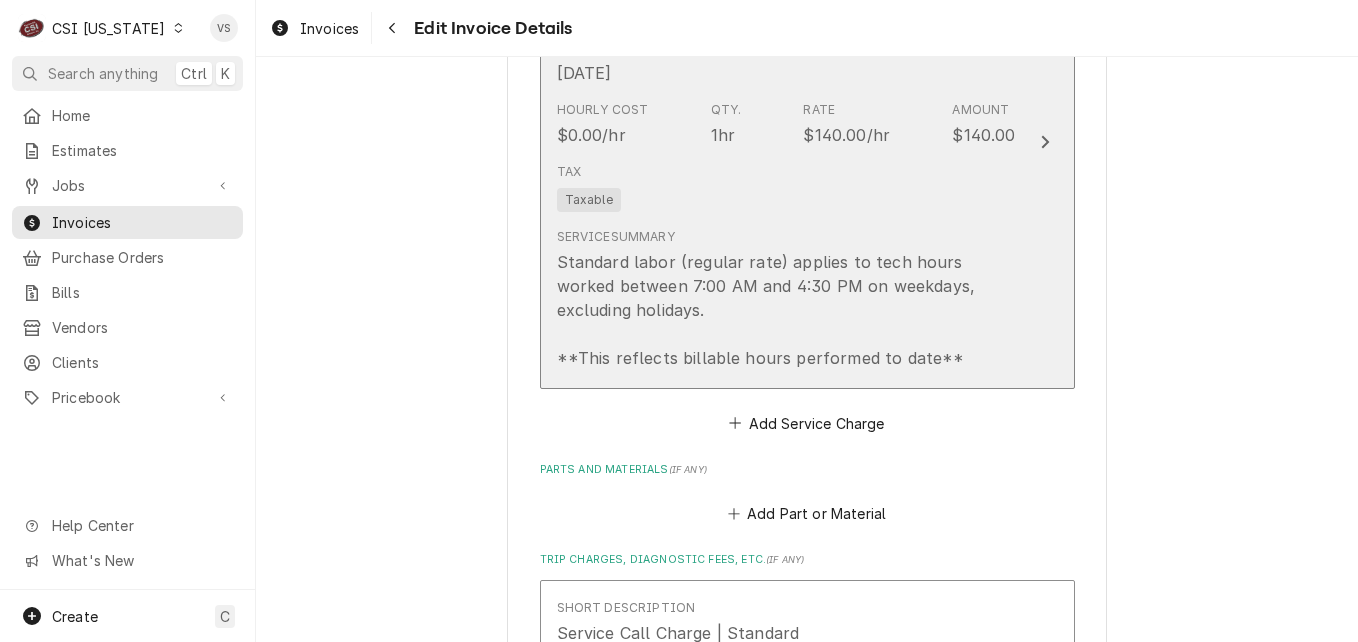 click on "Tax Taxable" at bounding box center (786, 187) 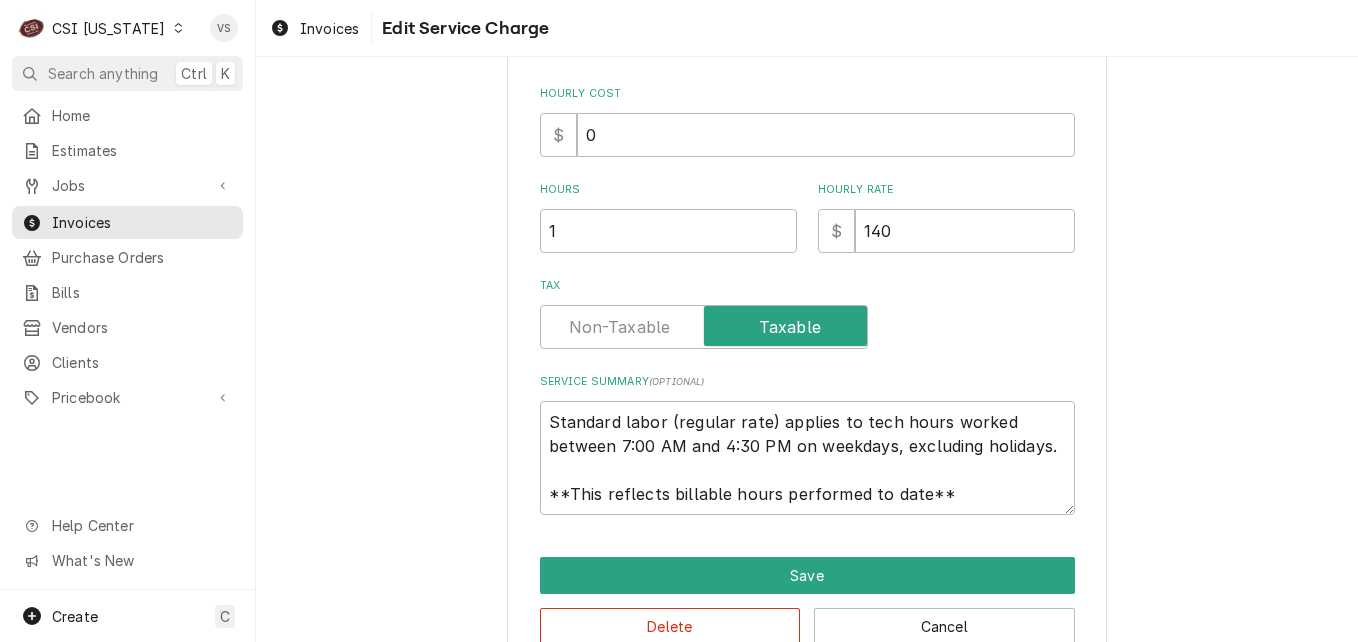scroll, scrollTop: 605, scrollLeft: 0, axis: vertical 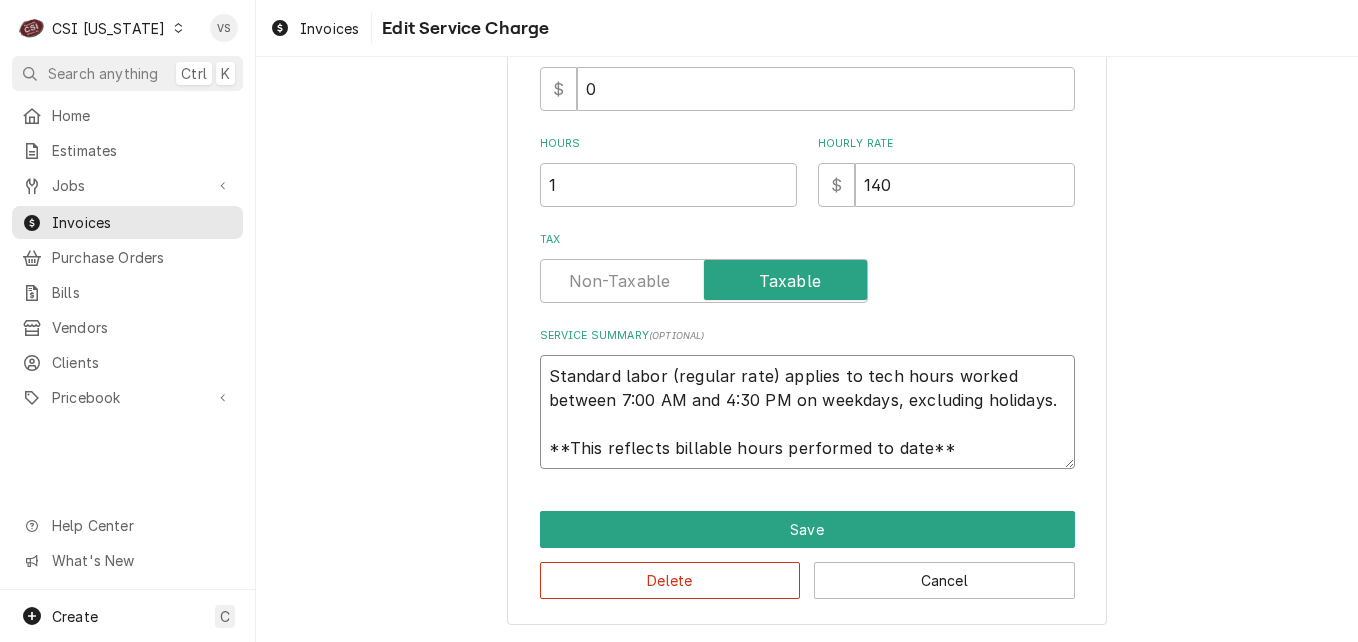 click on "Standard labor (regular rate) applies to tech hours worked between 7:00 AM and 4:30 PM on weekdays, excluding holidays.
**This reflects billable hours performed to date**" at bounding box center [807, 412] 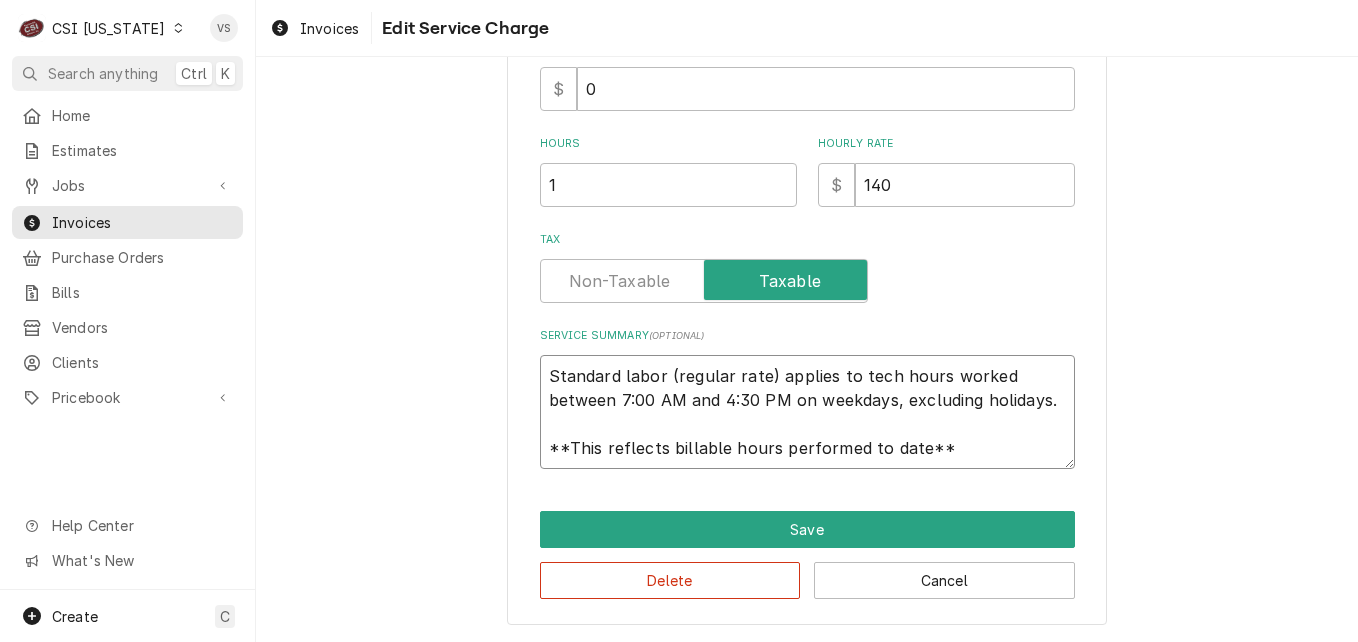 scroll, scrollTop: 24, scrollLeft: 0, axis: vertical 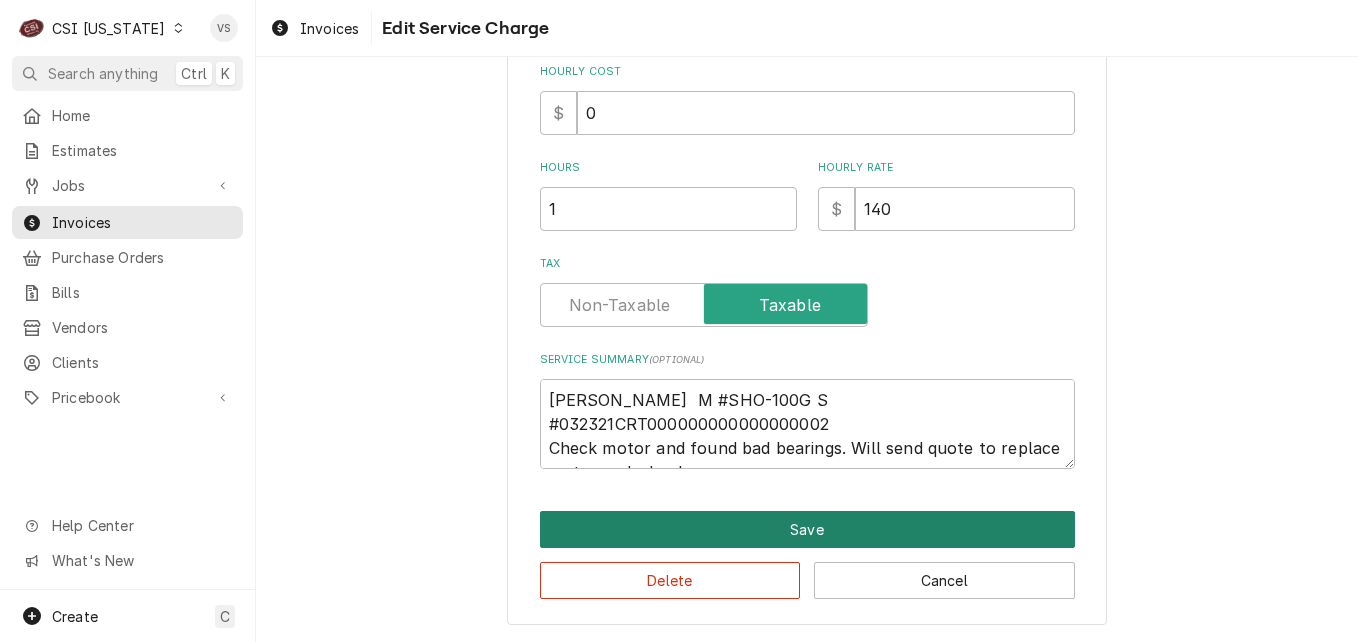 click on "Save" at bounding box center (807, 529) 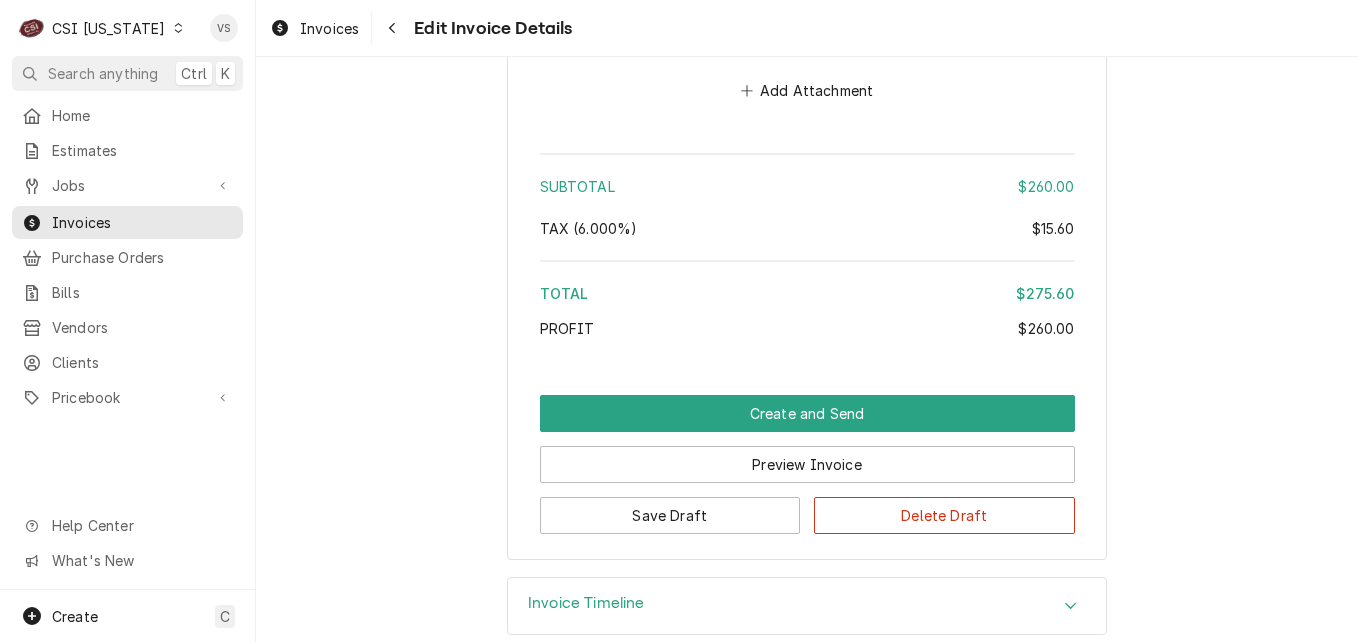 scroll, scrollTop: 3347, scrollLeft: 0, axis: vertical 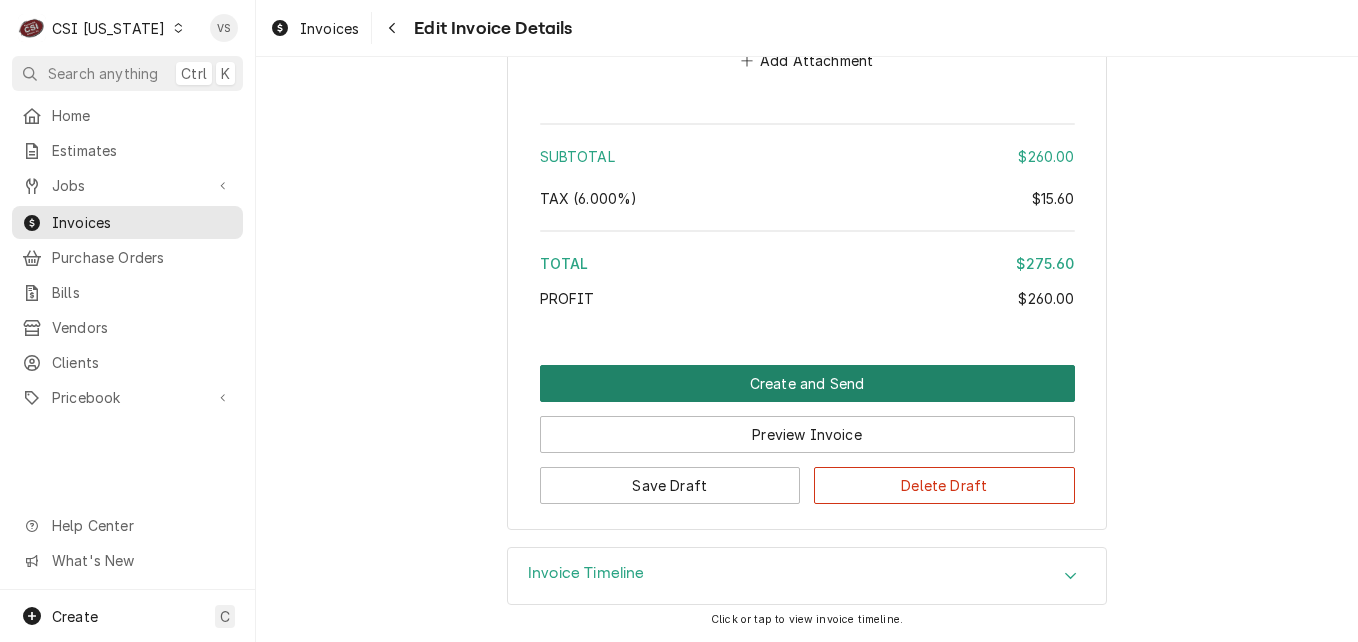 click on "Create and Send" at bounding box center [807, 383] 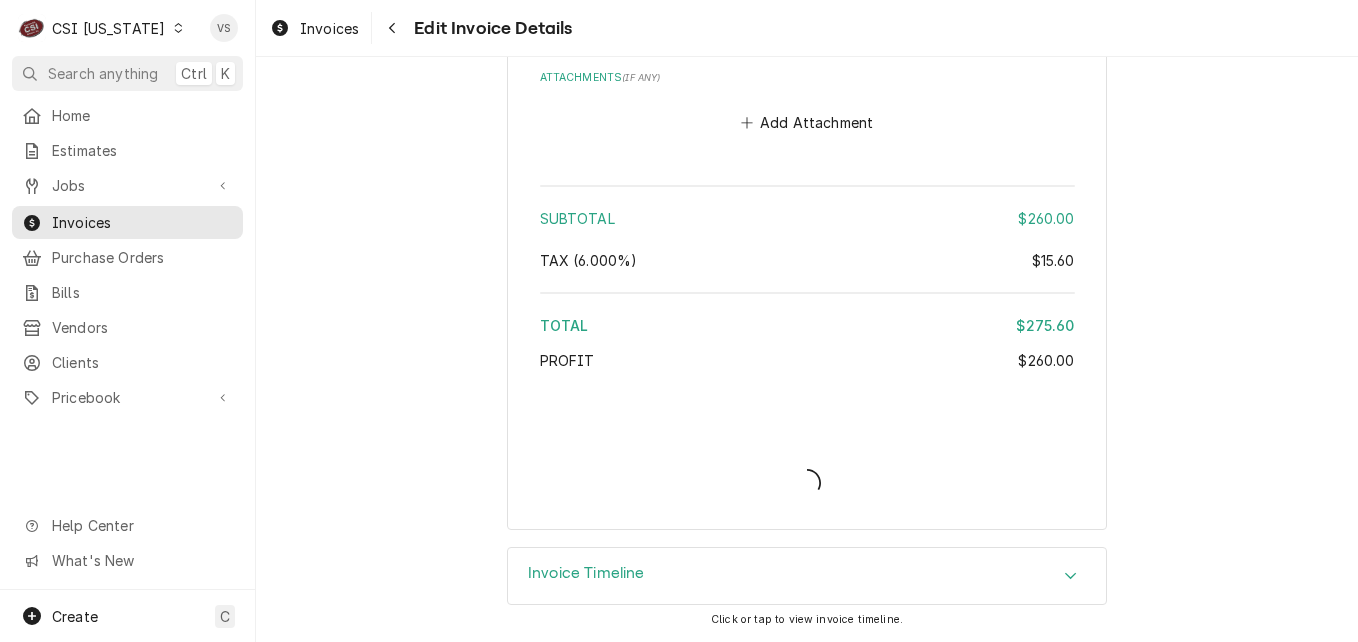 scroll, scrollTop: 3285, scrollLeft: 0, axis: vertical 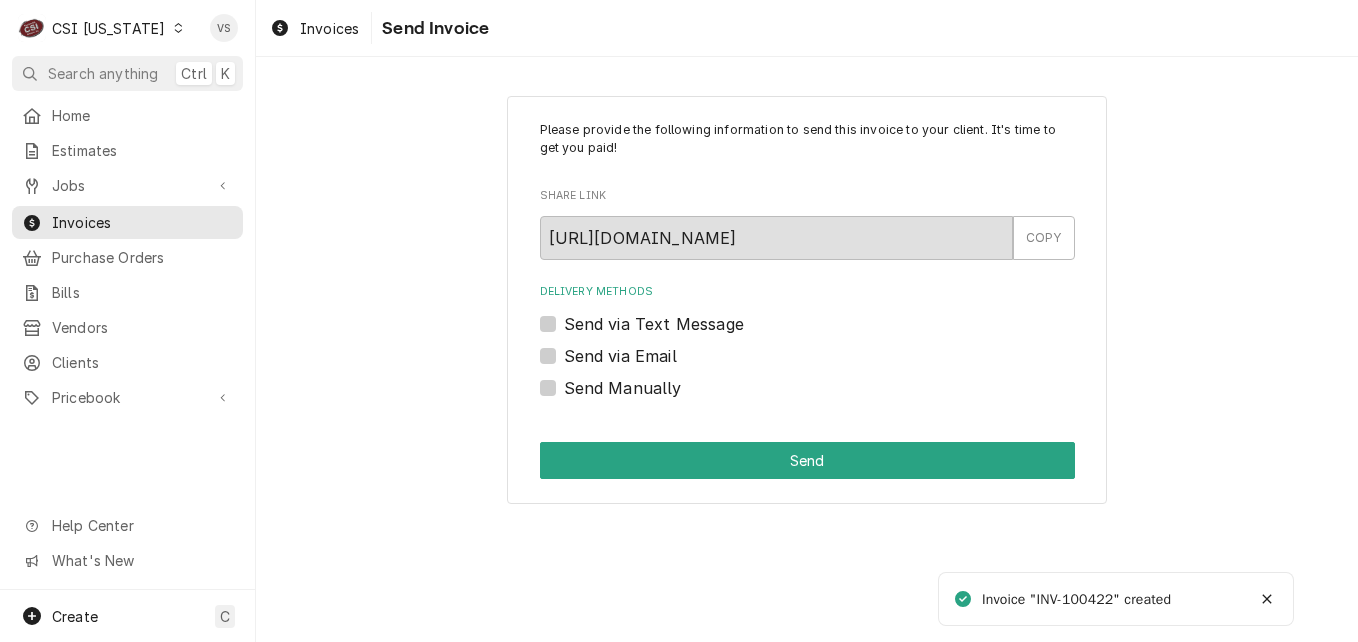 click on "Send Manually" at bounding box center [623, 388] 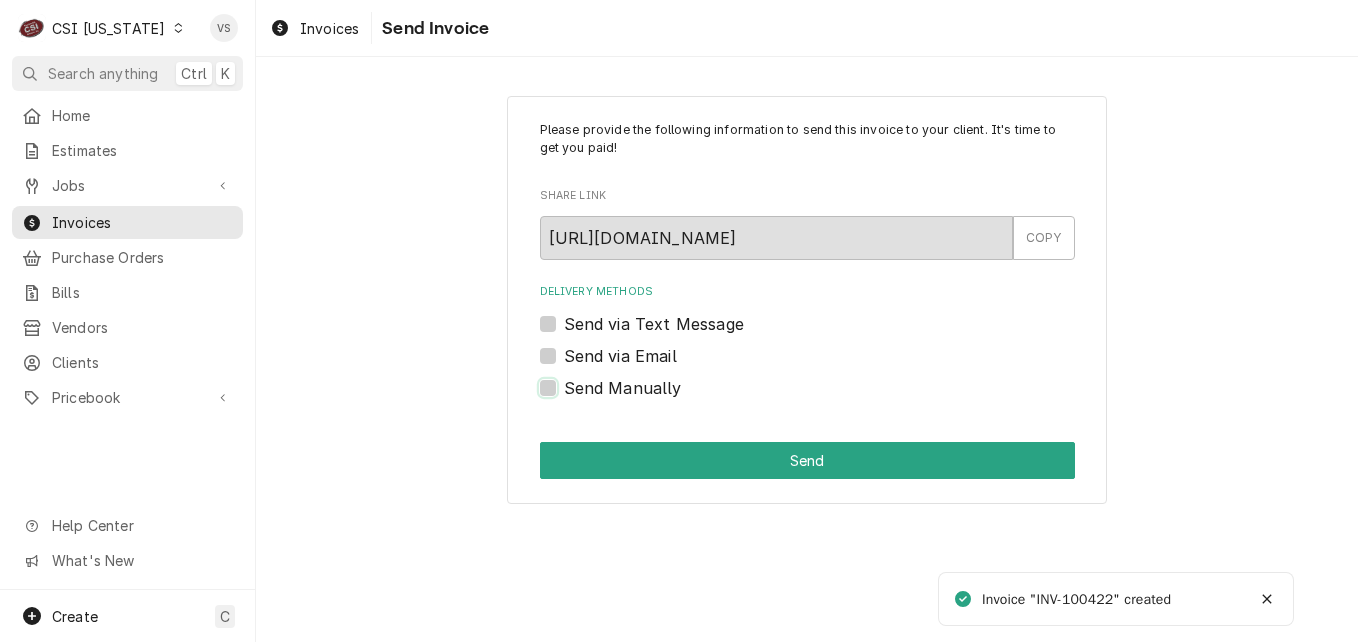 click on "Send Manually" at bounding box center (831, 398) 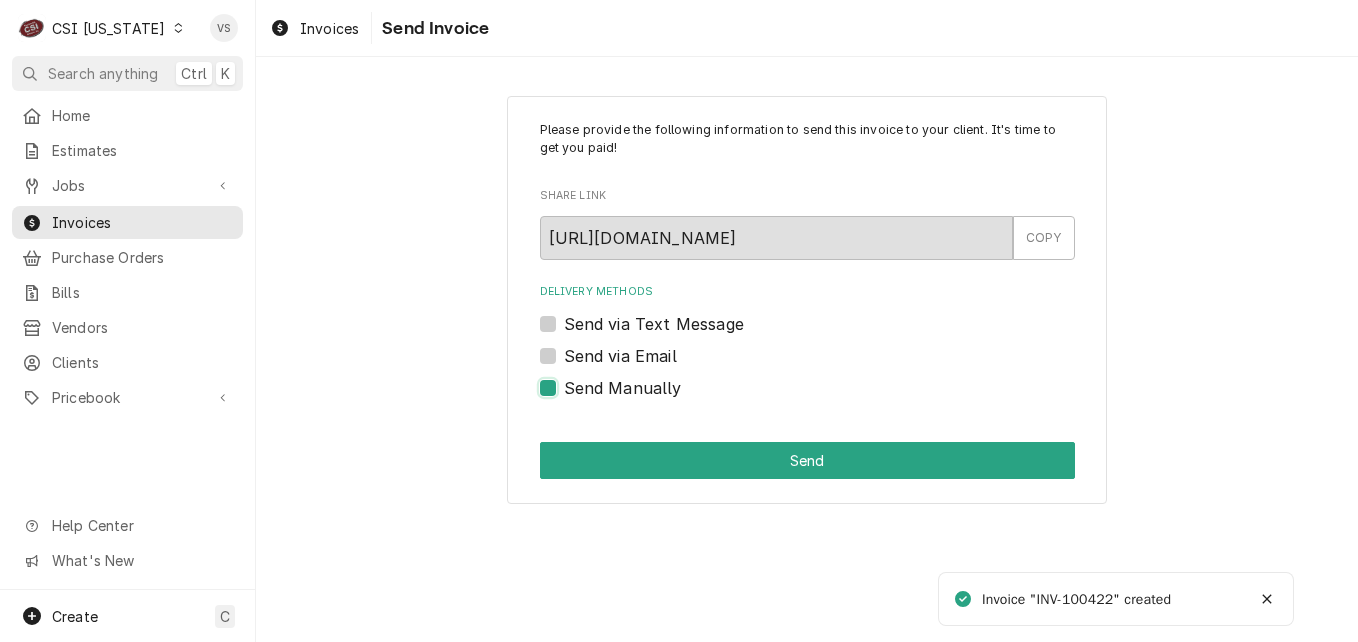 checkbox on "true" 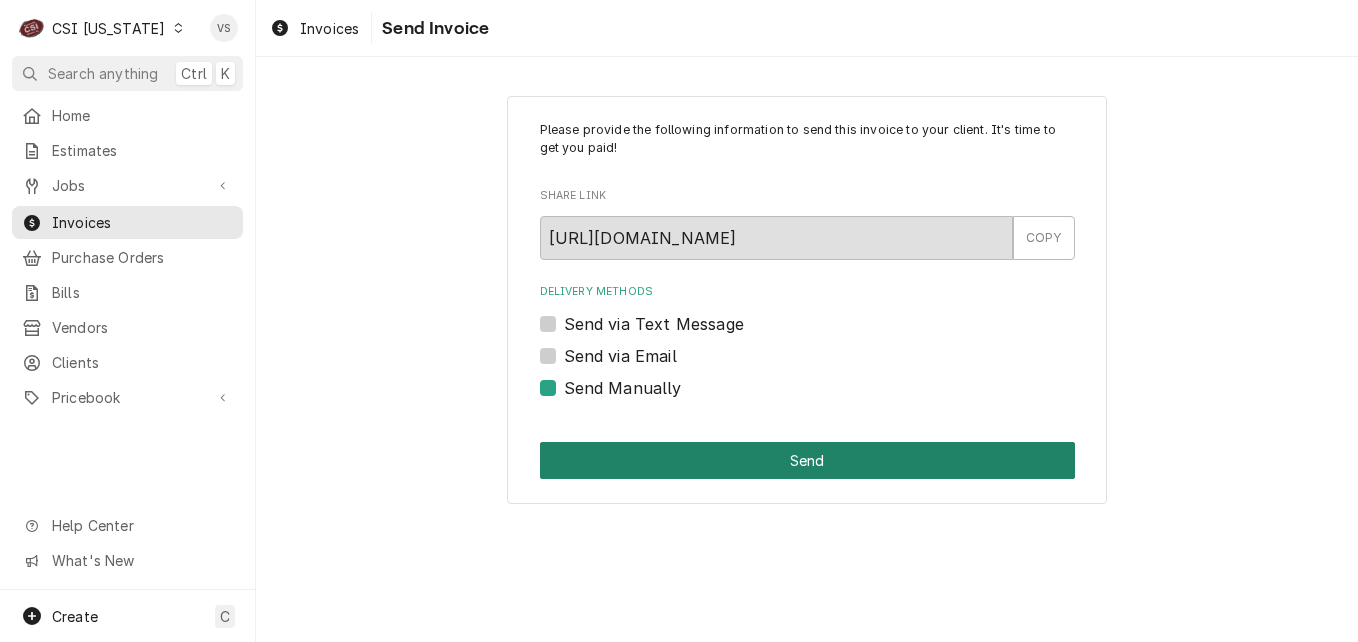 click on "Send" at bounding box center (807, 460) 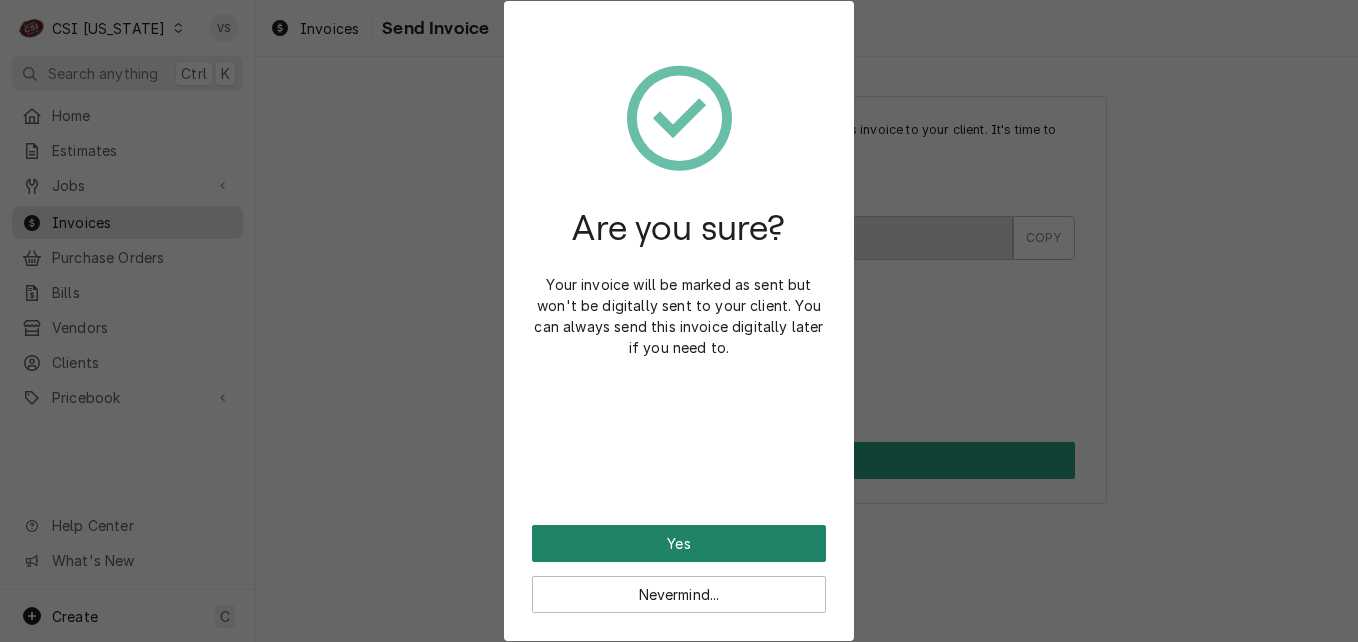 click on "Yes" at bounding box center [679, 543] 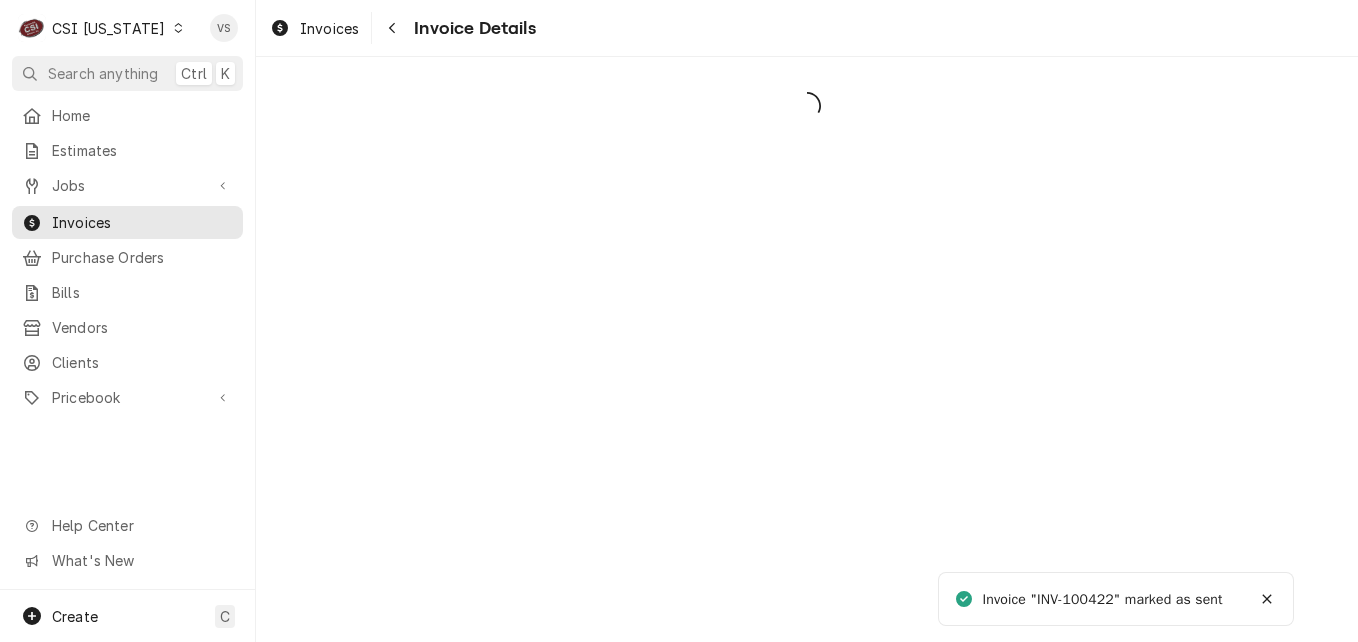 scroll, scrollTop: 0, scrollLeft: 0, axis: both 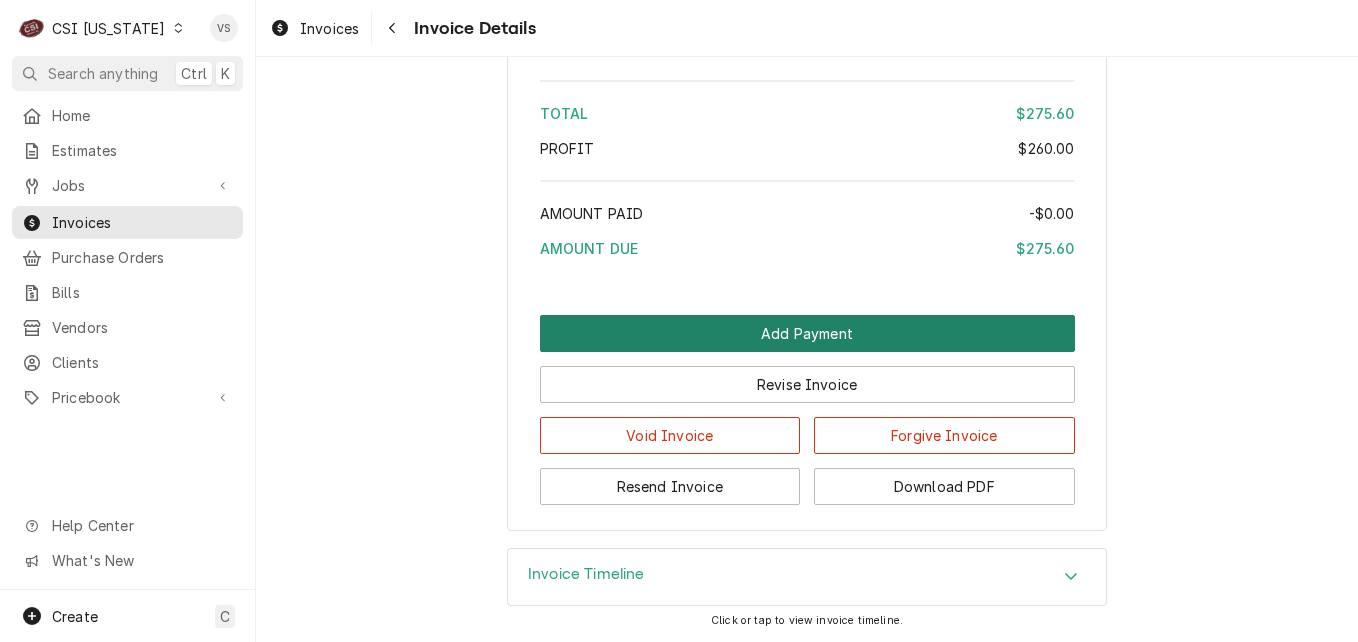 click on "Add Payment" at bounding box center [807, 333] 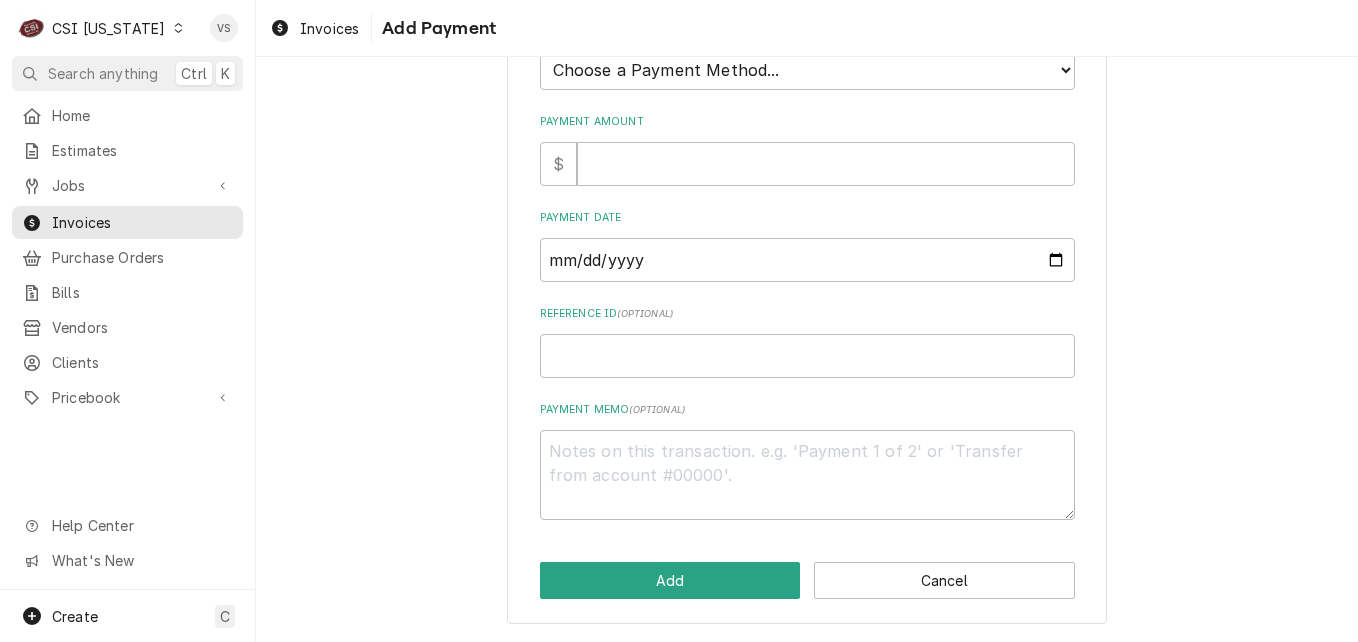 scroll, scrollTop: 0, scrollLeft: 0, axis: both 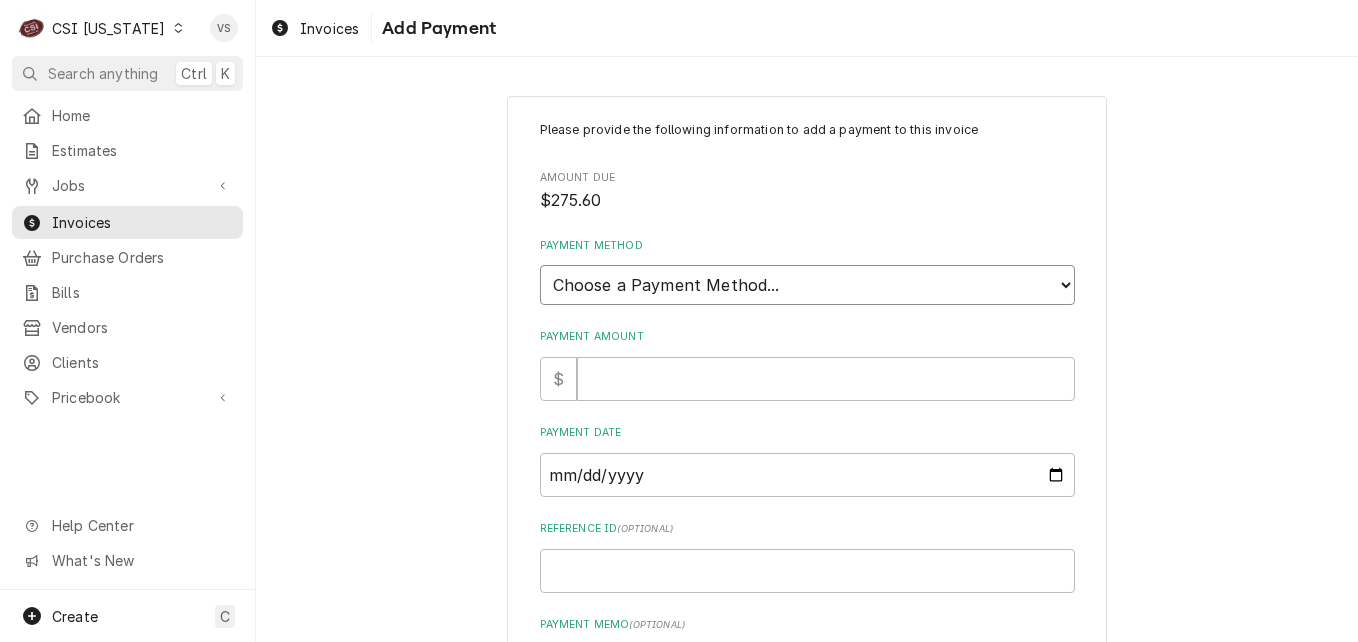 click on "Choose a Payment Method... Cash Check Credit/Debit Card ACH/eCheck Other" at bounding box center [807, 285] 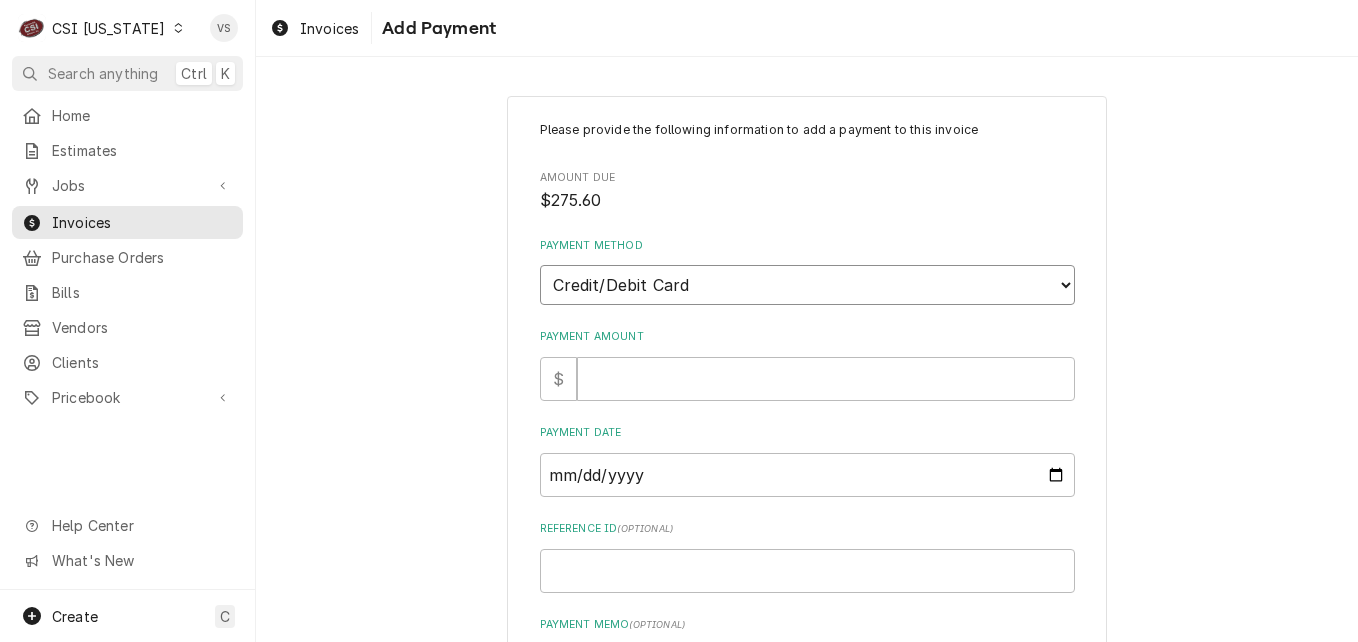 click on "Choose a Payment Method... Cash Check Credit/Debit Card ACH/eCheck Other" at bounding box center [807, 285] 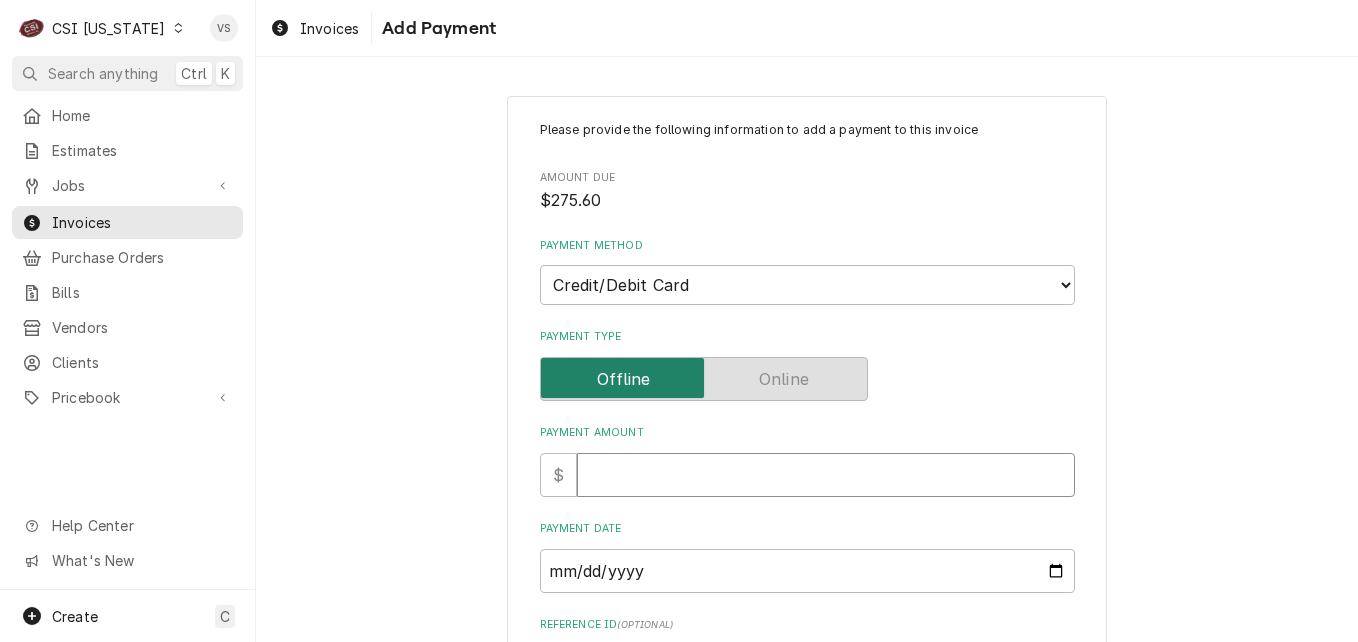 click on "Payment Amount" at bounding box center [826, 475] 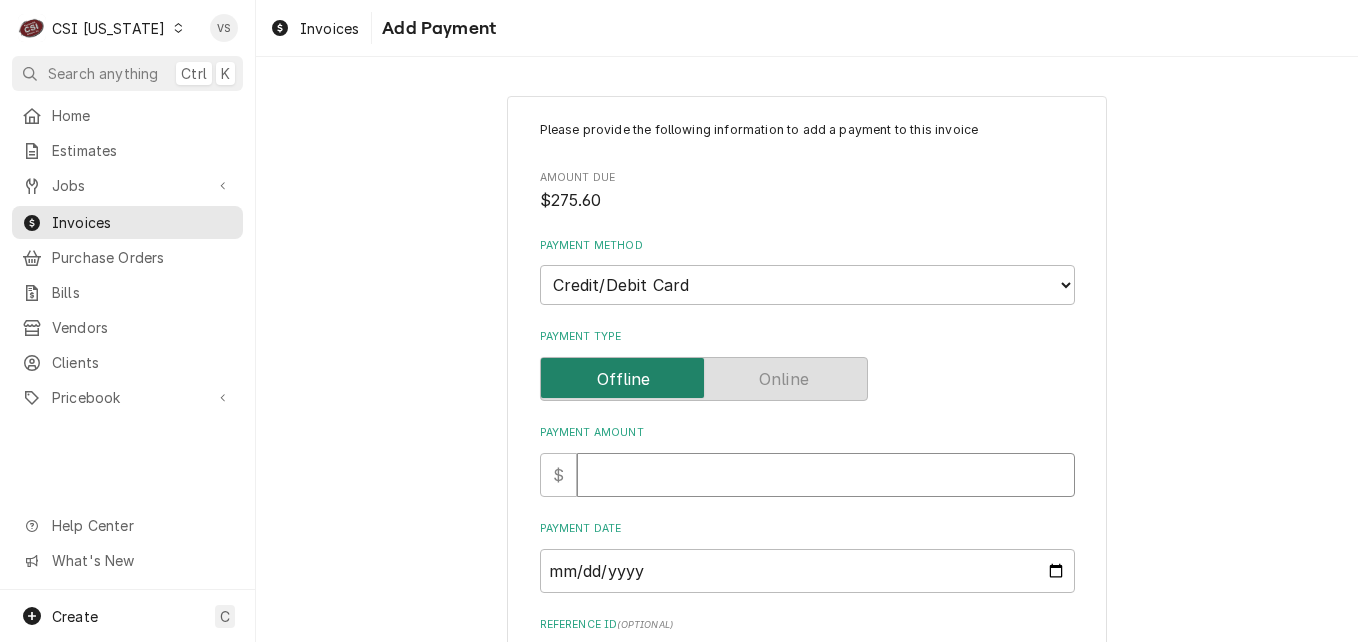 type on "x" 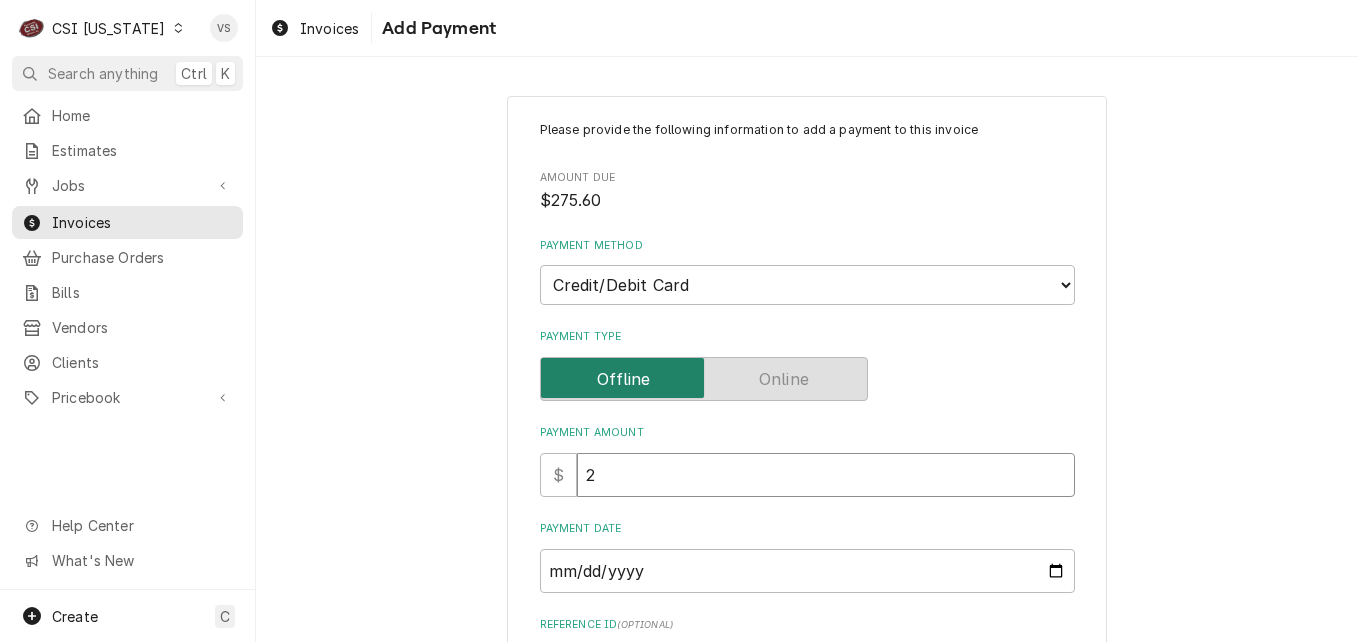 type on "x" 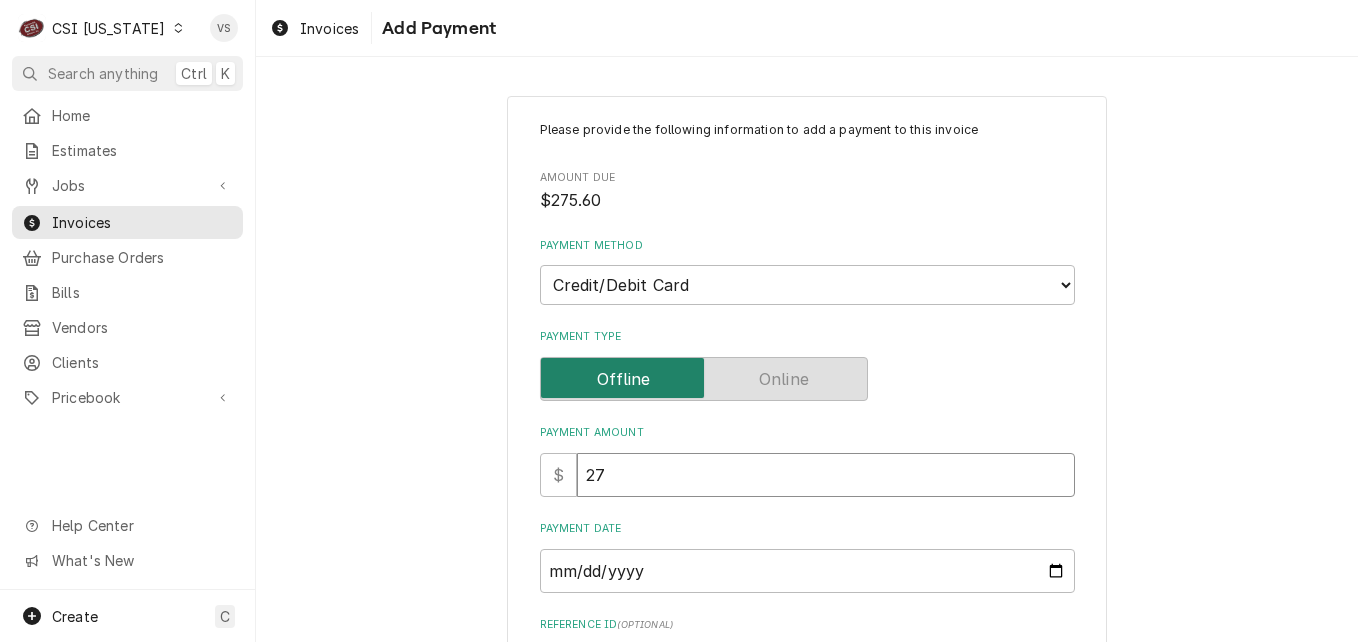 type on "x" 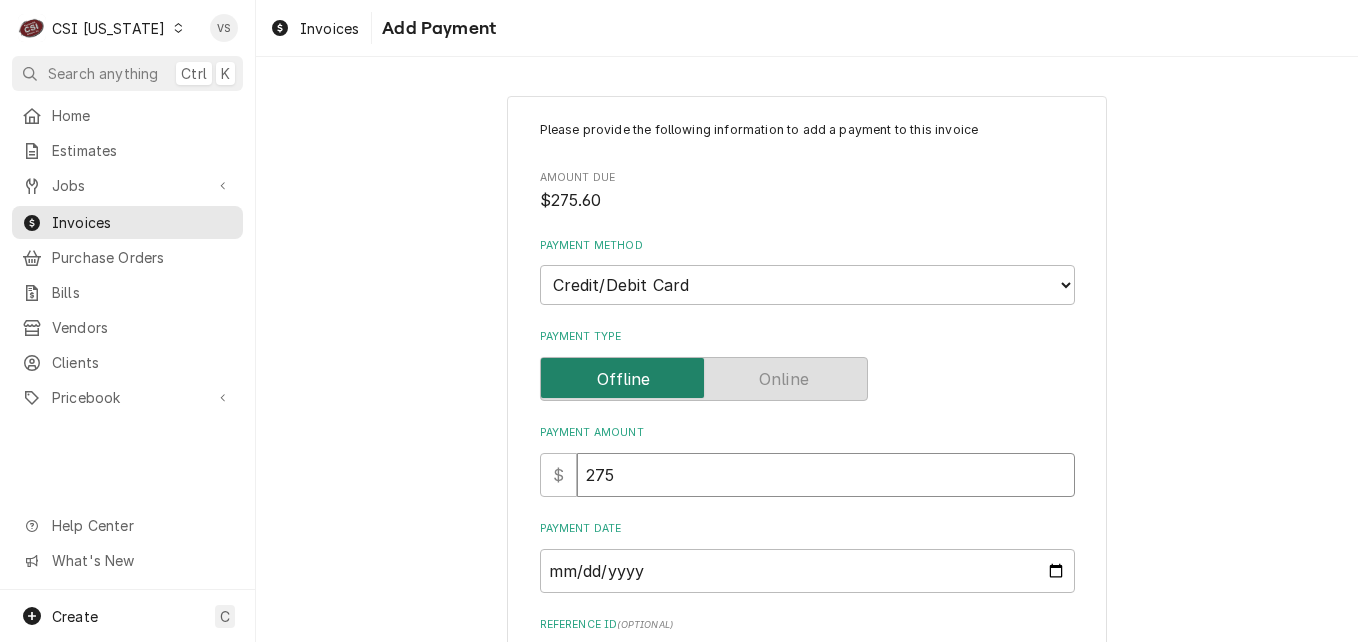 type on "x" 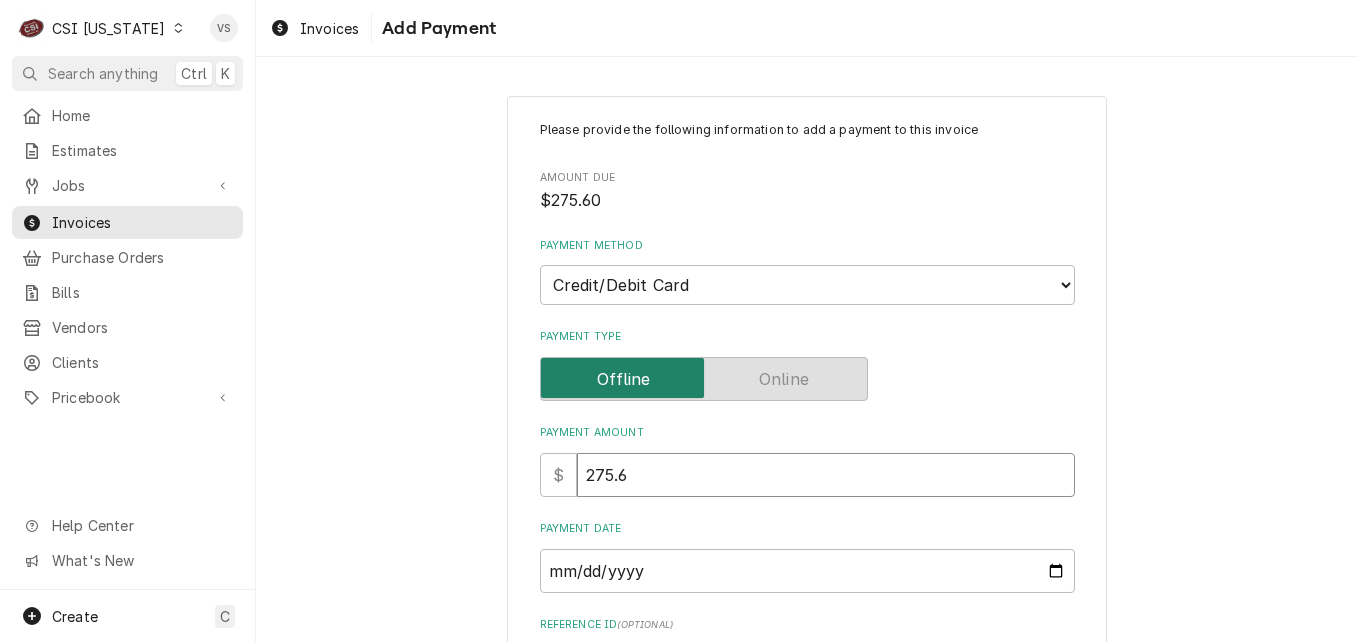 type on "x" 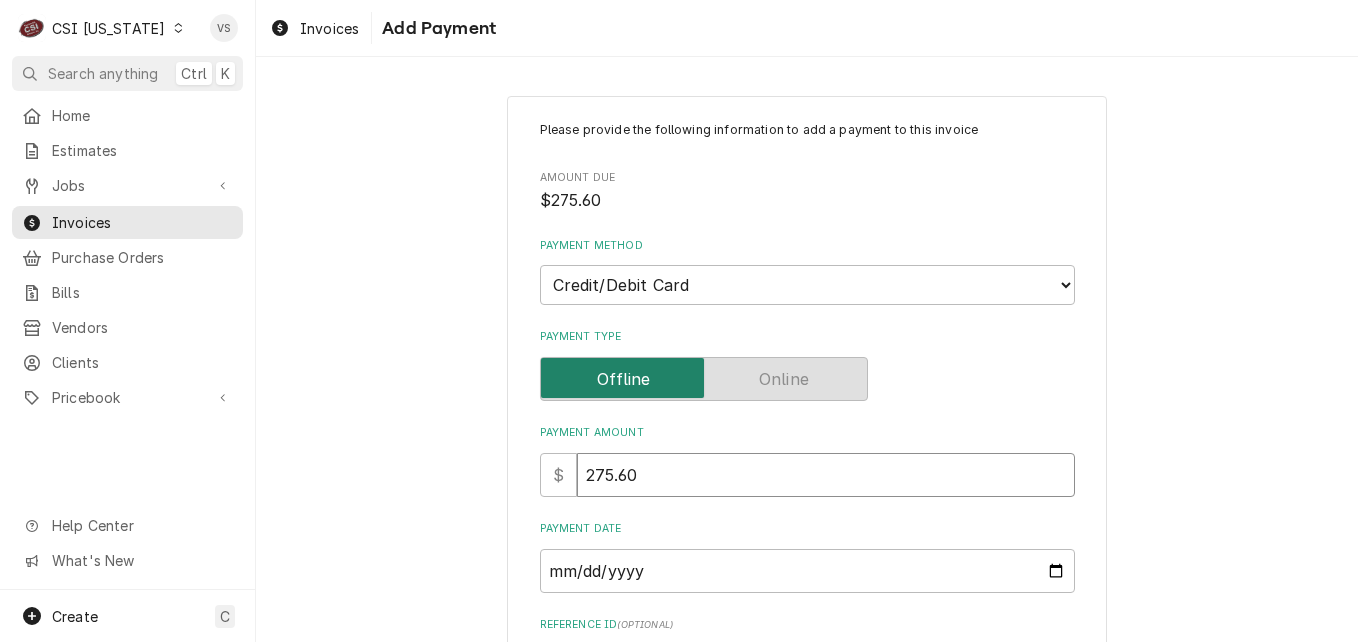 type on "275.60" 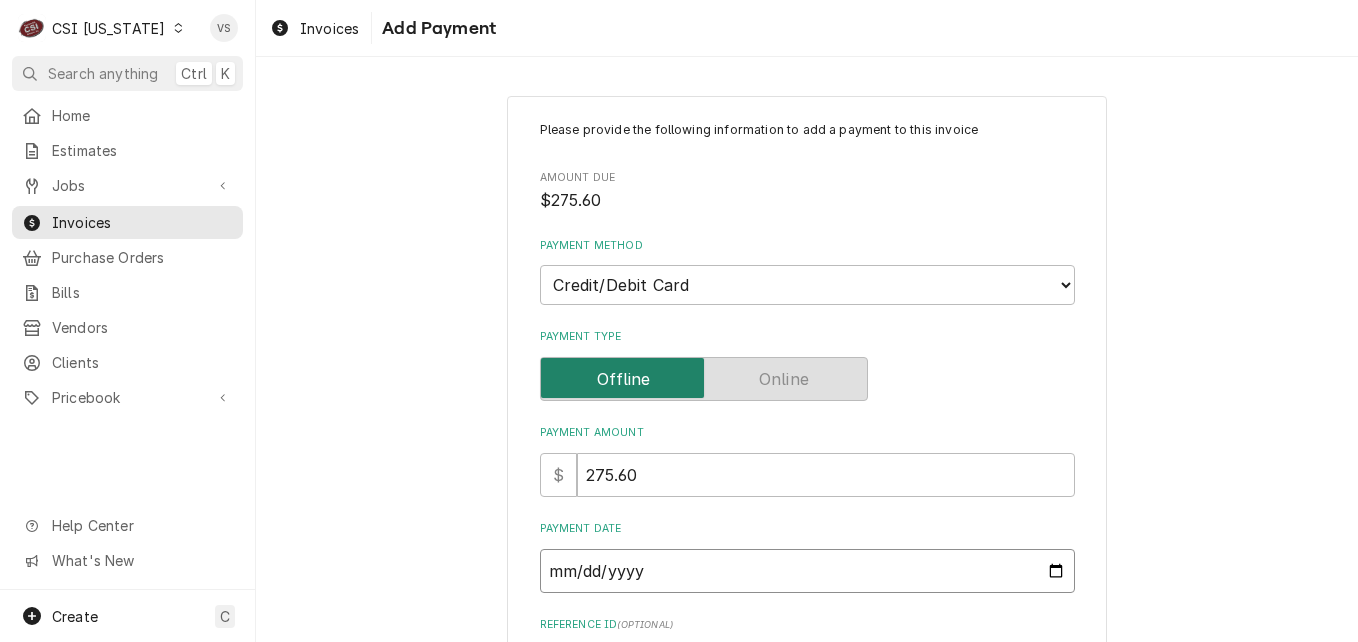 click on "Payment Date" at bounding box center [807, 571] 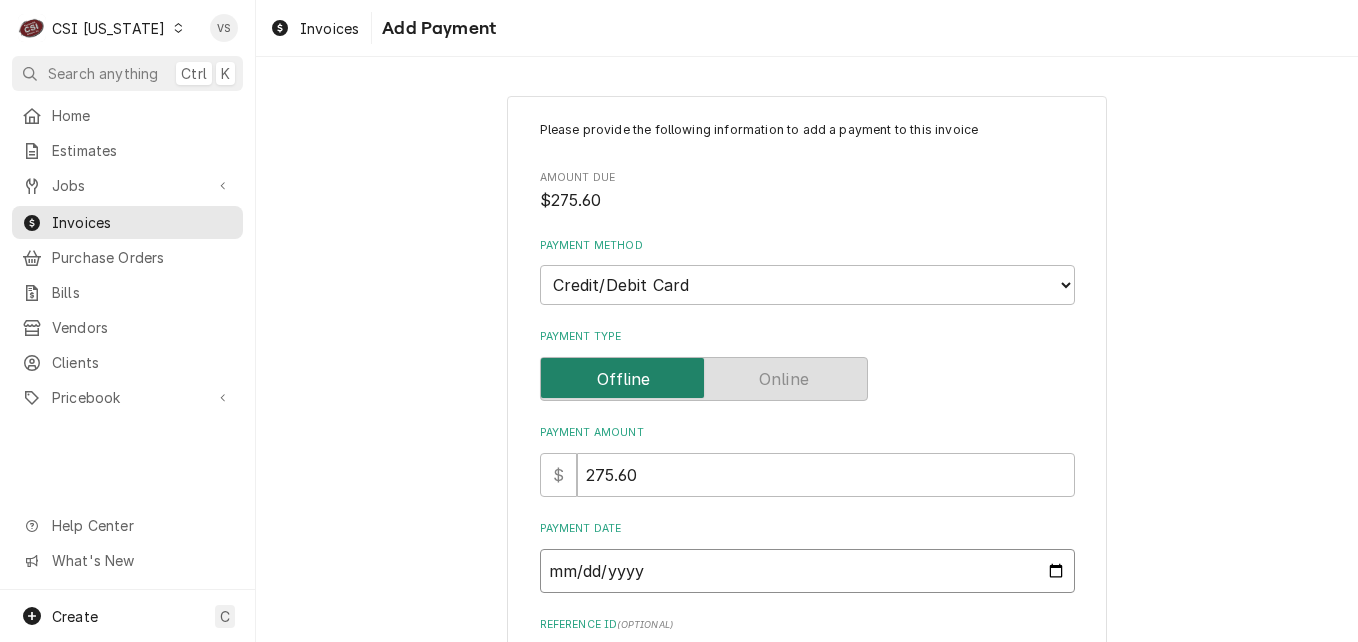 type on "x" 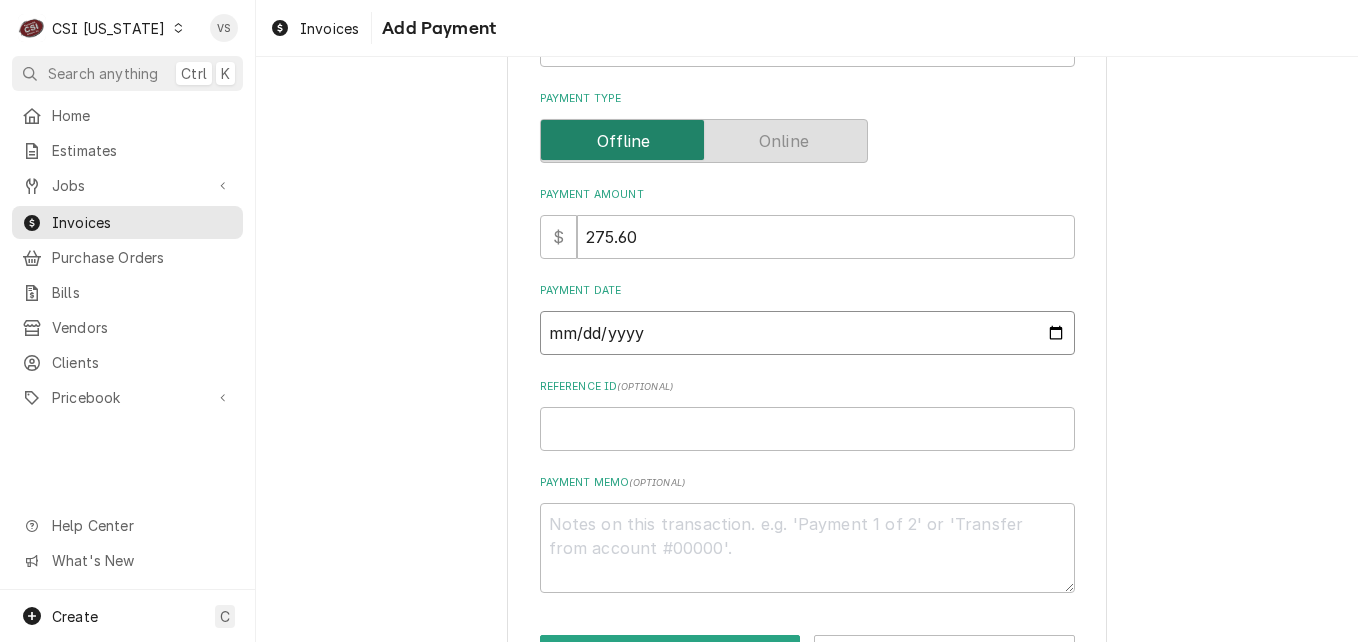 scroll, scrollTop: 311, scrollLeft: 0, axis: vertical 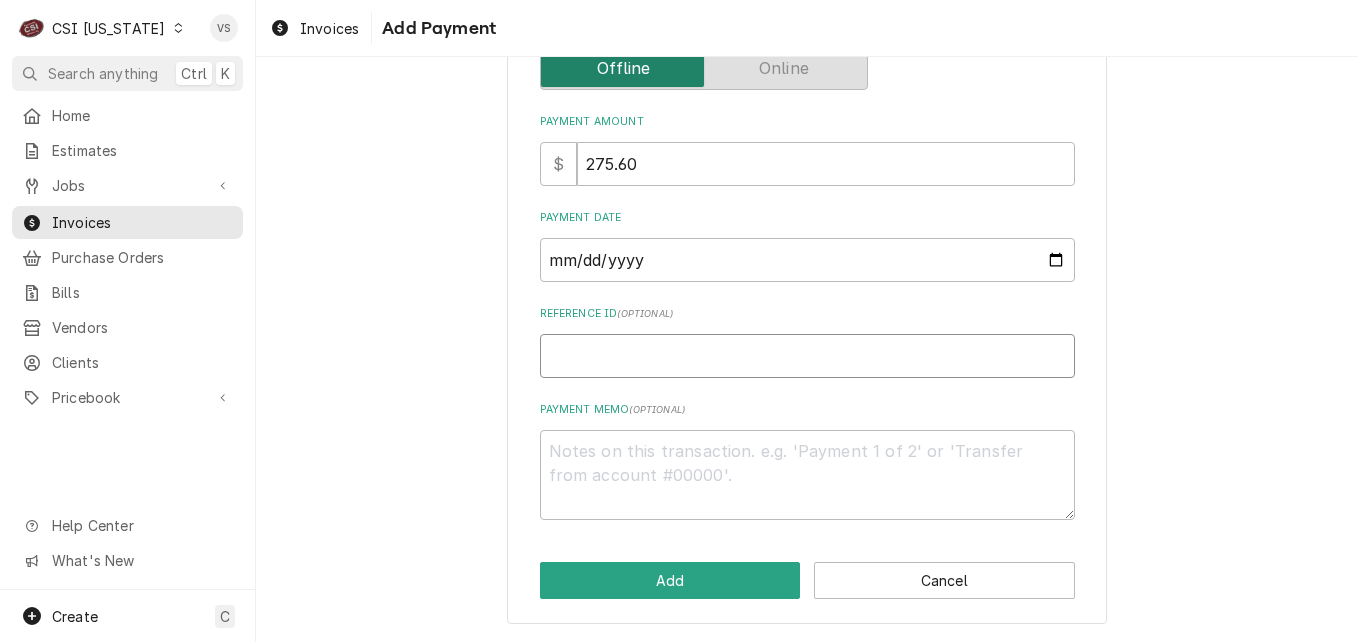 click on "Reference ID  ( optional )" at bounding box center [807, 356] 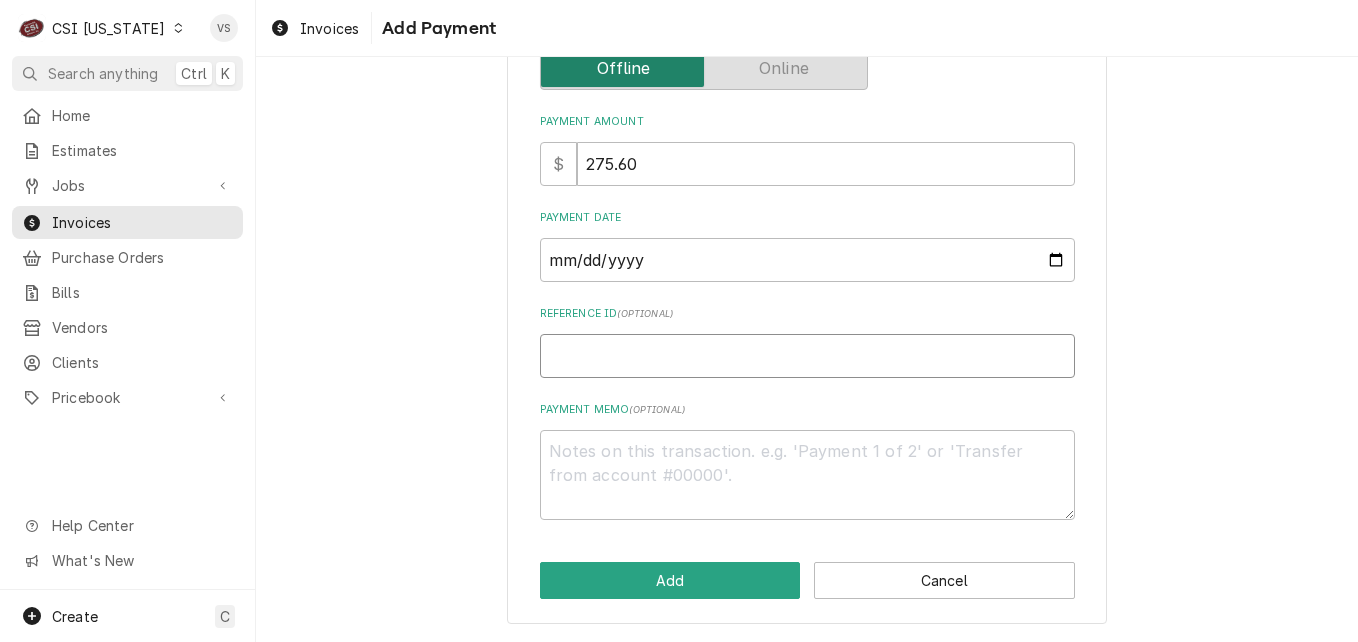 type on "x" 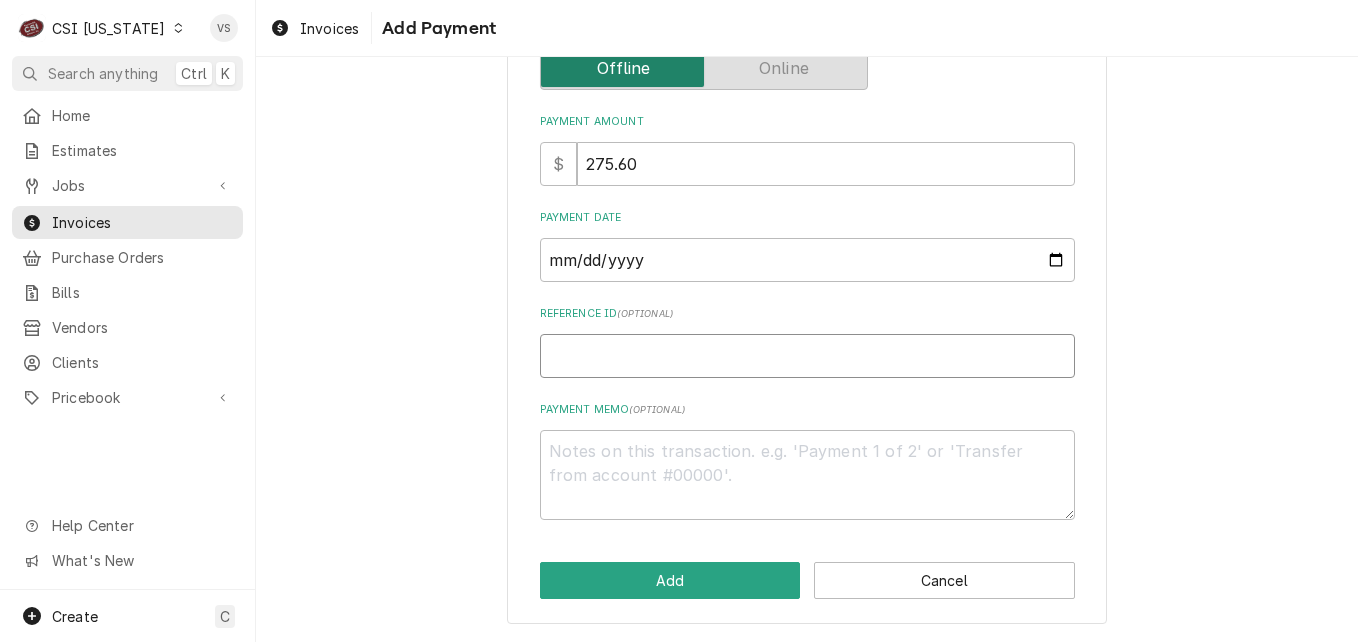 type on "0" 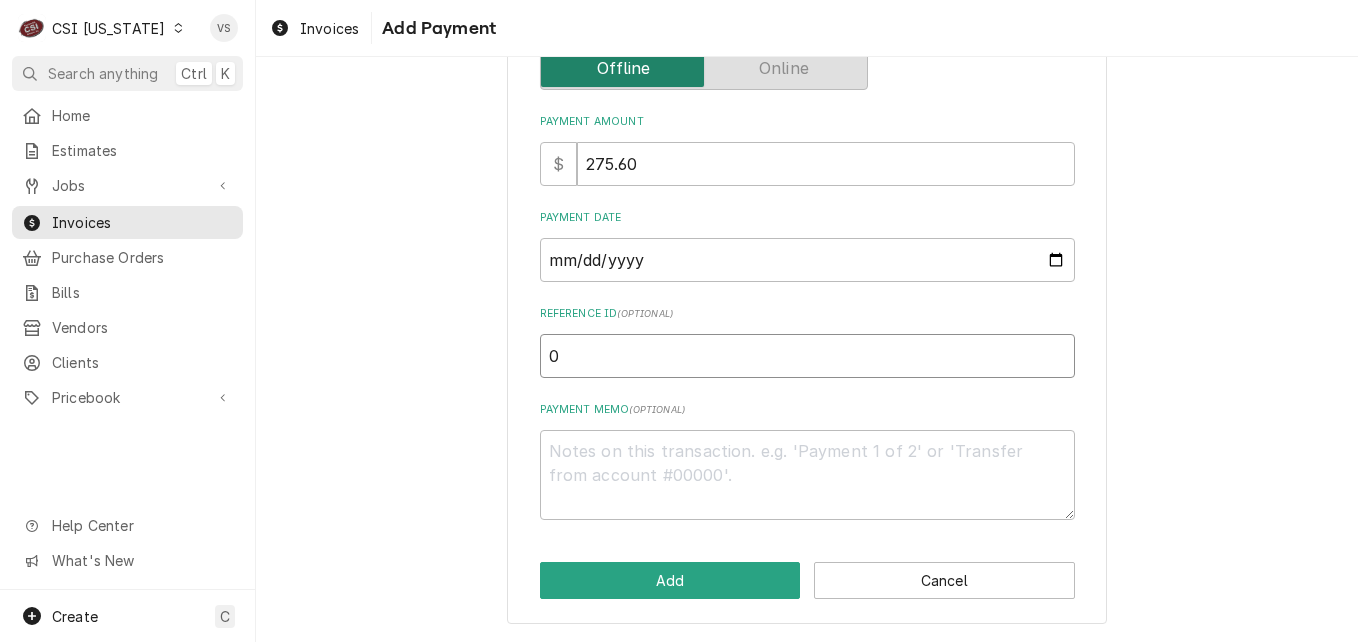 type on "x" 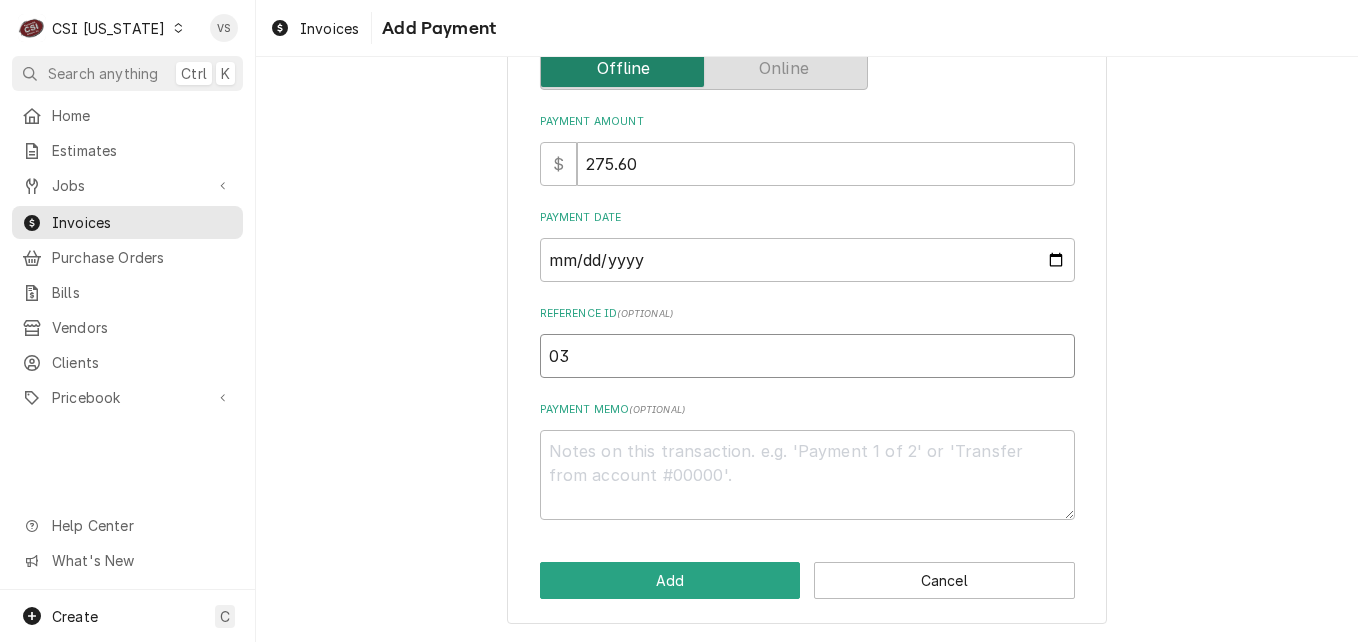 type on "x" 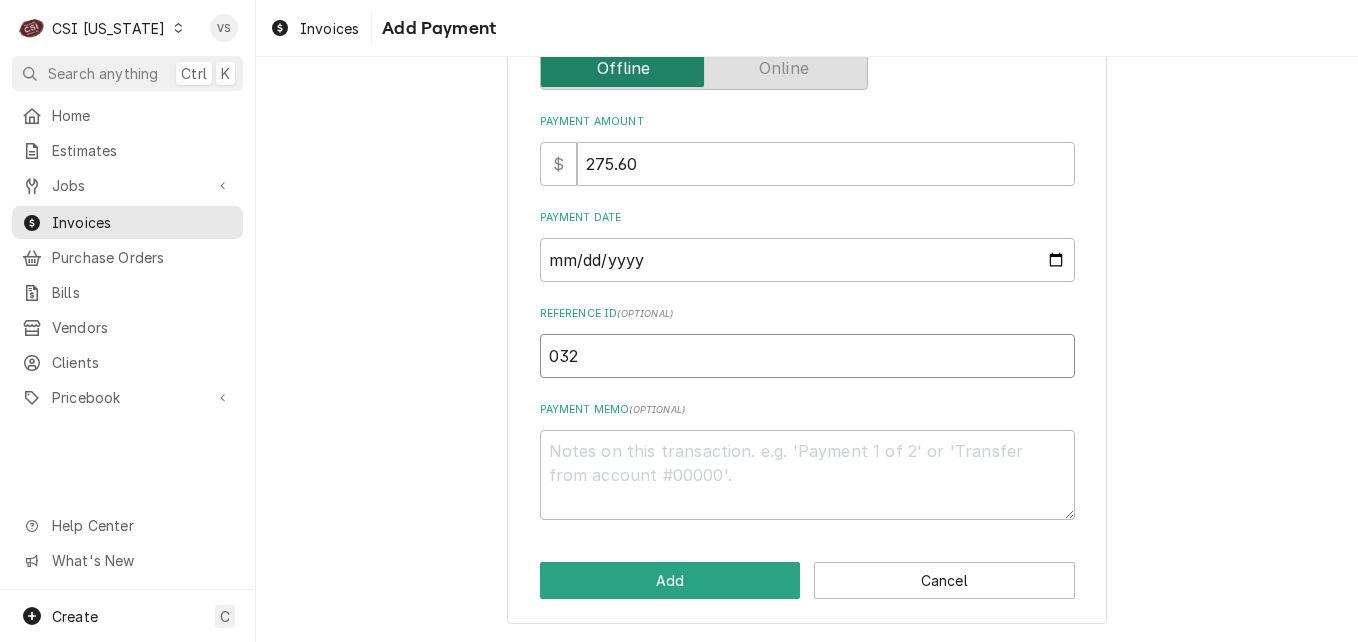 type on "x" 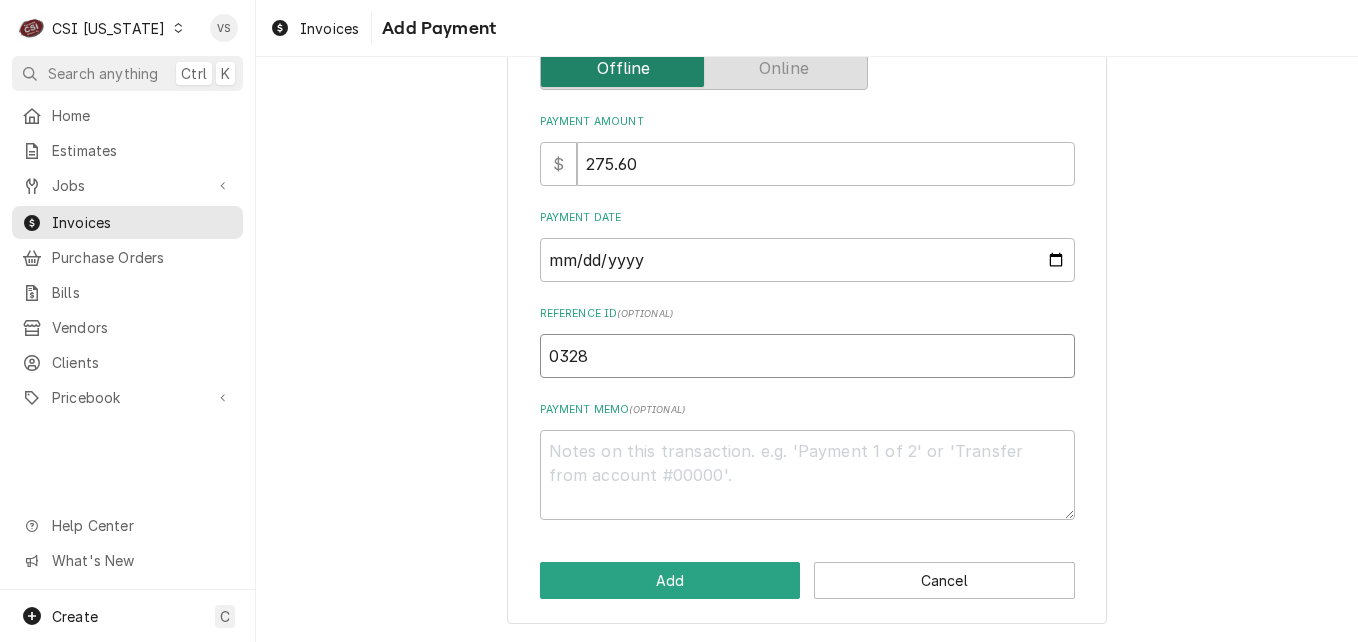 type on "x" 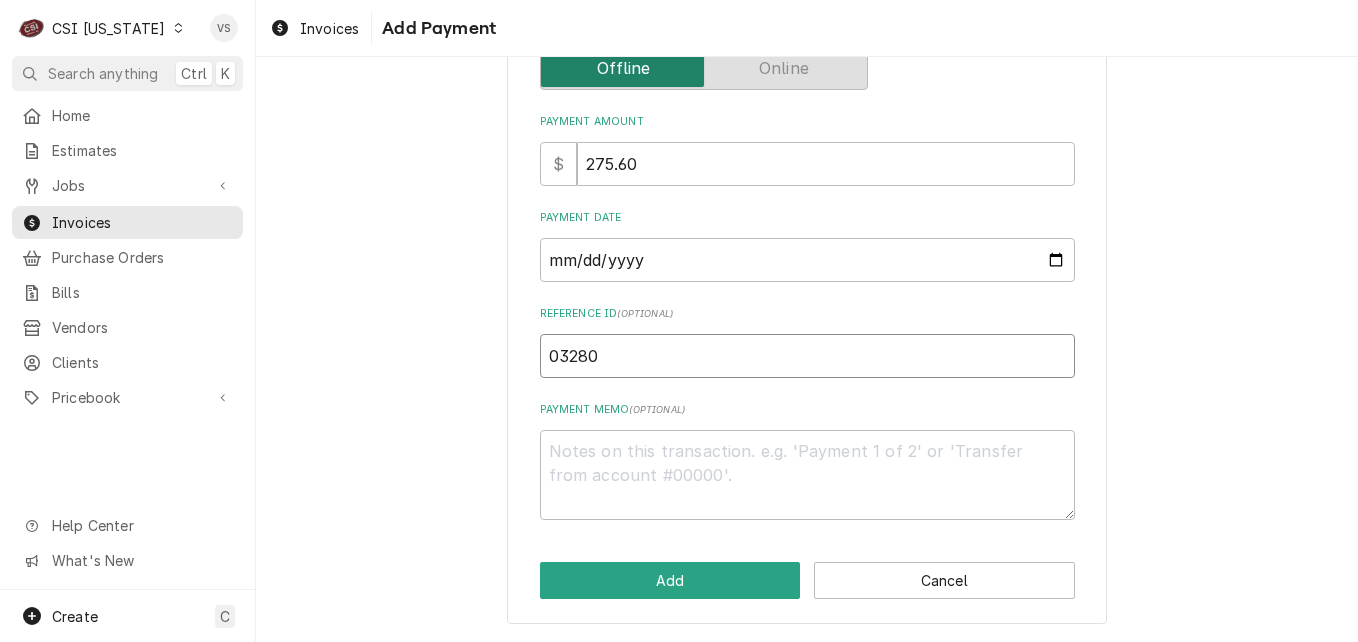 type on "x" 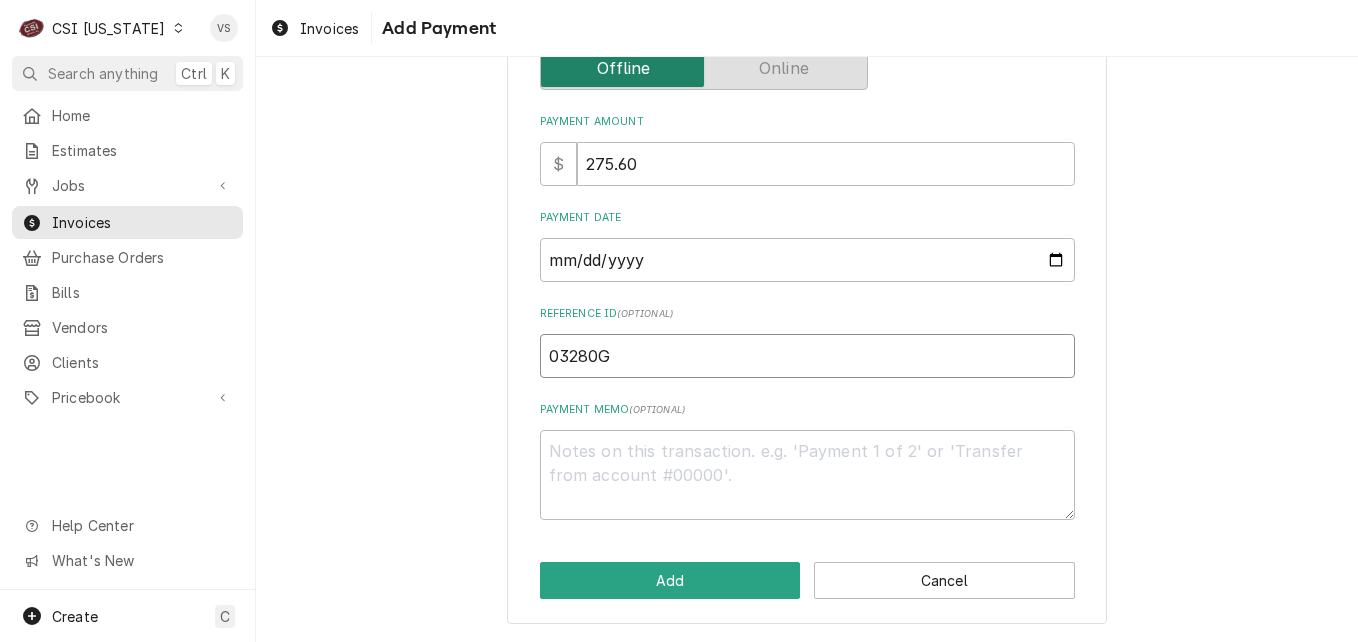 type on "03280G" 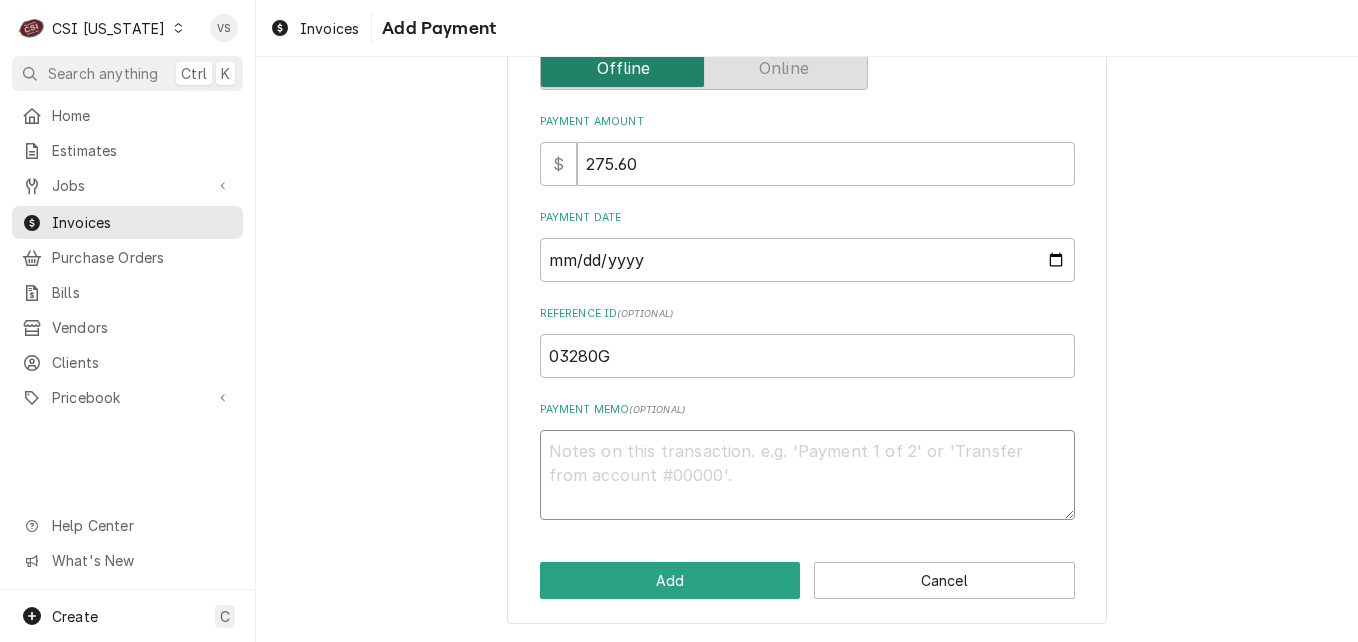 click on "Payment Memo  ( optional )" at bounding box center (807, 475) 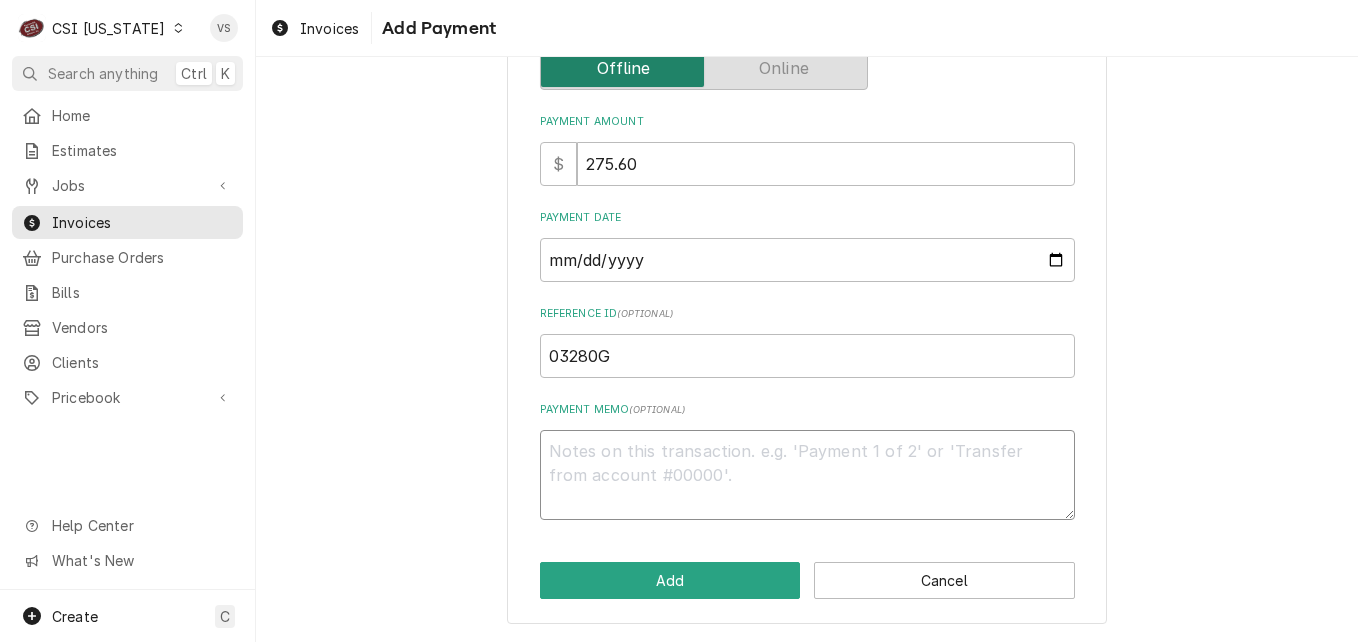 type on "x" 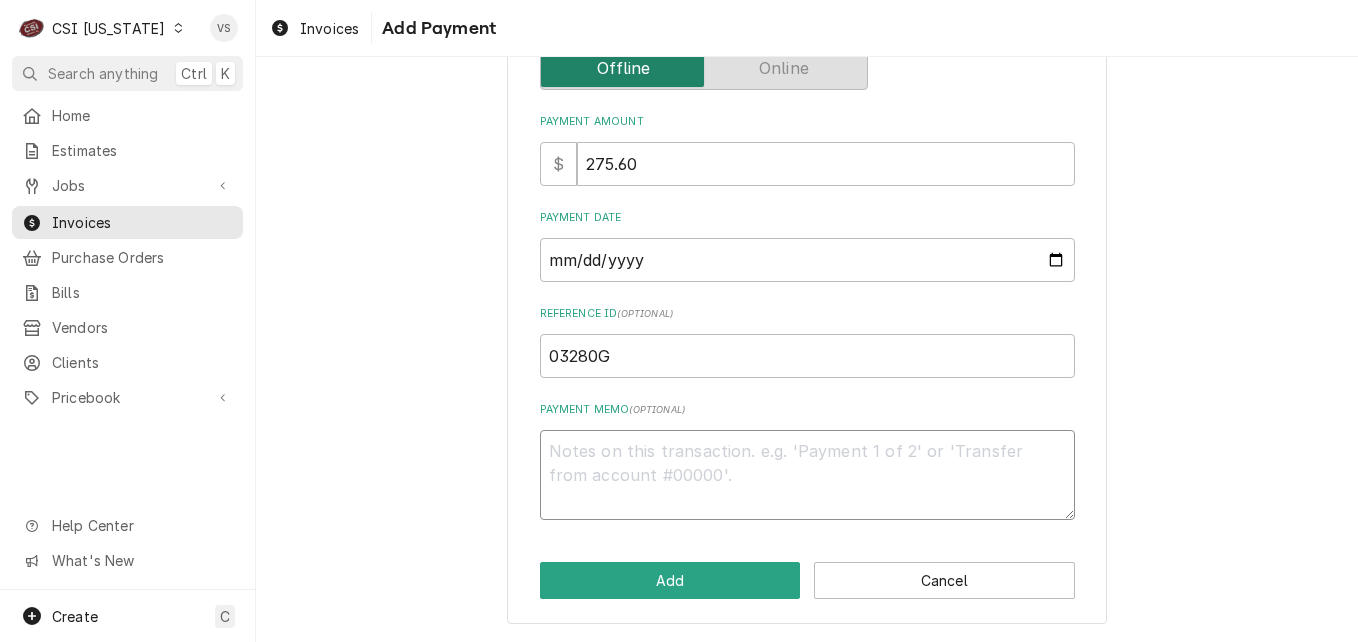 type on "V" 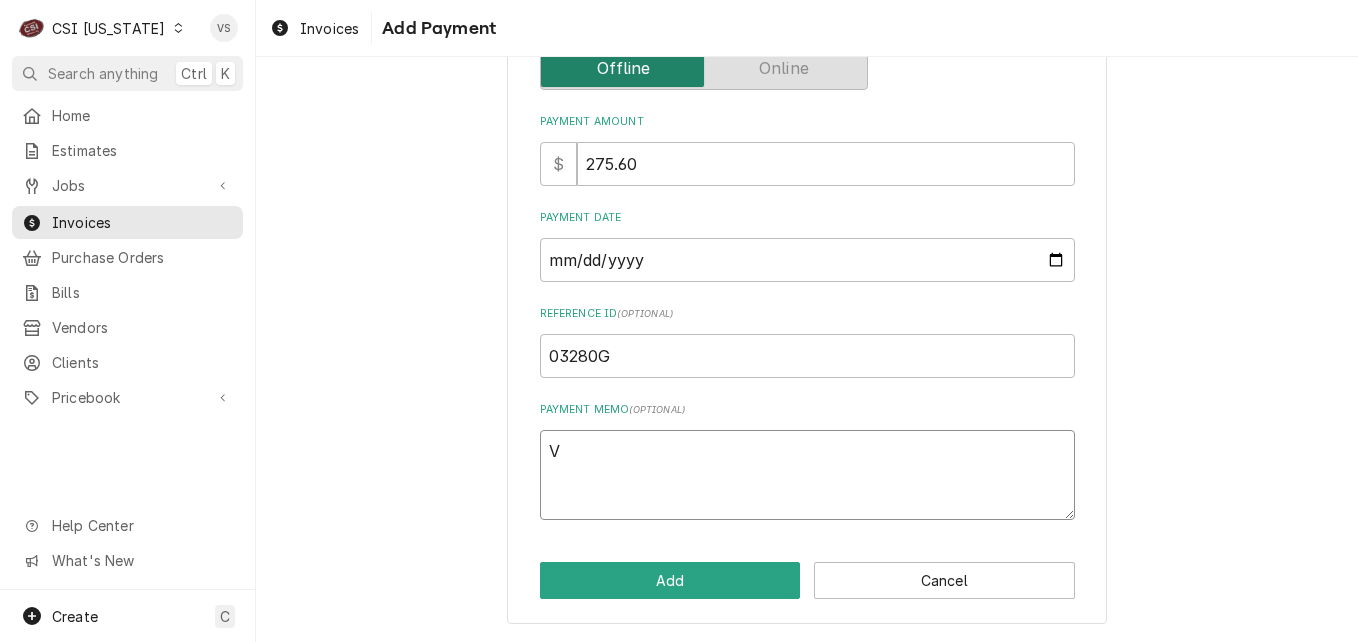 type on "x" 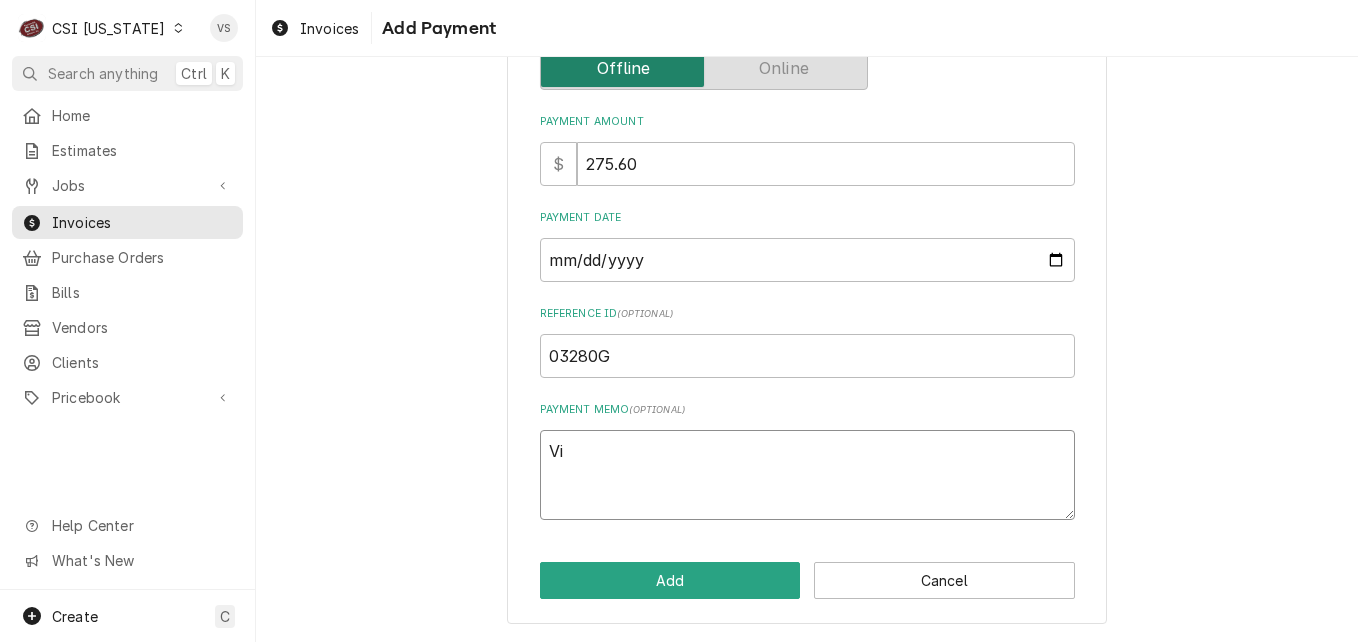 type on "x" 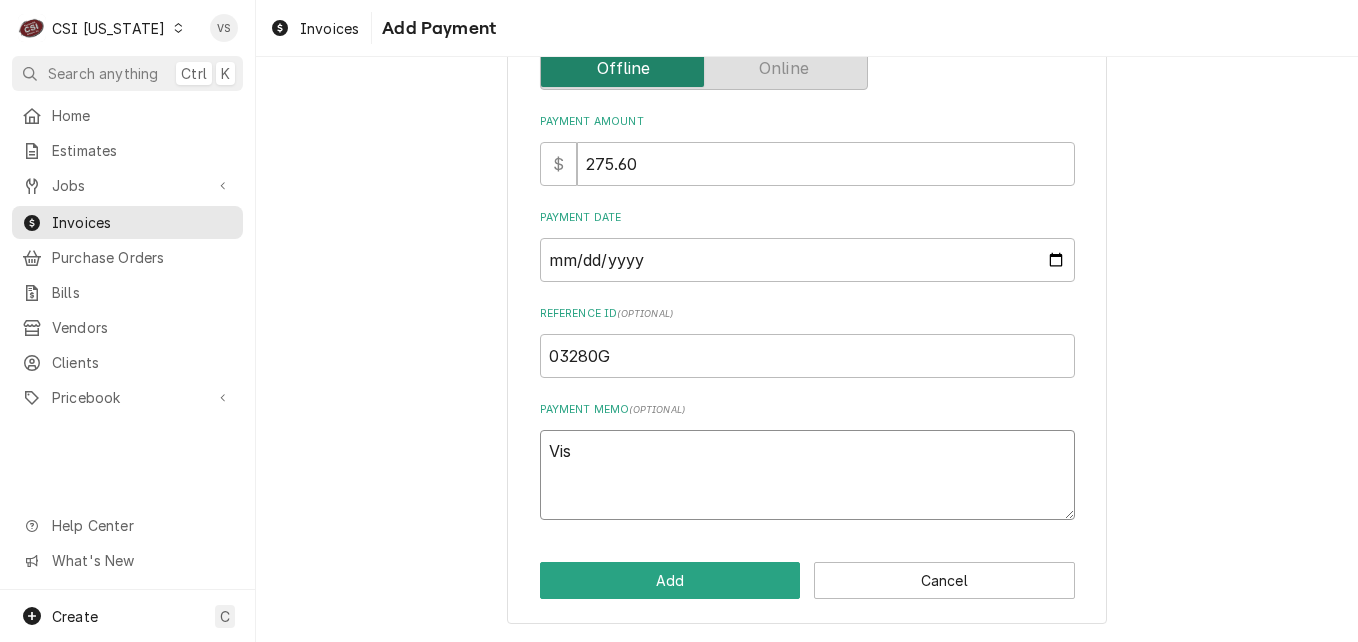 type on "x" 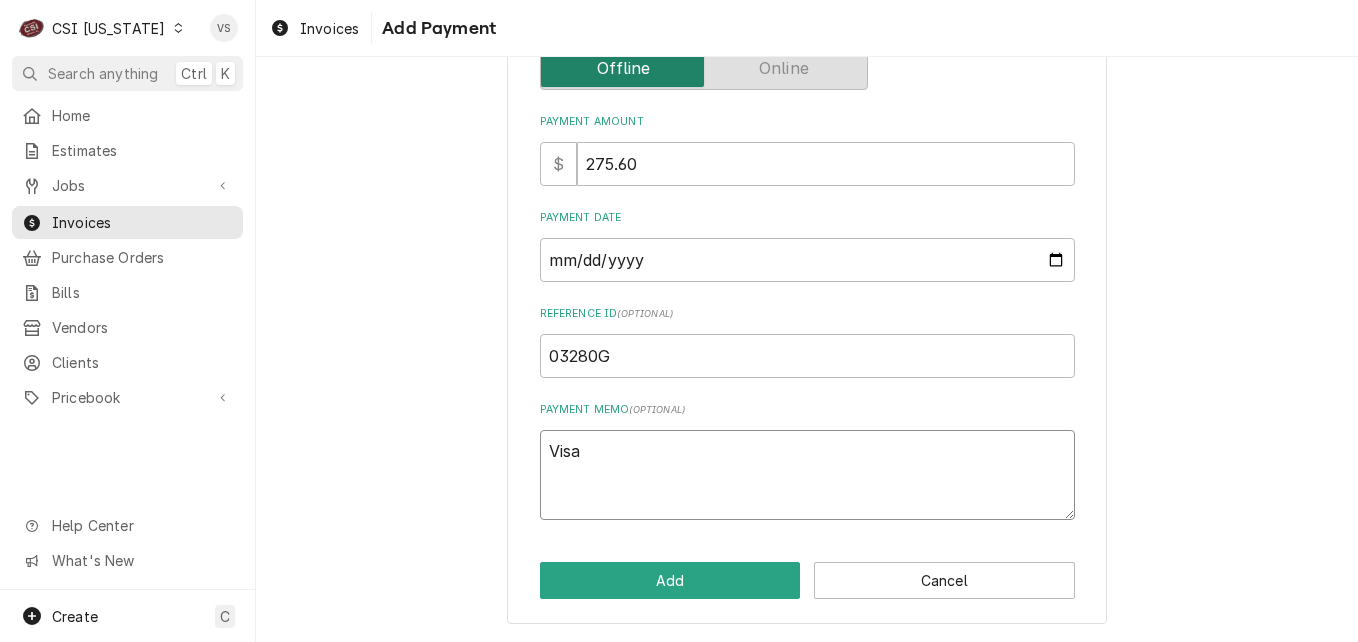 type on "x" 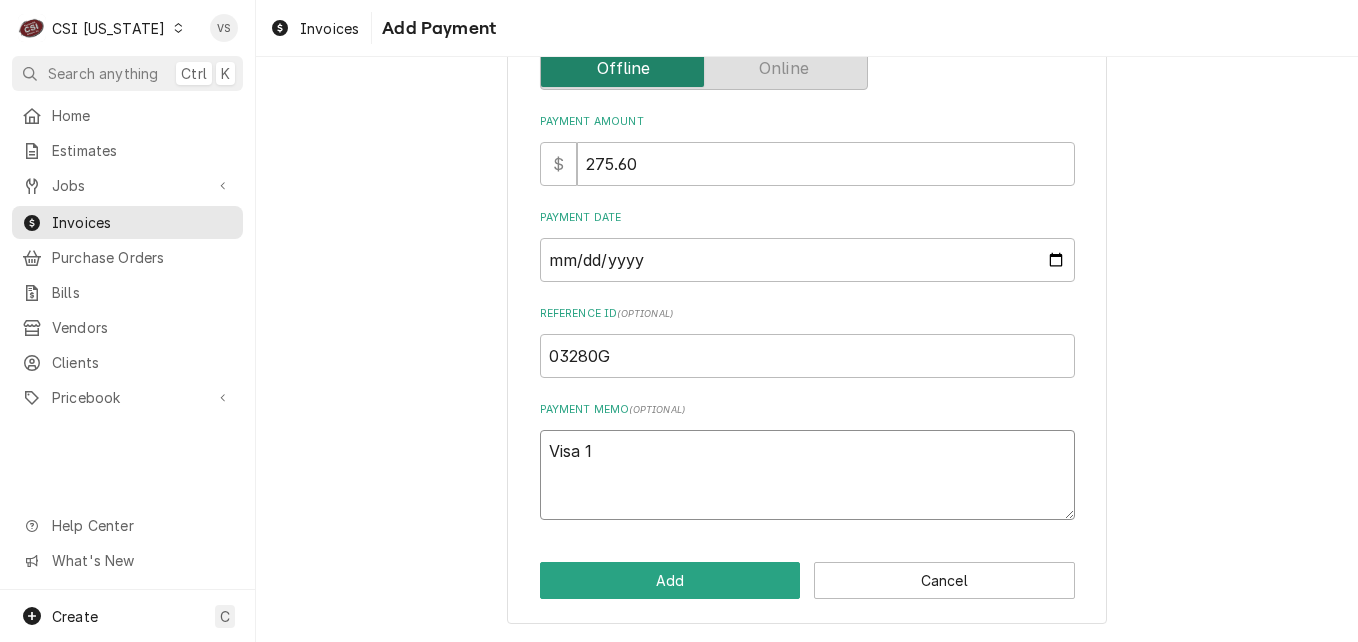 type on "x" 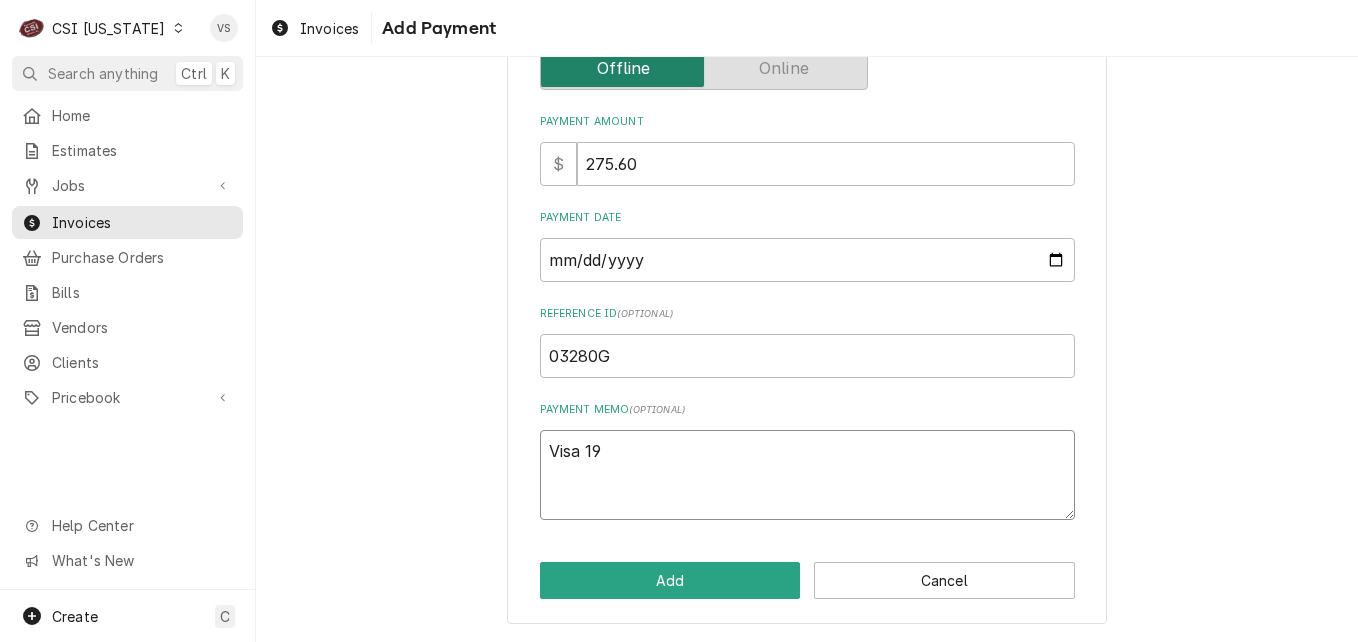 type on "x" 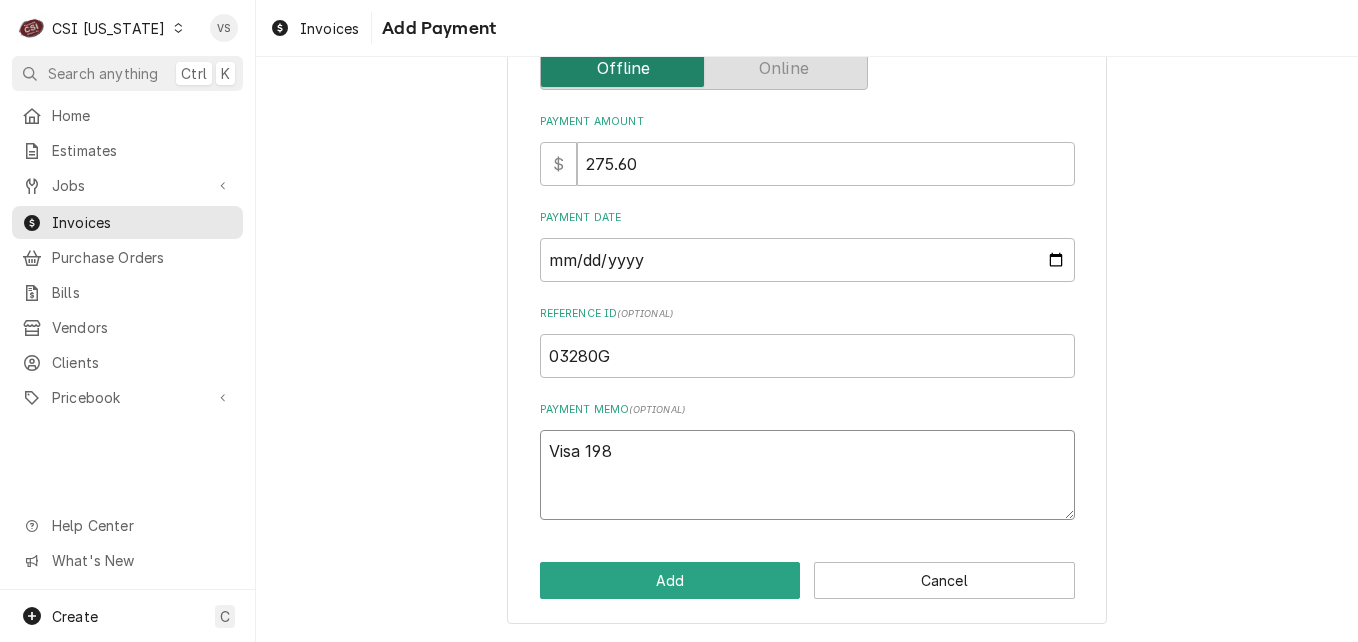 type on "x" 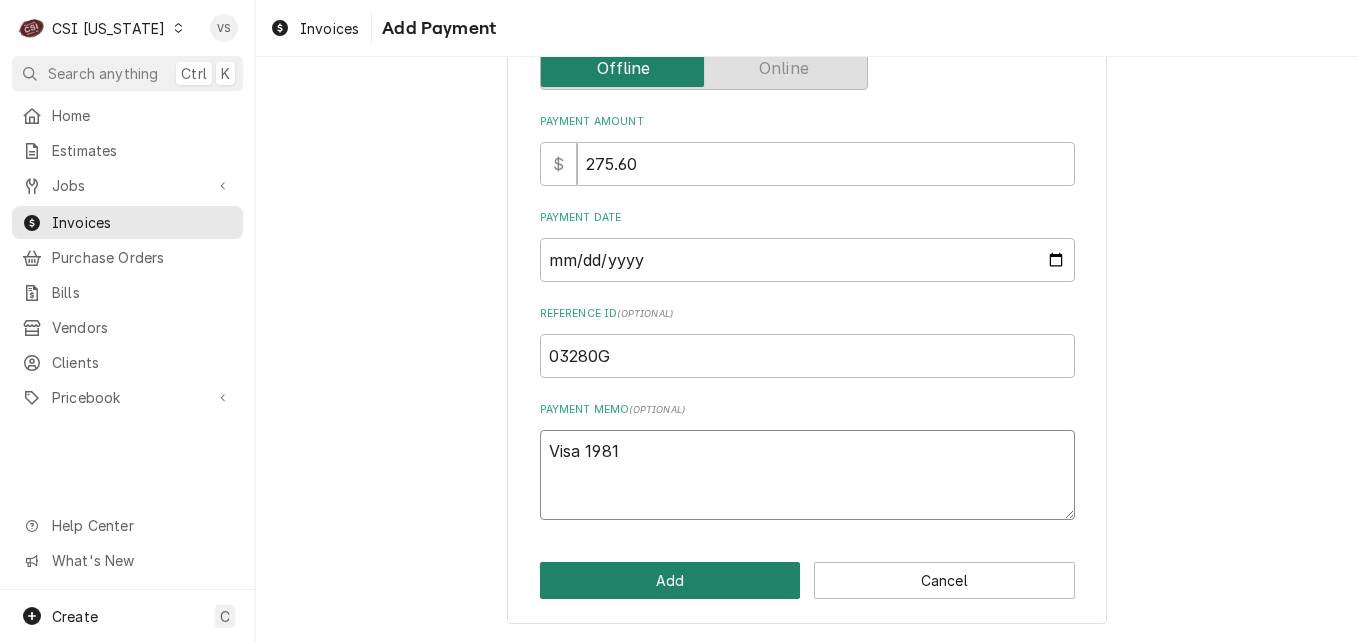 type on "Visa 1981" 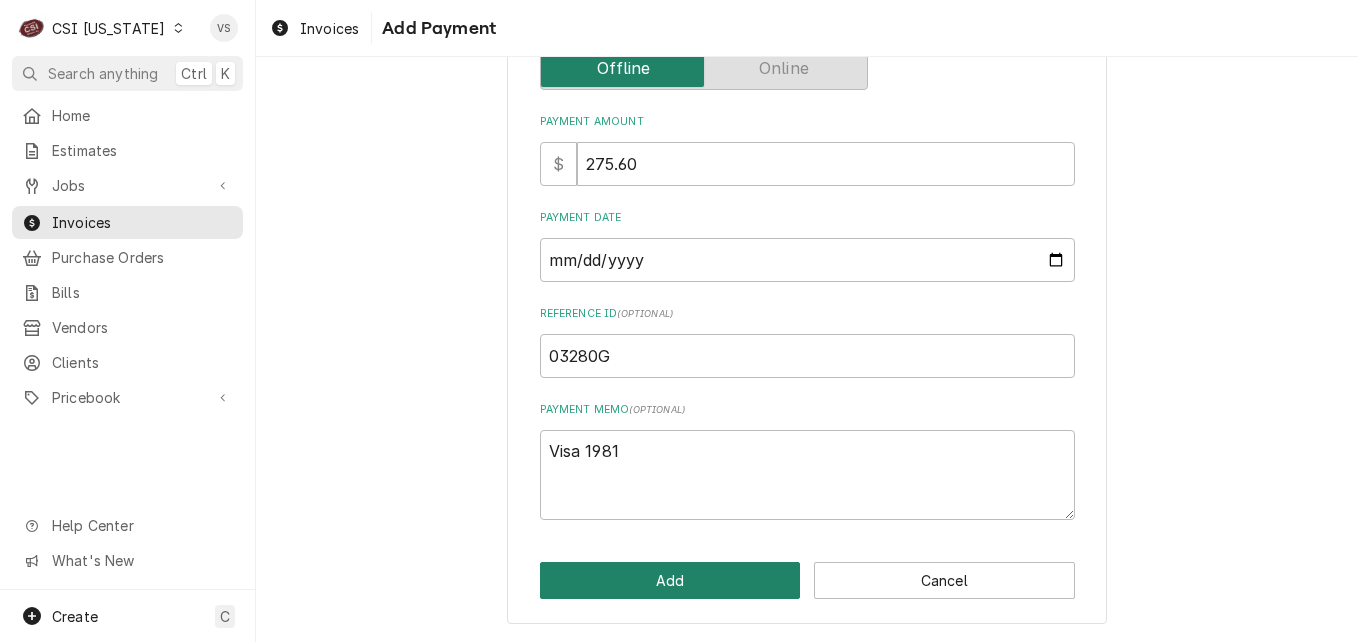 click on "Add" at bounding box center [670, 580] 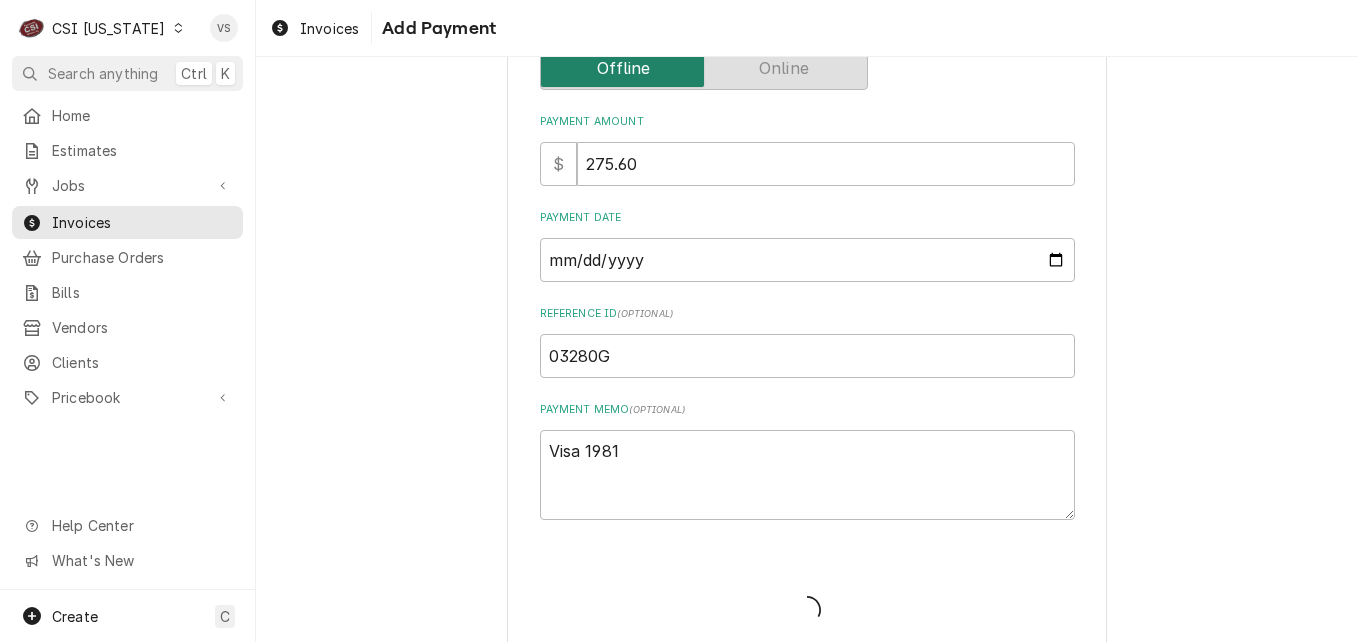 type on "x" 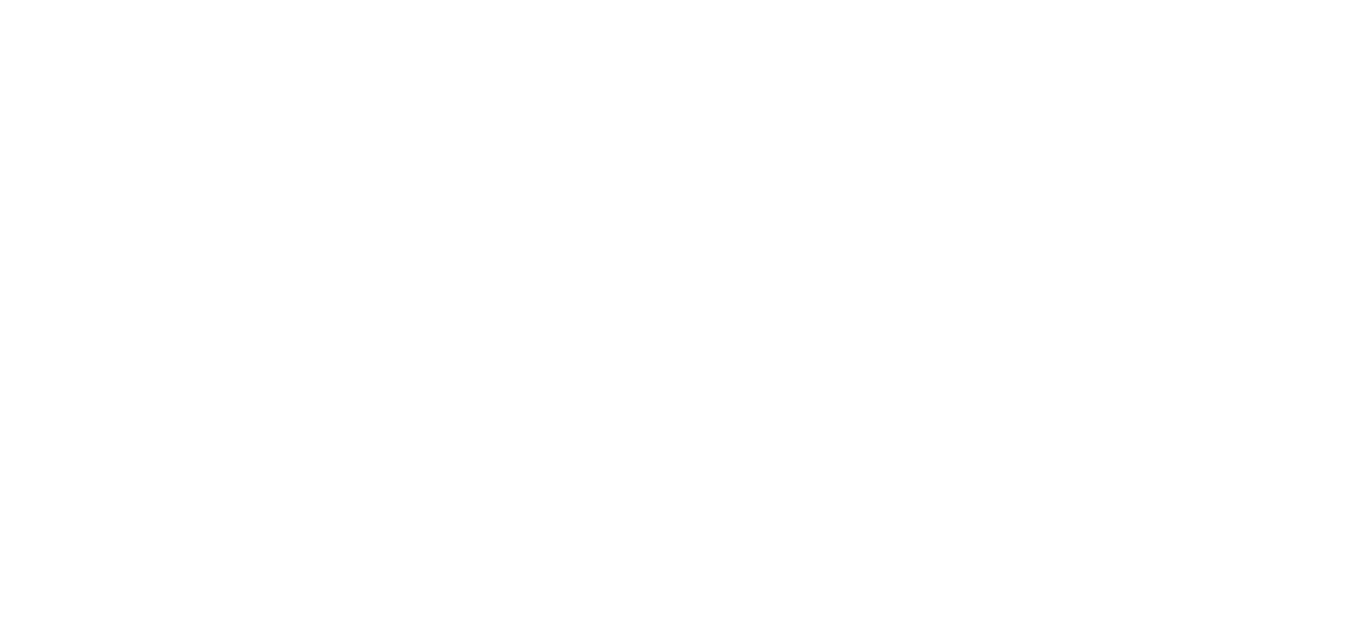 scroll, scrollTop: 0, scrollLeft: 0, axis: both 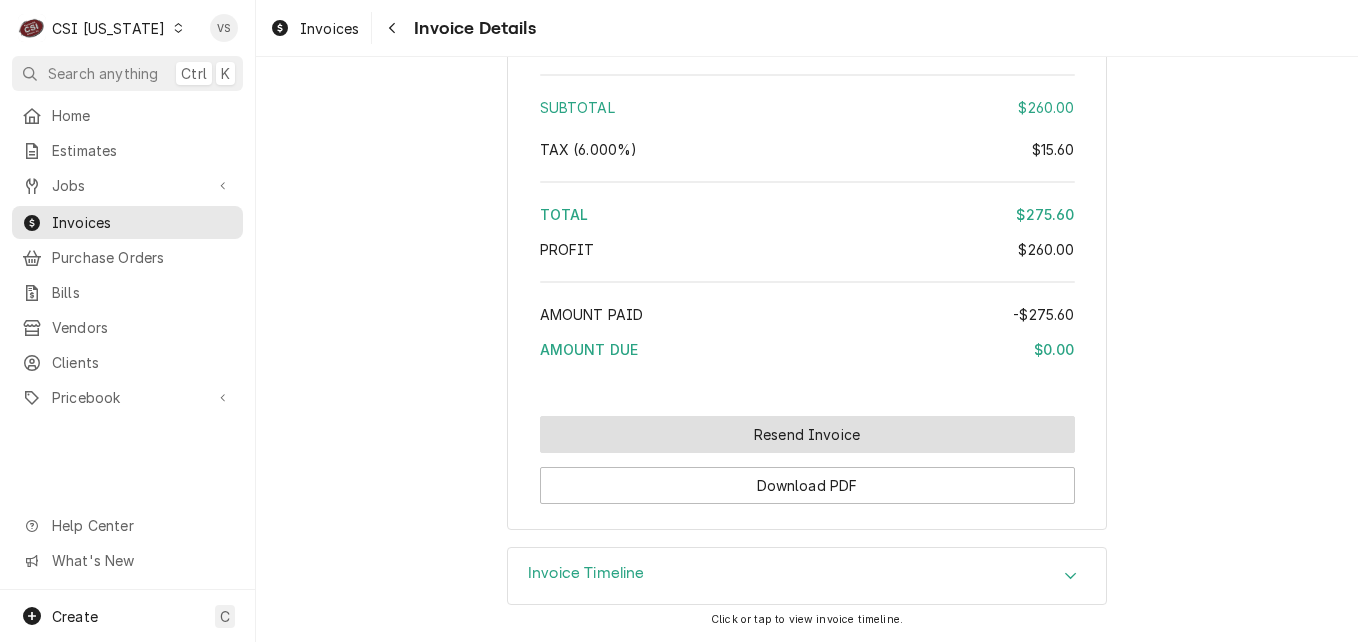 click on "Resend Invoice" at bounding box center (807, 434) 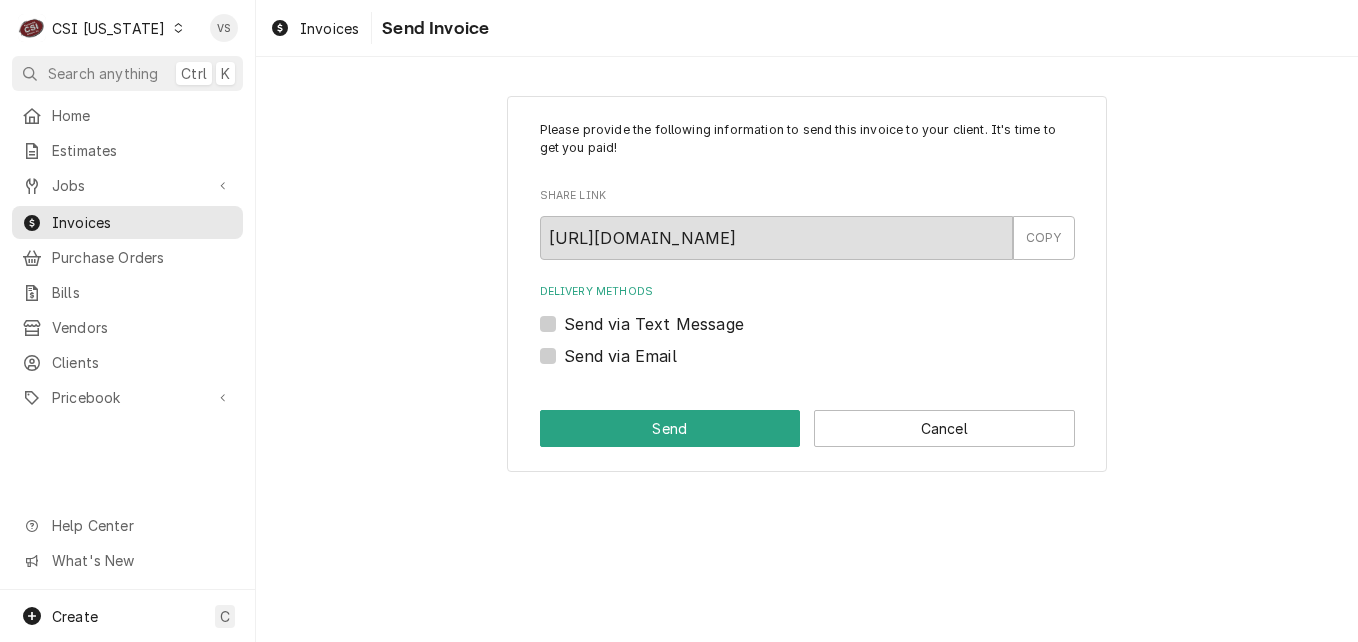 click on "Send via Email" at bounding box center (807, 356) 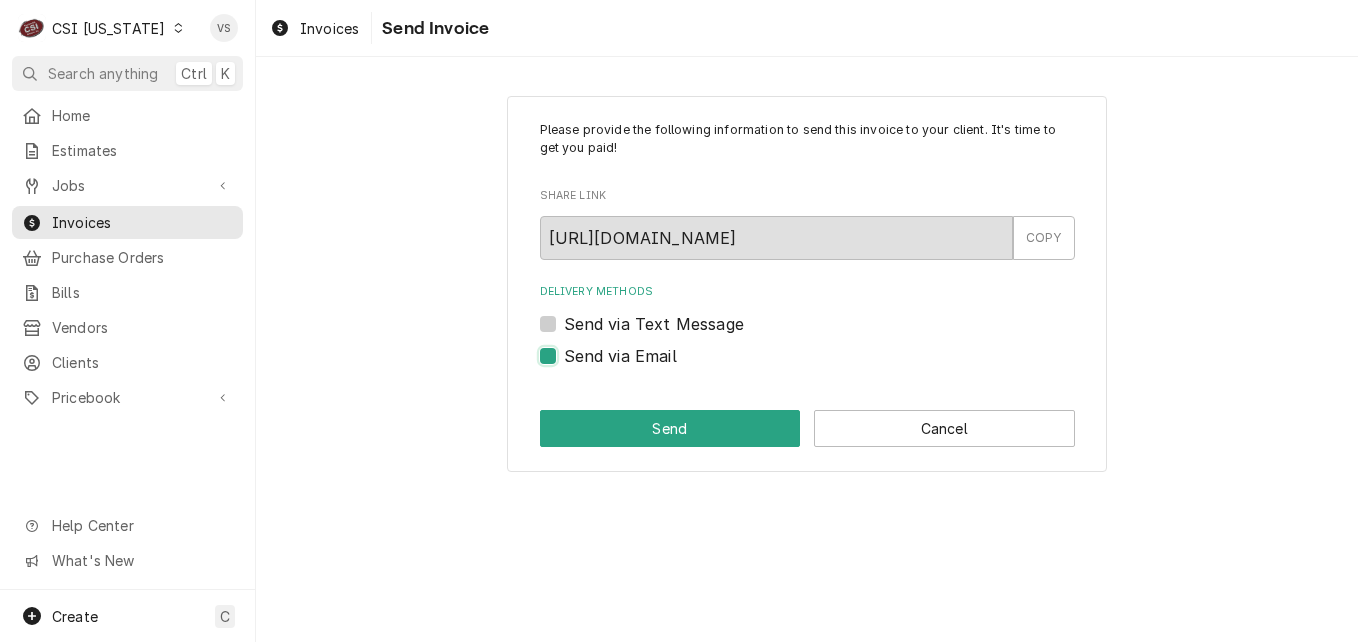 checkbox on "true" 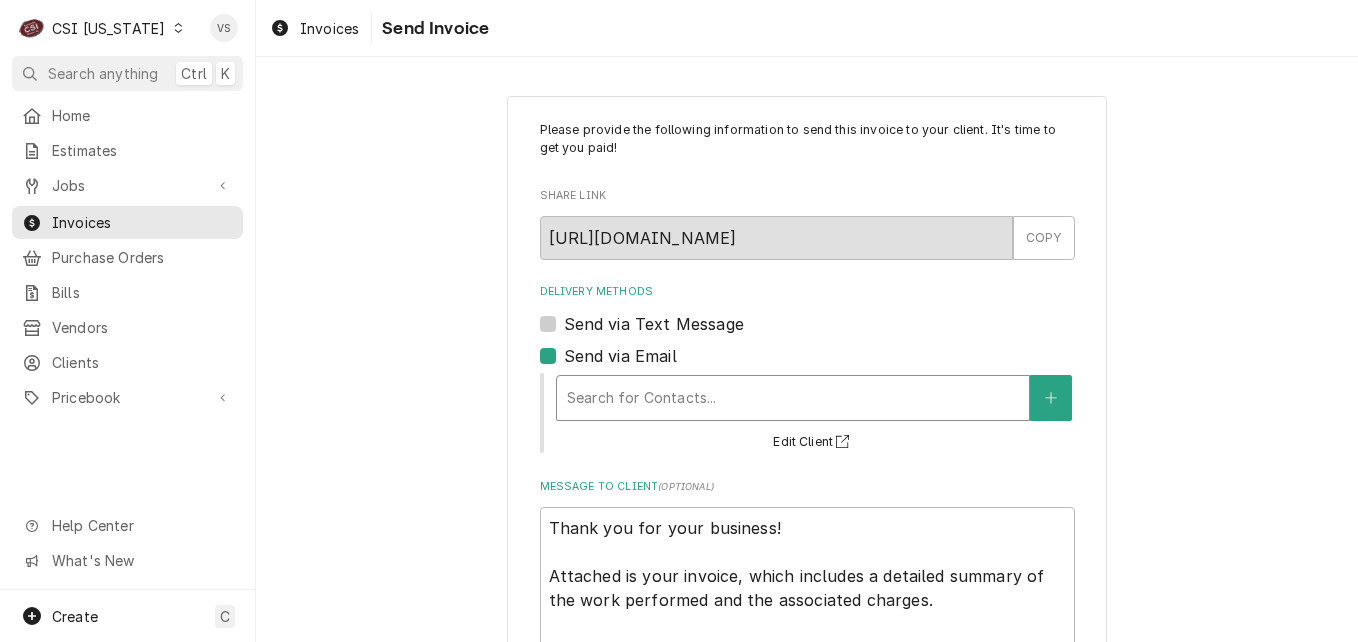 click at bounding box center [793, 398] 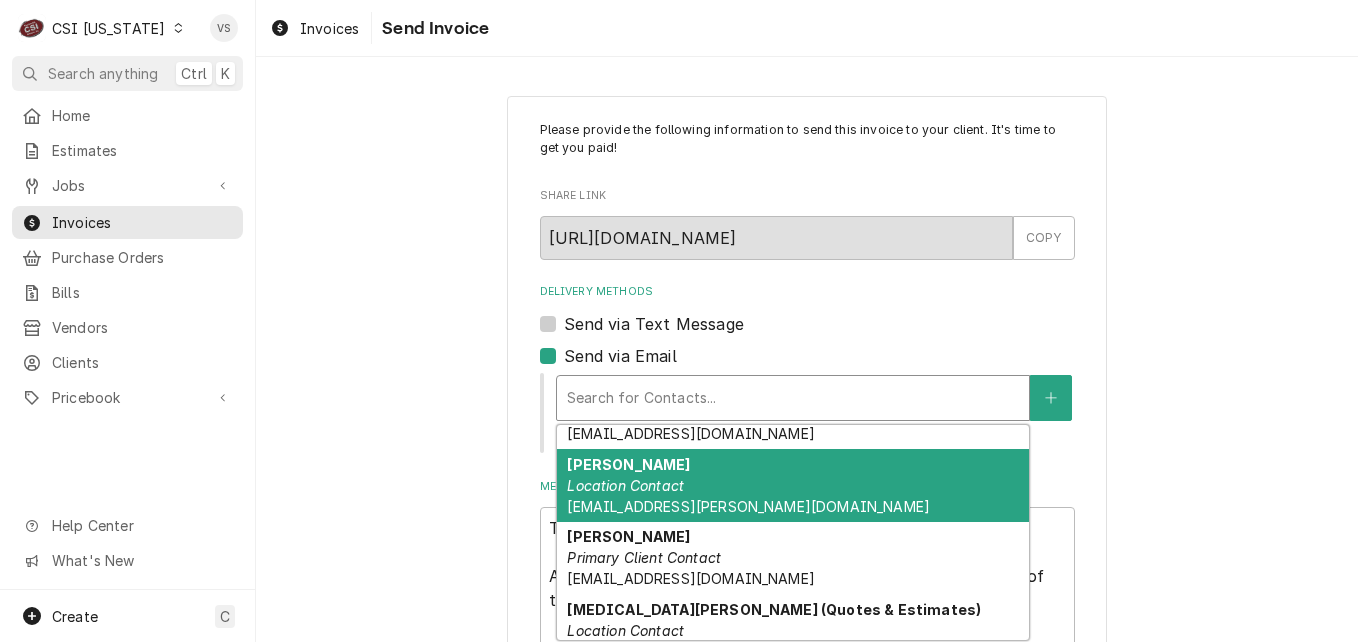 scroll, scrollTop: 148, scrollLeft: 0, axis: vertical 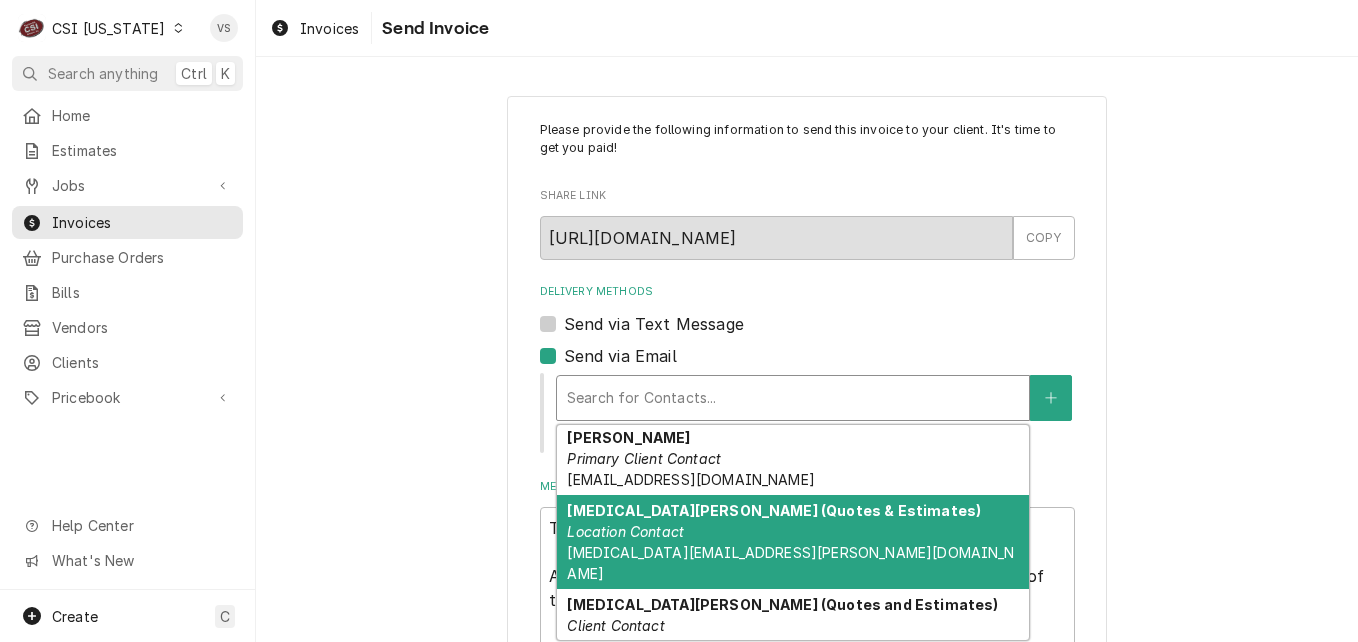 click on "kyra.johnson@paulsfruit.net" at bounding box center (790, 563) 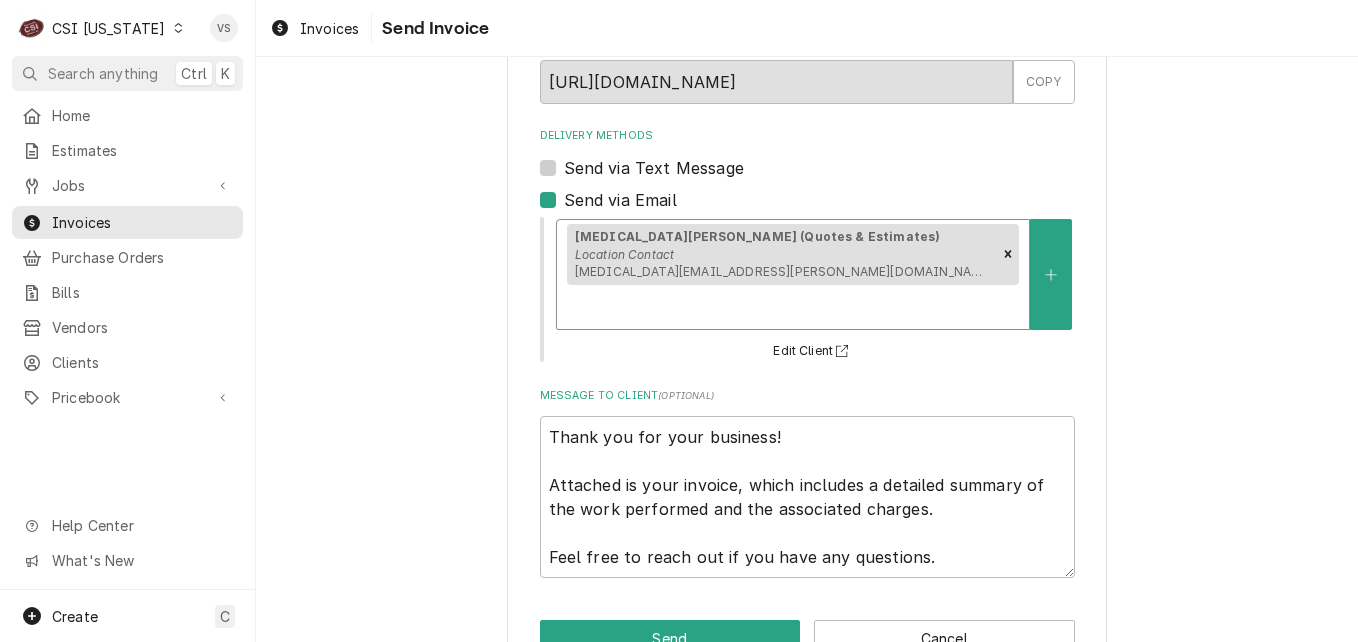 scroll, scrollTop: 174, scrollLeft: 0, axis: vertical 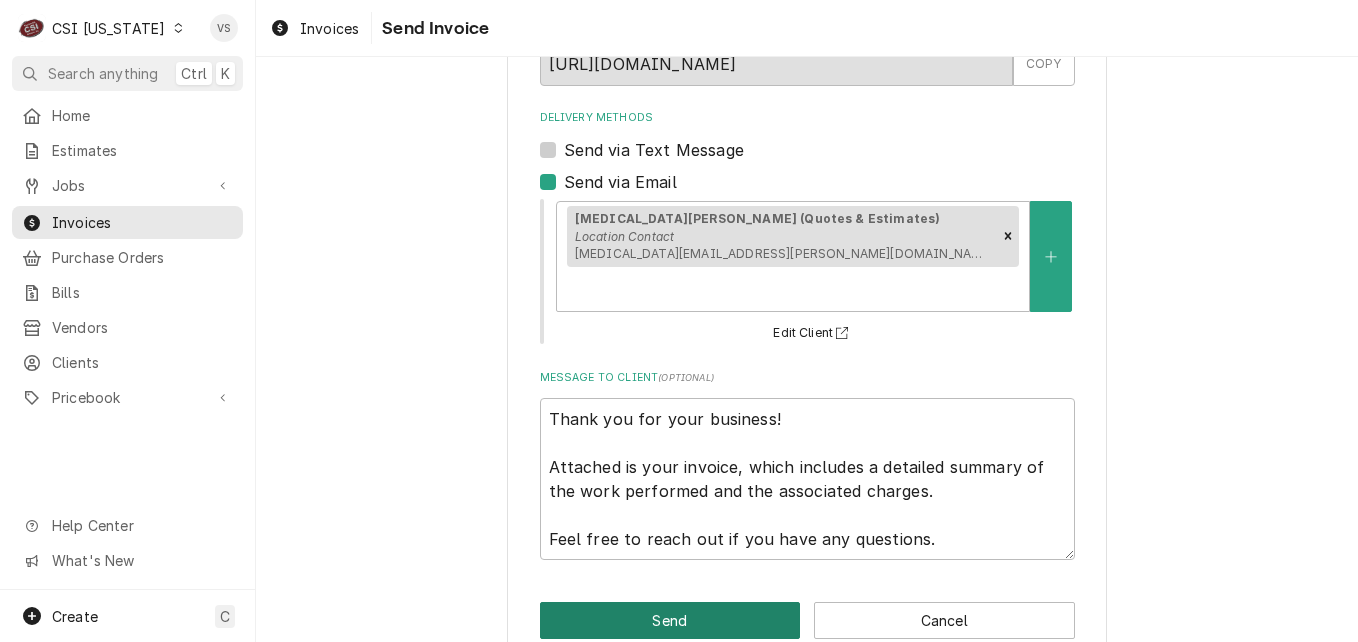 click on "Send" at bounding box center (670, 620) 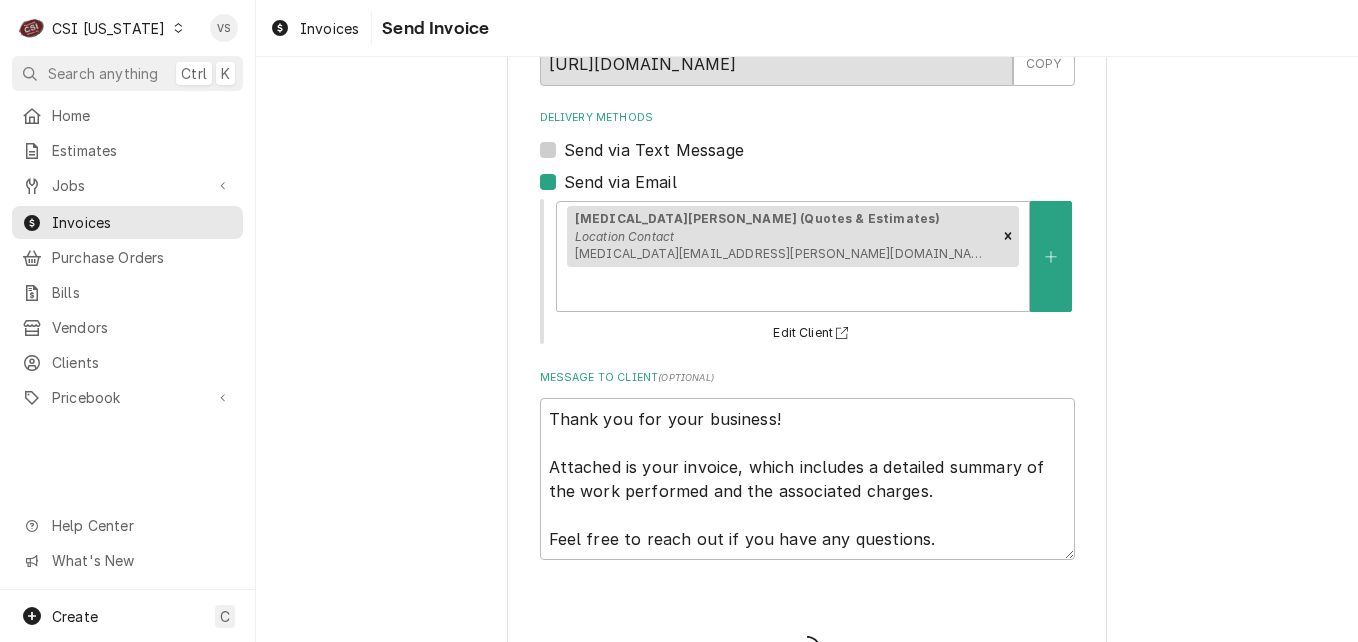 type on "x" 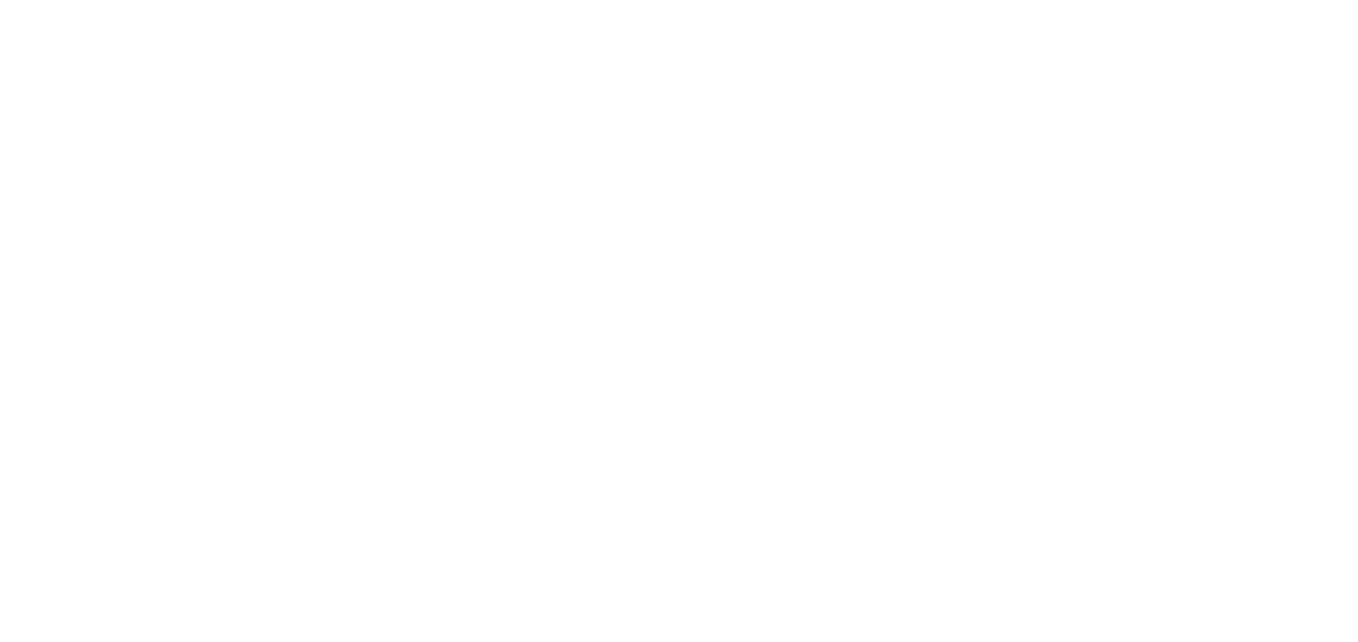 scroll, scrollTop: 0, scrollLeft: 0, axis: both 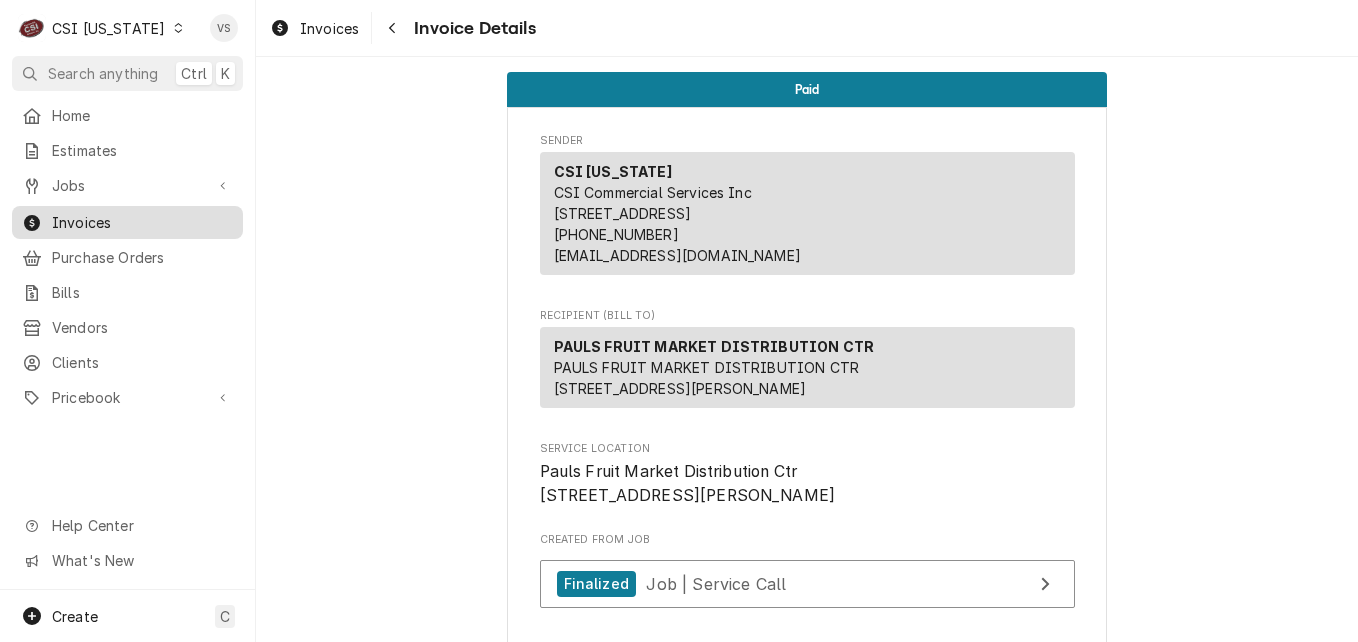 click on "Invoices" at bounding box center [142, 222] 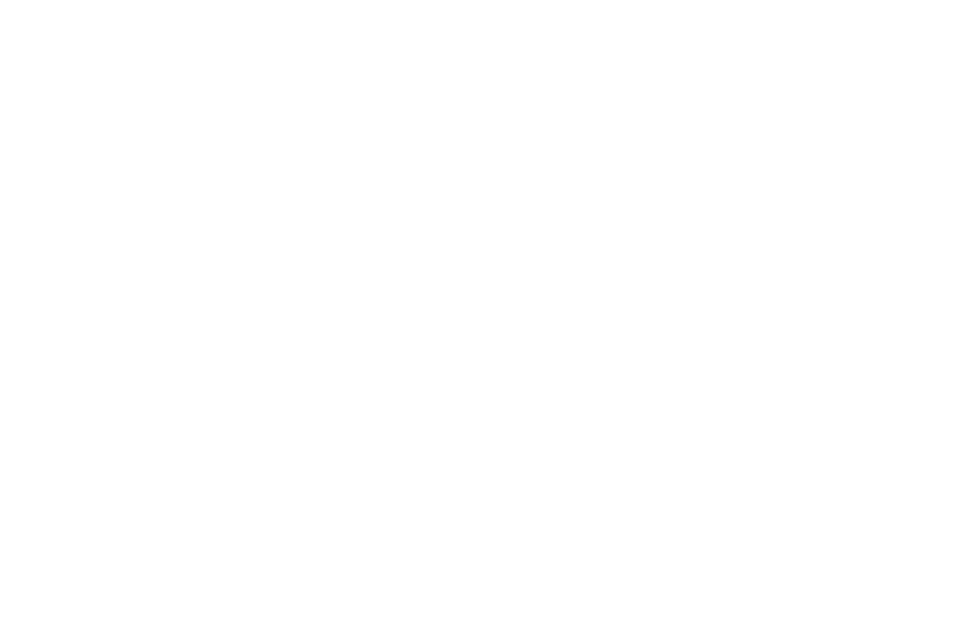 scroll, scrollTop: 0, scrollLeft: 0, axis: both 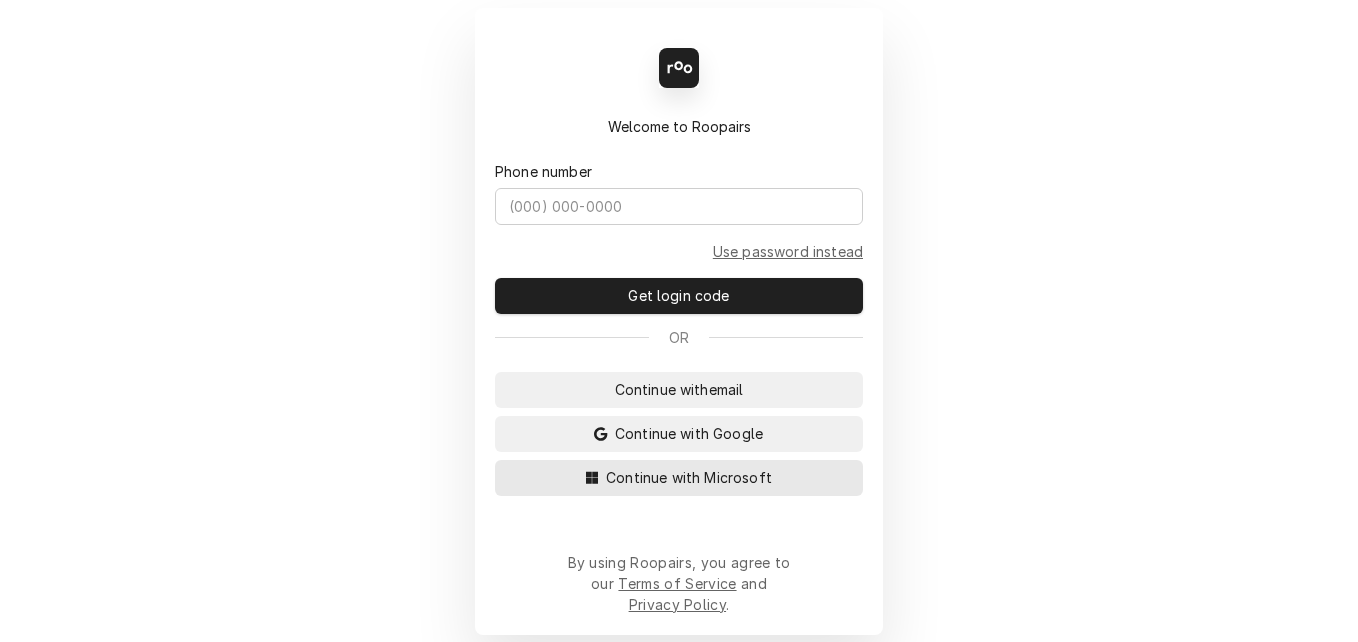 click on "Continue with Microsoft" at bounding box center [689, 477] 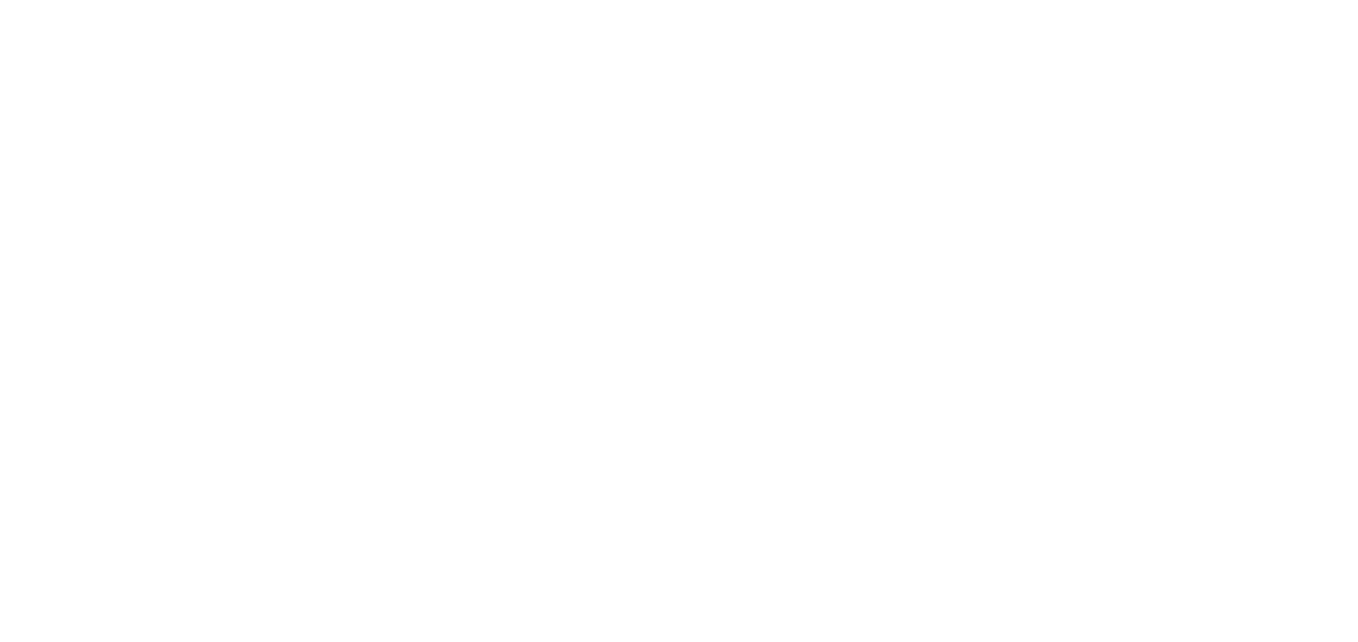 scroll, scrollTop: 0, scrollLeft: 0, axis: both 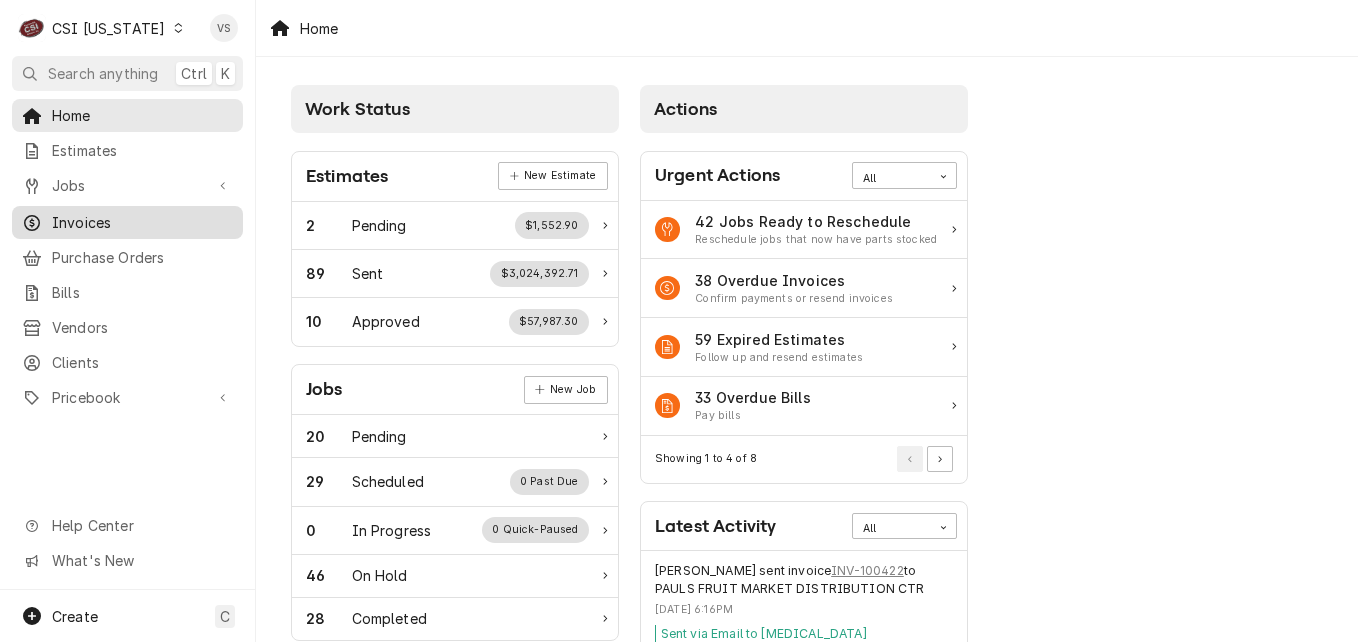 click on "Invoices" at bounding box center [142, 222] 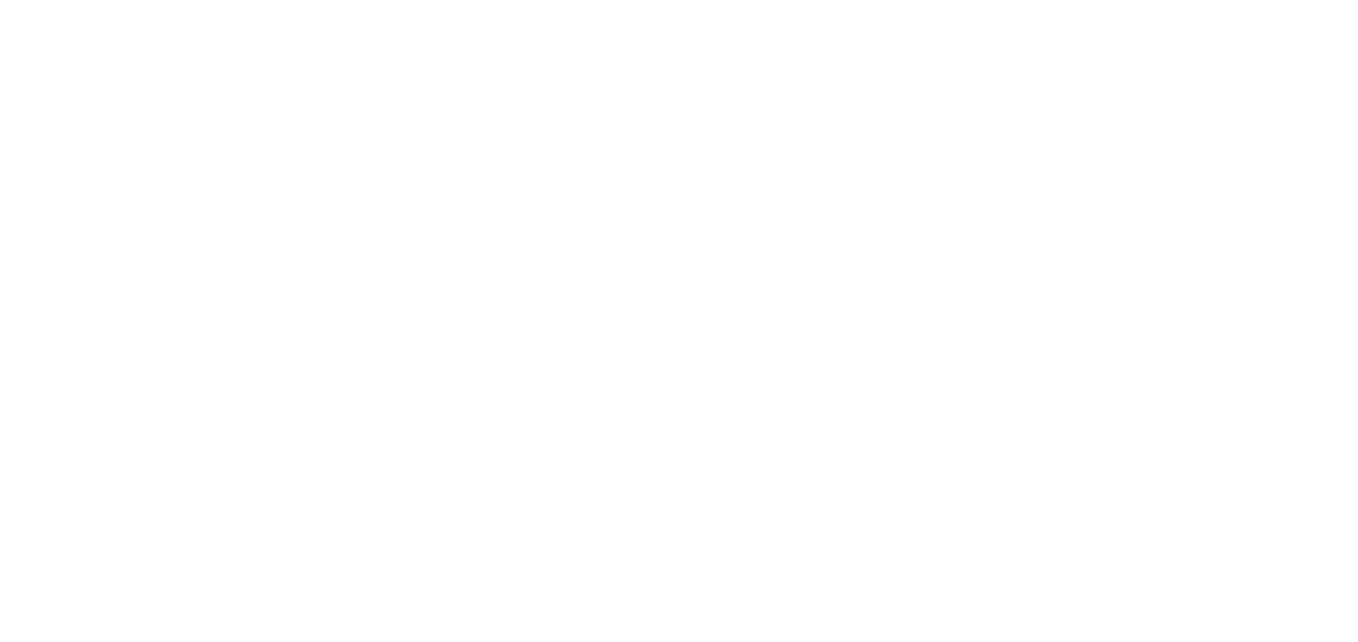 scroll, scrollTop: 0, scrollLeft: 0, axis: both 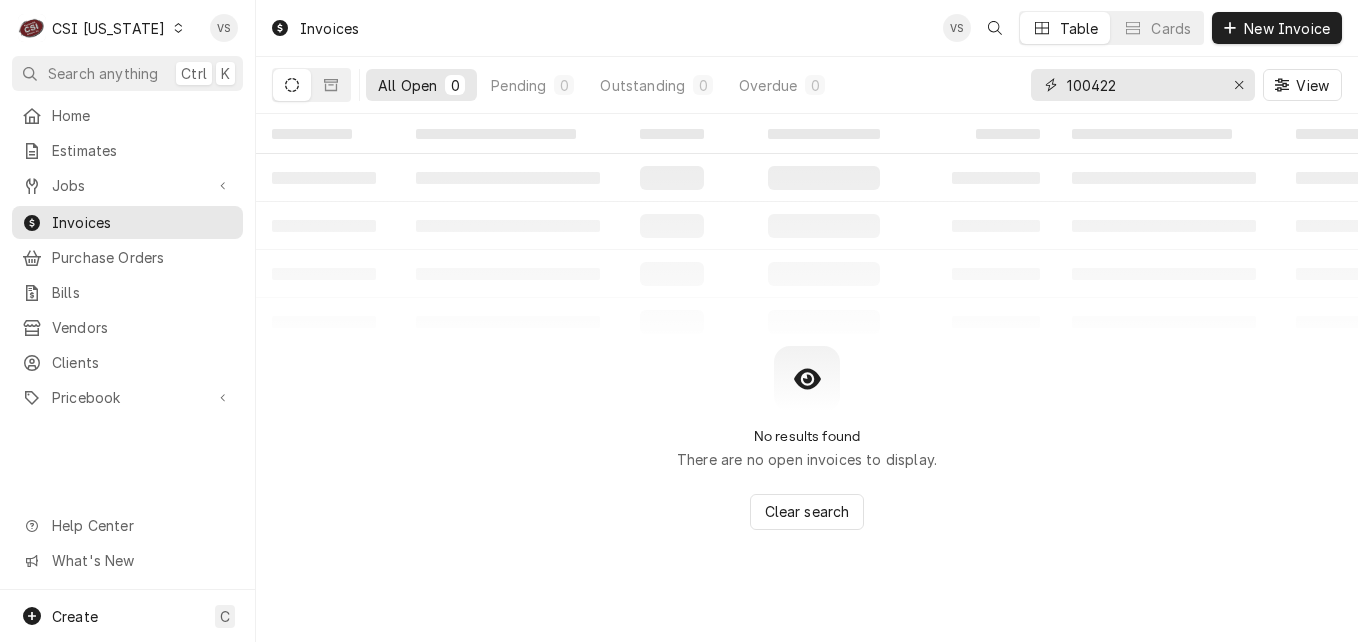 click on "100422" at bounding box center [1142, 85] 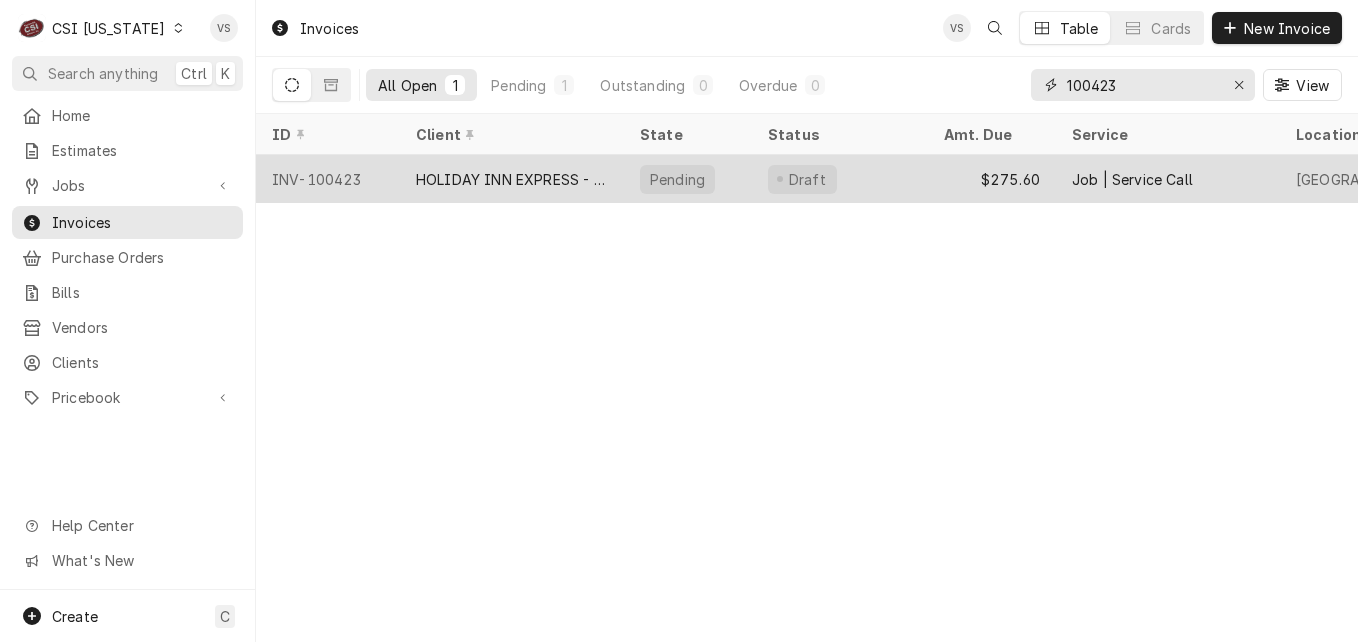type on "100423" 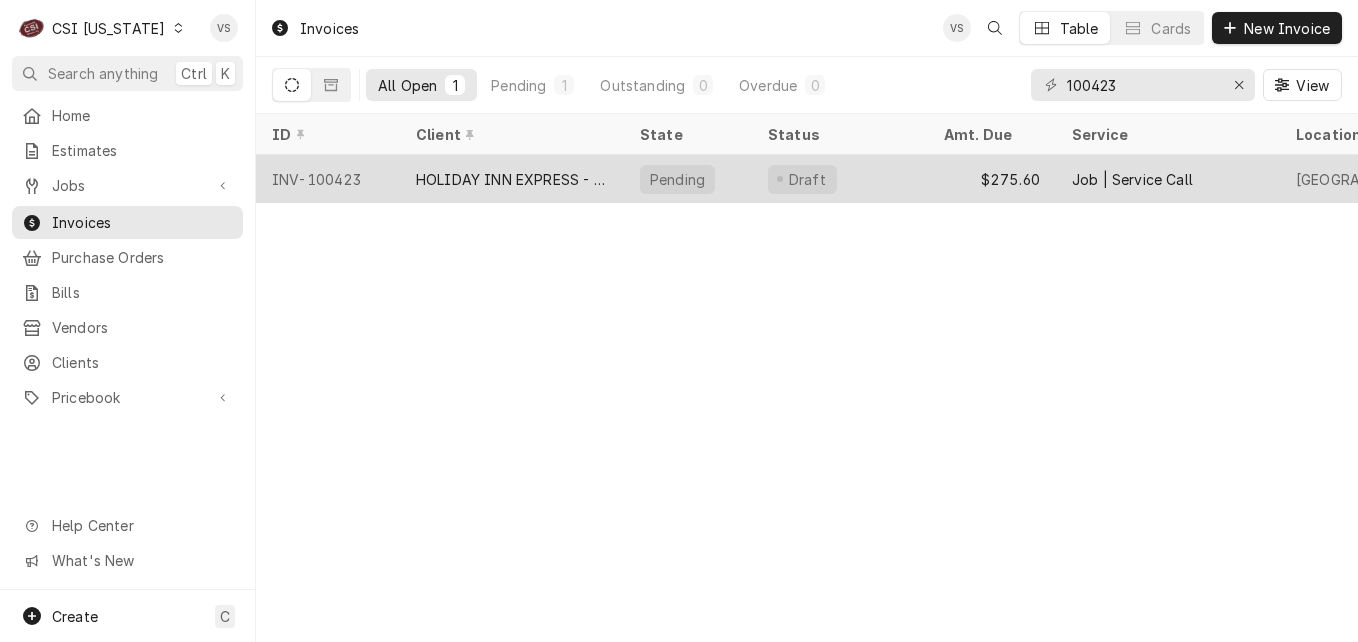 click on "HOLIDAY INN EXPRESS - PARAMOUNT" at bounding box center (512, 179) 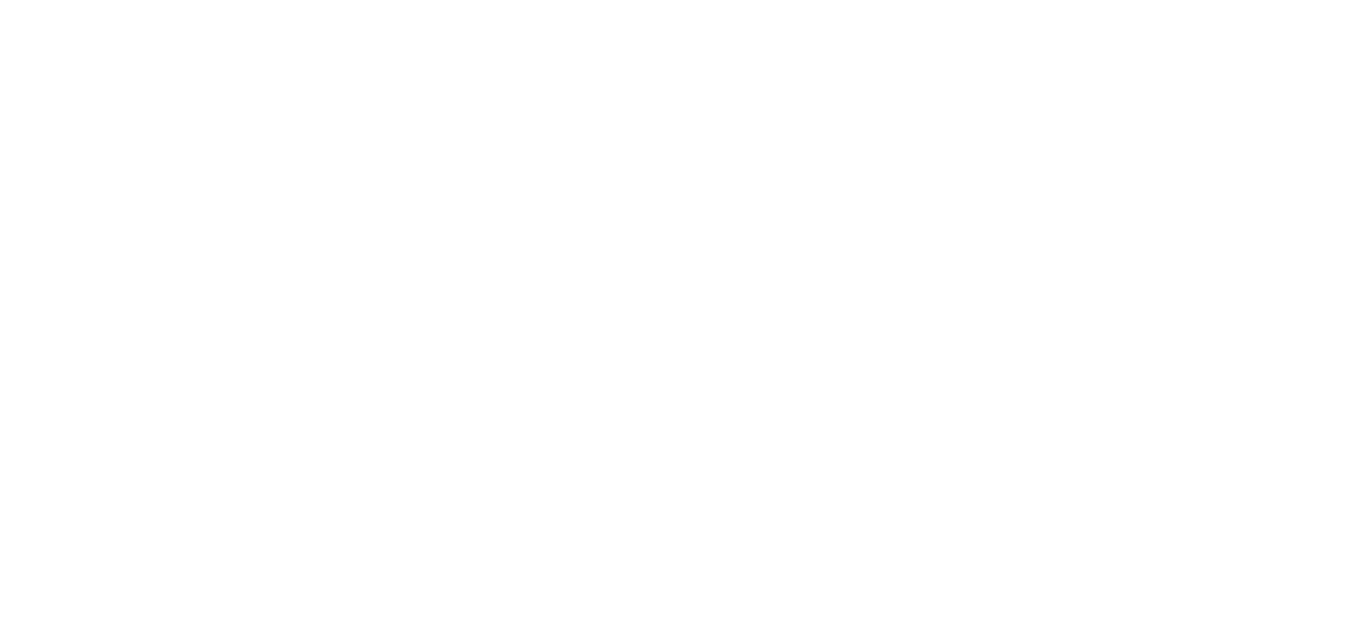 scroll, scrollTop: 0, scrollLeft: 0, axis: both 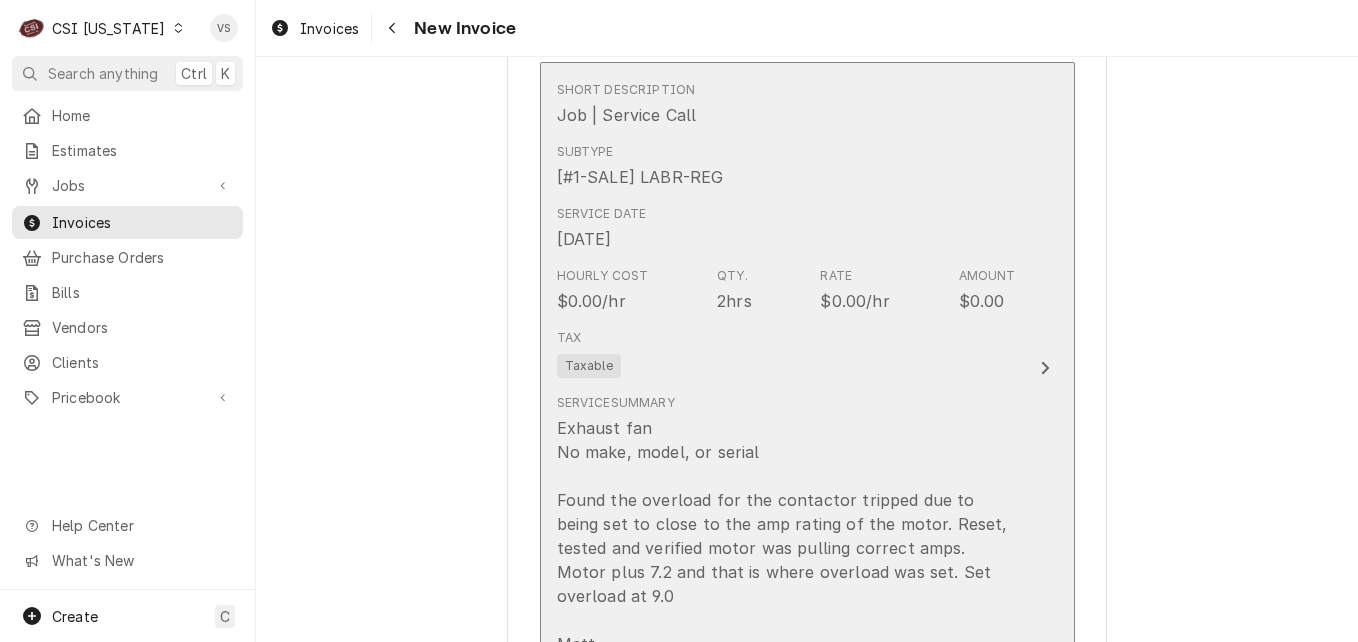 click on "Service  Summary Exhaust fan
No make, model, or serial
Found the overload for the contactor tripped due to being set to close to the amp rating of the motor. Reset, tested and verified motor was pulling correct amps. Motor plus 7.2 and that is where overload was set. Set overload at 9.0
Matt" at bounding box center (786, 525) 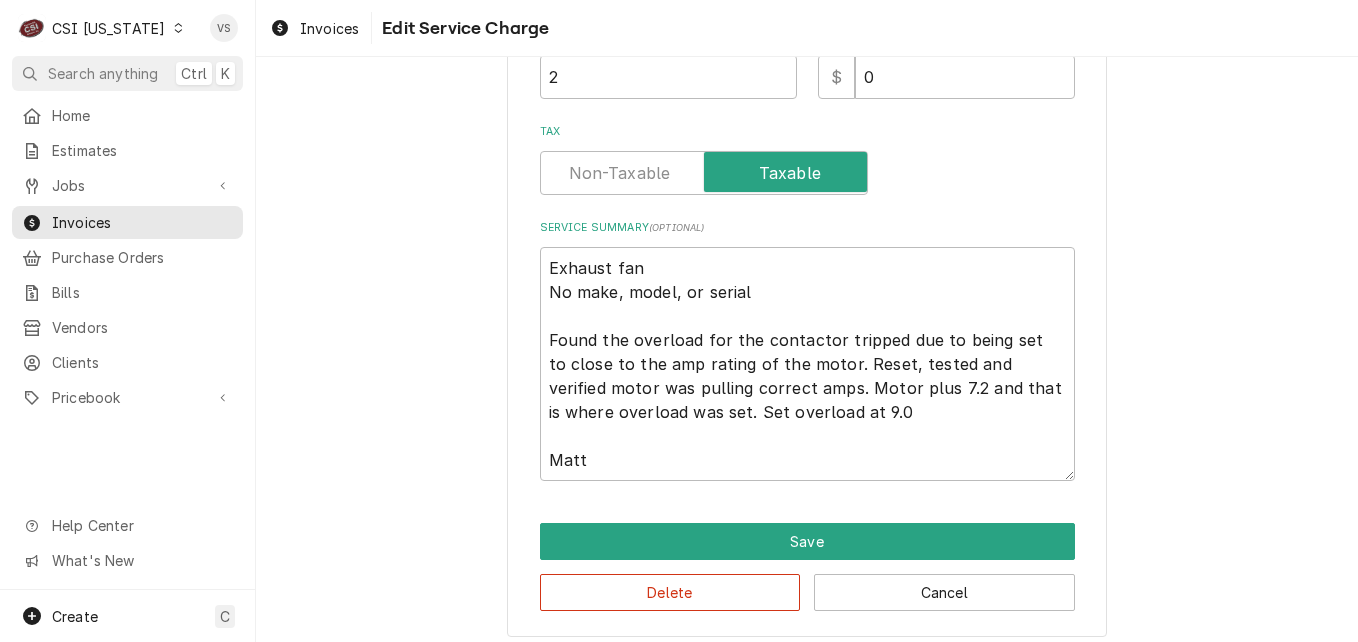 scroll, scrollTop: 725, scrollLeft: 0, axis: vertical 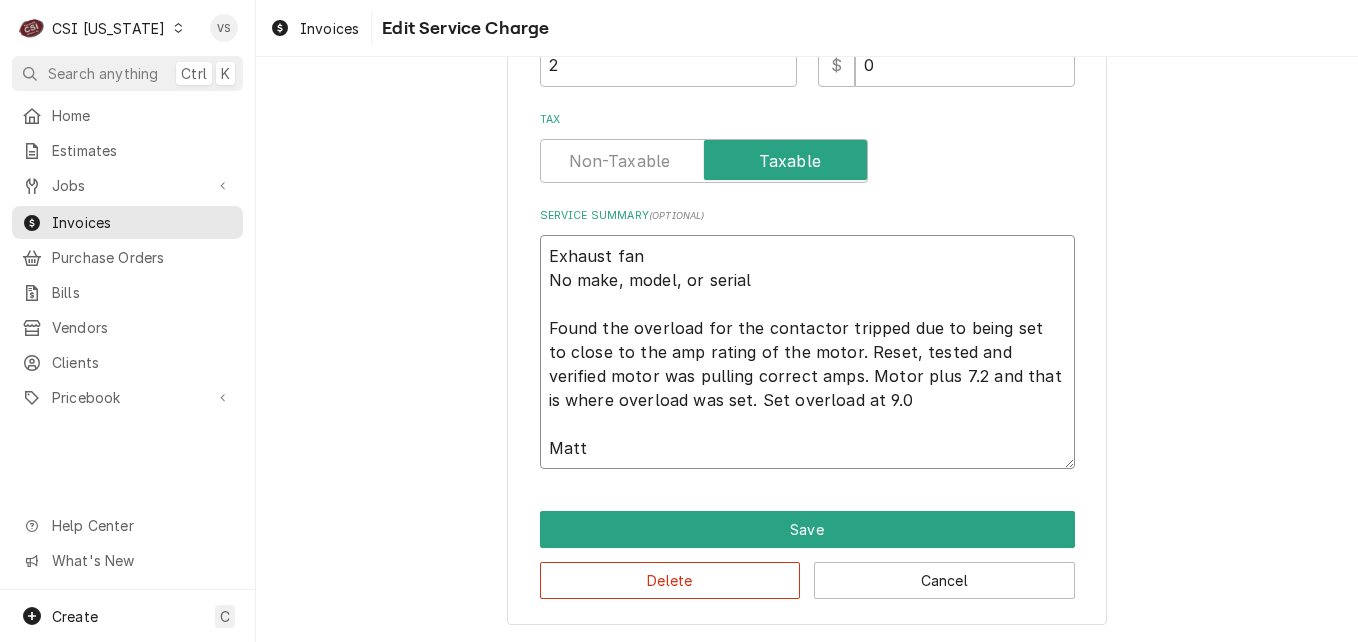click on "Exhaust fan
No make, model, or serial
Found the overload for the contactor tripped due to being set to close to the amp rating of the motor. Reset, tested and verified motor was pulling correct amps. Motor plus 7.2 and that is where overload was set. Set overload at 9.0
Matt" at bounding box center (807, 352) 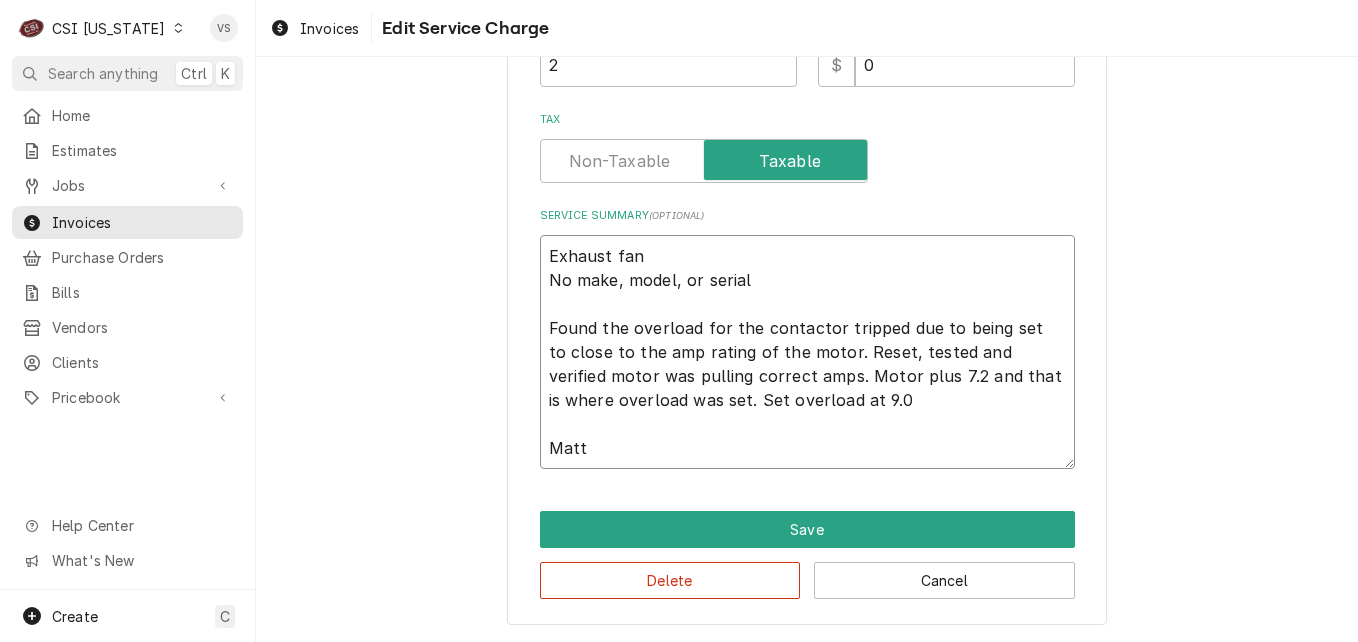 type on "x" 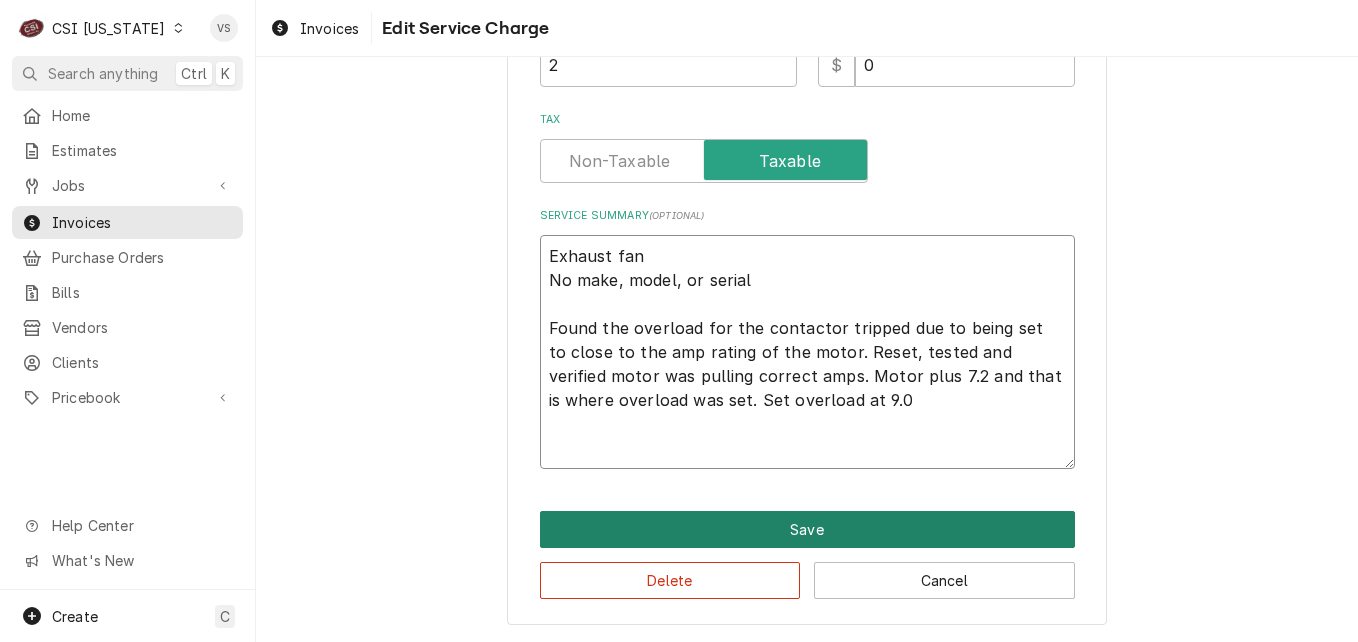 type on "Exhaust fan
No make, model, or serial
Found the overload for the contactor tripped due to being set to close to the amp rating of the motor. Reset, tested and verified motor was pulling correct amps. Motor plus 7.2 and that is where overload was set. Set overload at 9.0" 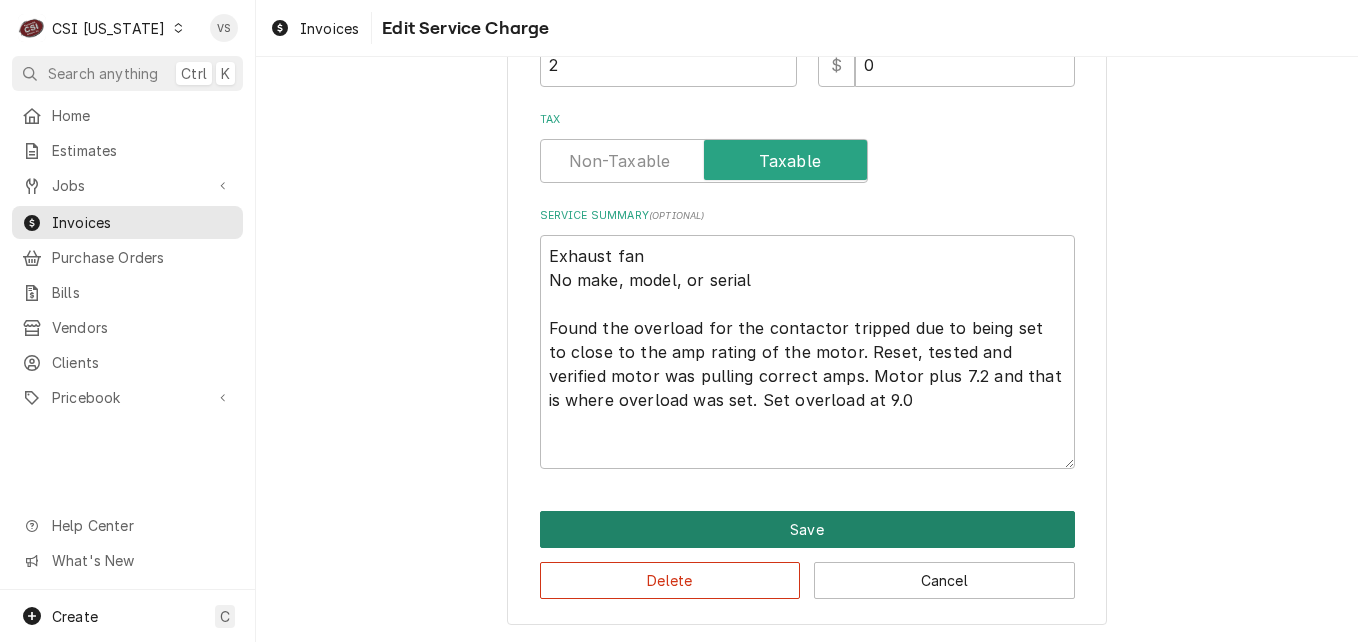 click on "Save" at bounding box center [807, 529] 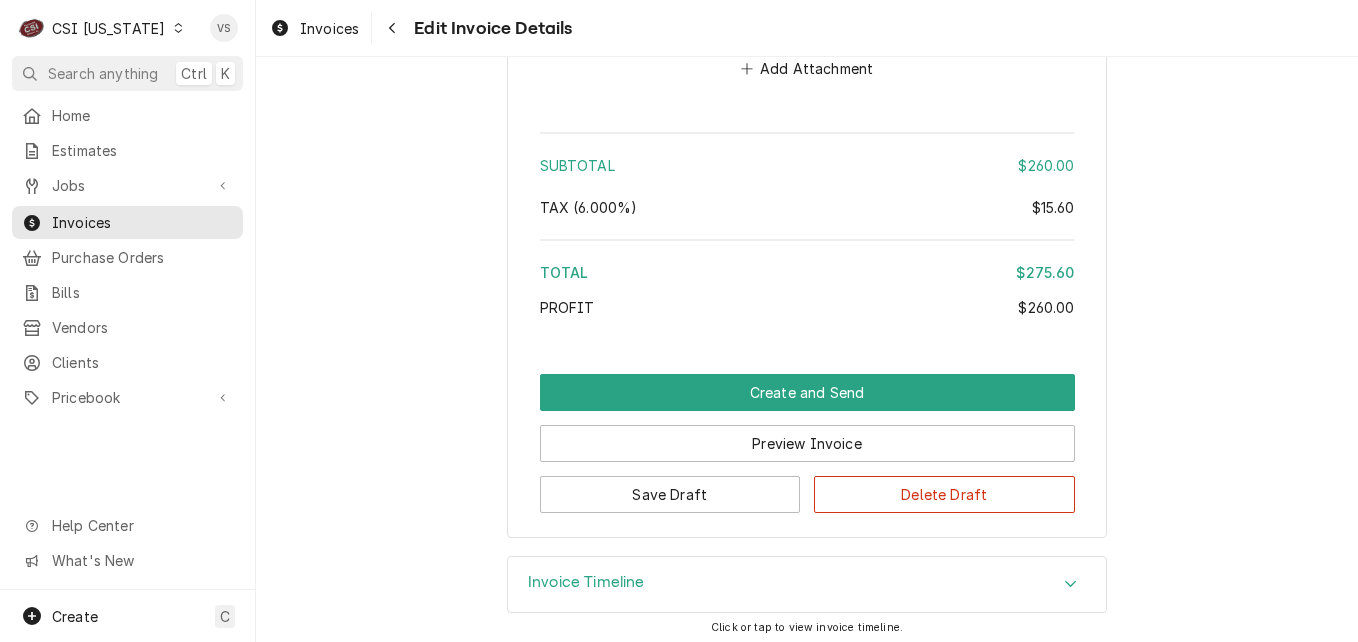 scroll, scrollTop: 3970, scrollLeft: 0, axis: vertical 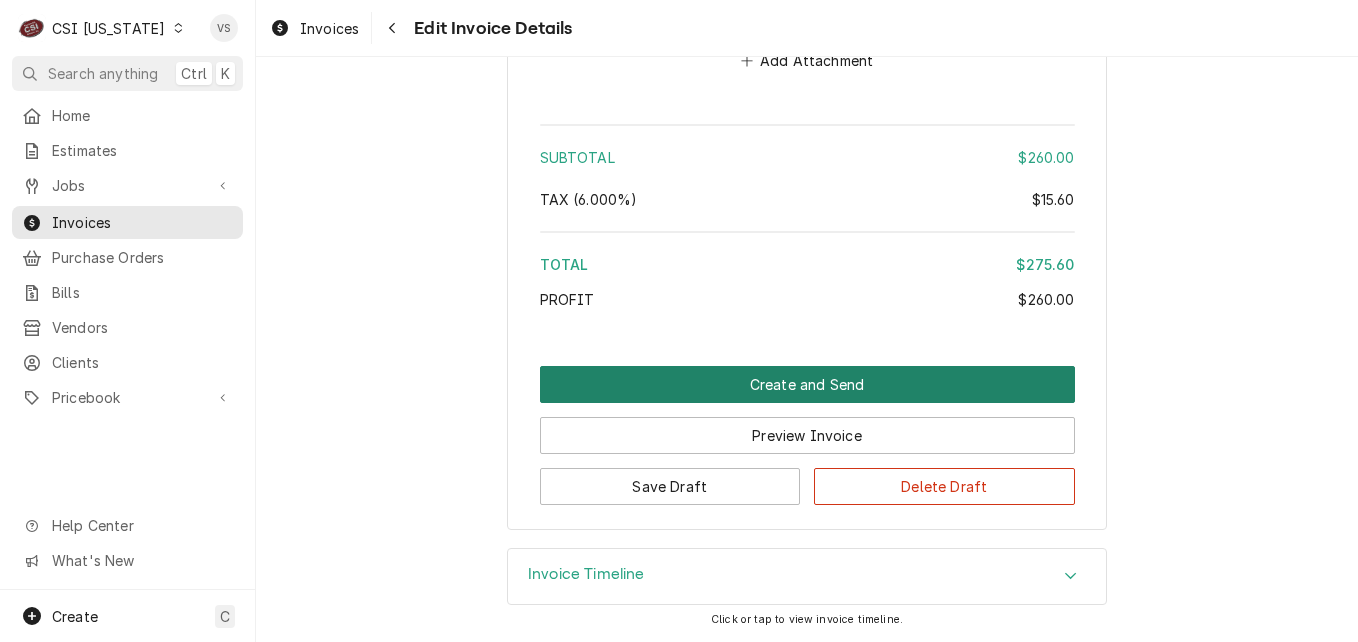 click on "Create and Send" at bounding box center [807, 384] 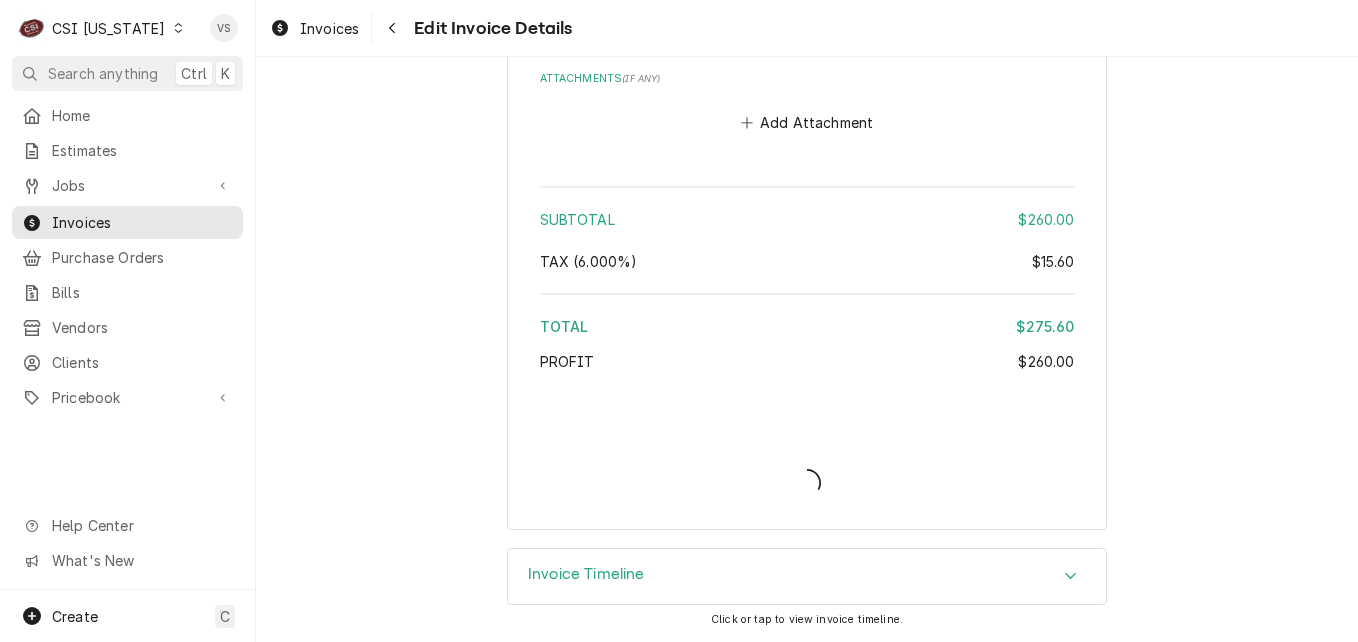scroll, scrollTop: 3908, scrollLeft: 0, axis: vertical 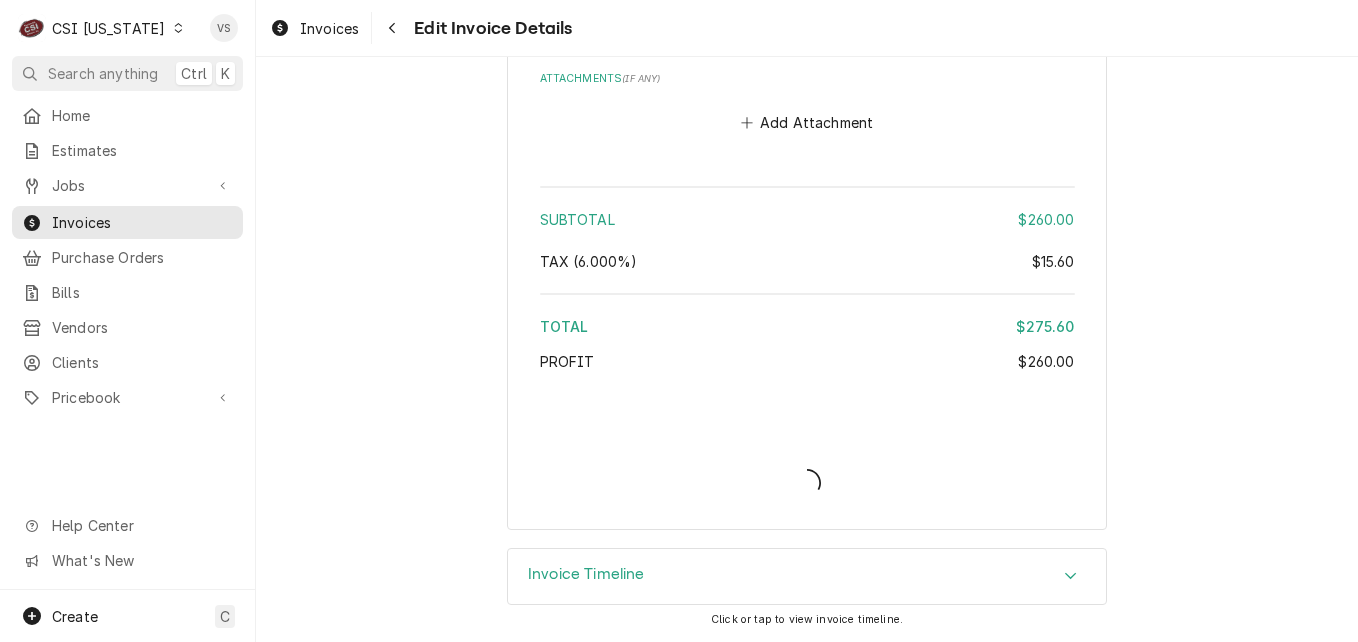 type on "x" 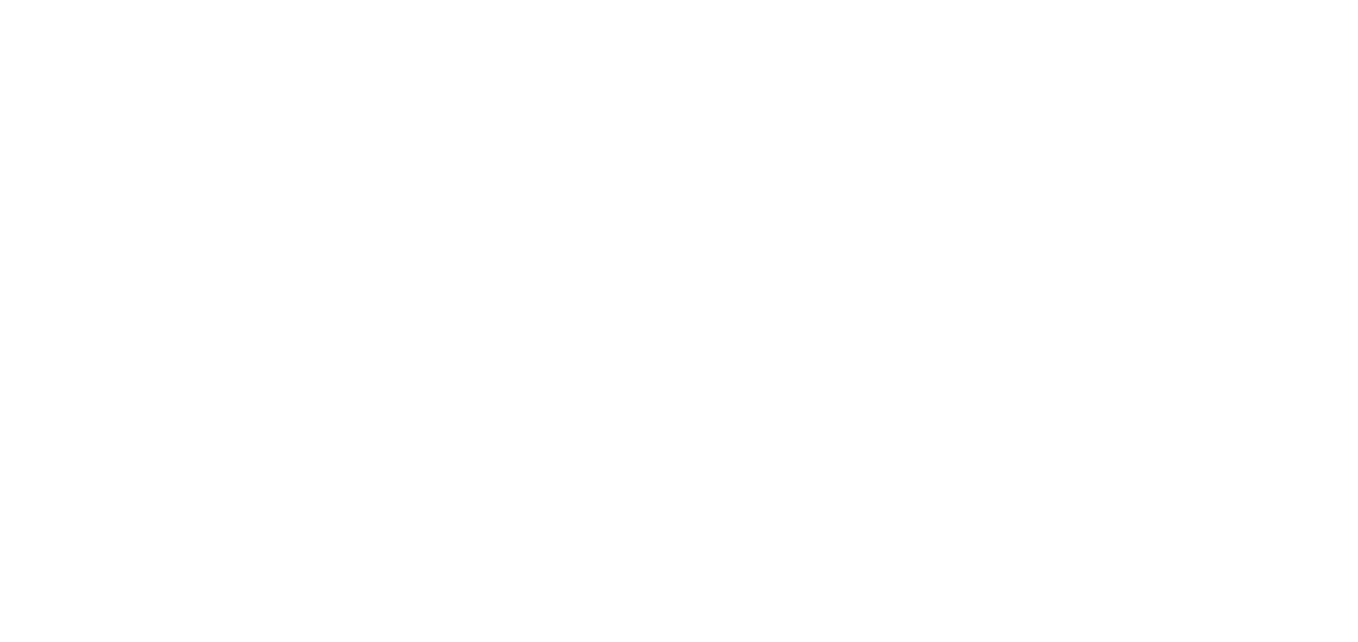 scroll, scrollTop: 0, scrollLeft: 0, axis: both 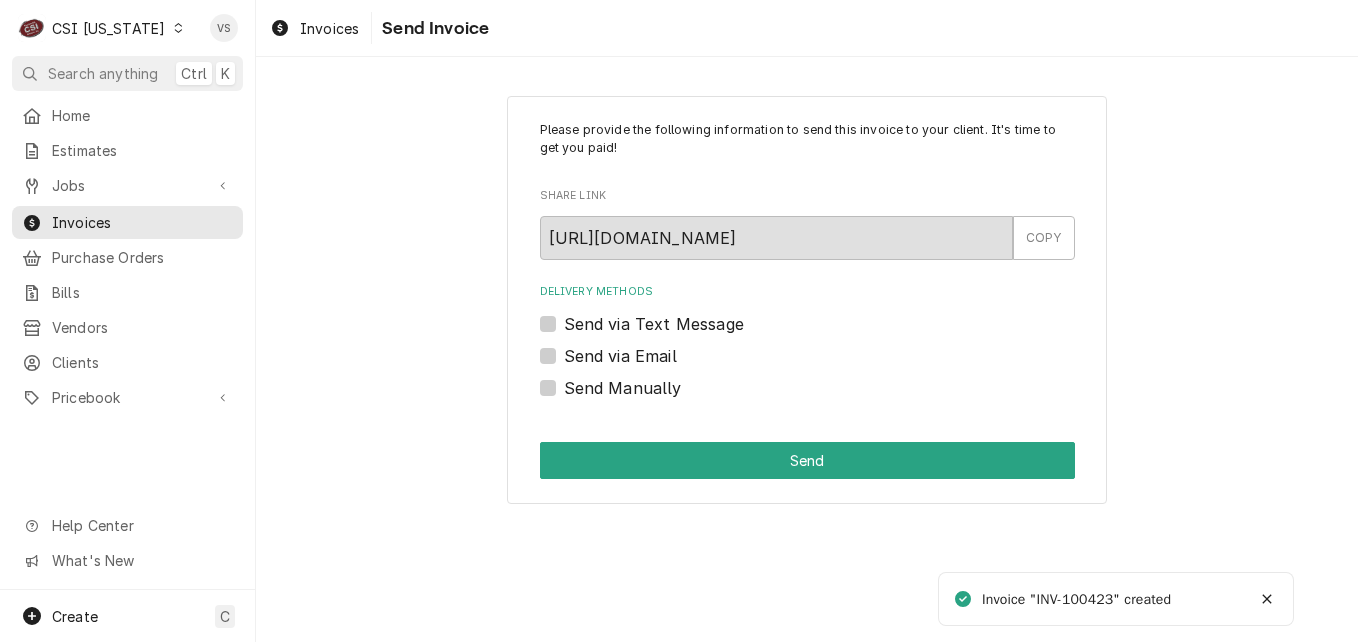 click on "Send Manually" at bounding box center [807, 388] 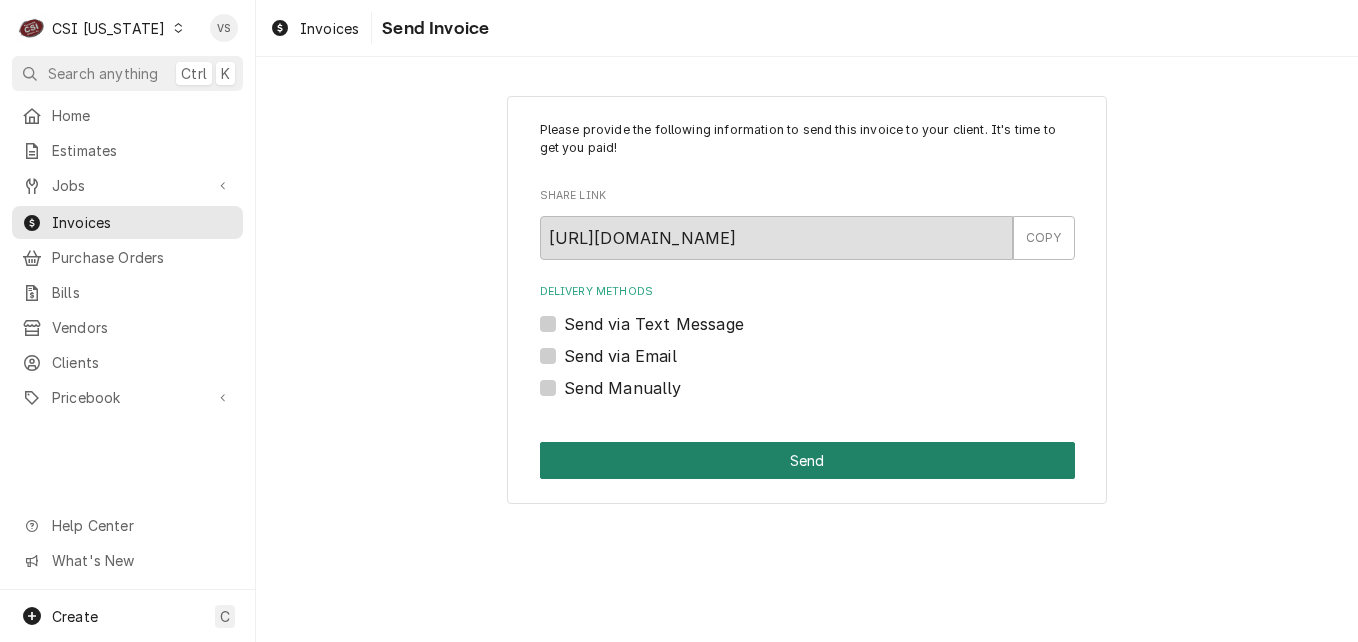 click on "Send Manually" at bounding box center (623, 388) 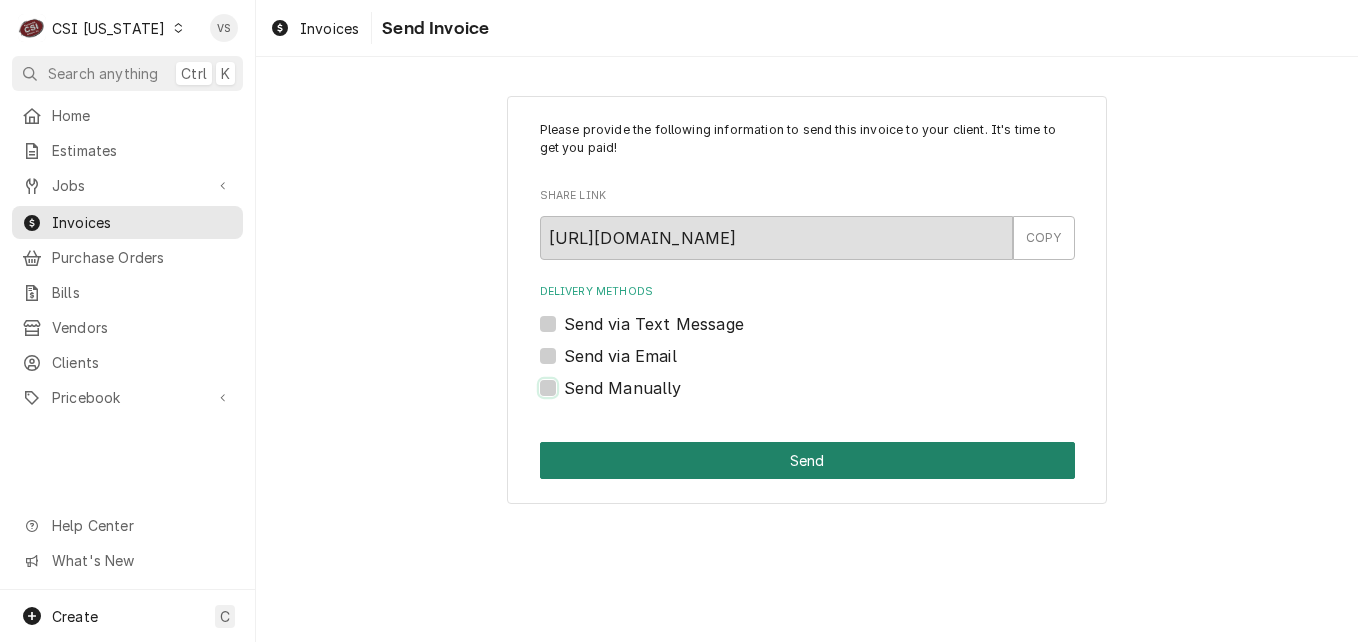 checkbox on "true" 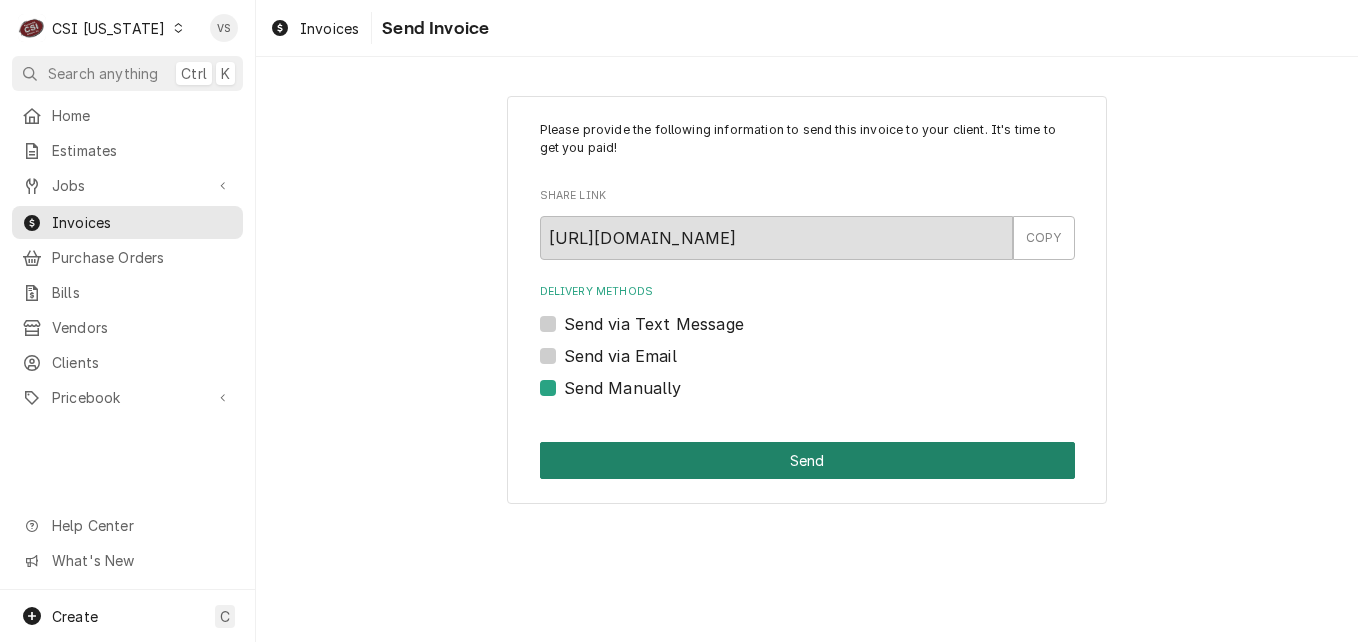 click on "Send" at bounding box center (807, 460) 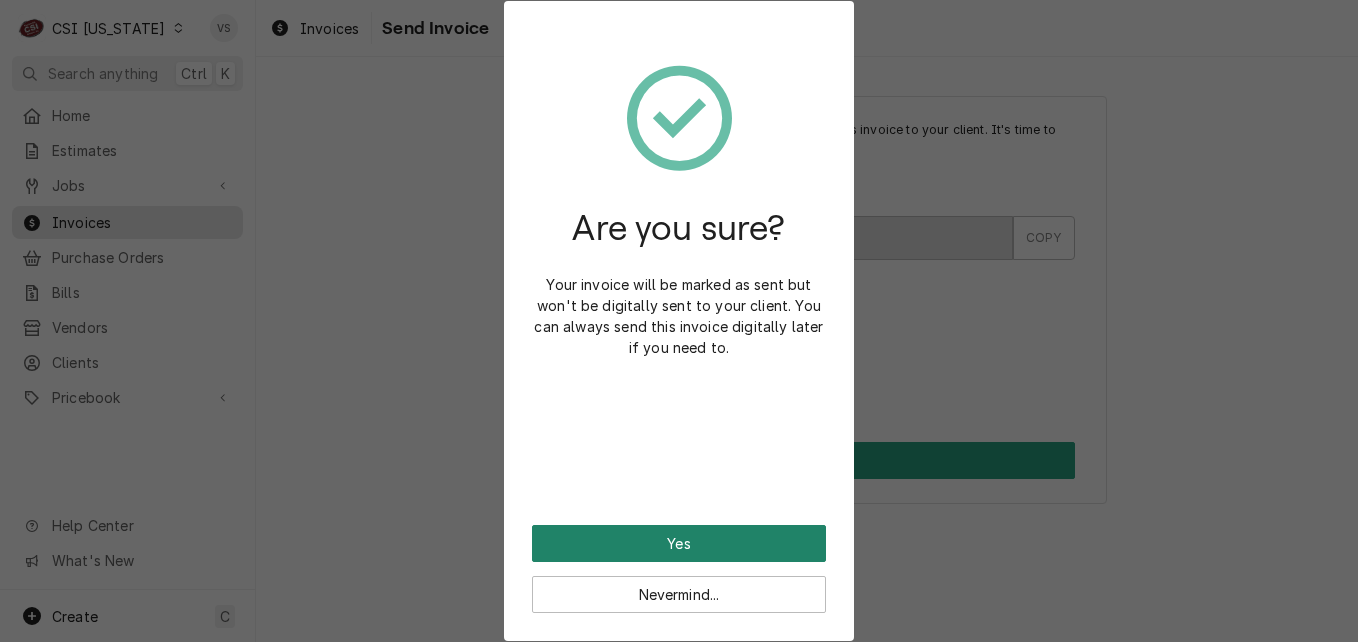 click on "Yes" at bounding box center (679, 543) 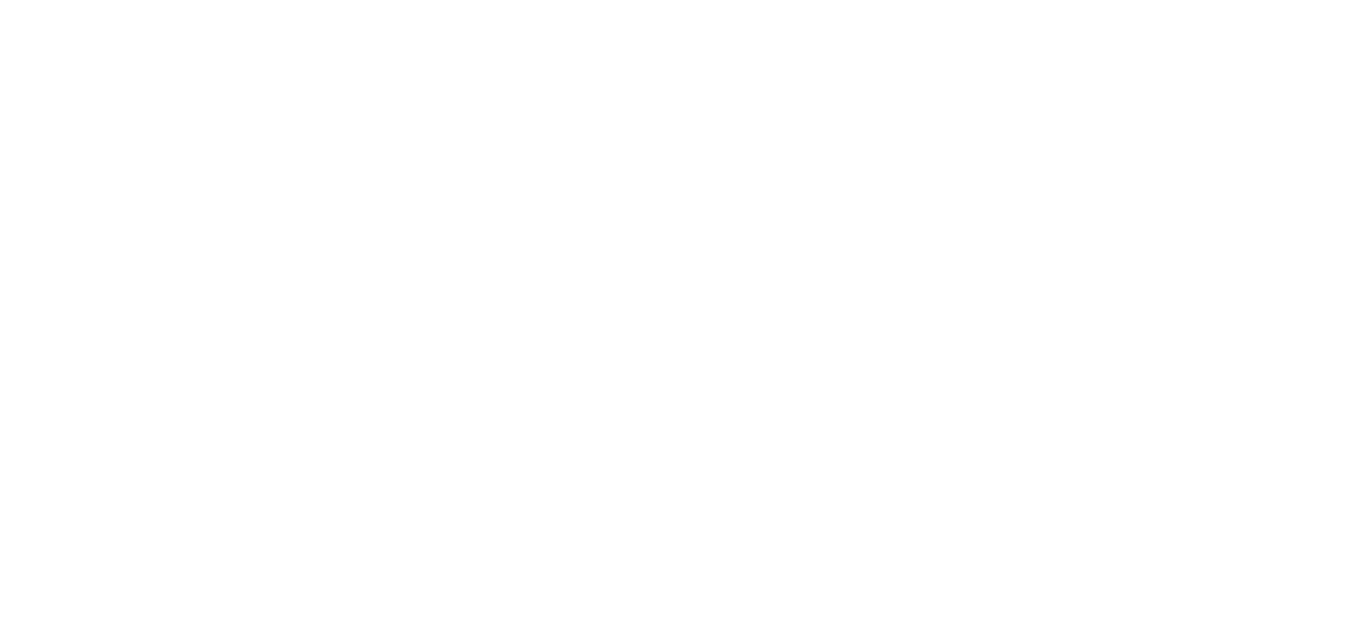 scroll, scrollTop: 0, scrollLeft: 0, axis: both 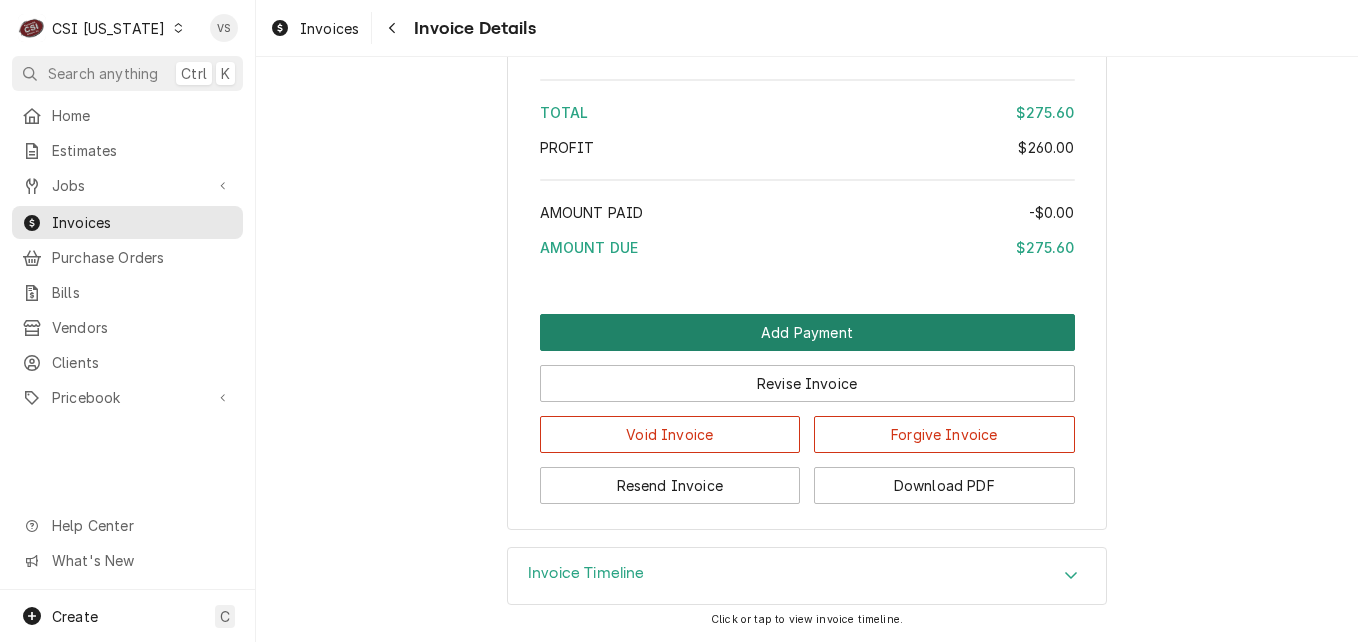 click on "Add Payment" at bounding box center (807, 332) 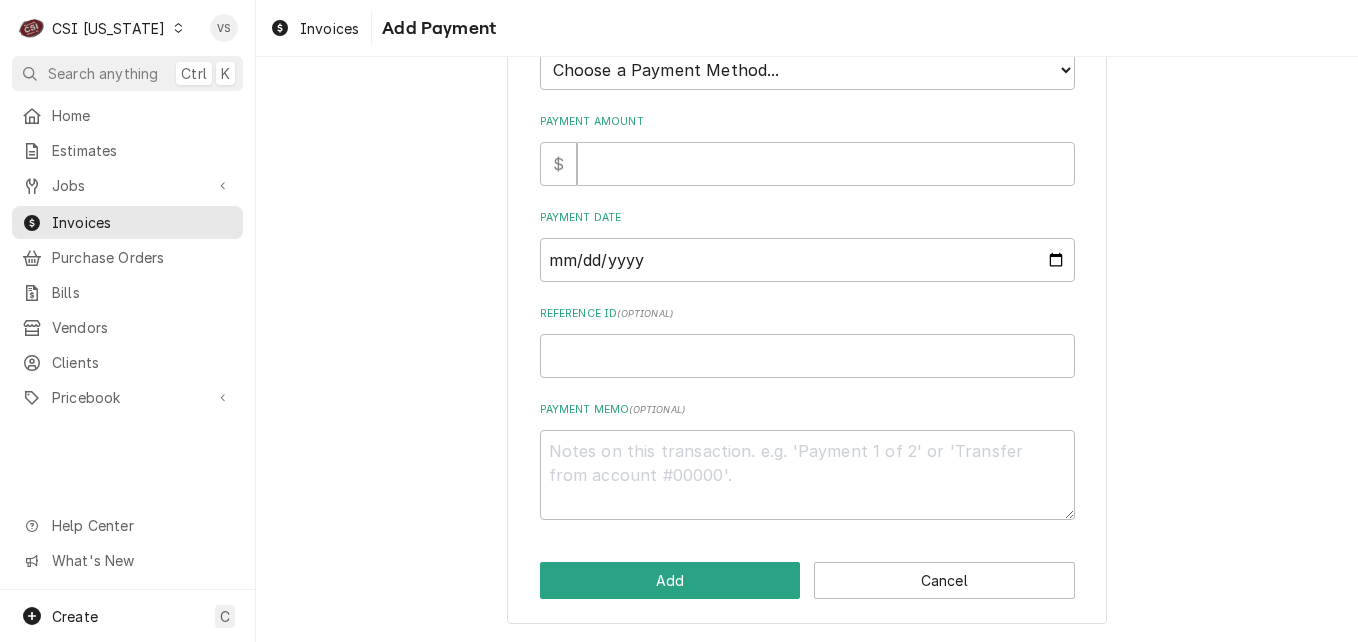 scroll, scrollTop: 0, scrollLeft: 0, axis: both 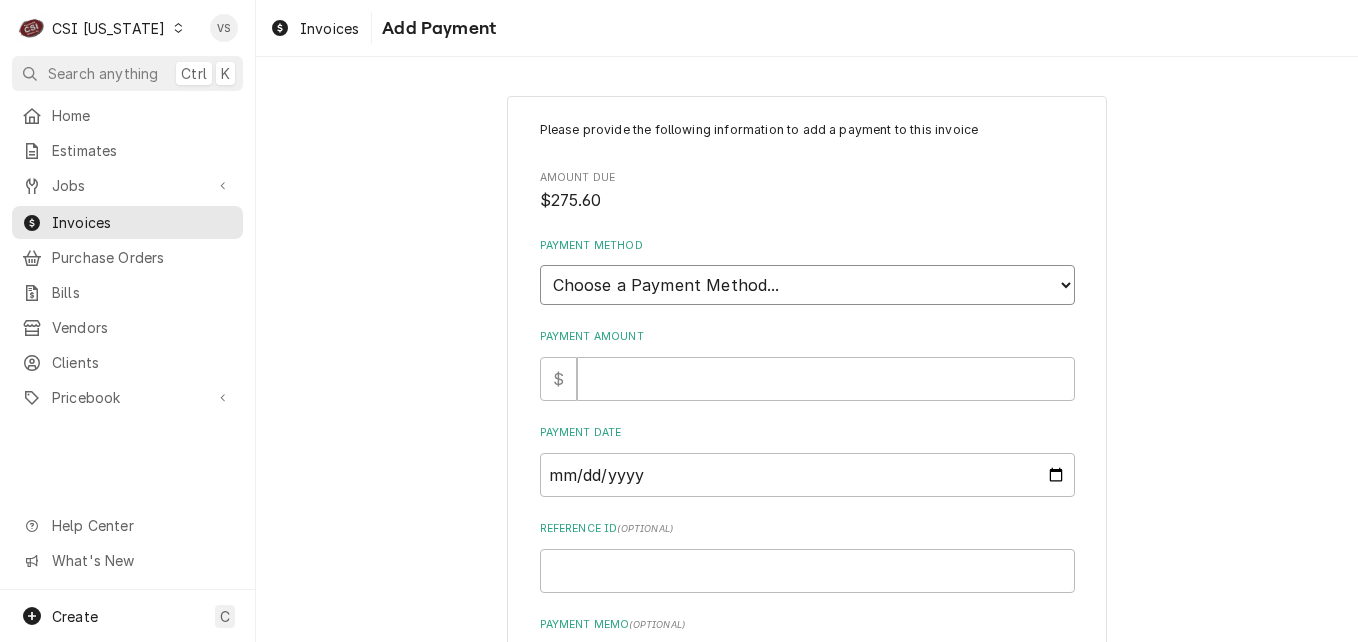 click on "Choose a Payment Method... Cash Check Credit/Debit Card ACH/eCheck Other" at bounding box center (807, 285) 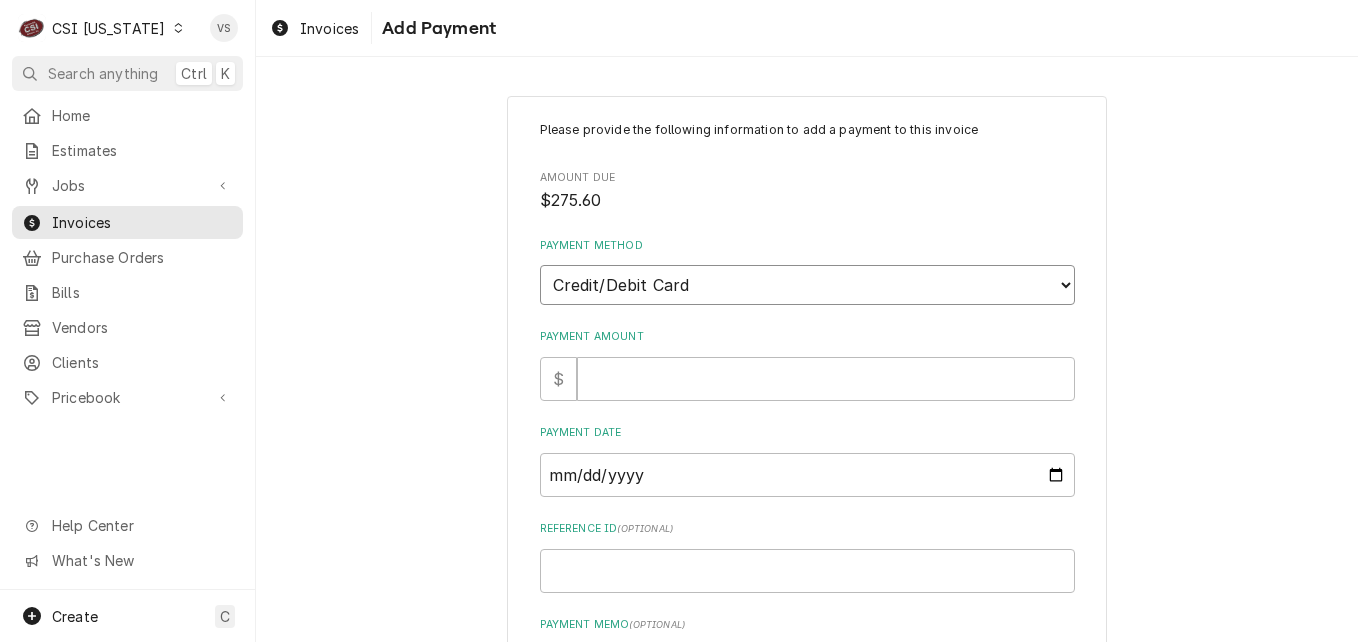 click on "Choose a Payment Method... Cash Check Credit/Debit Card ACH/eCheck Other" at bounding box center (807, 285) 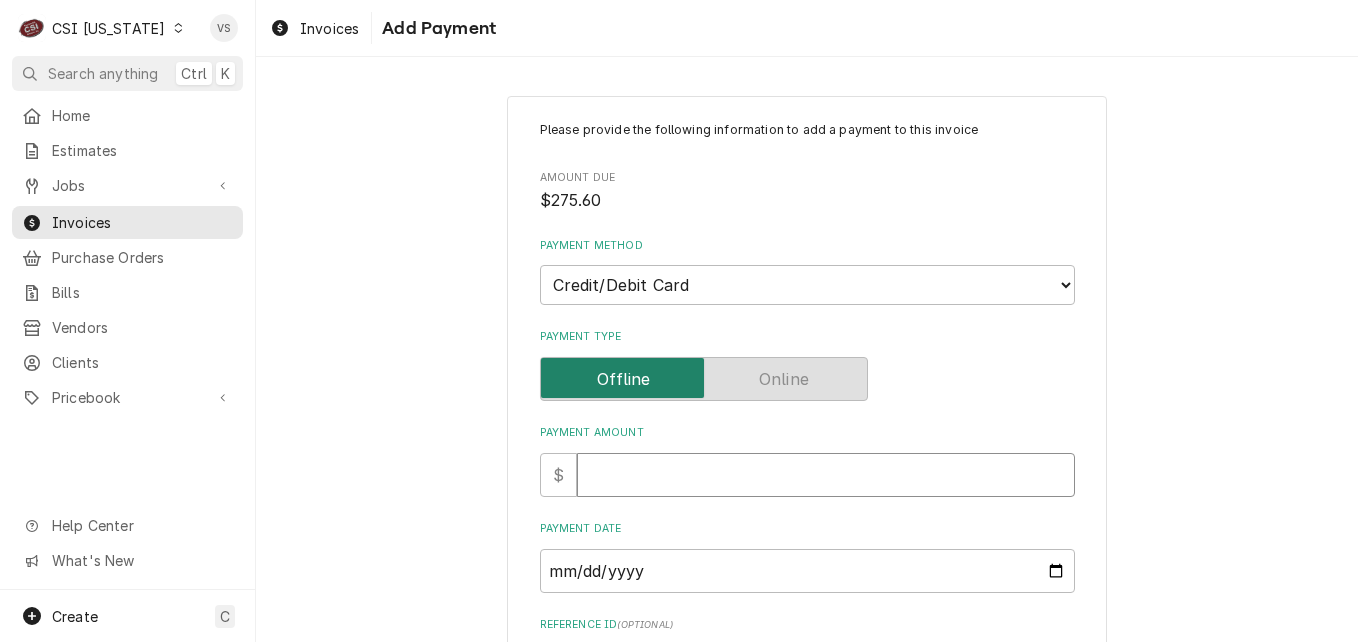 click on "Payment Amount" at bounding box center [826, 475] 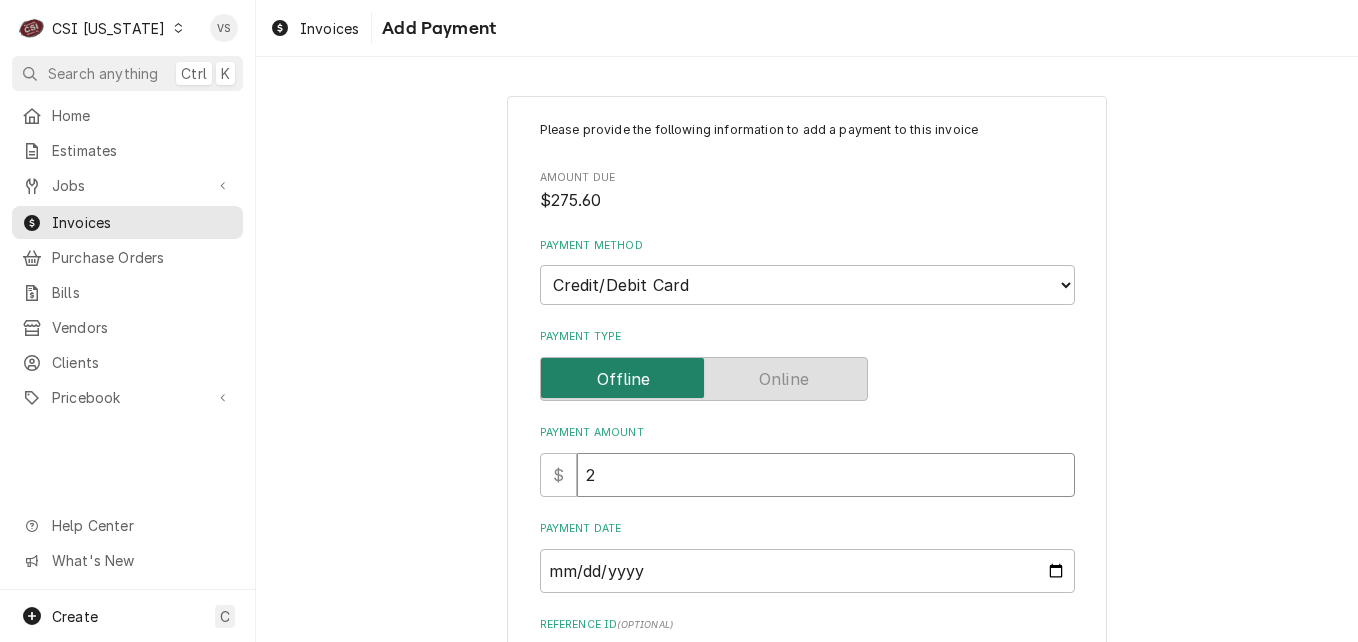 type on "x" 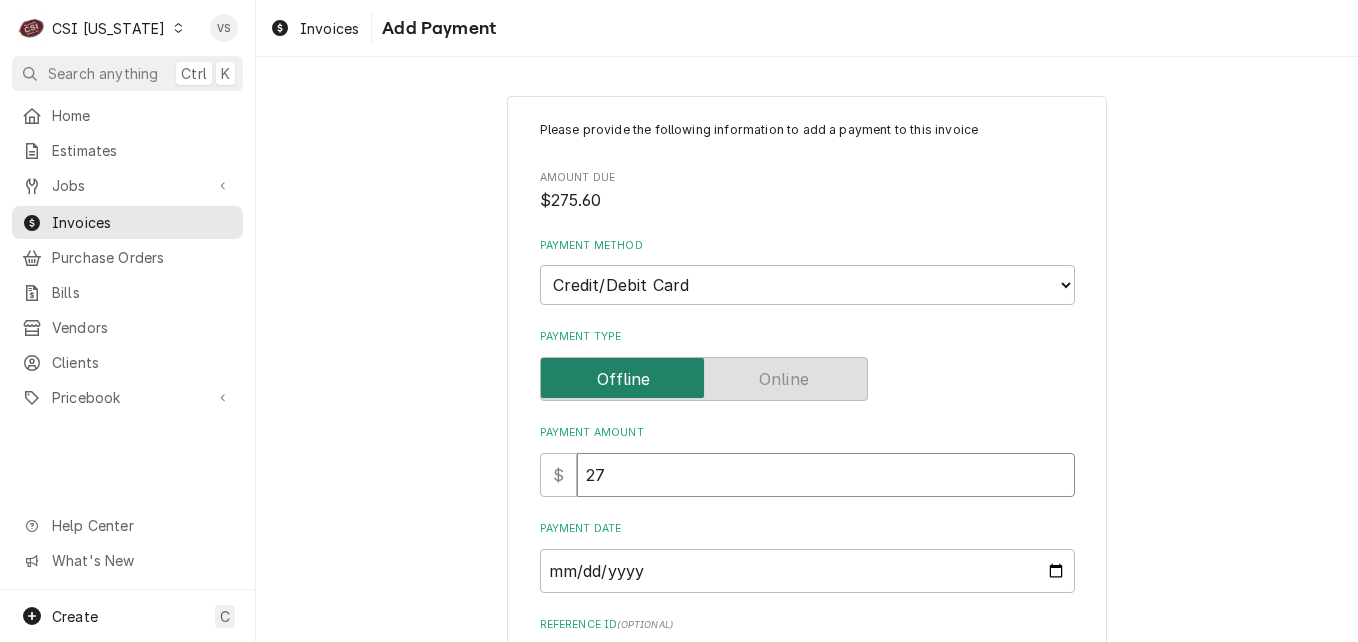 type on "x" 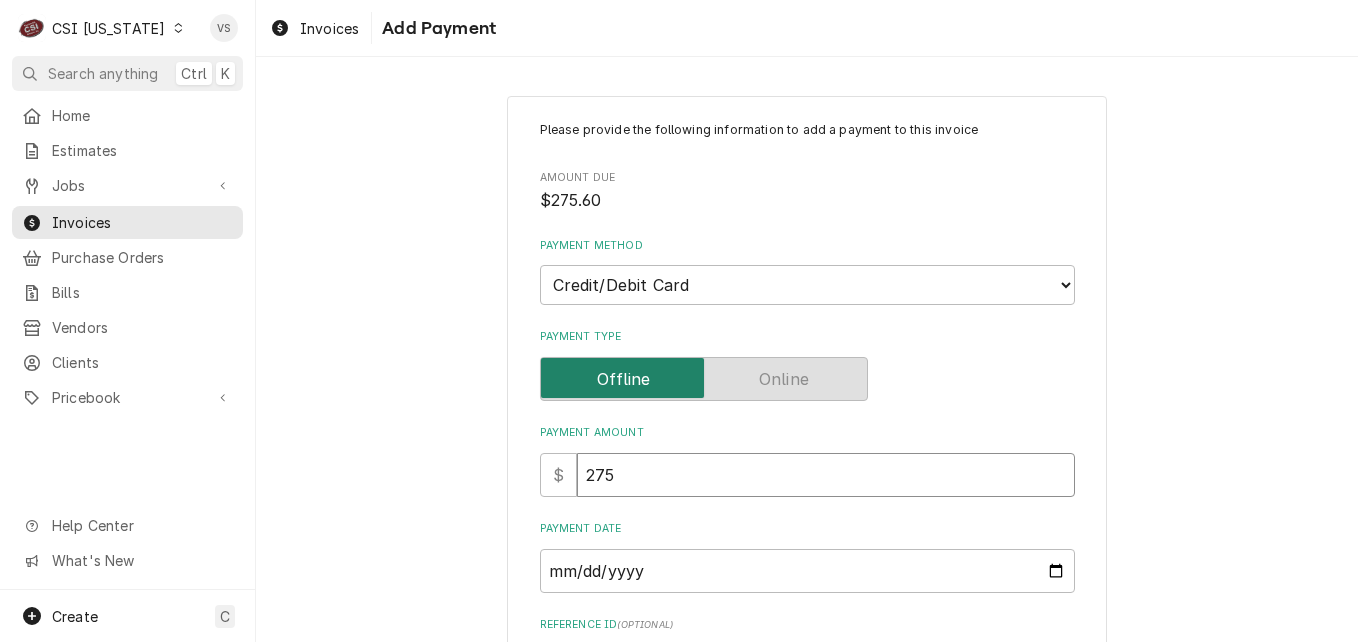 type on "x" 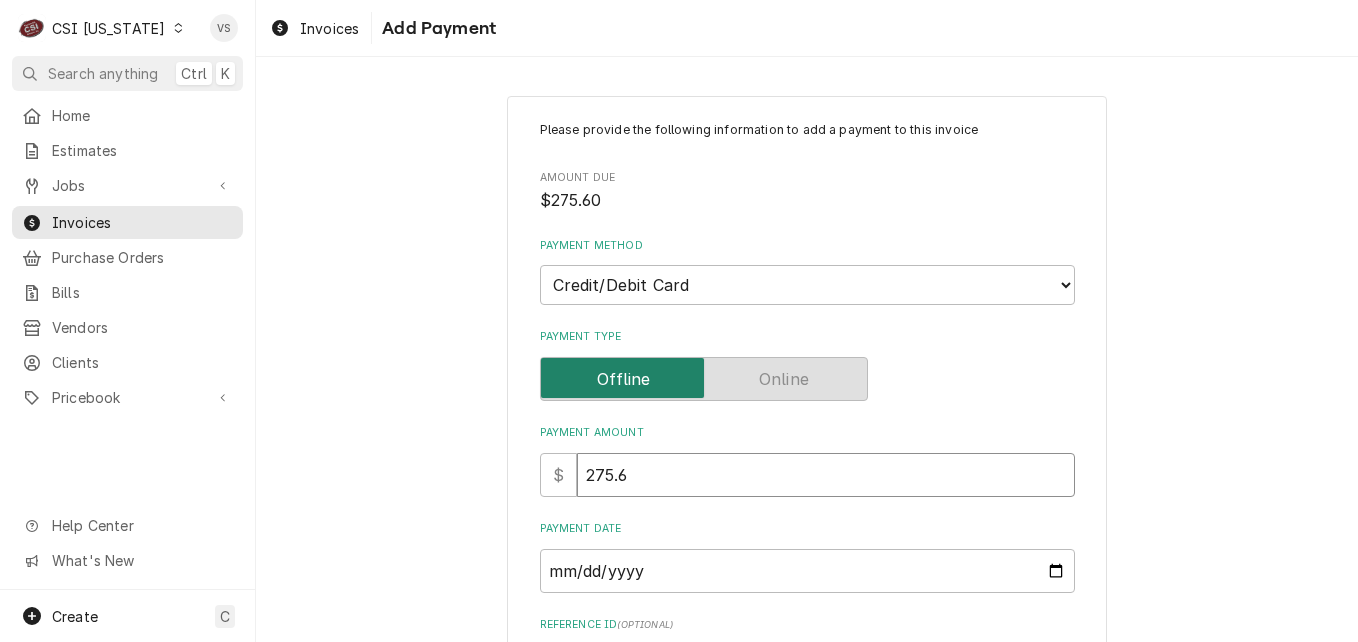 type on "x" 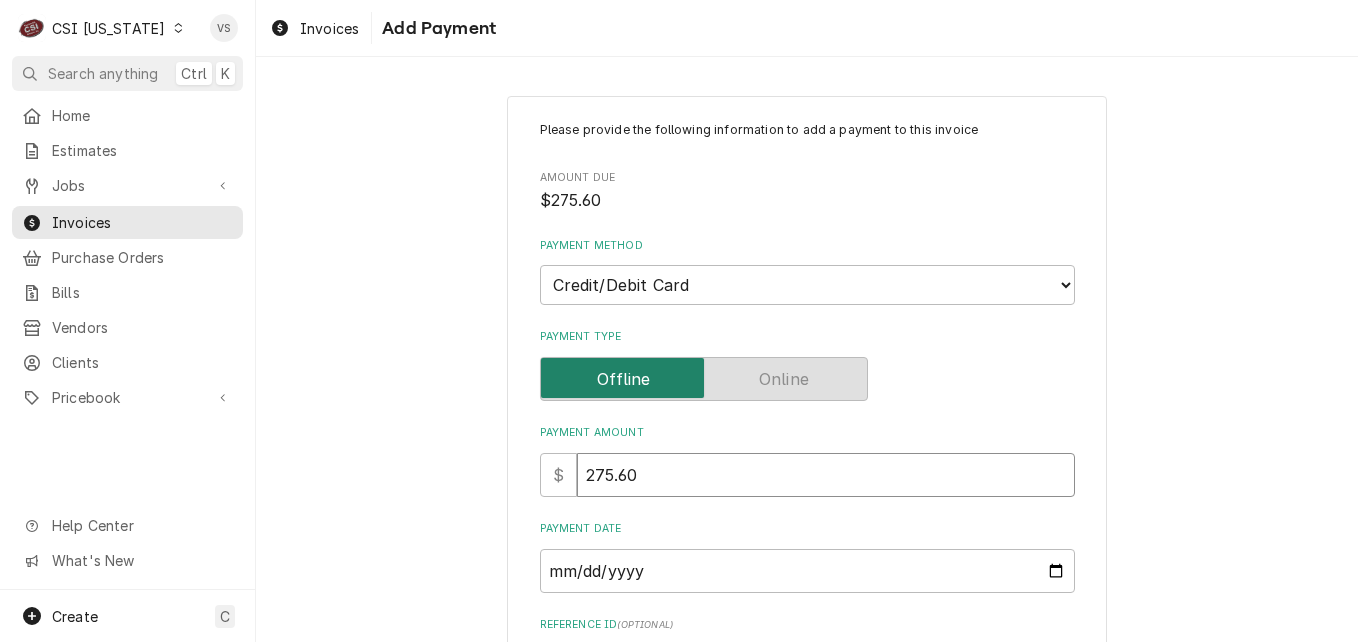 type on "275.60" 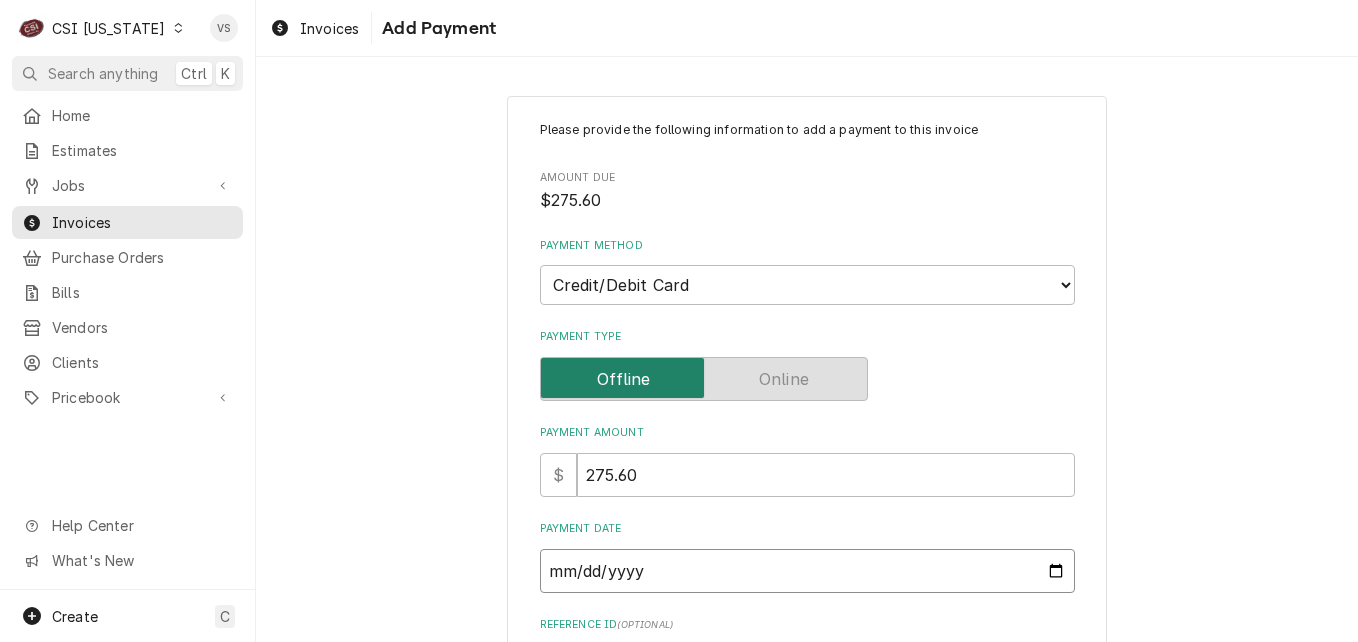 click on "Payment Date" at bounding box center (807, 571) 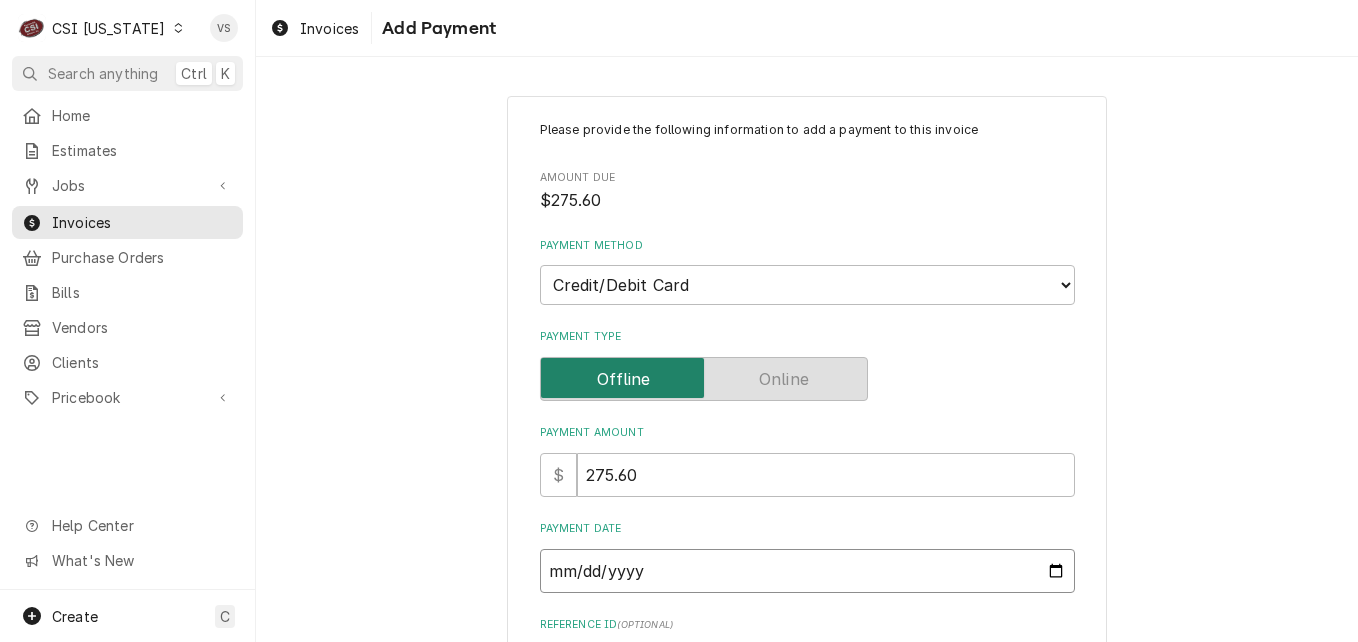 type on "x" 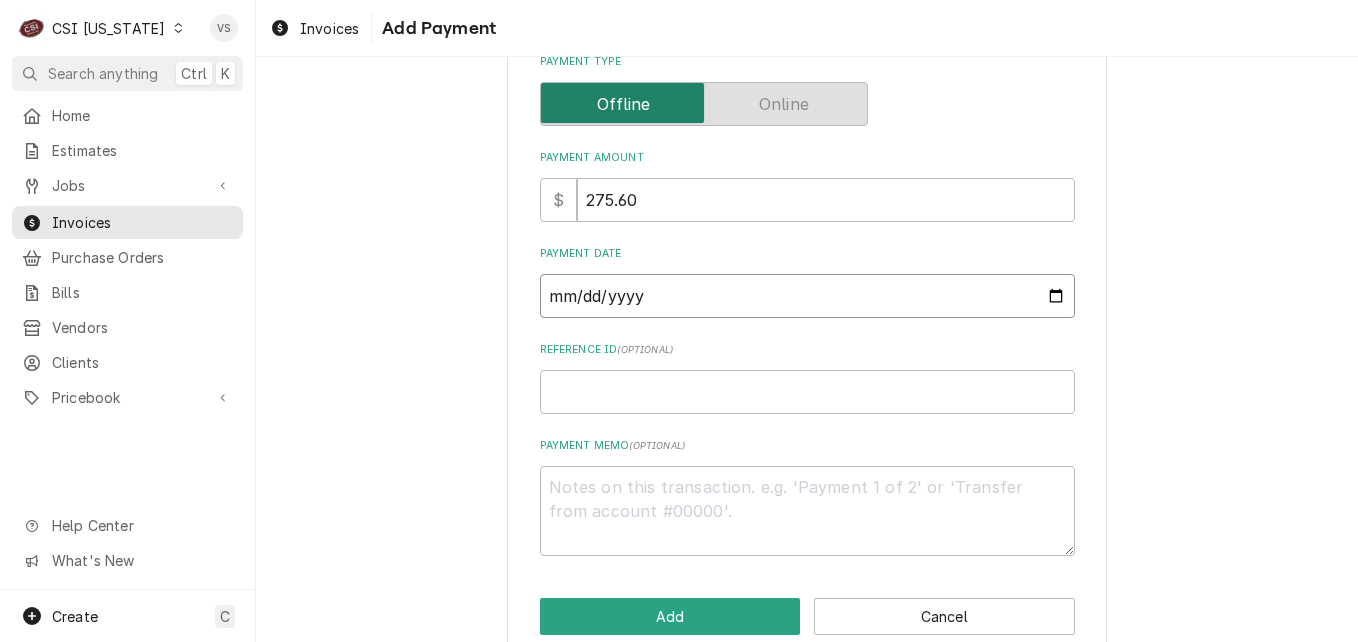 scroll, scrollTop: 300, scrollLeft: 0, axis: vertical 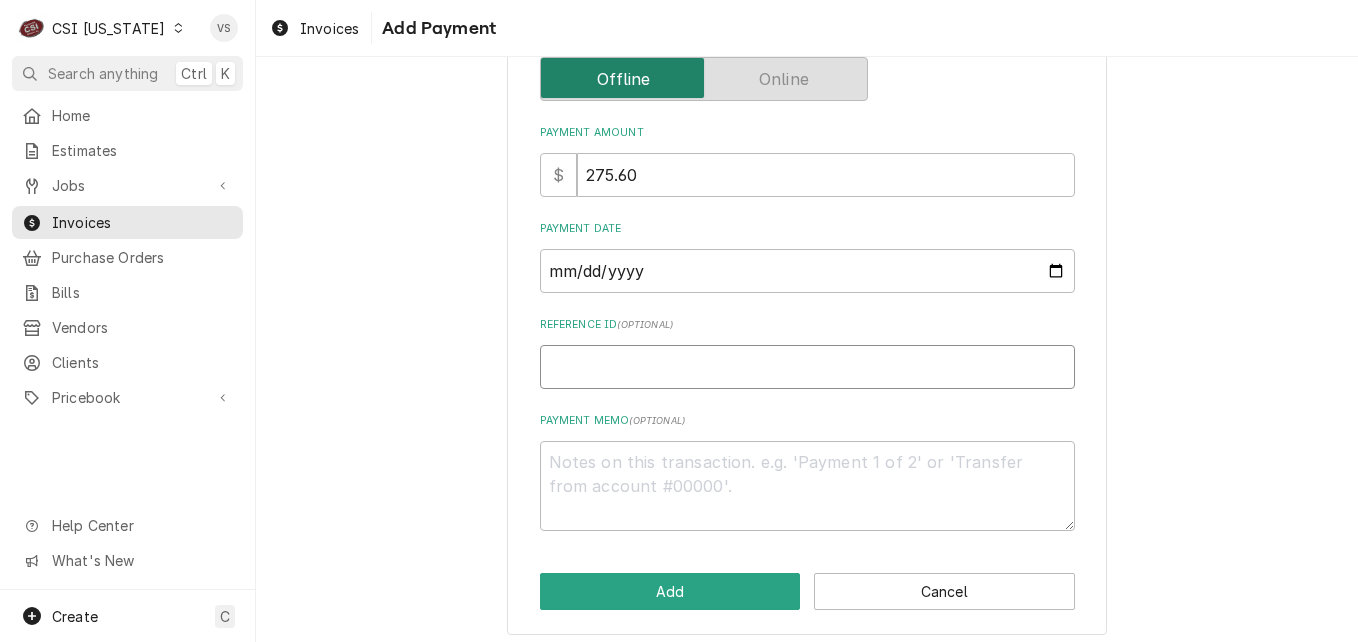 click on "Reference ID  ( optional )" at bounding box center (807, 367) 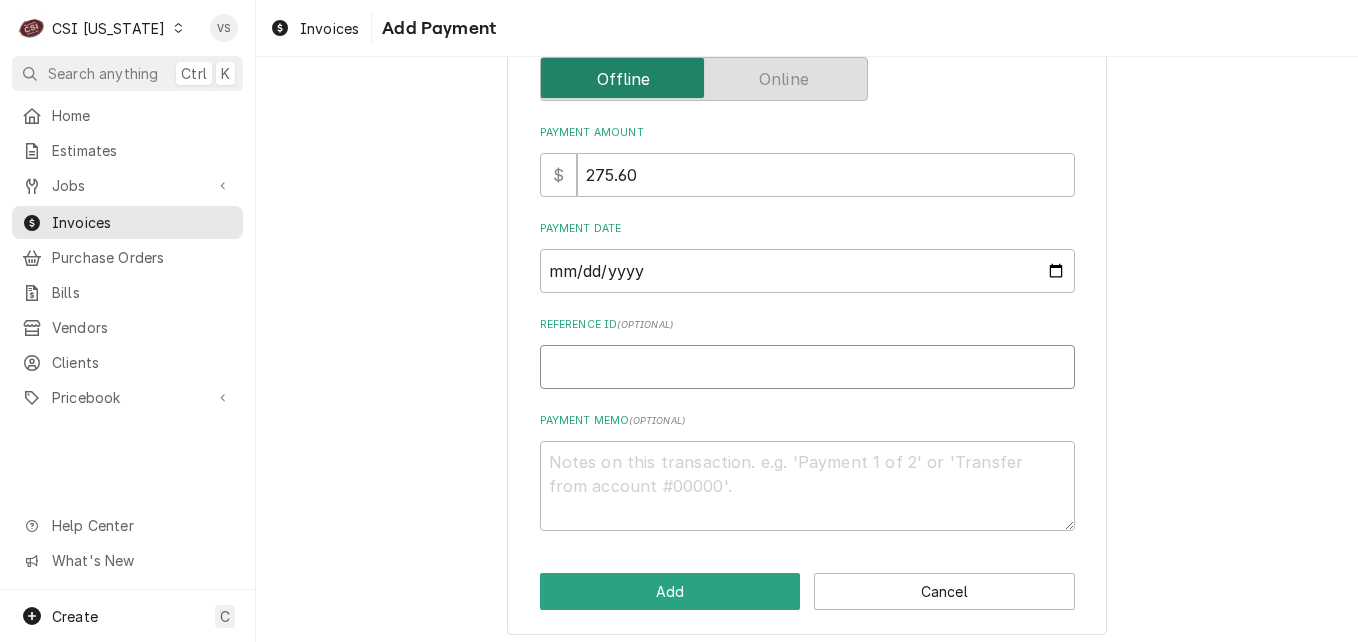 type on "x" 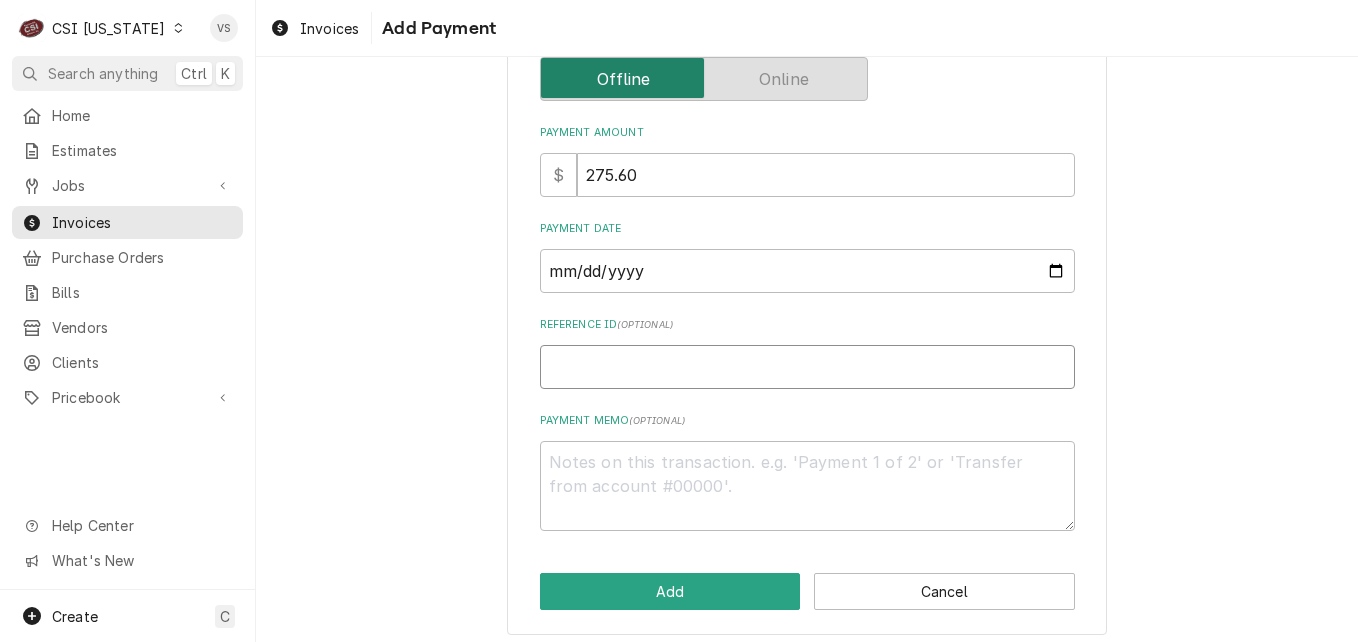 type on "2" 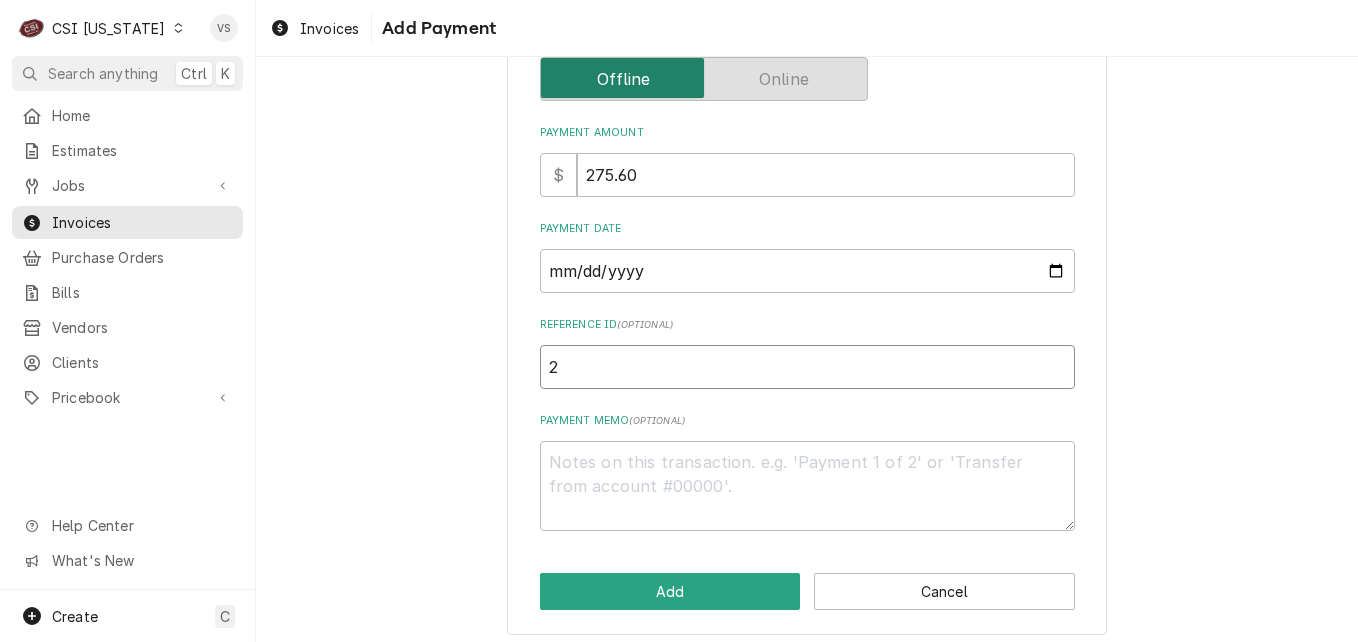 type on "x" 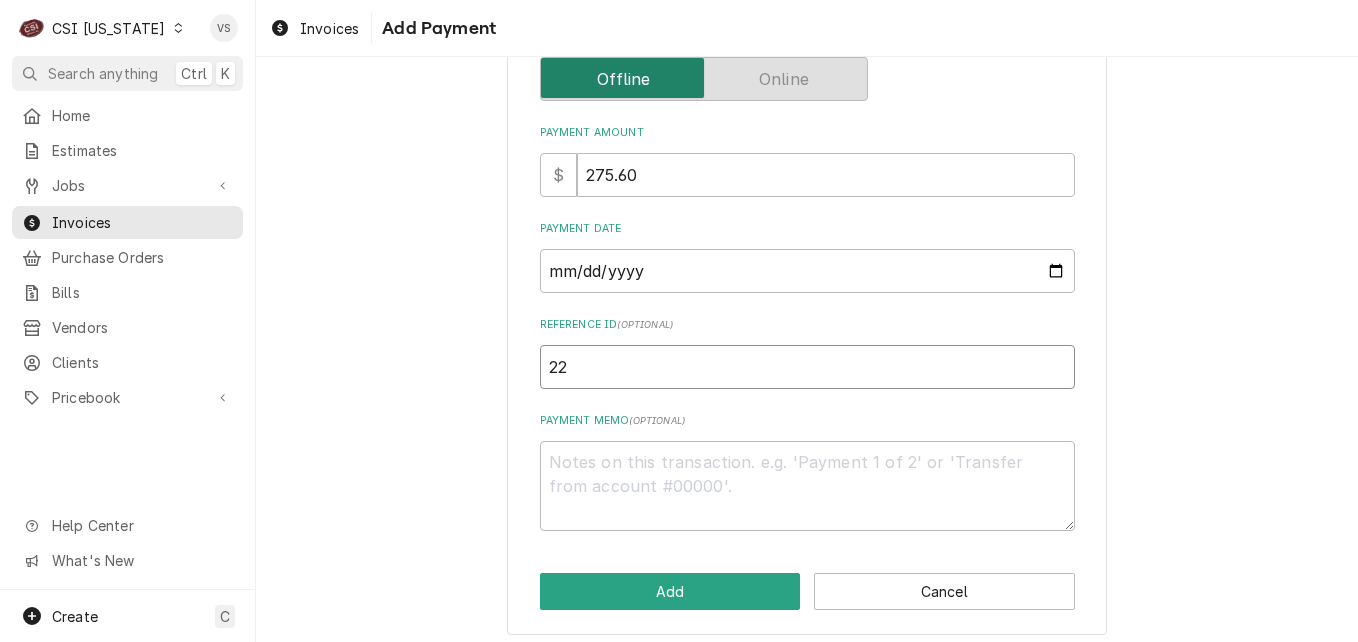 type on "x" 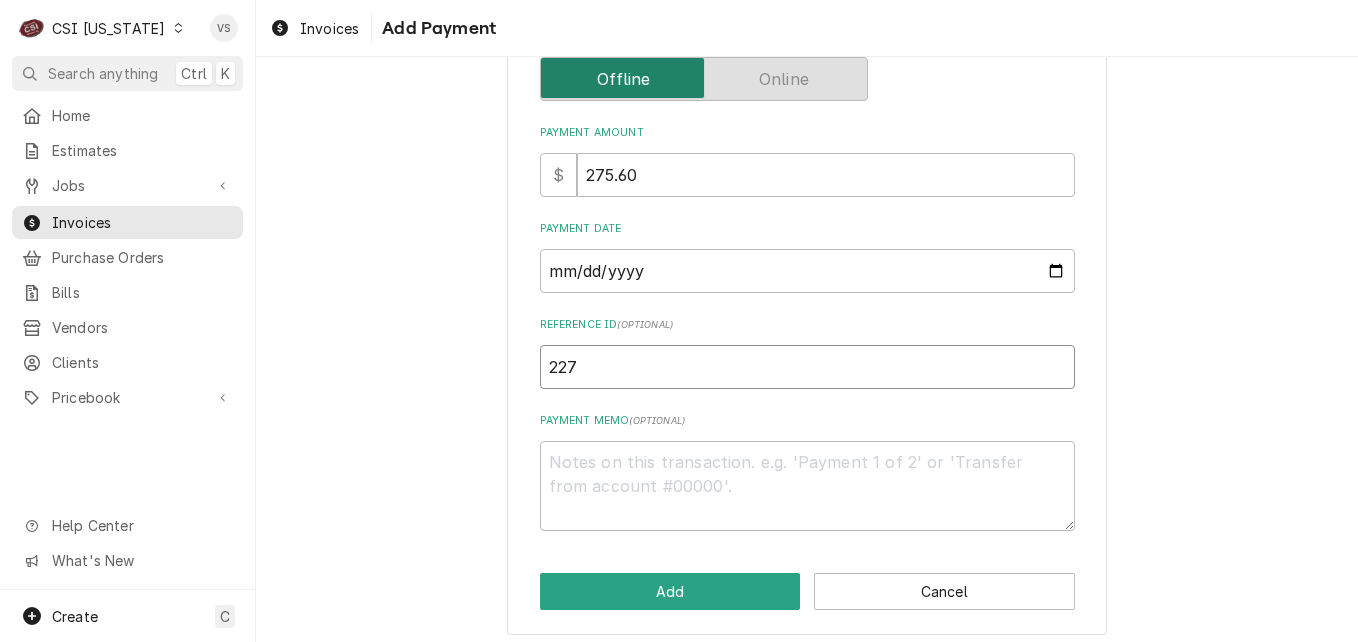 type on "x" 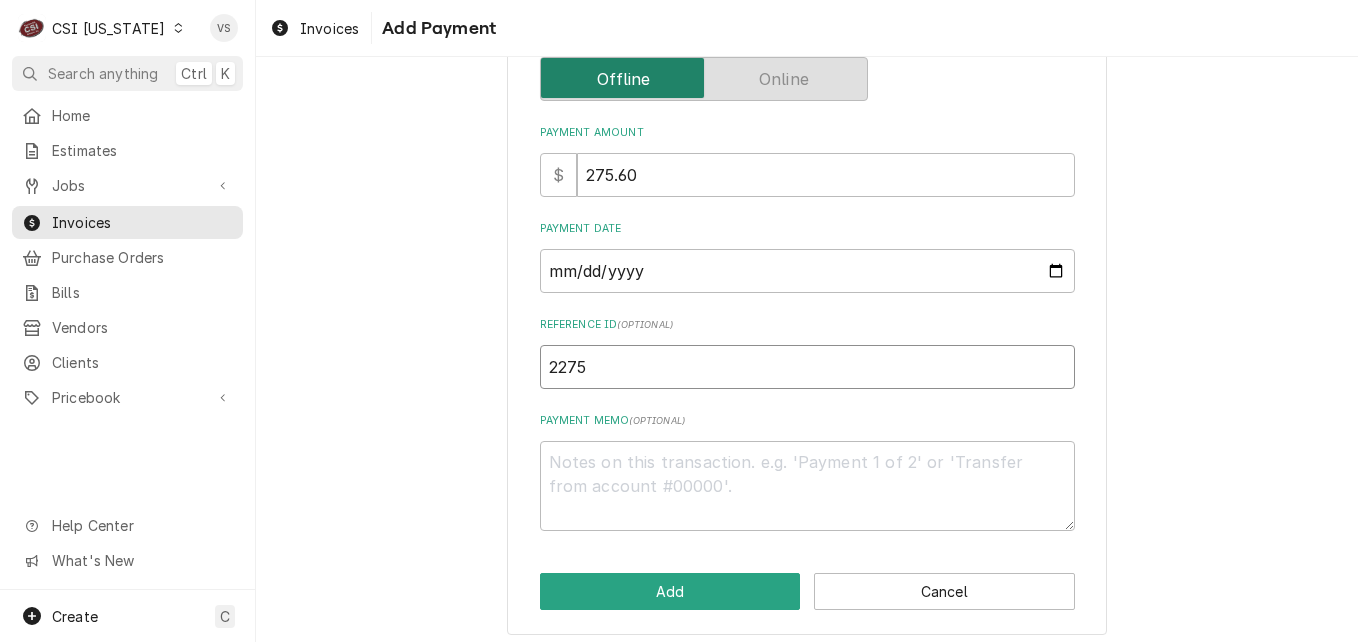 type on "x" 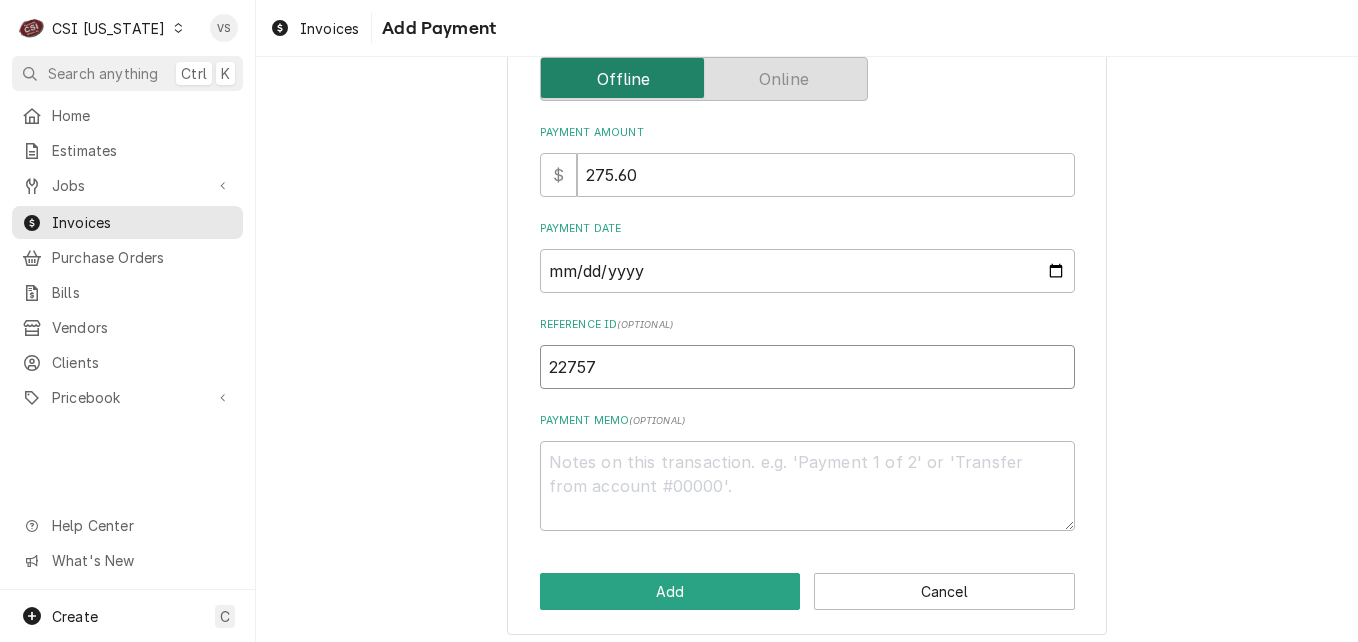 type on "x" 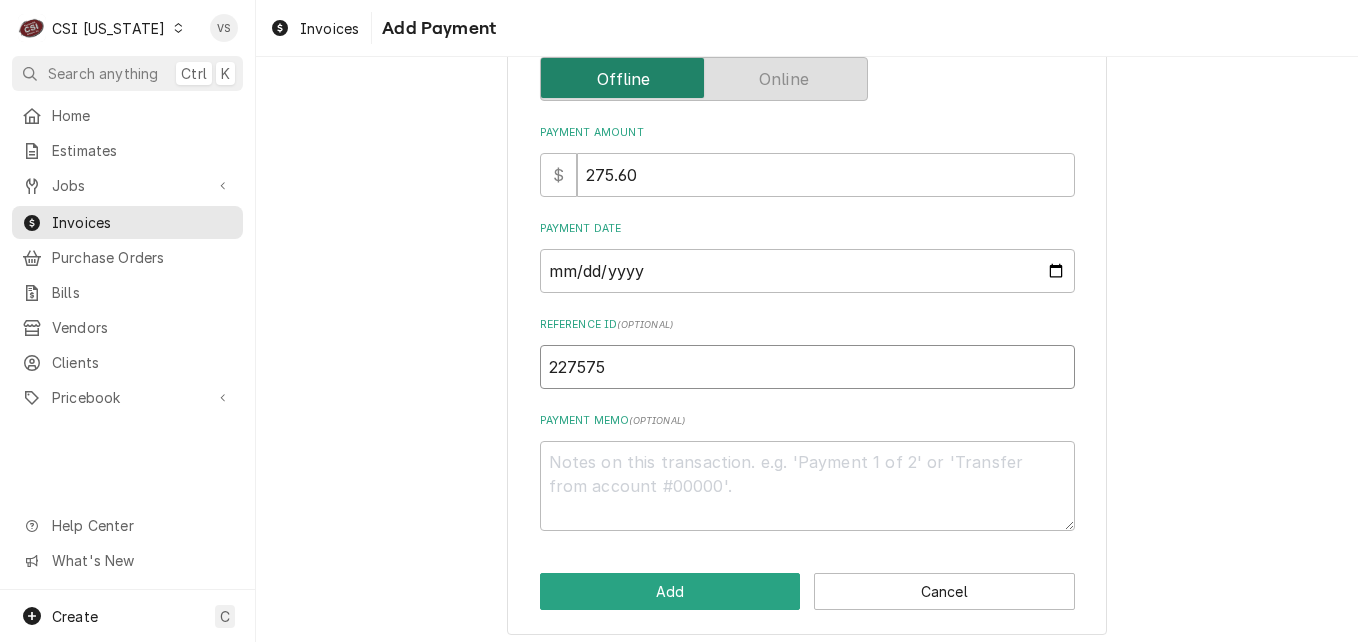 type on "227575" 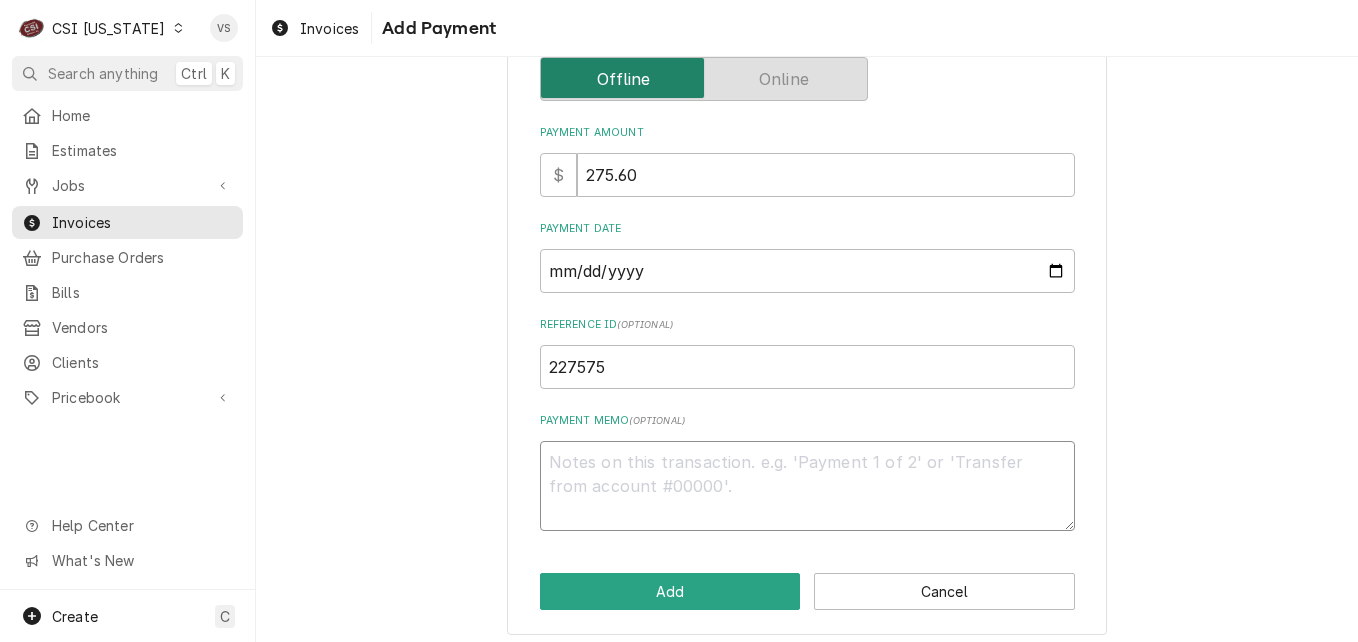 click on "Payment Memo  ( optional )" at bounding box center [807, 486] 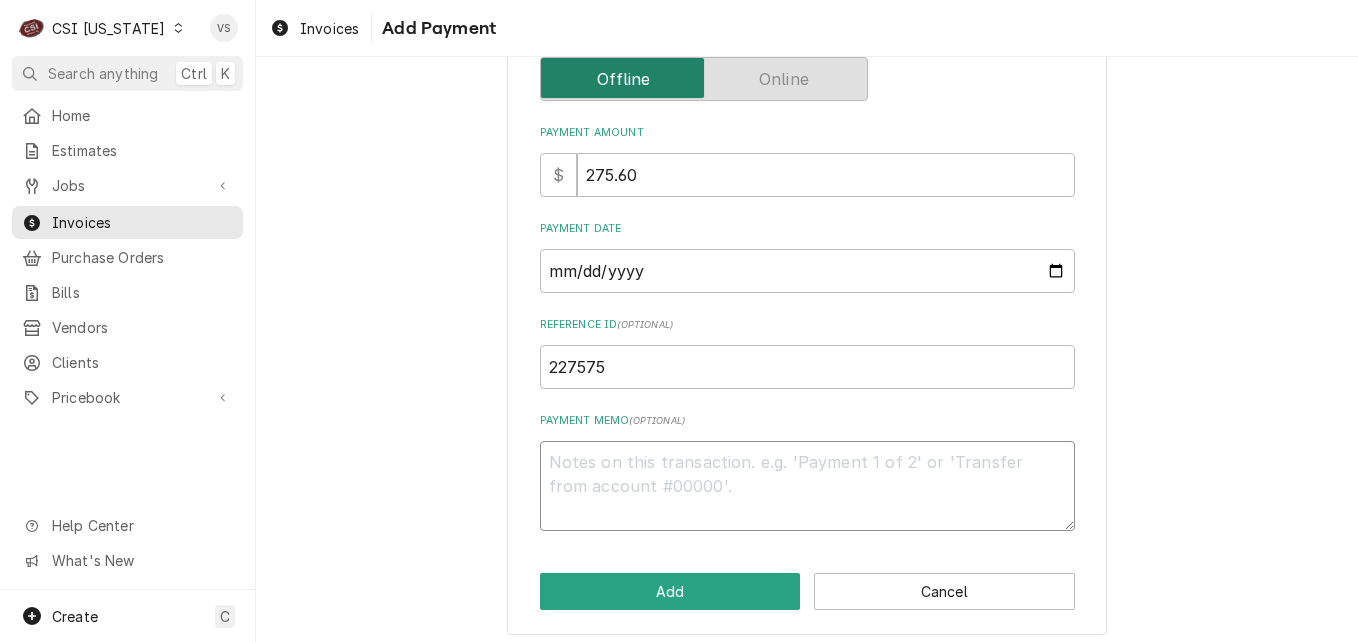 type on "x" 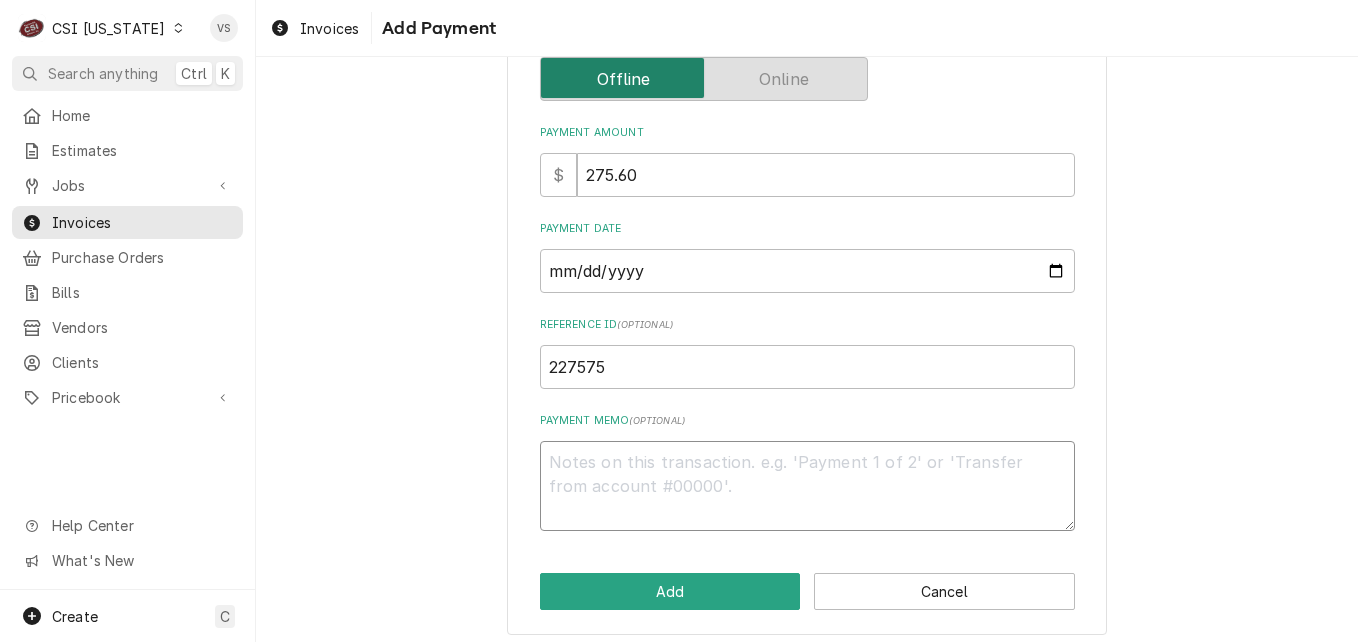 type on "m" 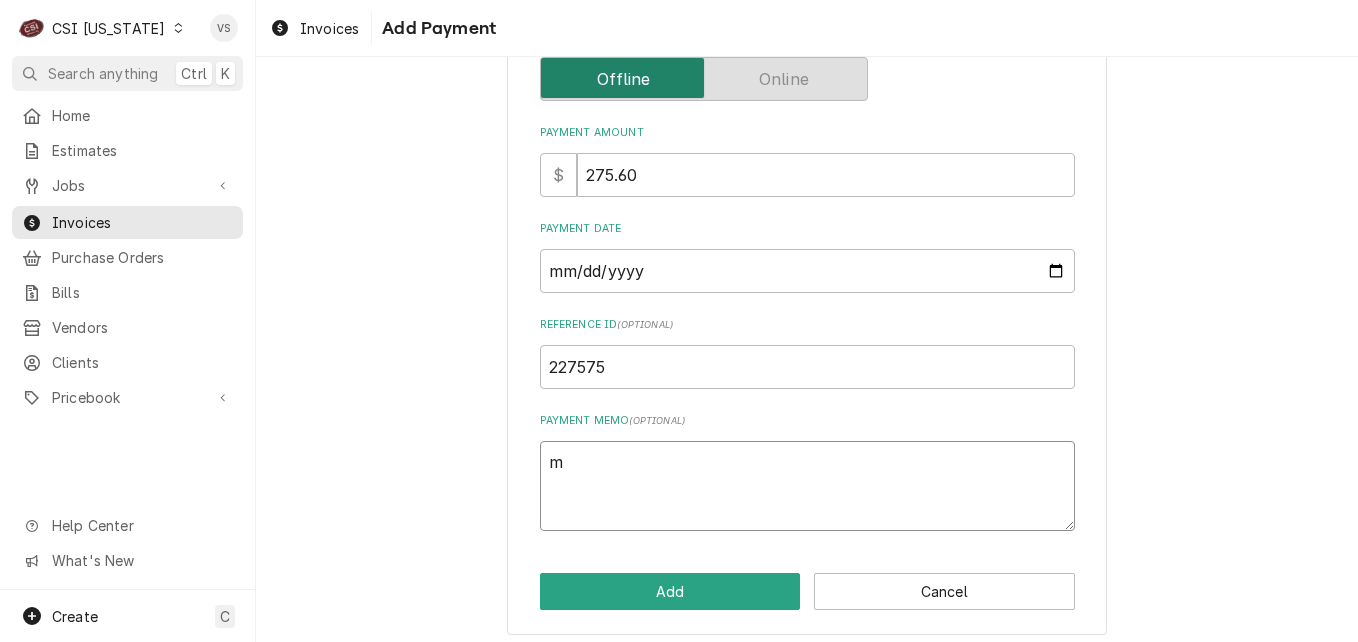 type on "x" 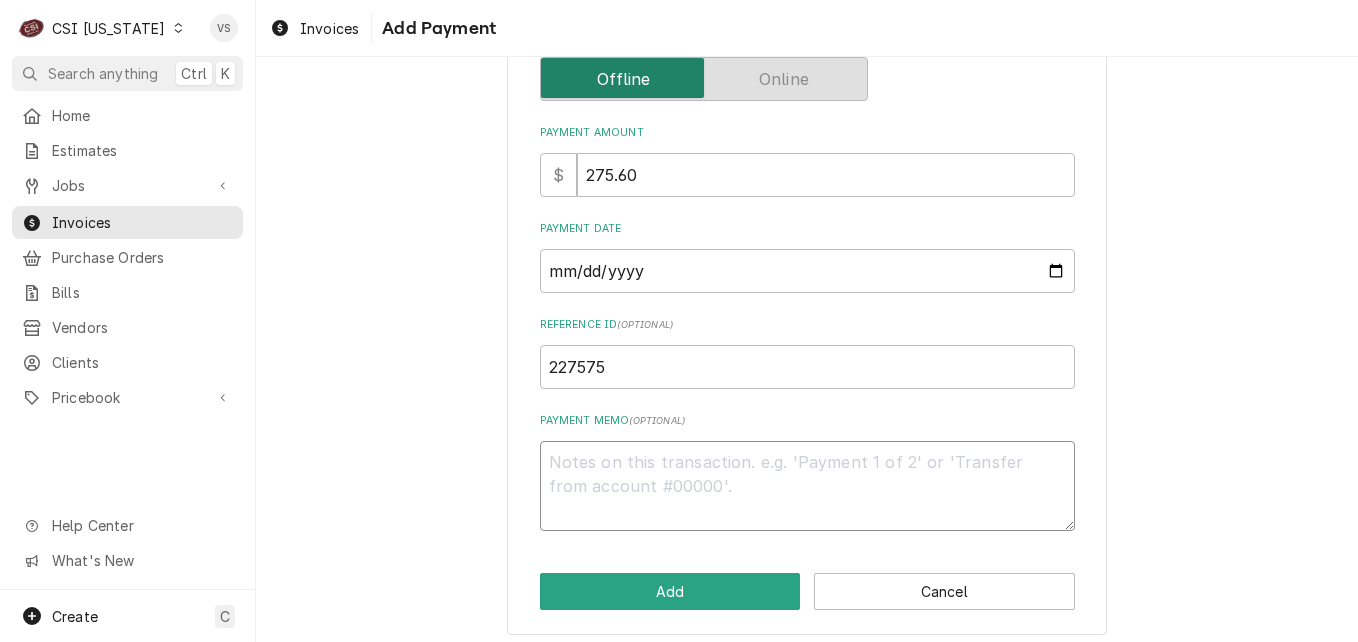 type on "x" 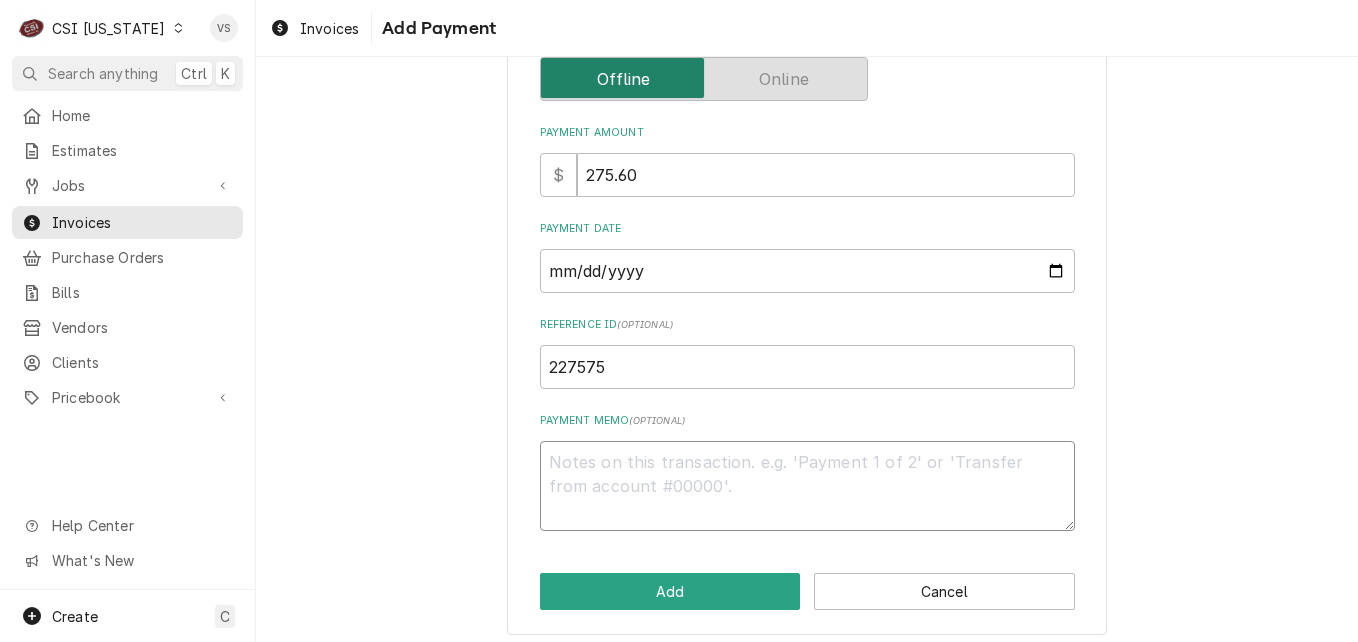 type on "A" 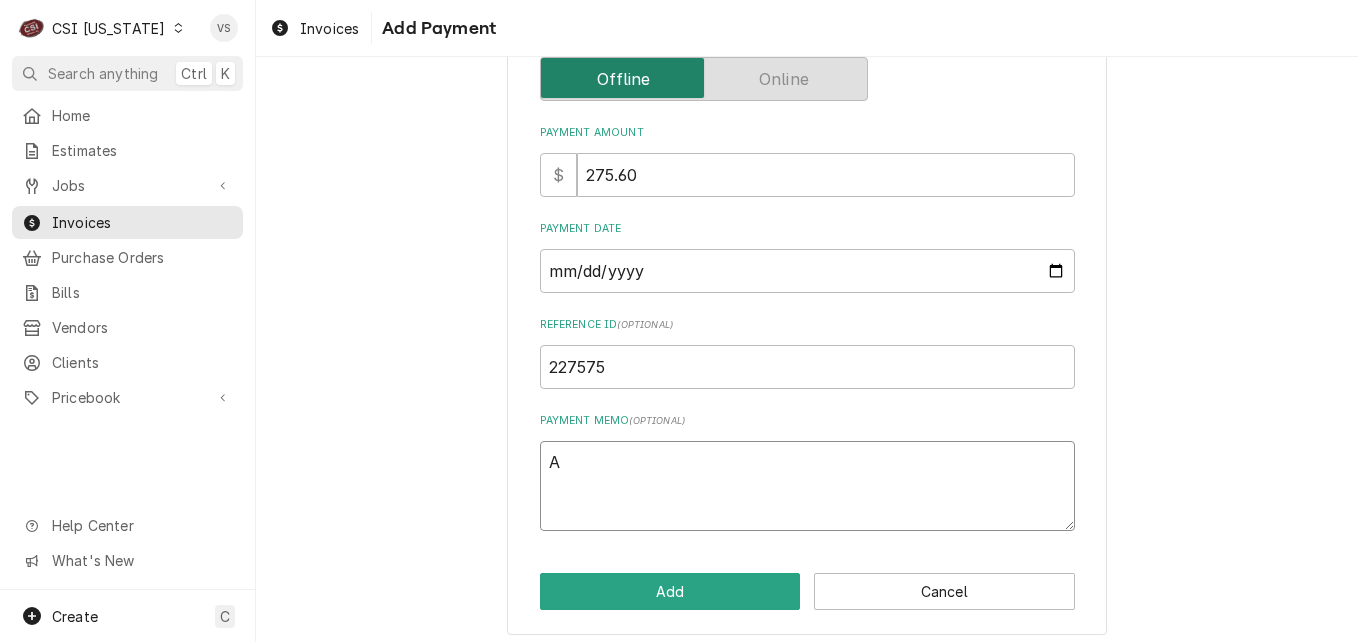 type on "x" 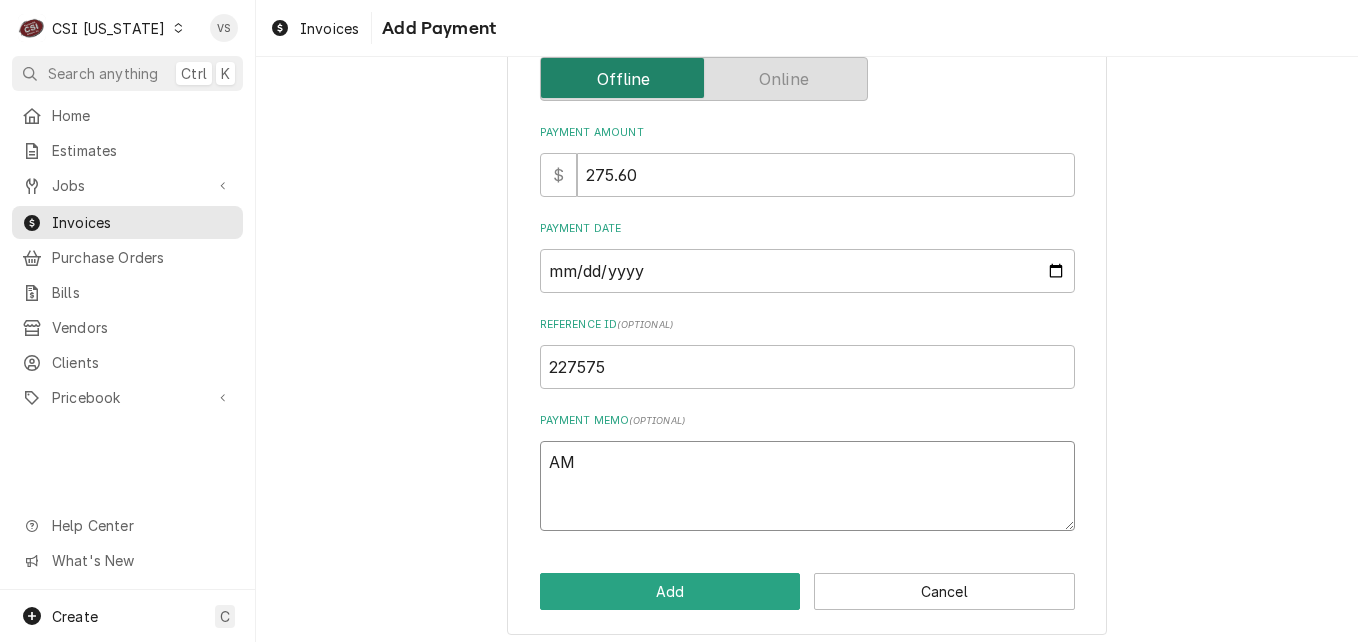 type on "x" 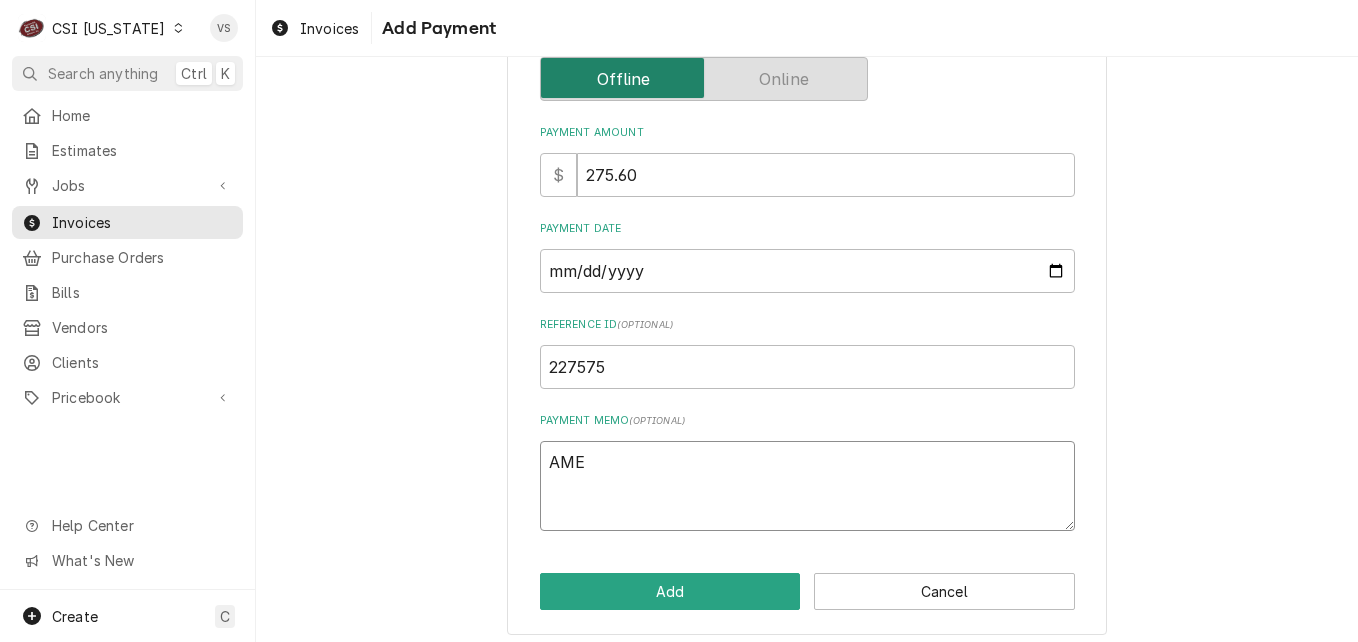 type on "x" 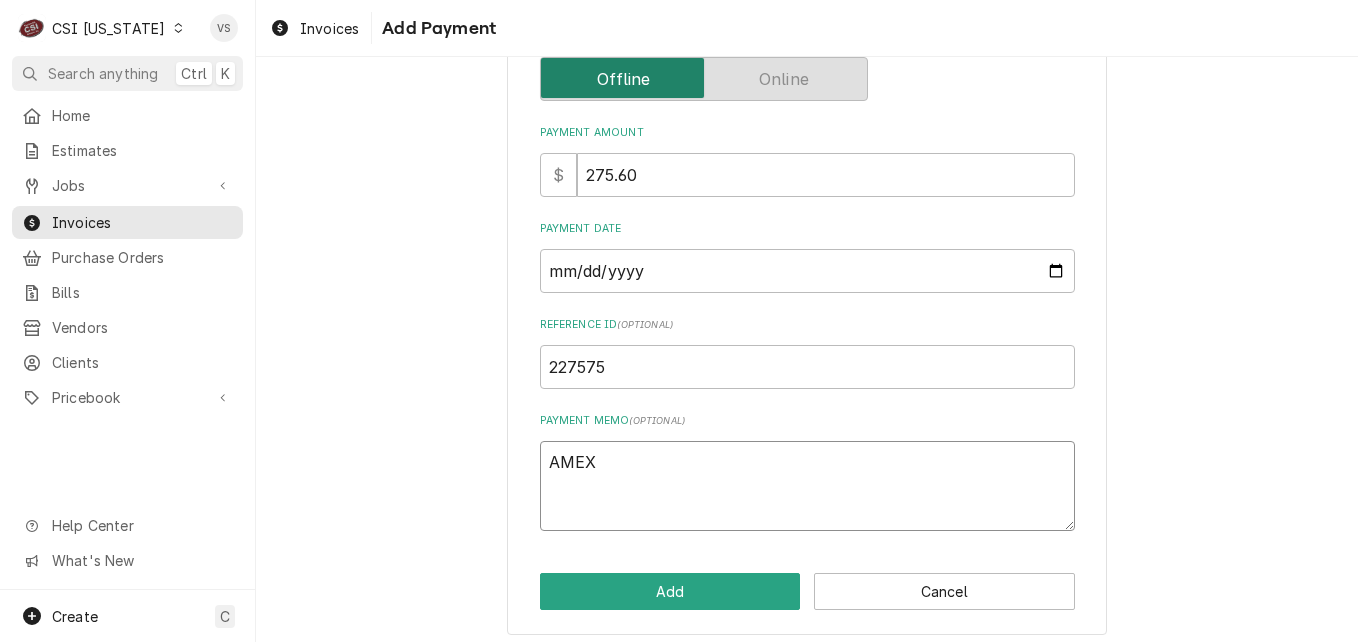 type on "x" 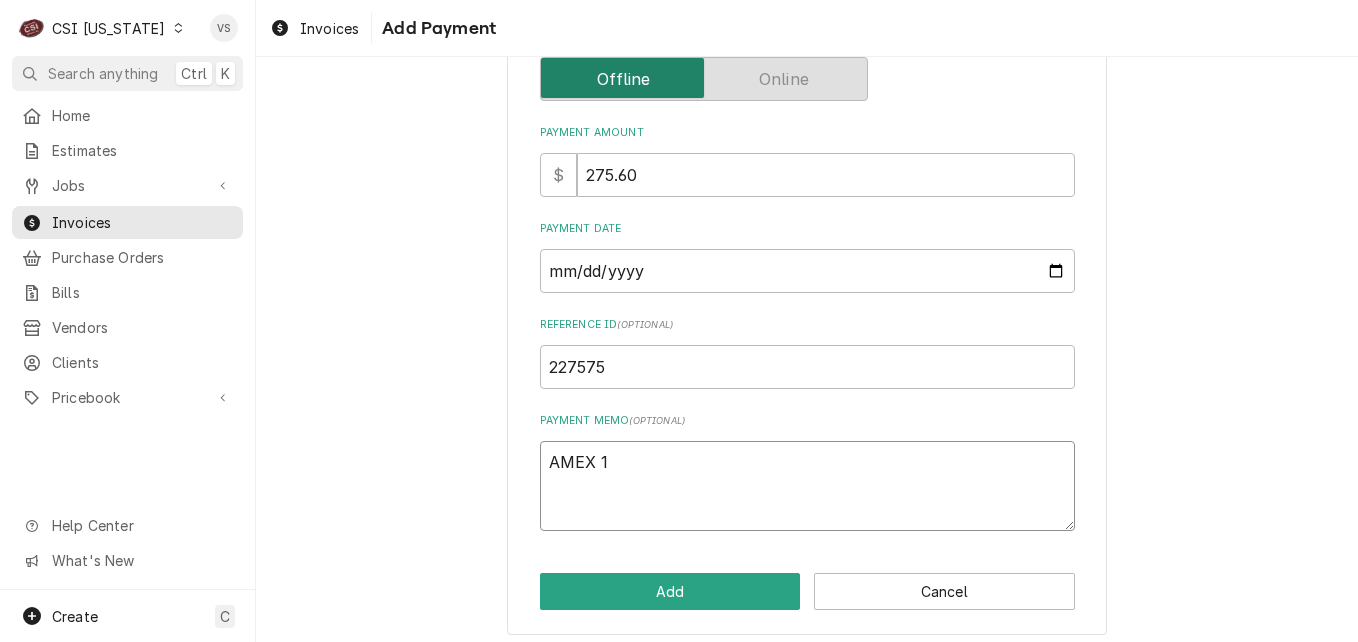 type on "x" 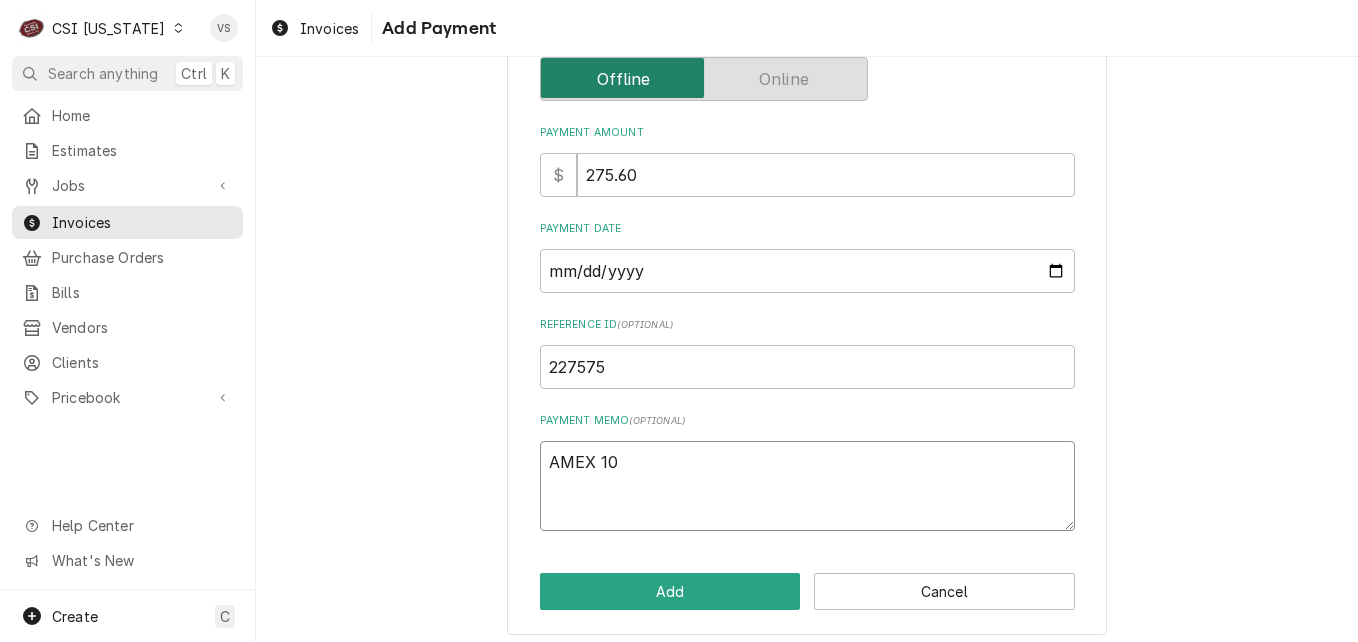 type on "x" 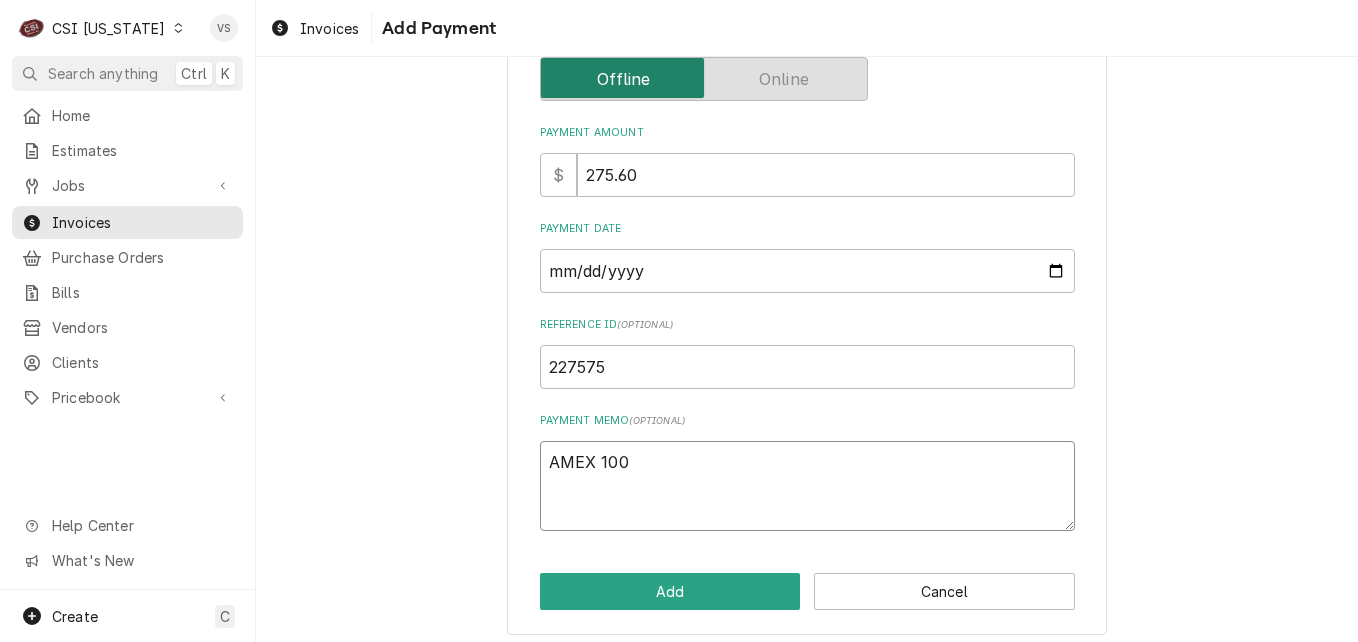 type on "x" 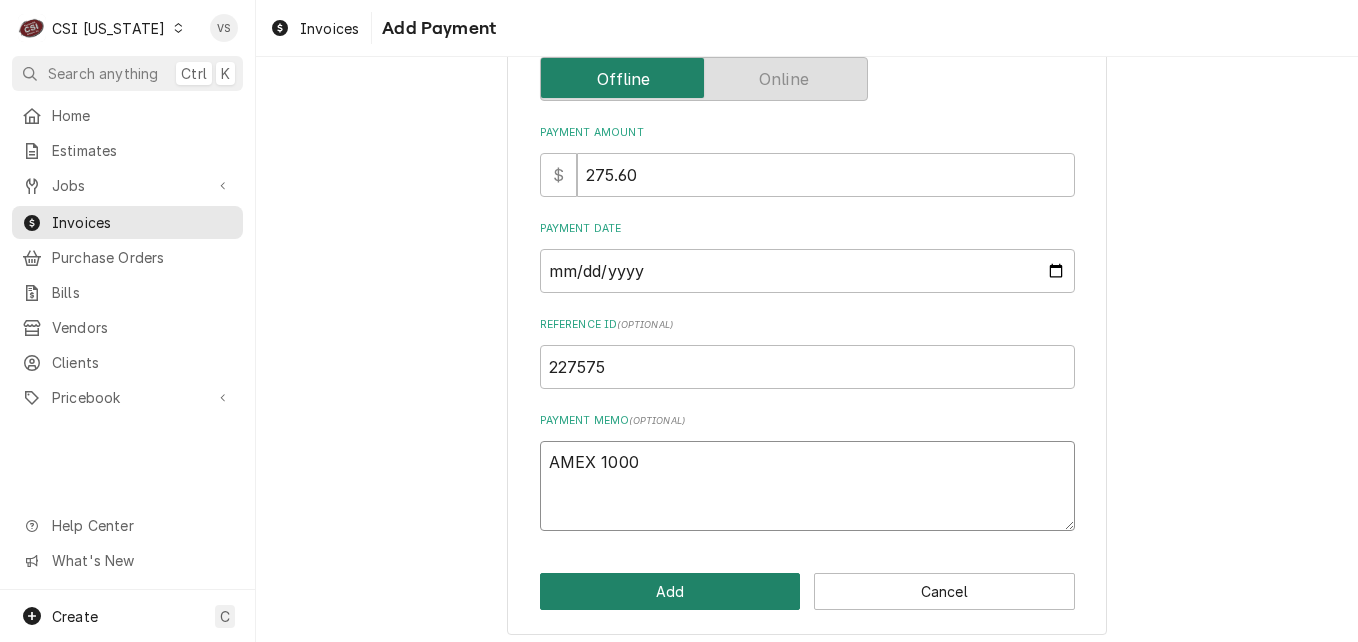 type on "AMEX 1000" 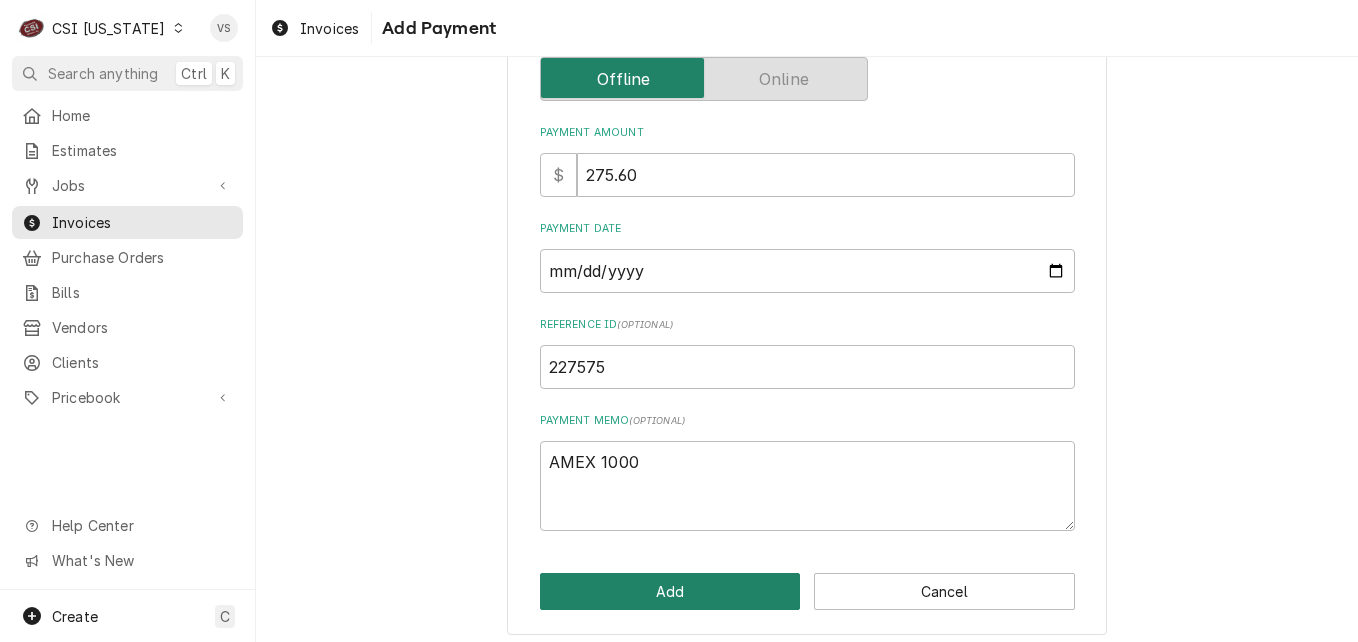 click on "Add" at bounding box center (670, 591) 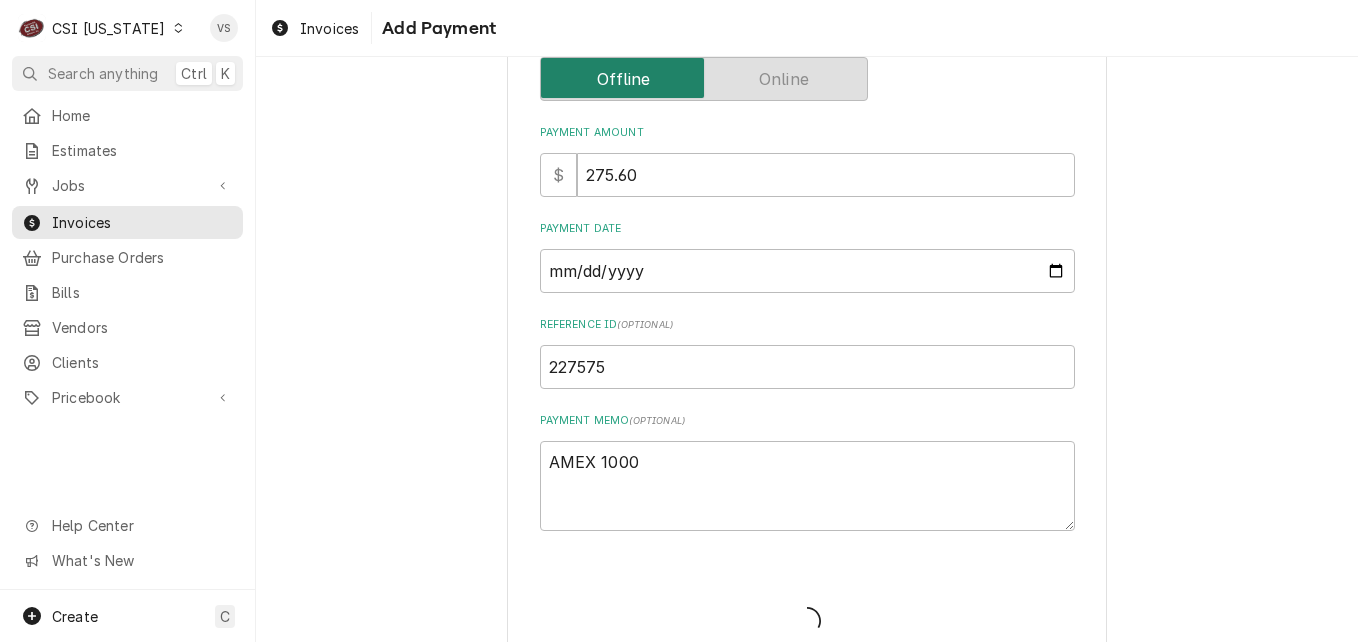 type on "x" 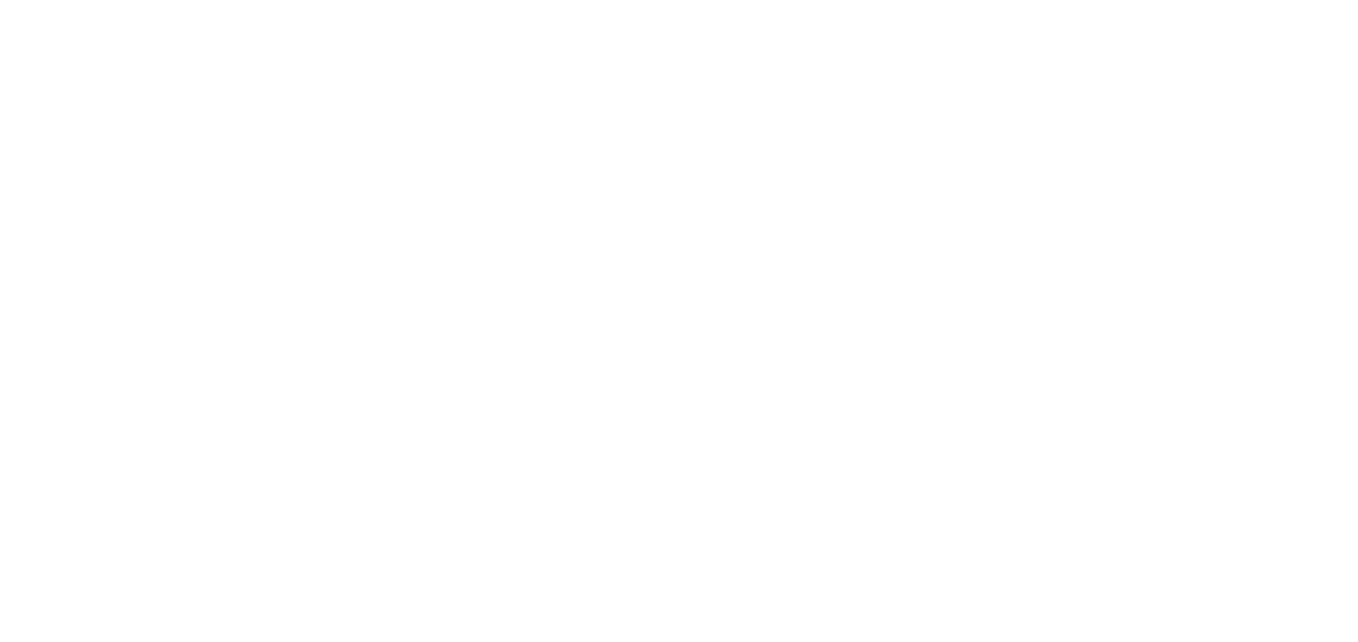 scroll, scrollTop: 0, scrollLeft: 0, axis: both 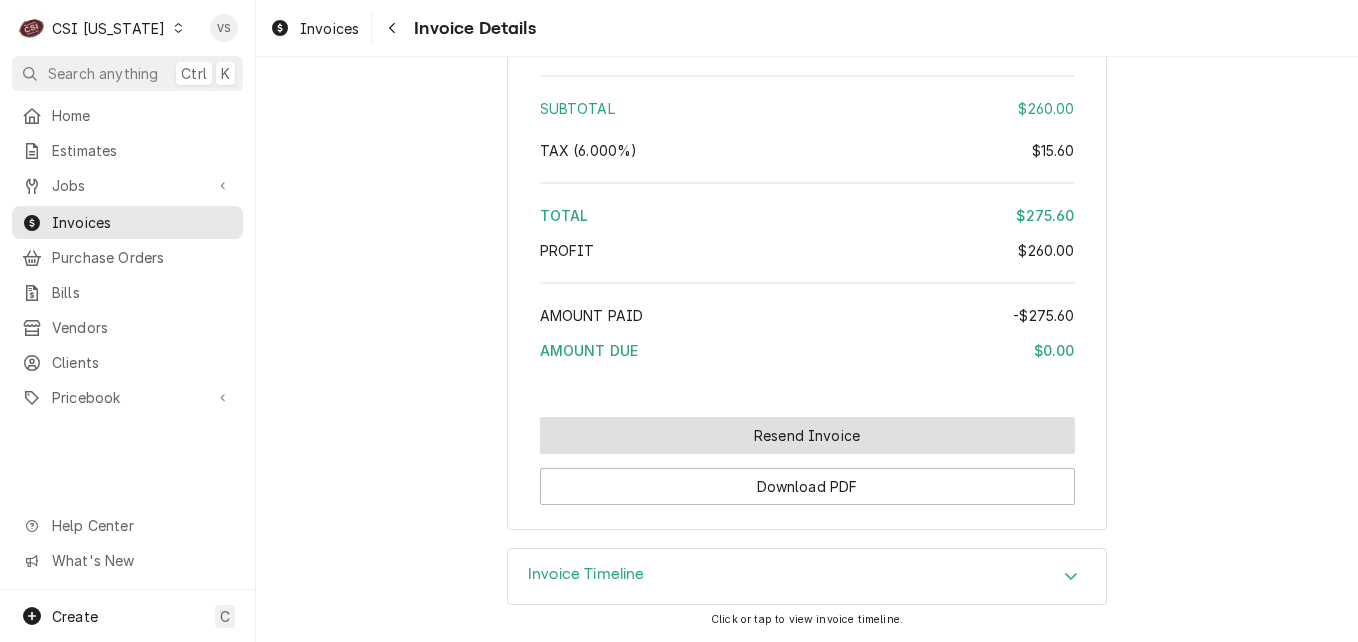 click on "Resend Invoice" at bounding box center [807, 435] 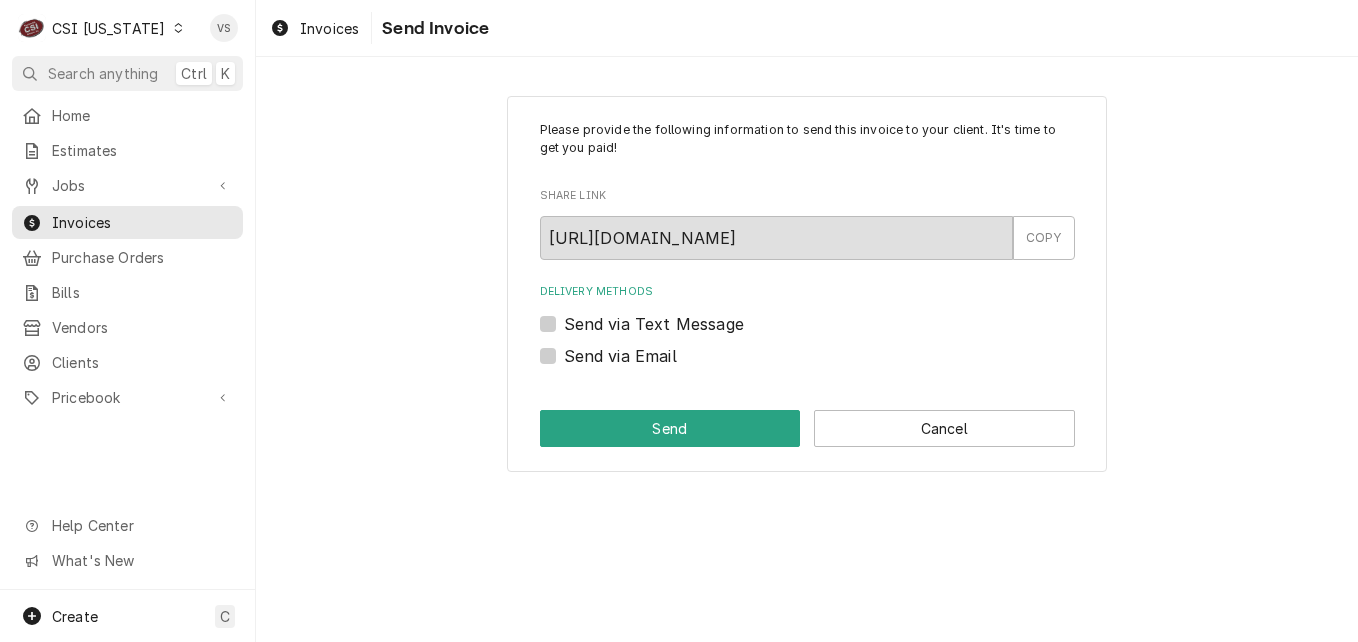 click on "Send via Email" at bounding box center (620, 356) 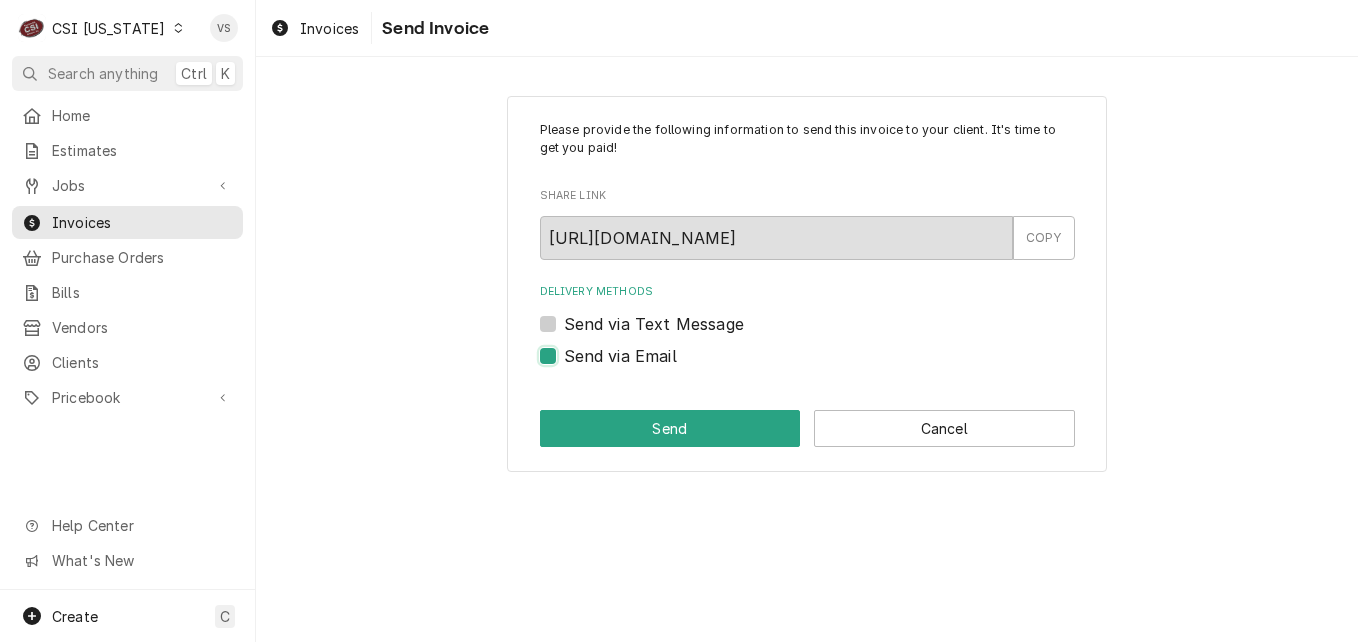 checkbox on "true" 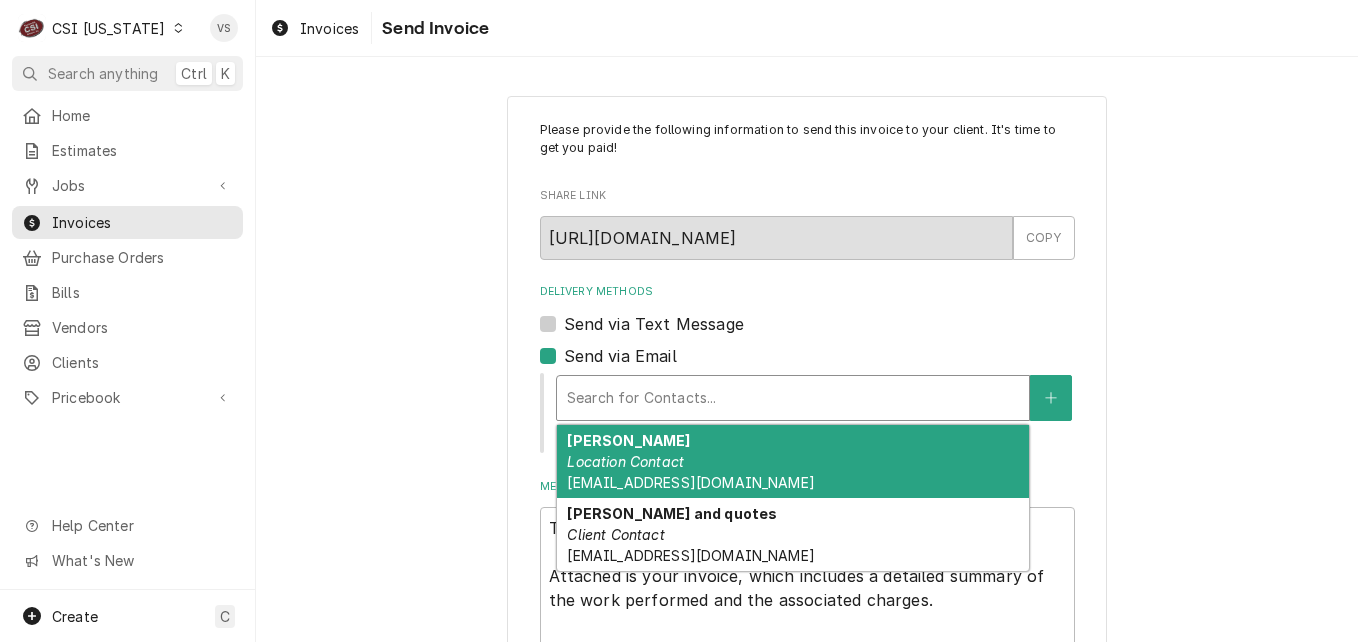 click at bounding box center [793, 398] 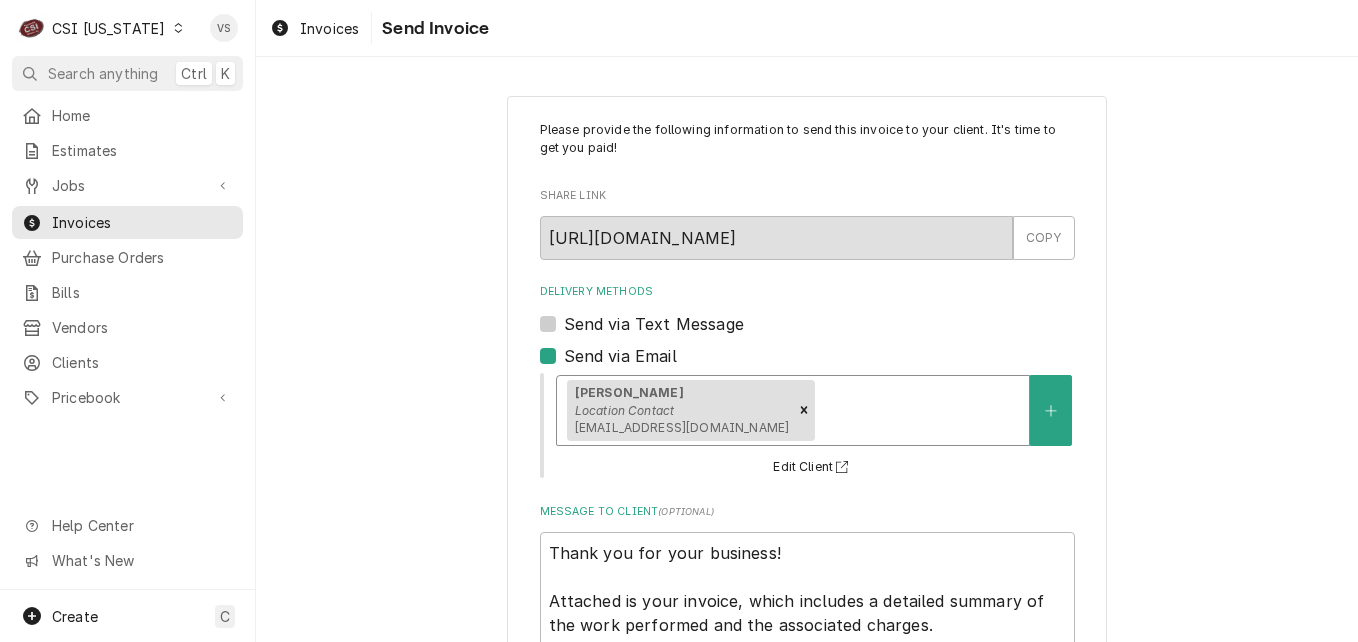 scroll, scrollTop: 174, scrollLeft: 0, axis: vertical 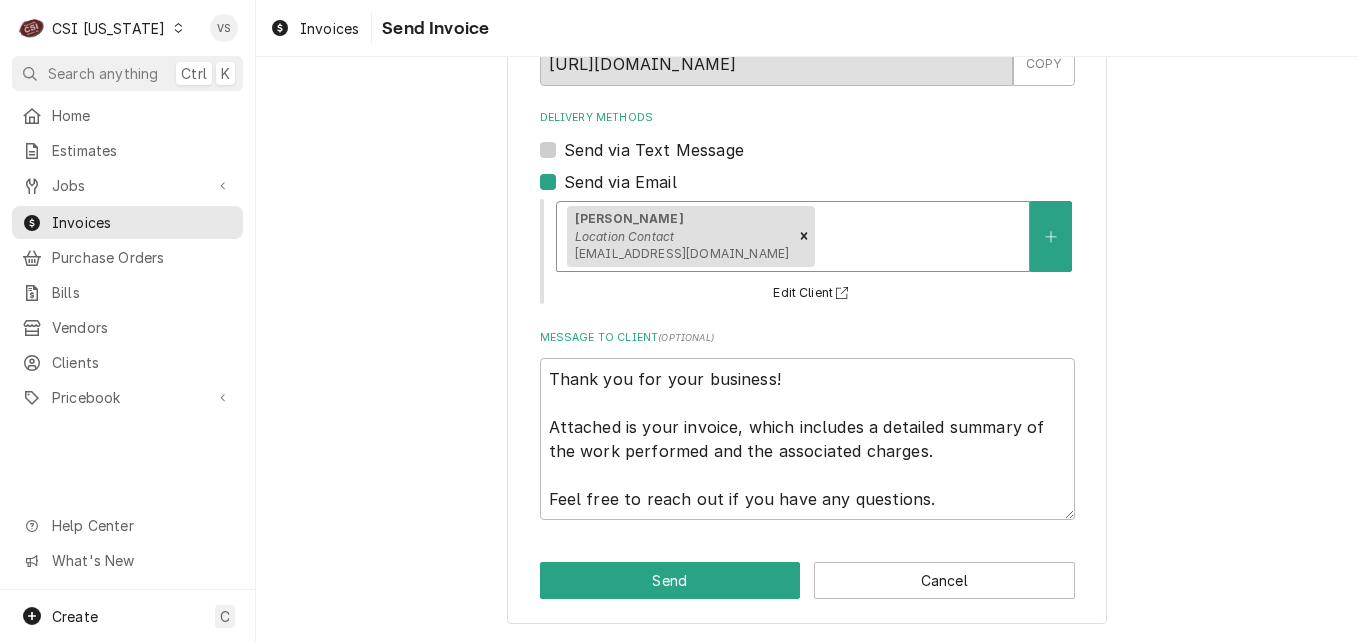 click on "Please provide the following information to send this invoice to your client. It's time to get you paid! Share Link https://app.roopairs.com/invoices/Kj7dlpk/LbLtJWXYKipp9KH51I6AZ1L8itMvarBF6-_8XsJ8LZo/ COPY Delivery Methods Send via Text Message Send via Email option [object Object], selected. Marie Location Contact mjameshilas@gmail.com Edit Client    Message to Client  ( optional ) Thank you for your business!
Attached is your invoice, which includes a detailed summary of the work performed and the associated charges.
Feel free to reach out if you have any questions. Send Cancel" at bounding box center [807, 273] 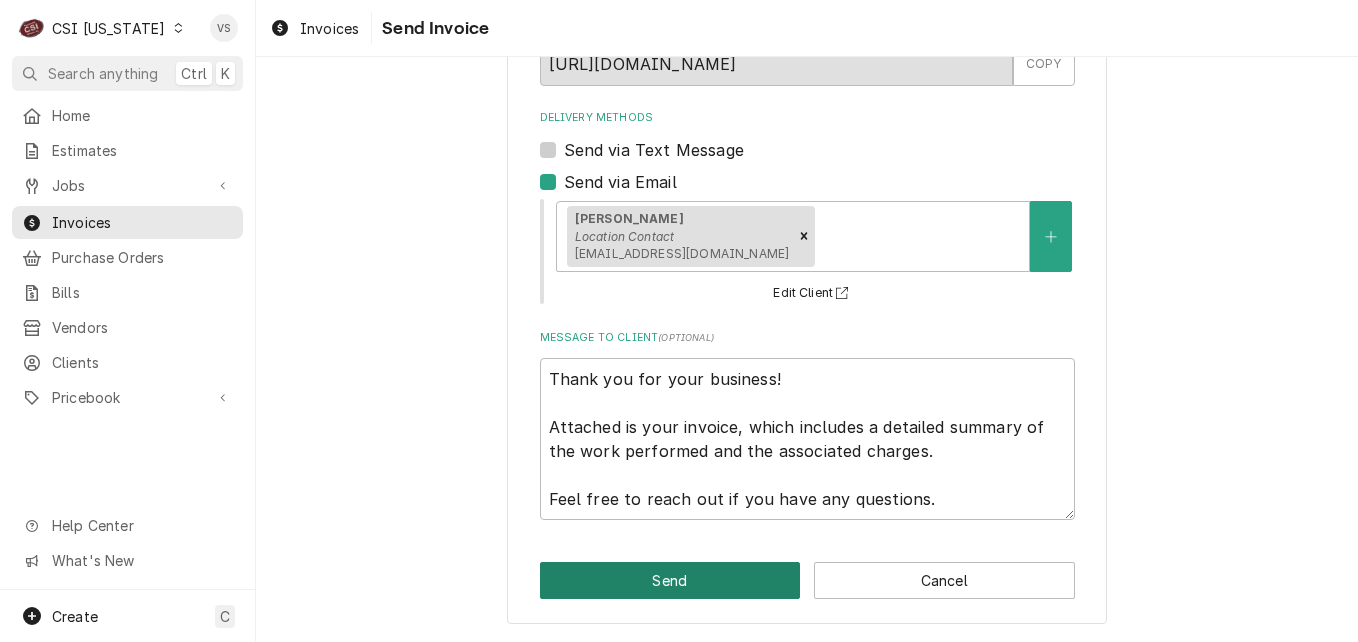 click on "Send" at bounding box center (670, 580) 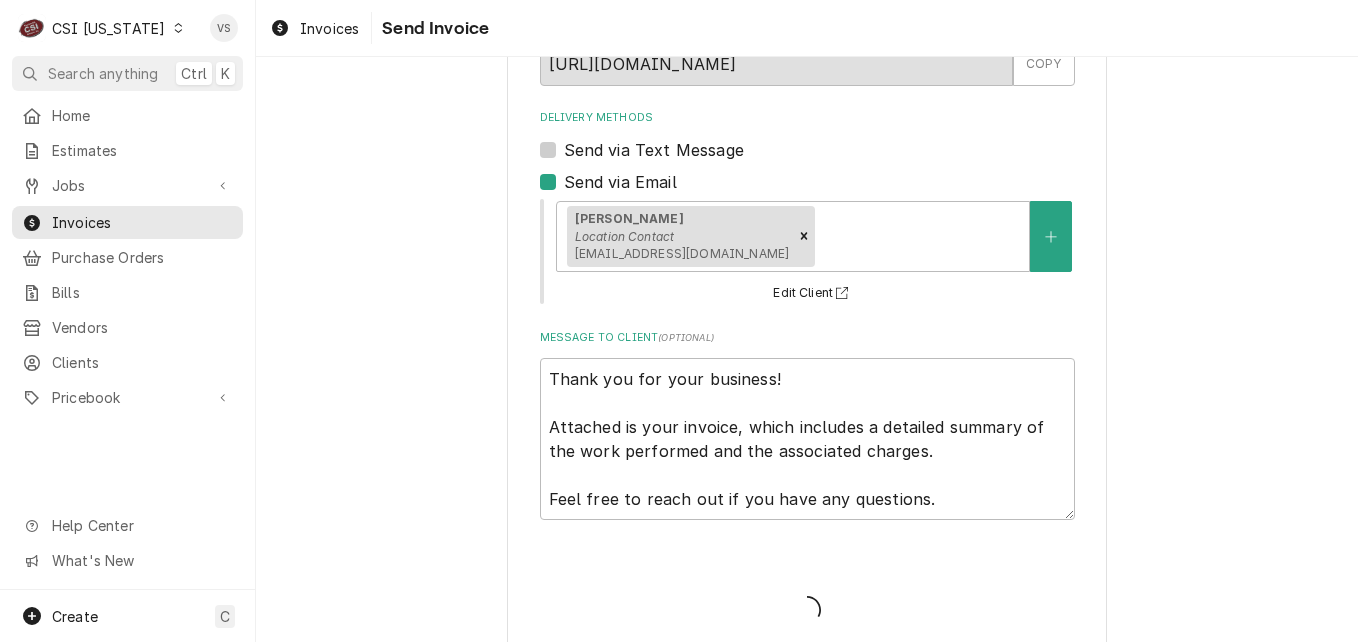 type on "x" 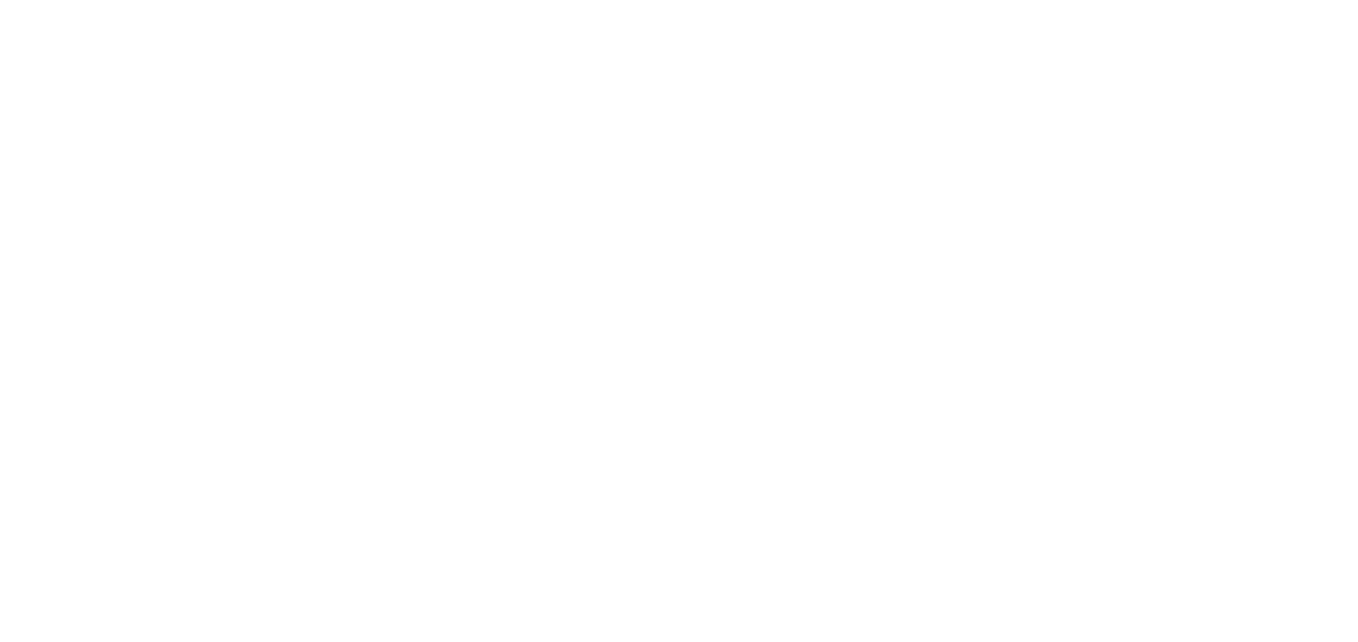 scroll, scrollTop: 0, scrollLeft: 0, axis: both 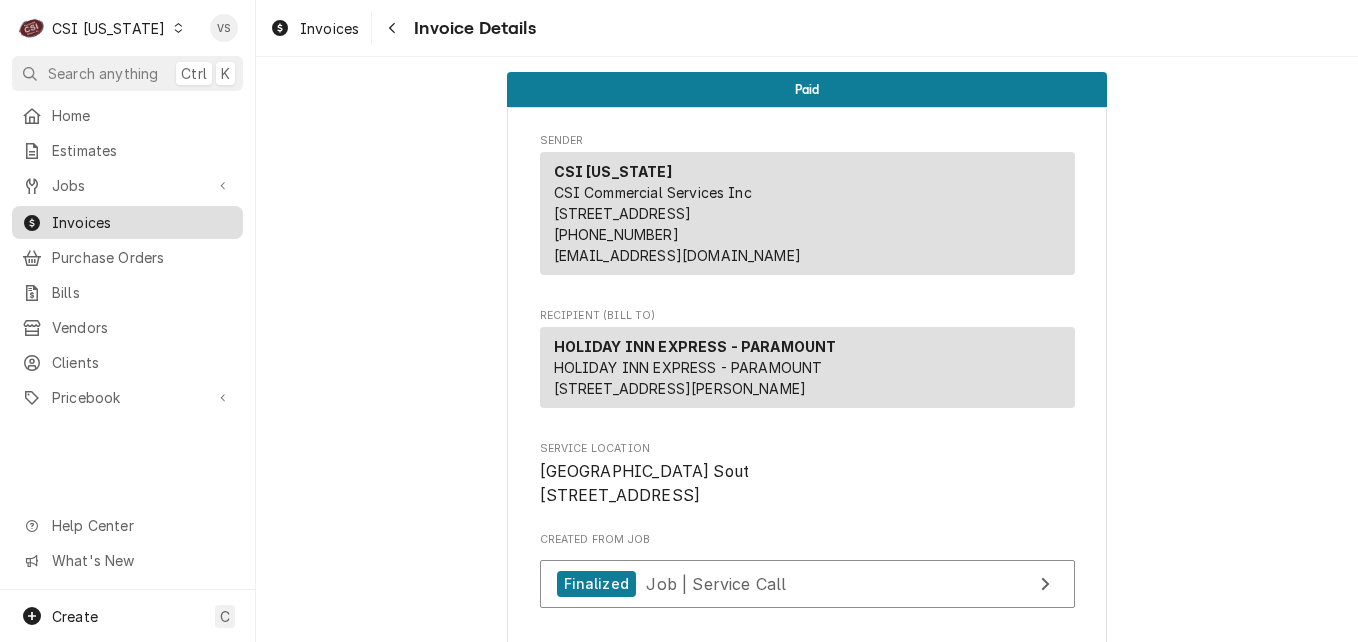 click on "Invoices" at bounding box center [142, 222] 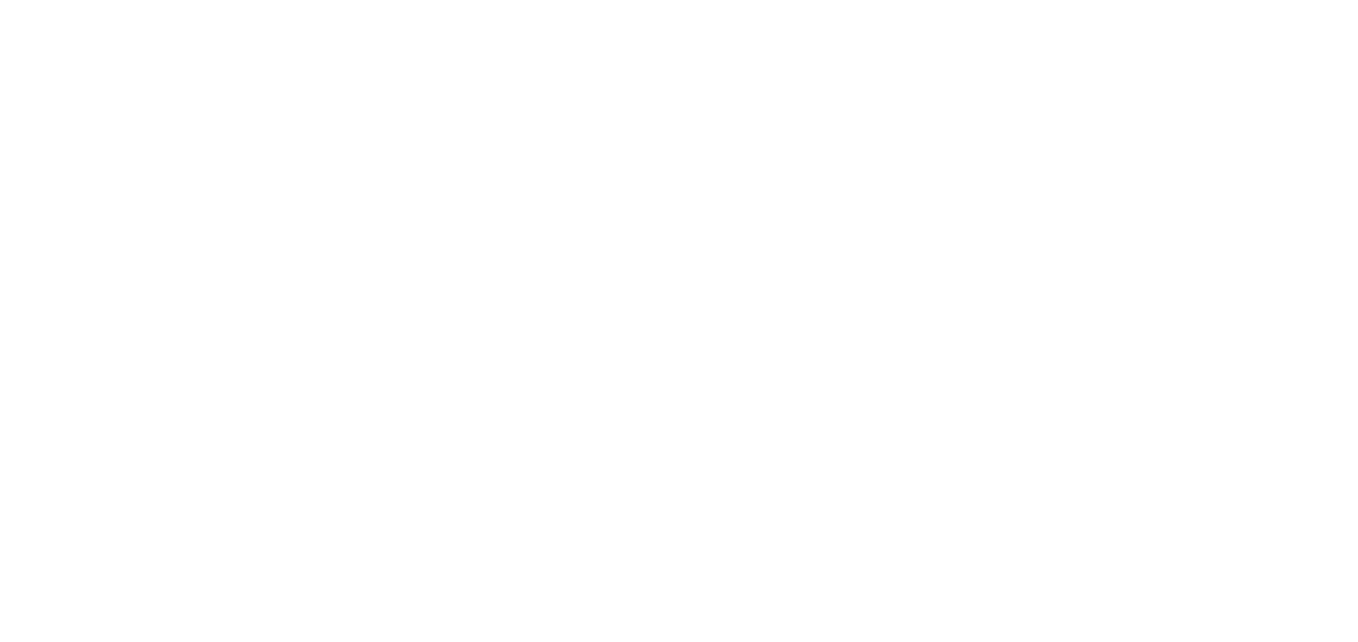 scroll, scrollTop: 0, scrollLeft: 0, axis: both 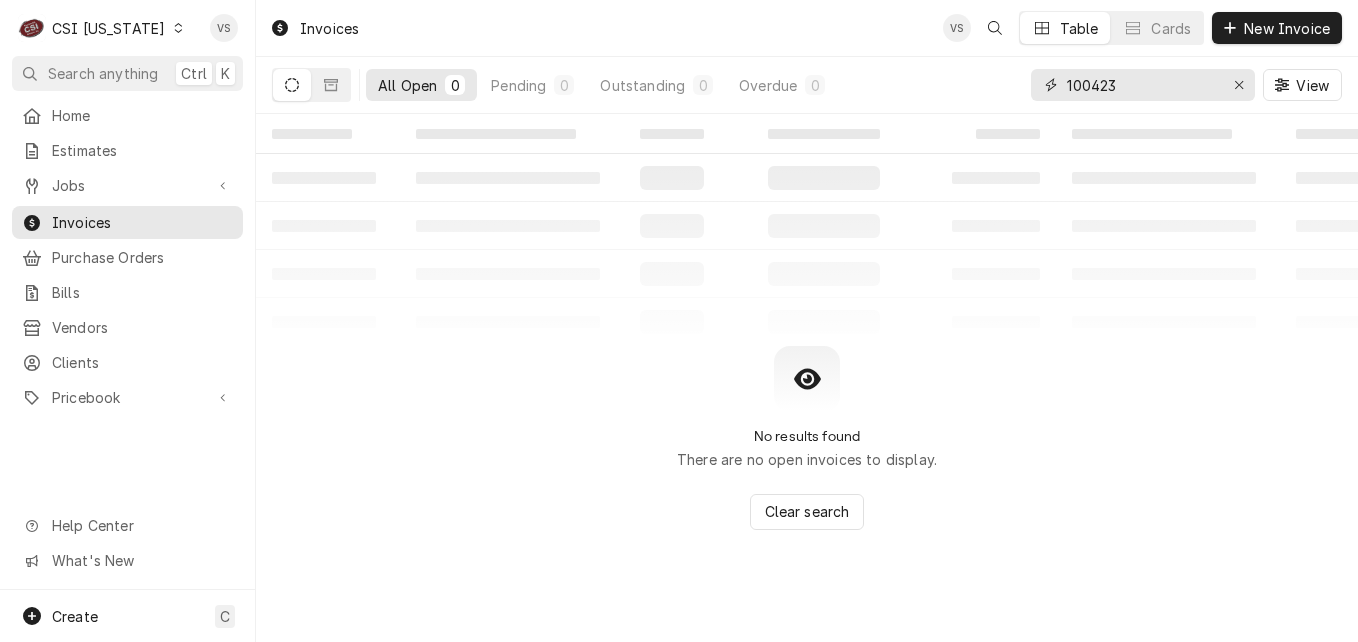 click on "100423" at bounding box center (1143, 85) 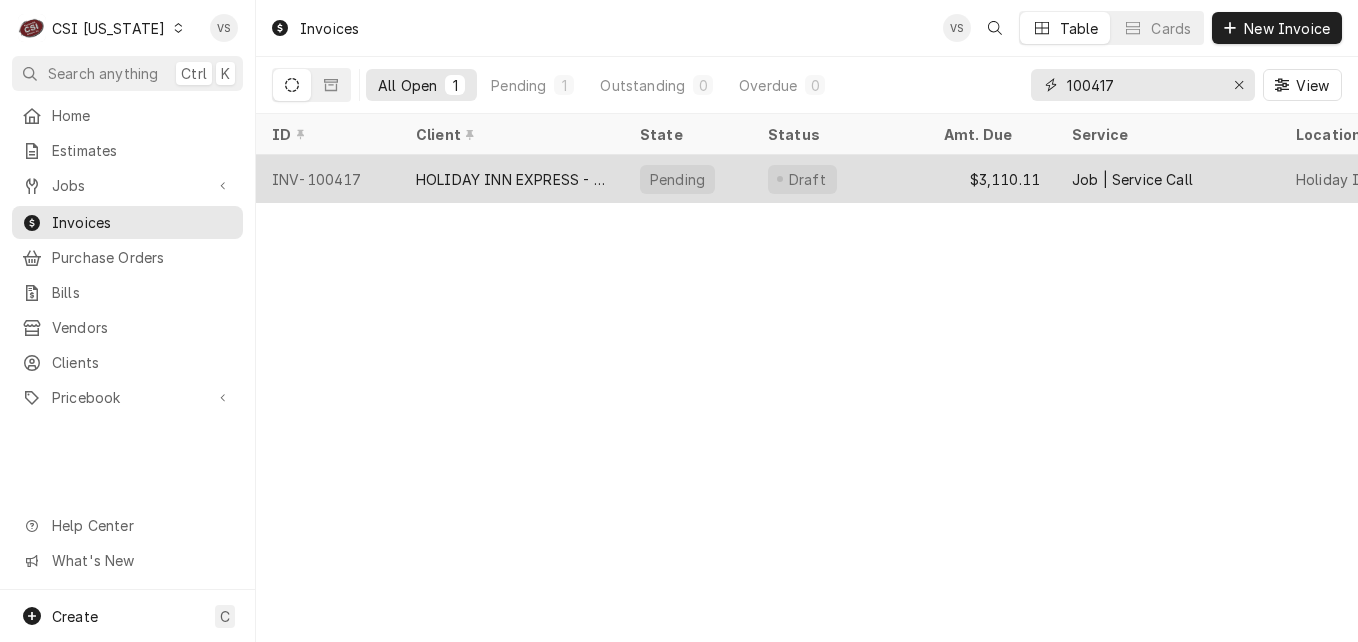 type on "100417" 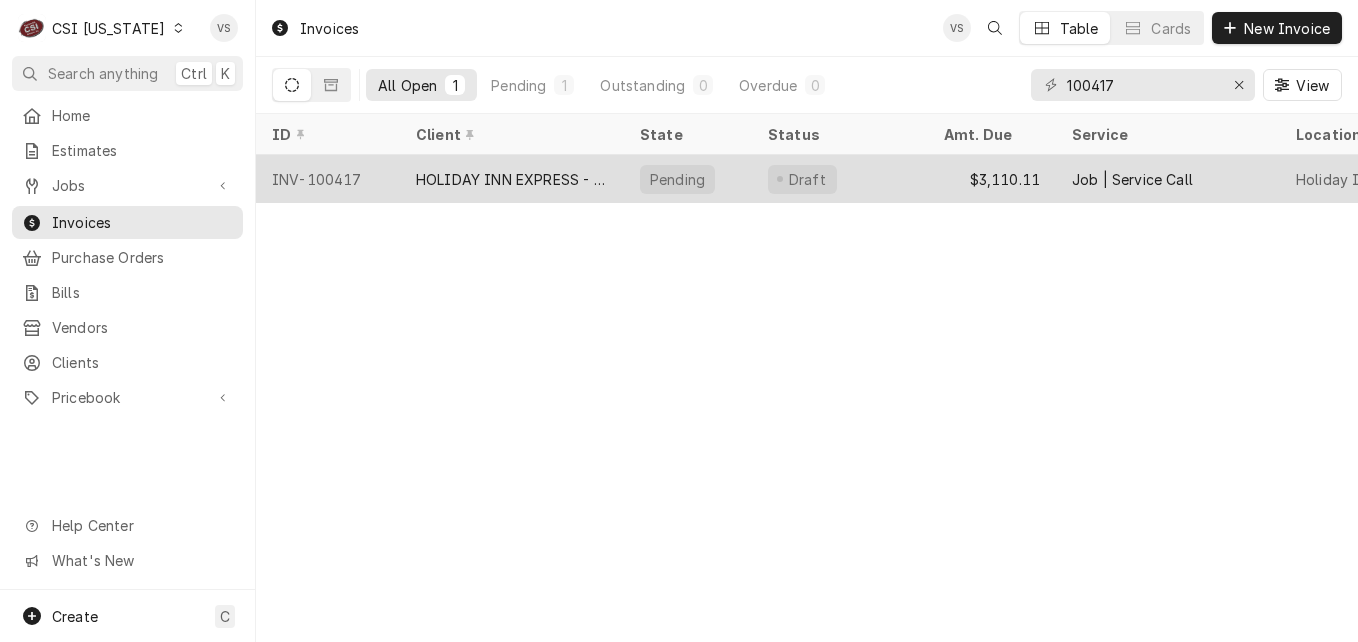 click on "HOLIDAY INN EXPRESS - [GEOGRAPHIC_DATA]" at bounding box center [512, 179] 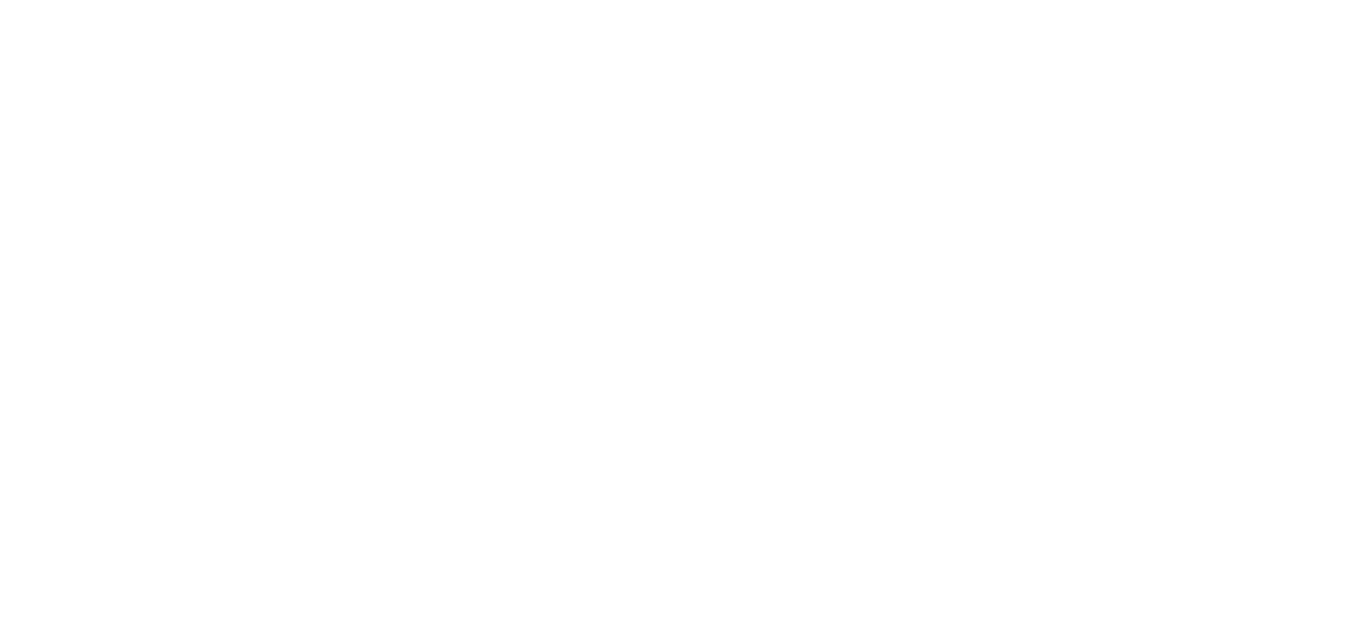scroll, scrollTop: 0, scrollLeft: 0, axis: both 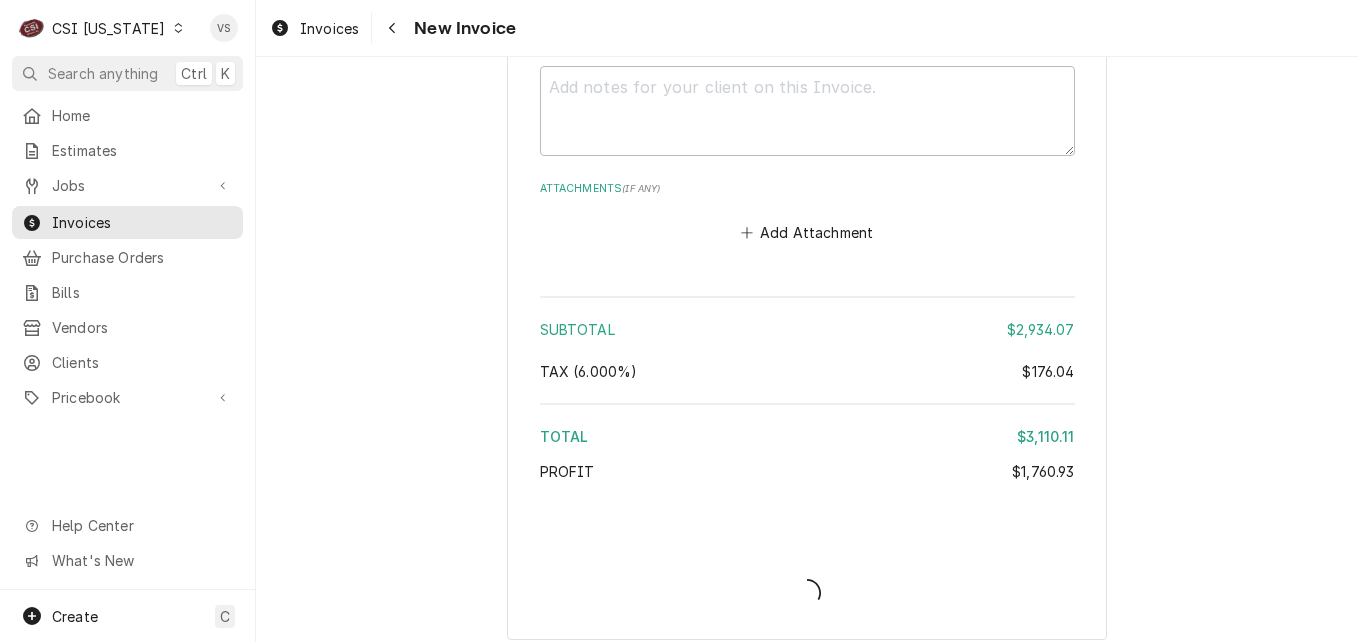 type on "x" 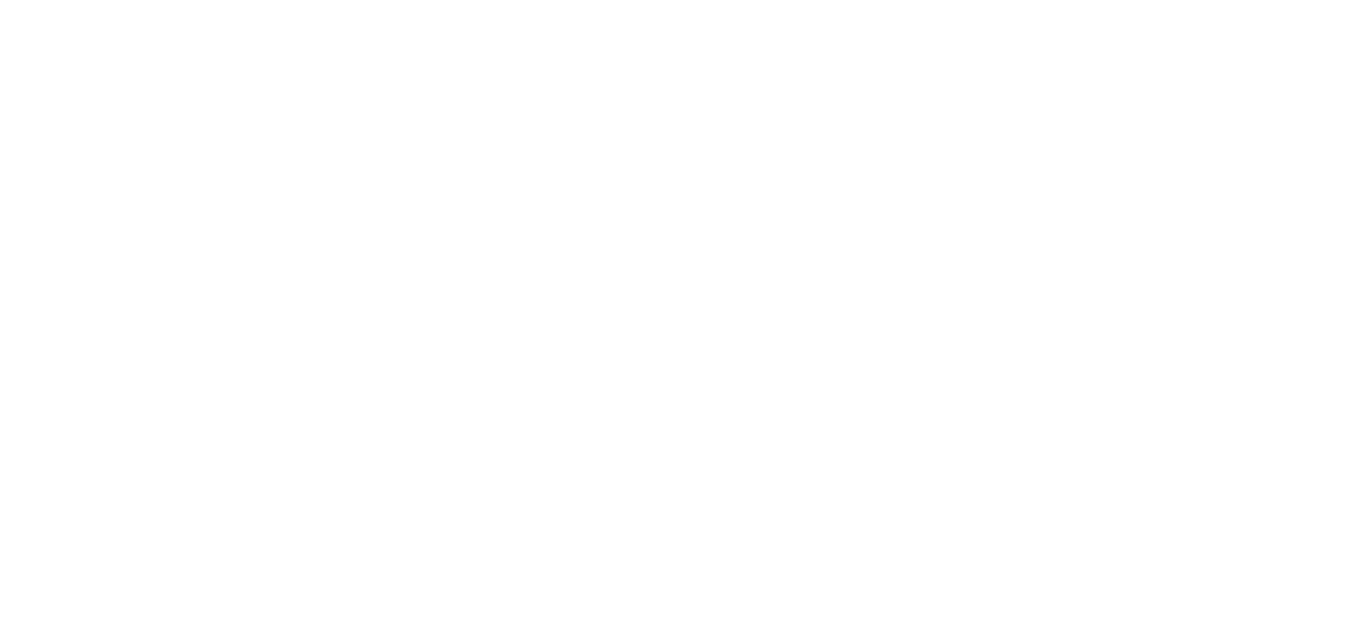 scroll, scrollTop: 0, scrollLeft: 0, axis: both 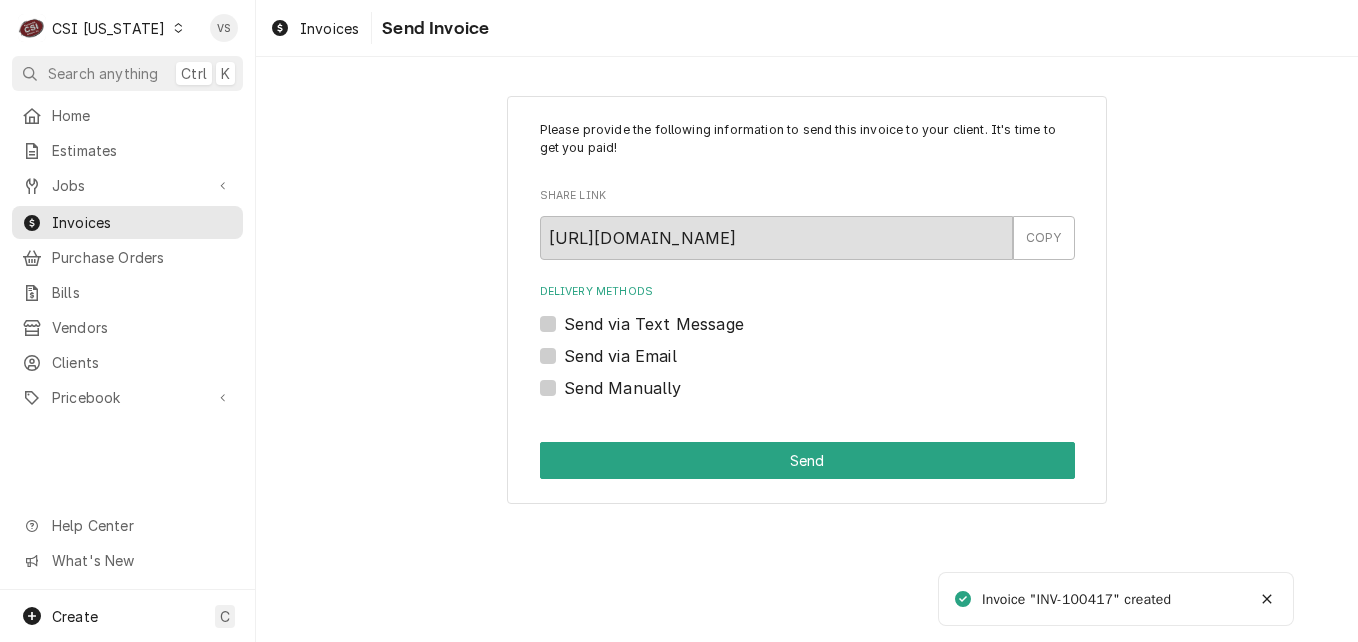 click on "Send Manually" at bounding box center [831, 398] 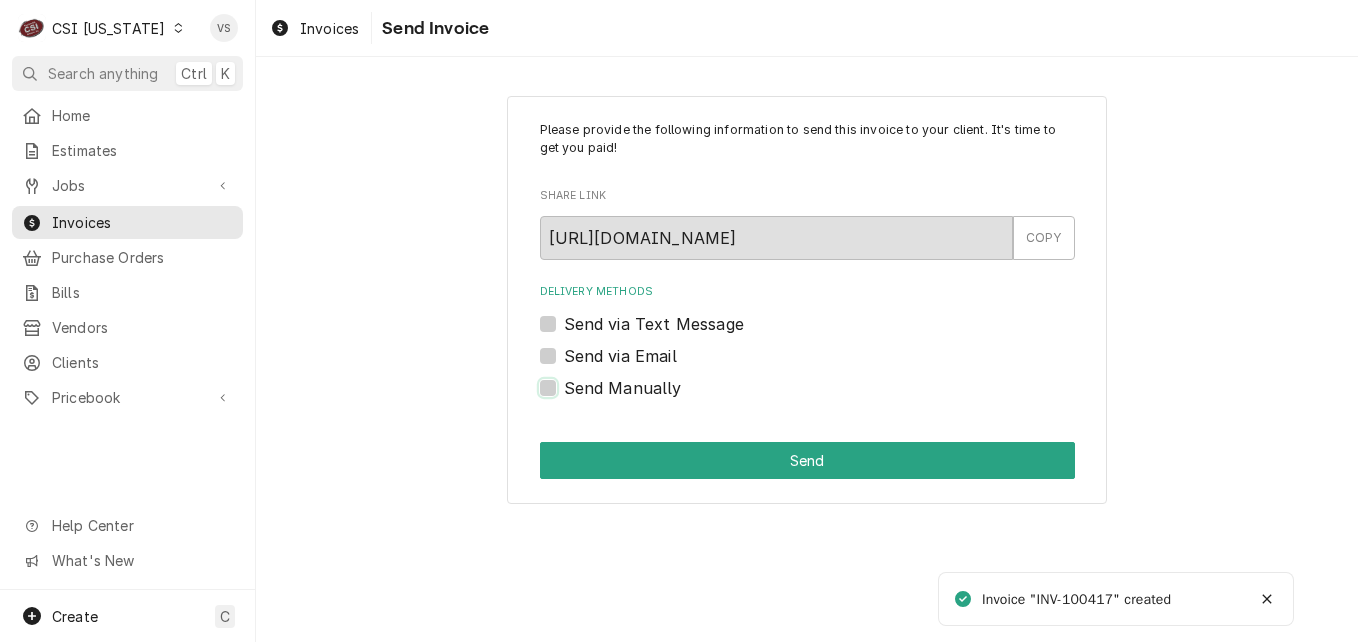 checkbox on "true" 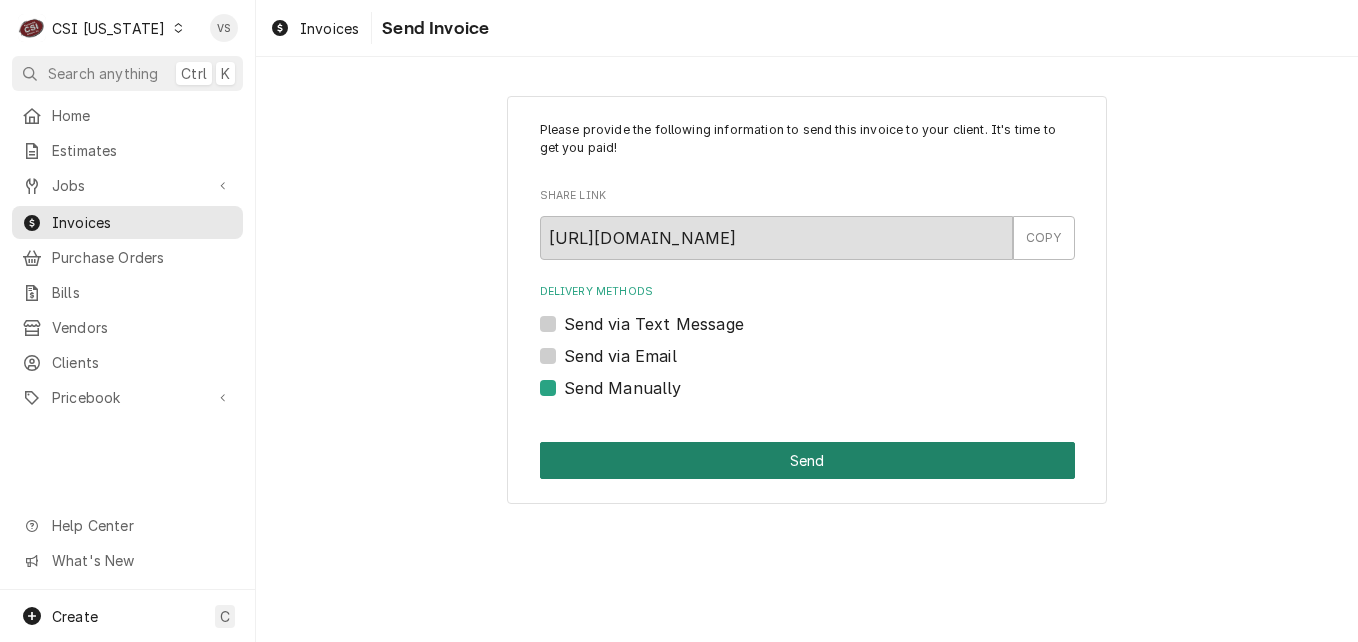 click on "Send" at bounding box center (807, 460) 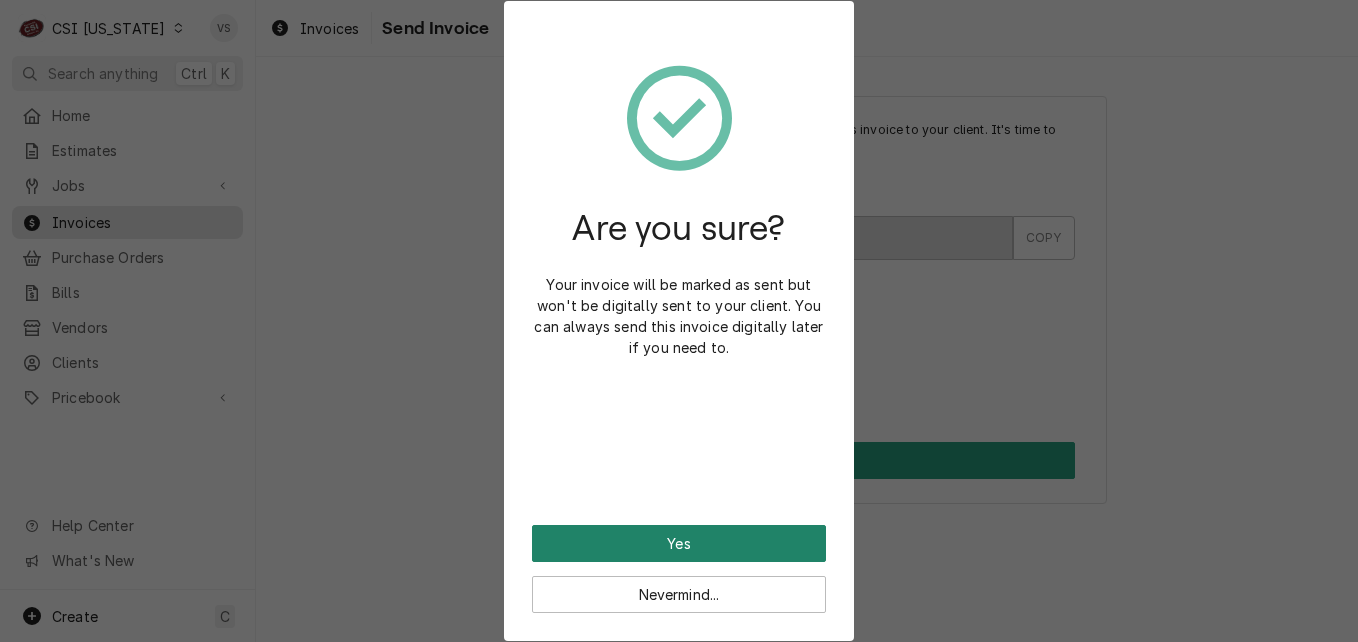 click on "Yes" at bounding box center (679, 543) 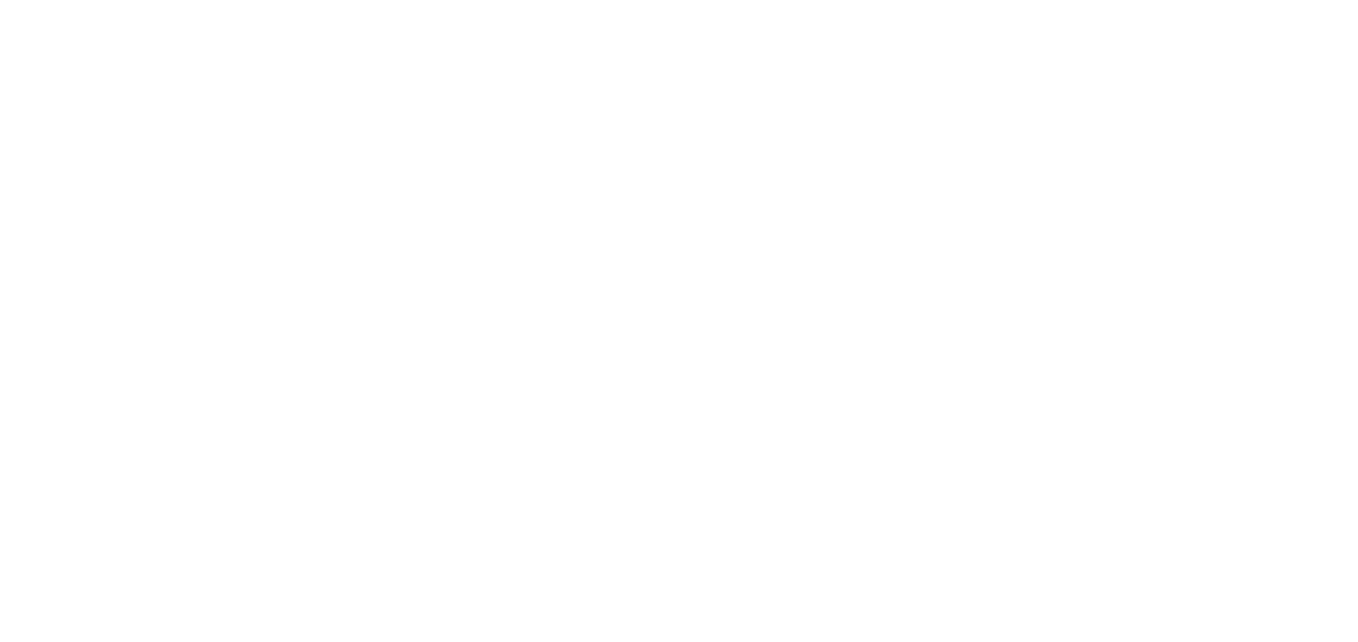 scroll, scrollTop: 0, scrollLeft: 0, axis: both 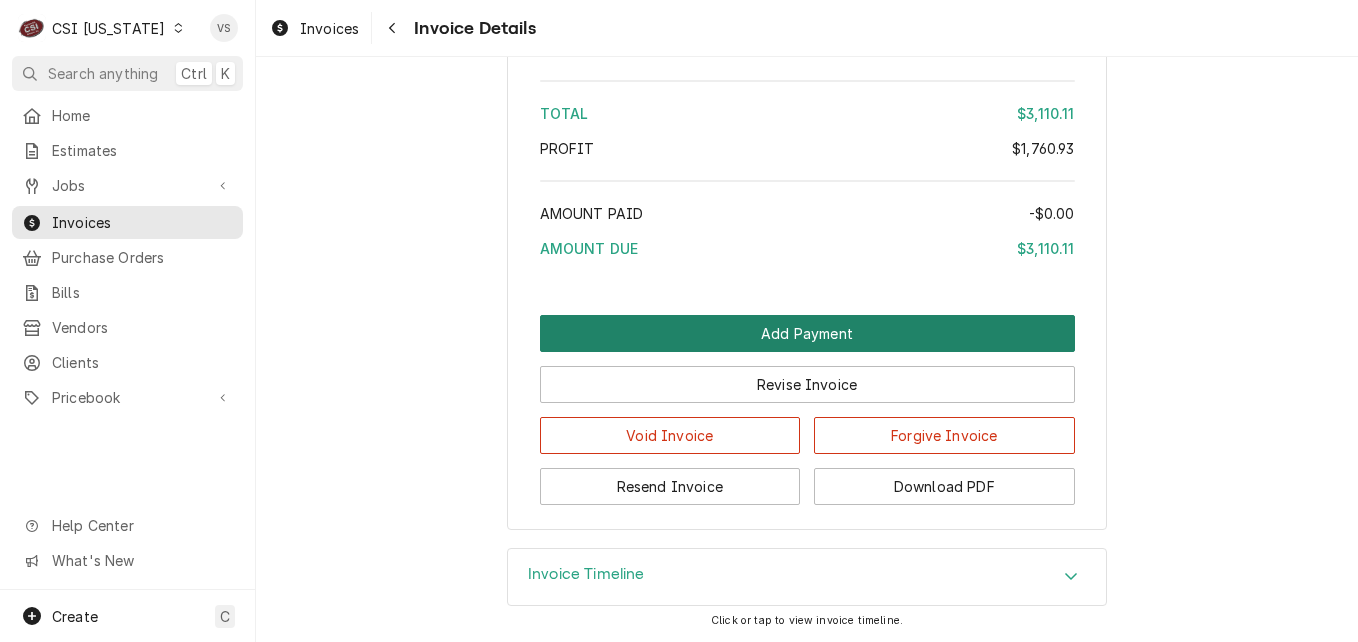 click on "Add Payment" at bounding box center [807, 333] 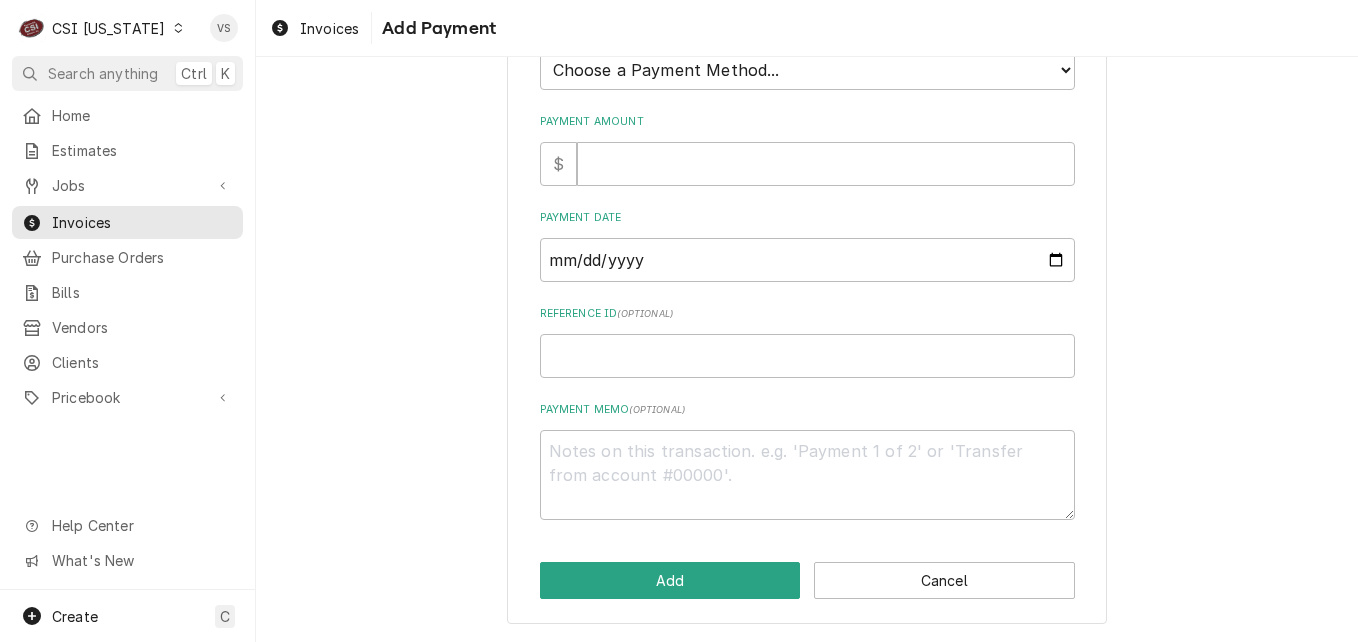 scroll, scrollTop: 0, scrollLeft: 0, axis: both 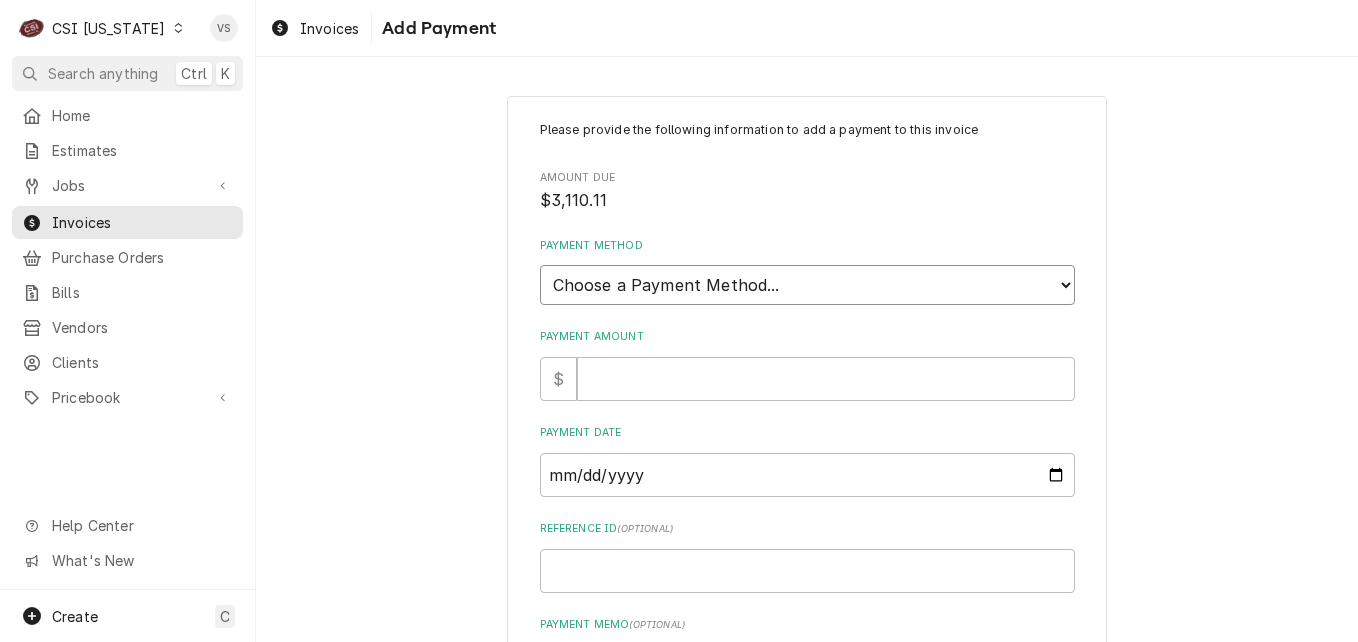 click on "Choose a Payment Method... Cash Check Credit/Debit Card ACH/eCheck Other" at bounding box center (807, 285) 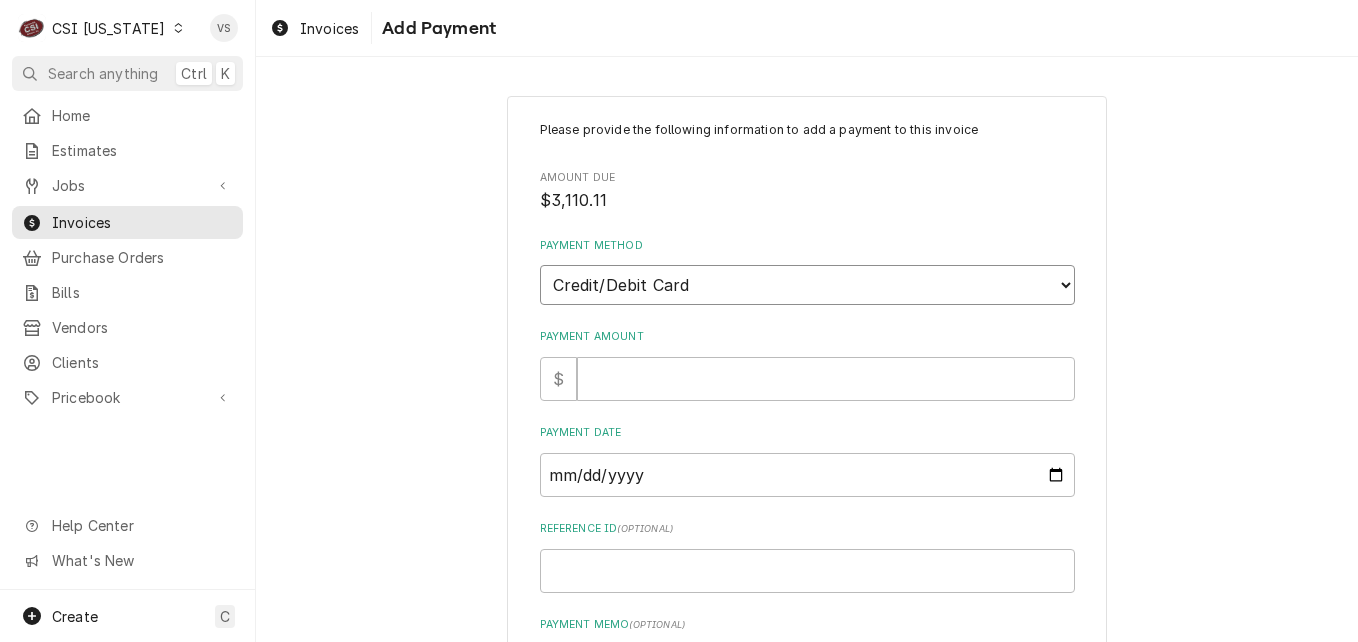 click on "Choose a Payment Method... Cash Check Credit/Debit Card ACH/eCheck Other" at bounding box center [807, 285] 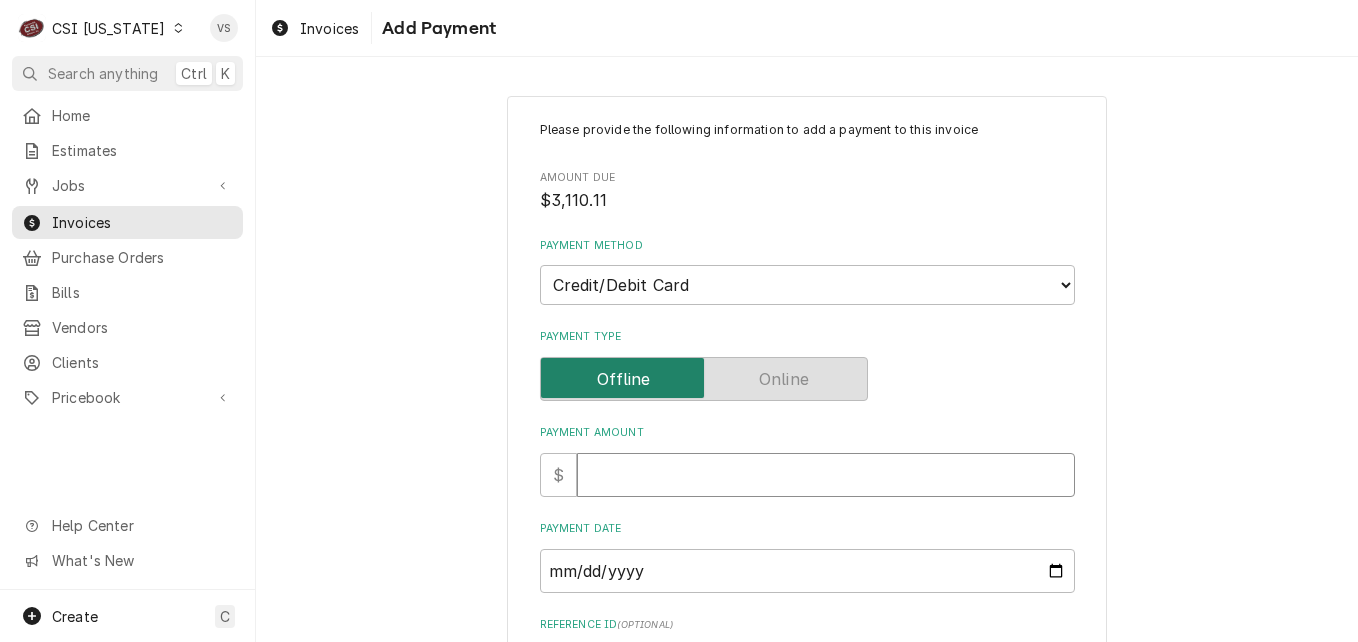 click on "Payment Amount" at bounding box center [826, 475] 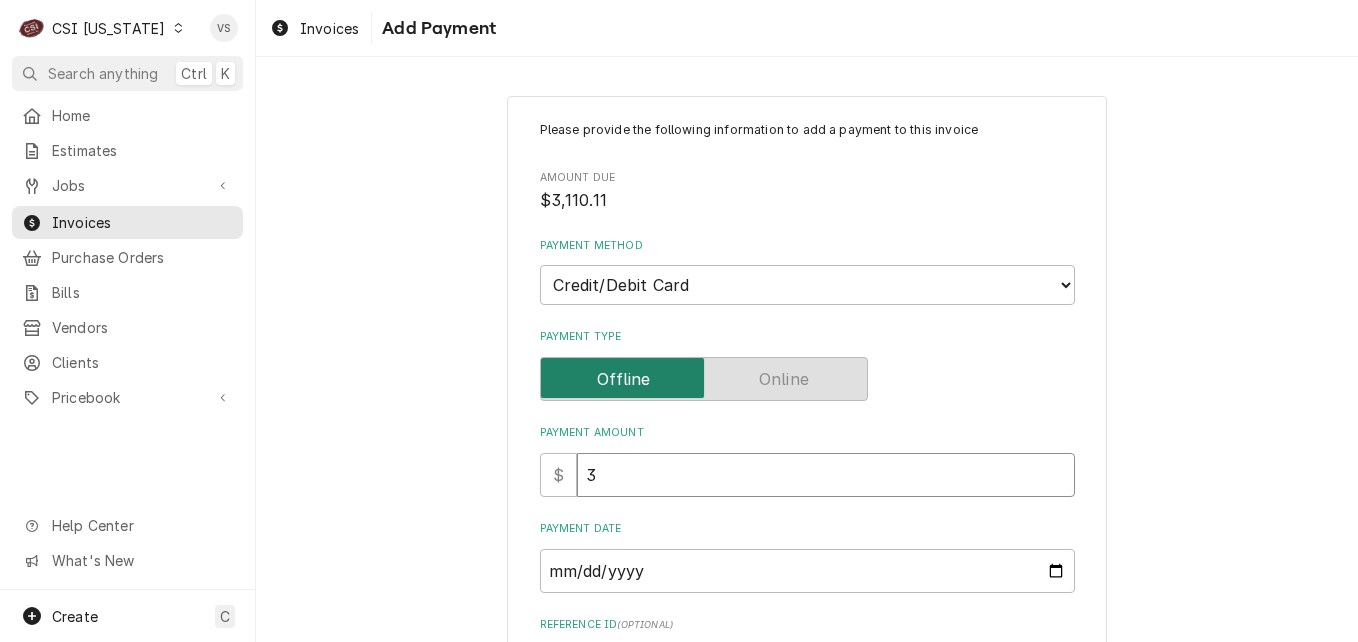 type on "x" 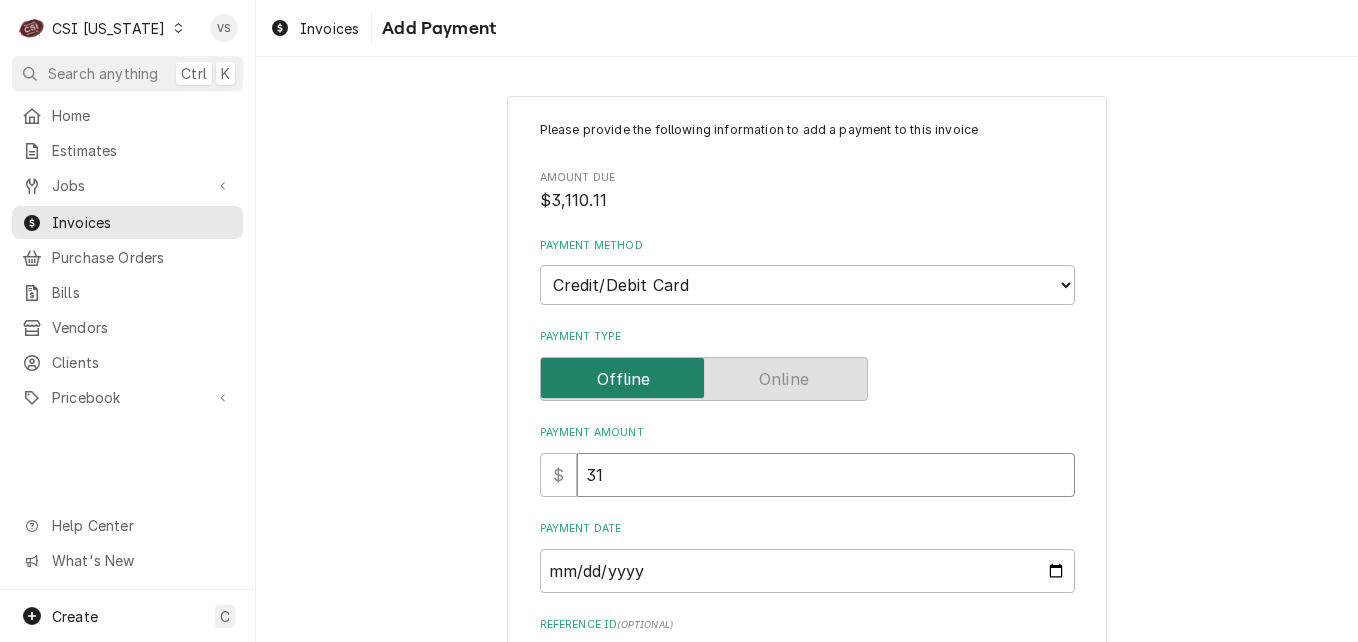 type on "x" 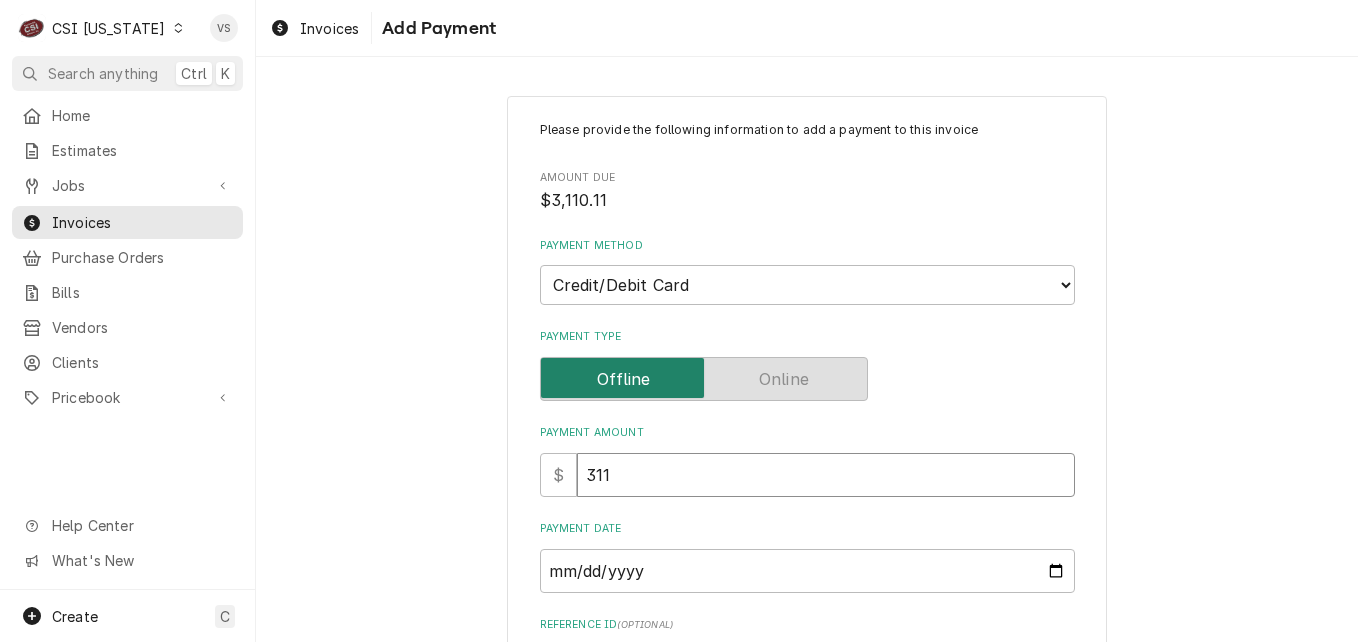 type on "x" 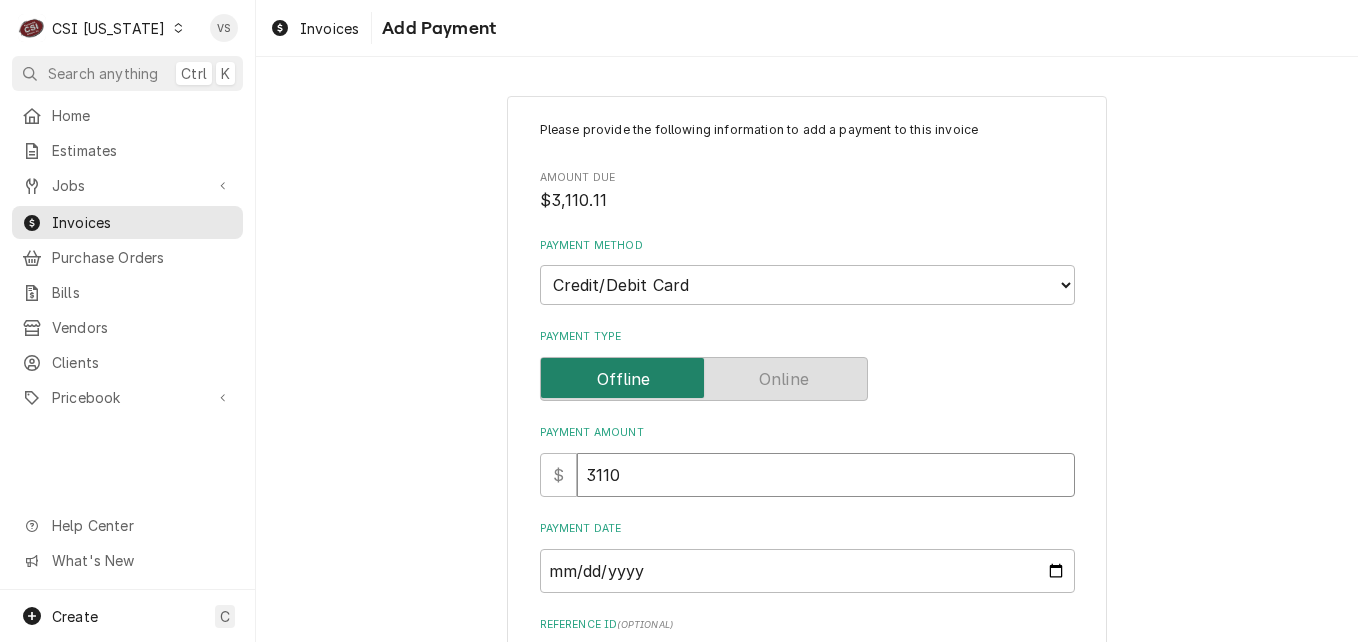 type on "x" 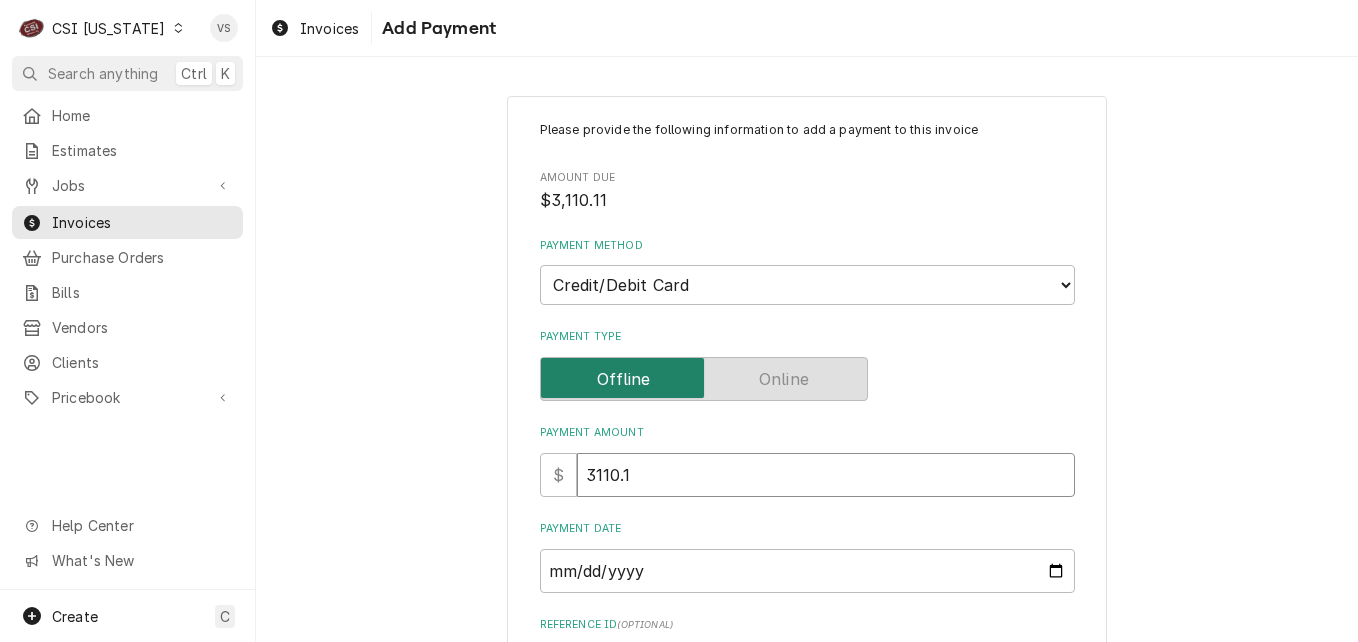 type on "x" 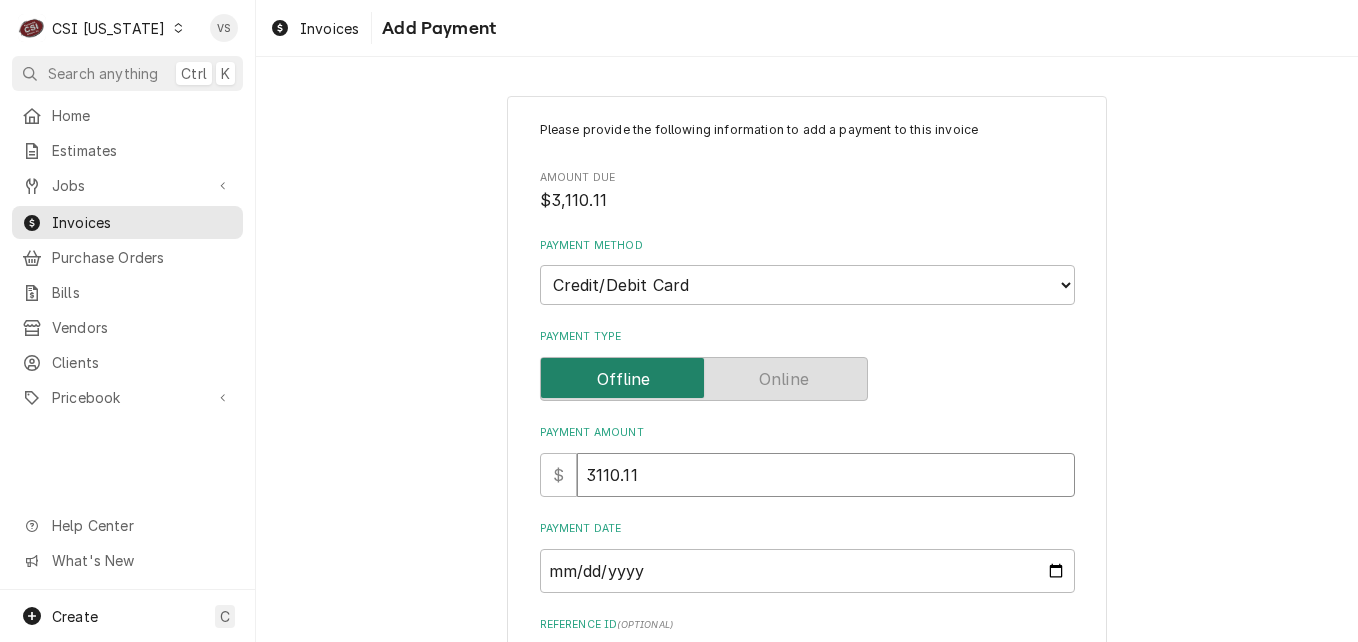 type on "3110.11" 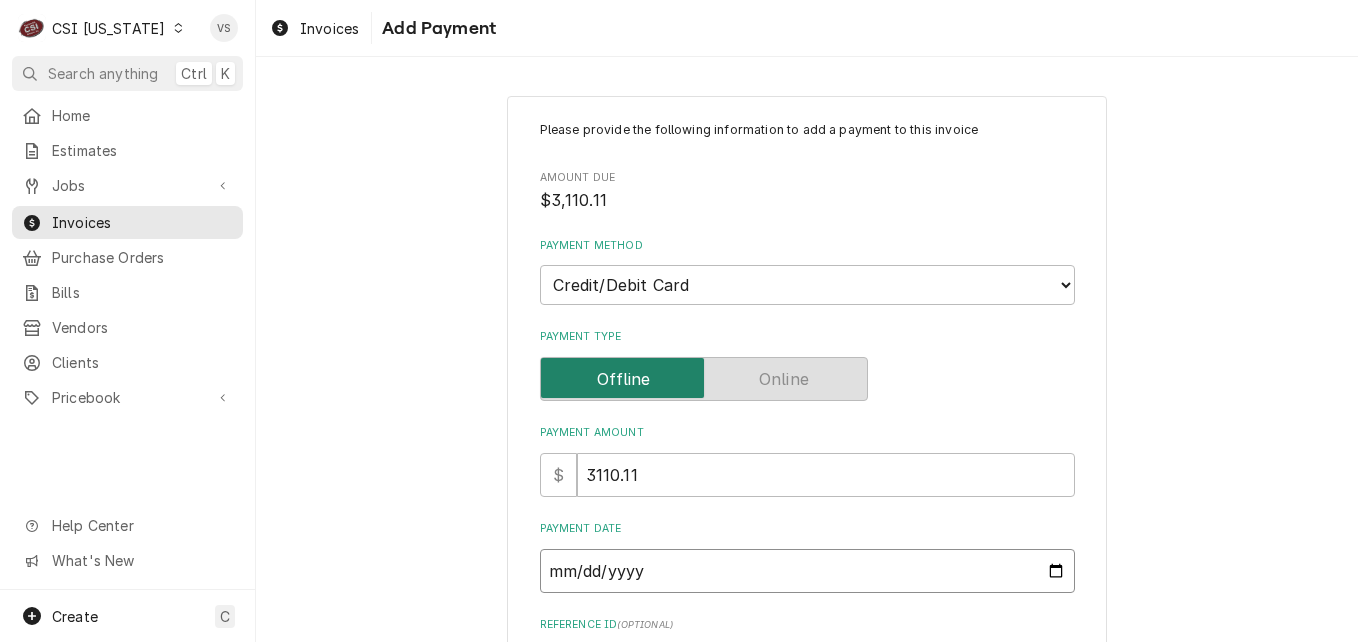 click on "Payment Date" at bounding box center [807, 571] 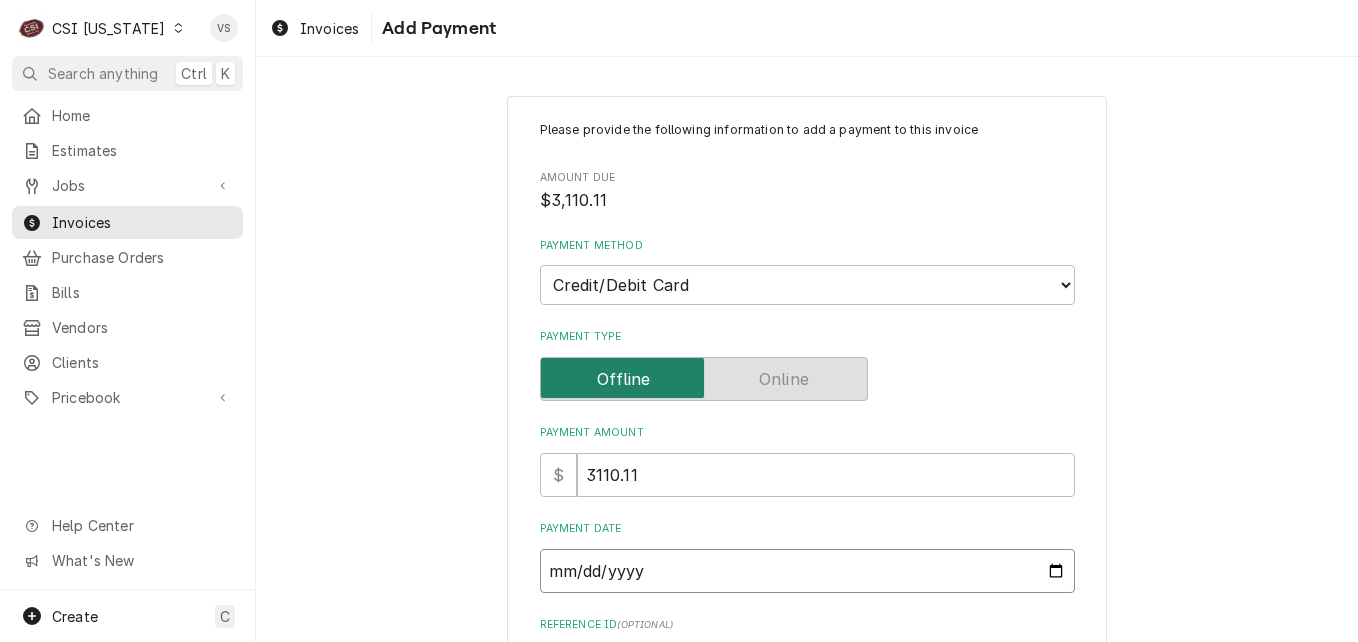 click on "Payment Date" at bounding box center [807, 571] 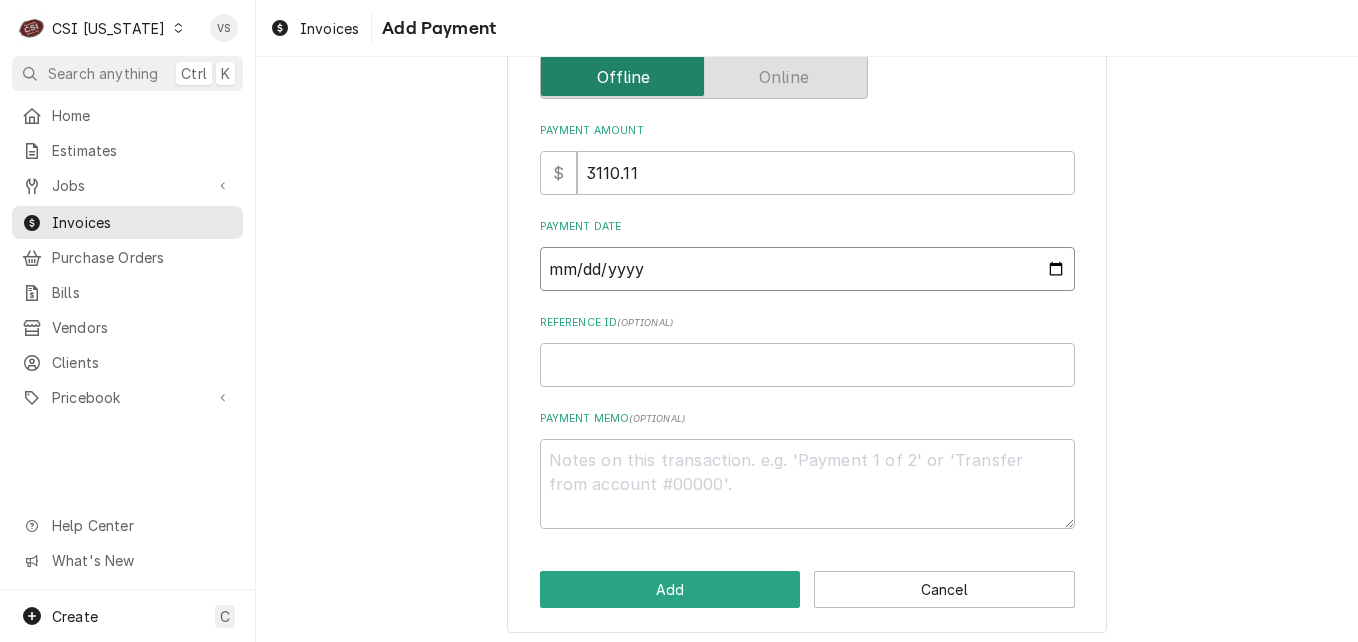 scroll, scrollTop: 311, scrollLeft: 0, axis: vertical 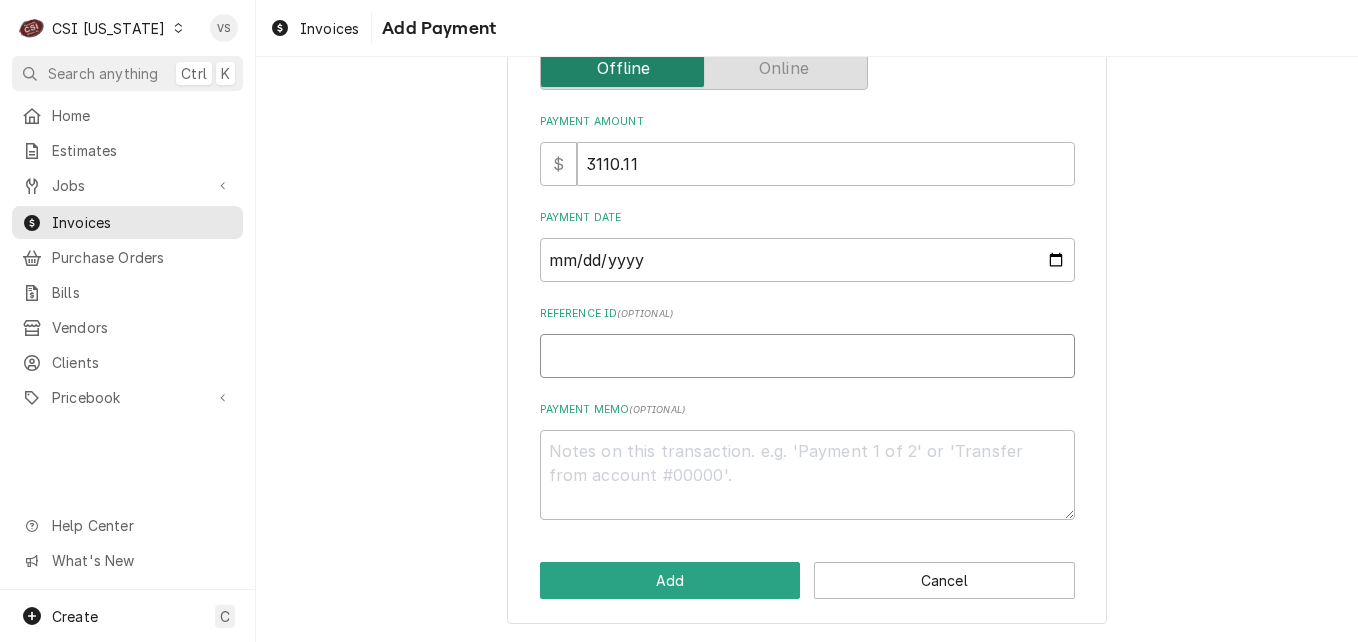 click on "Reference ID  ( optional )" at bounding box center (807, 356) 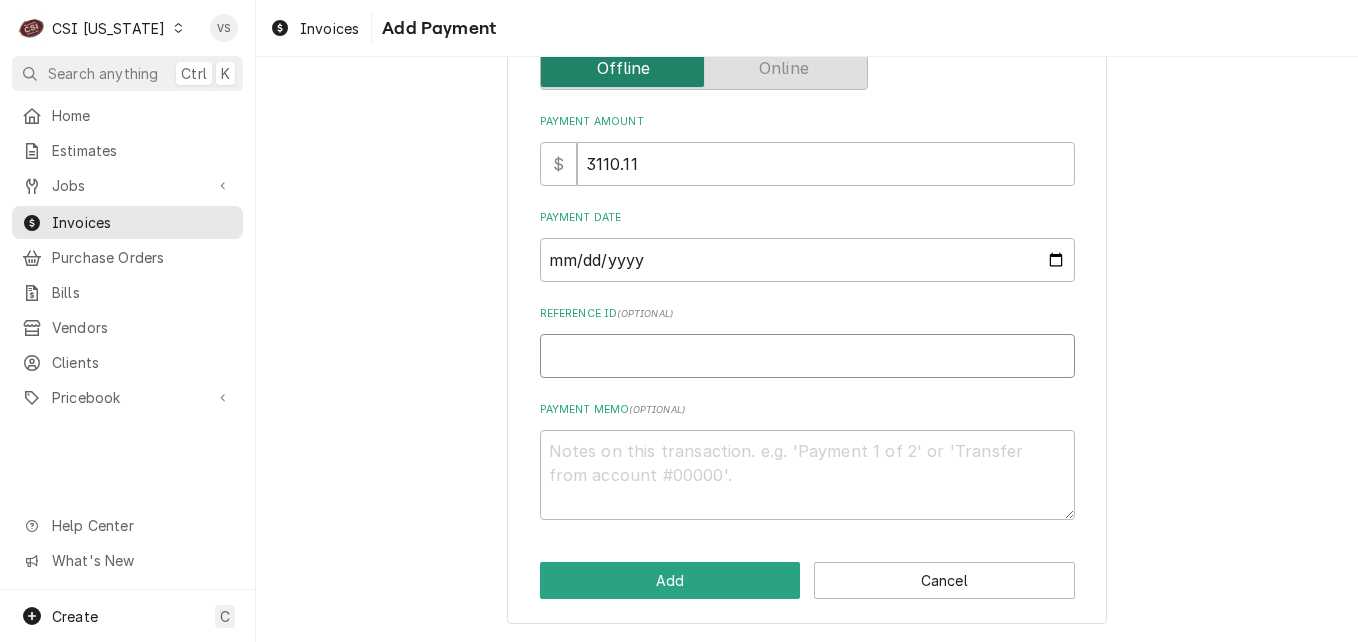 type on "x" 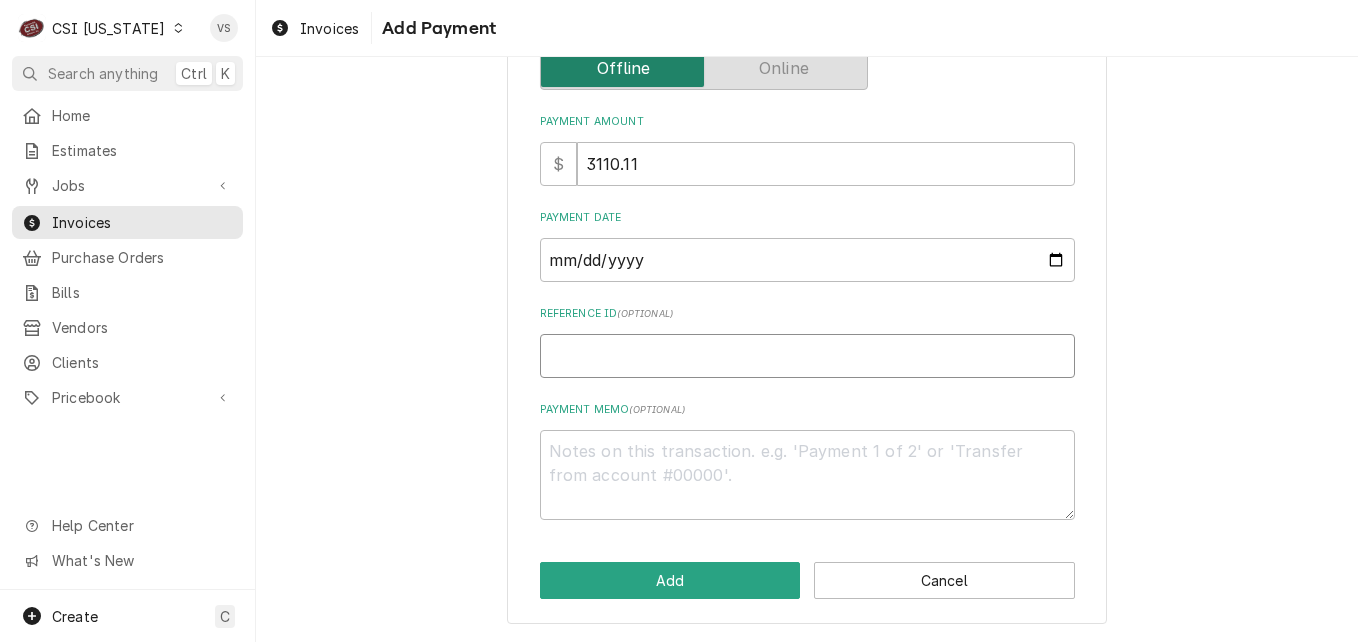 type on "0" 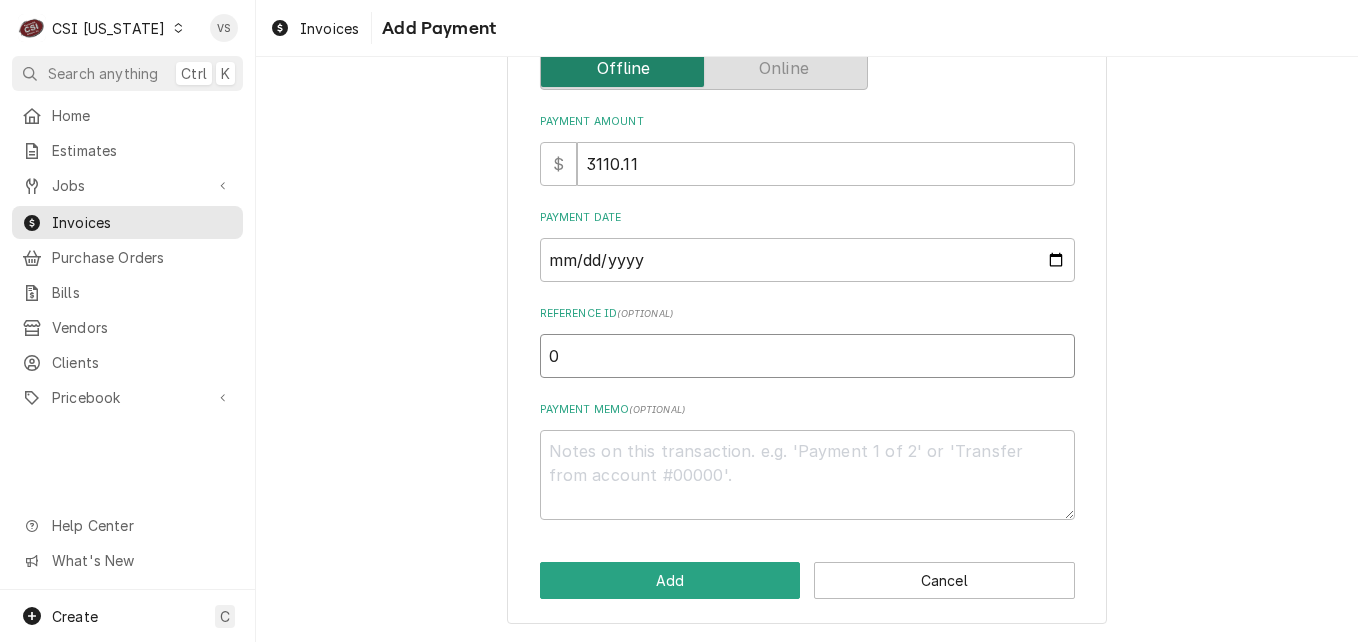 type on "x" 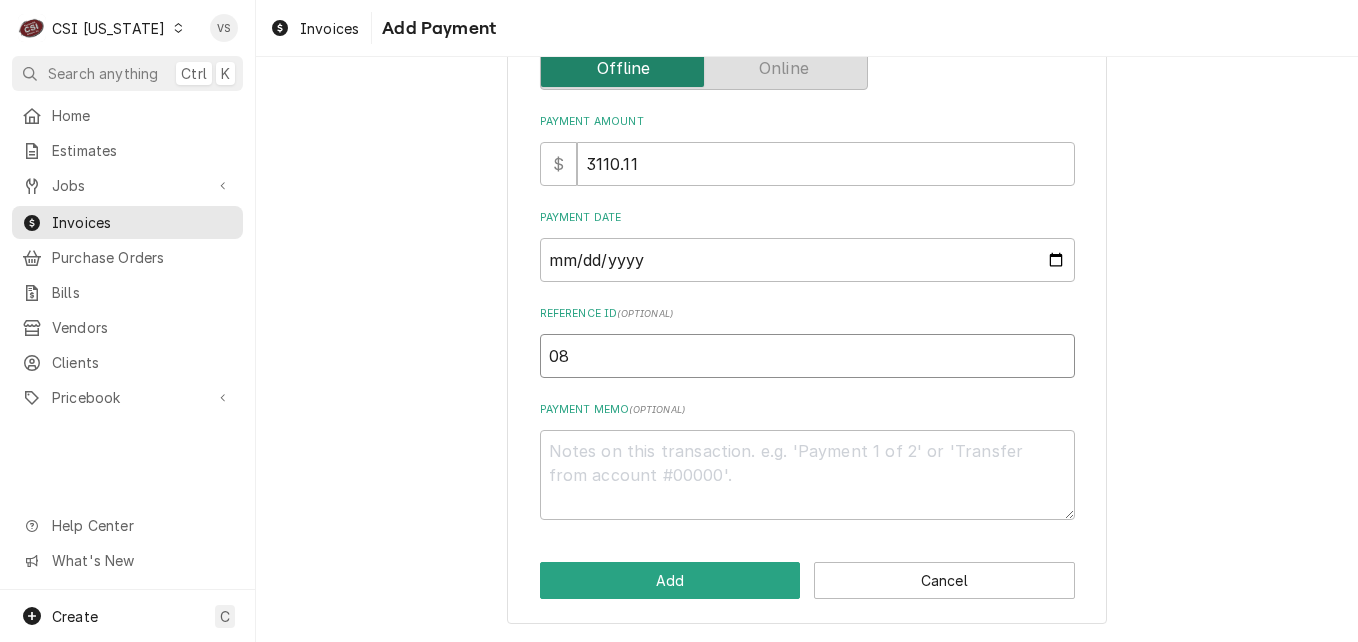 type on "x" 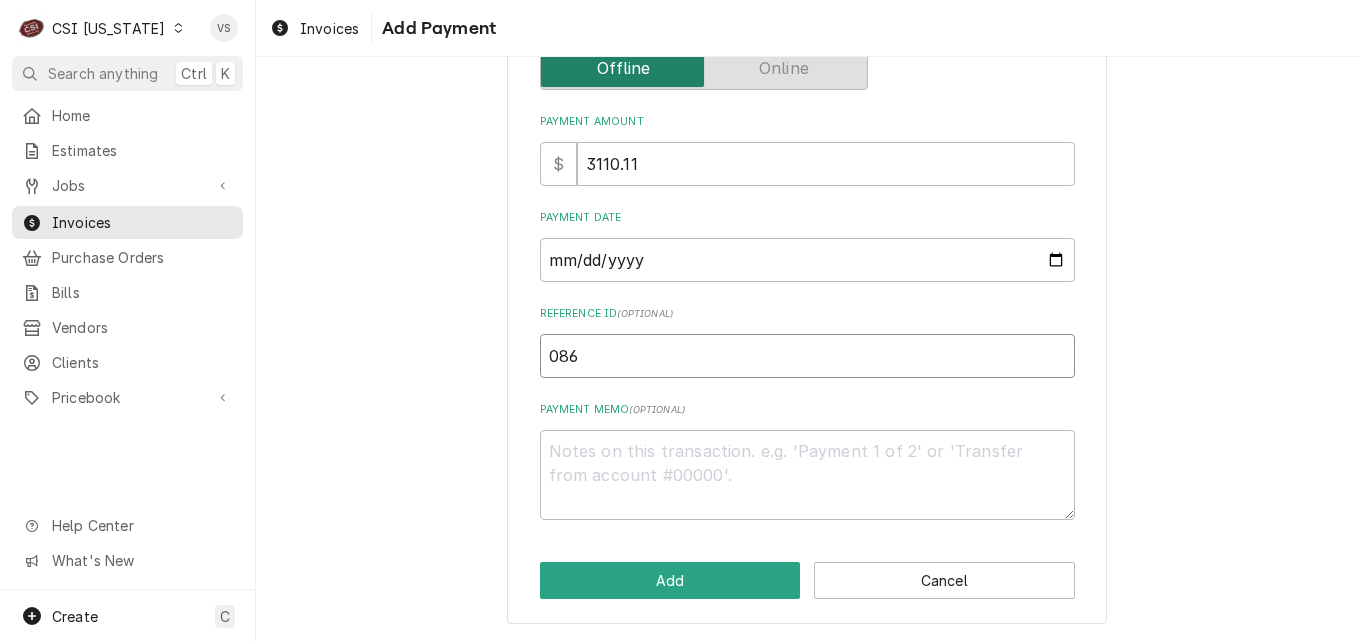 type on "x" 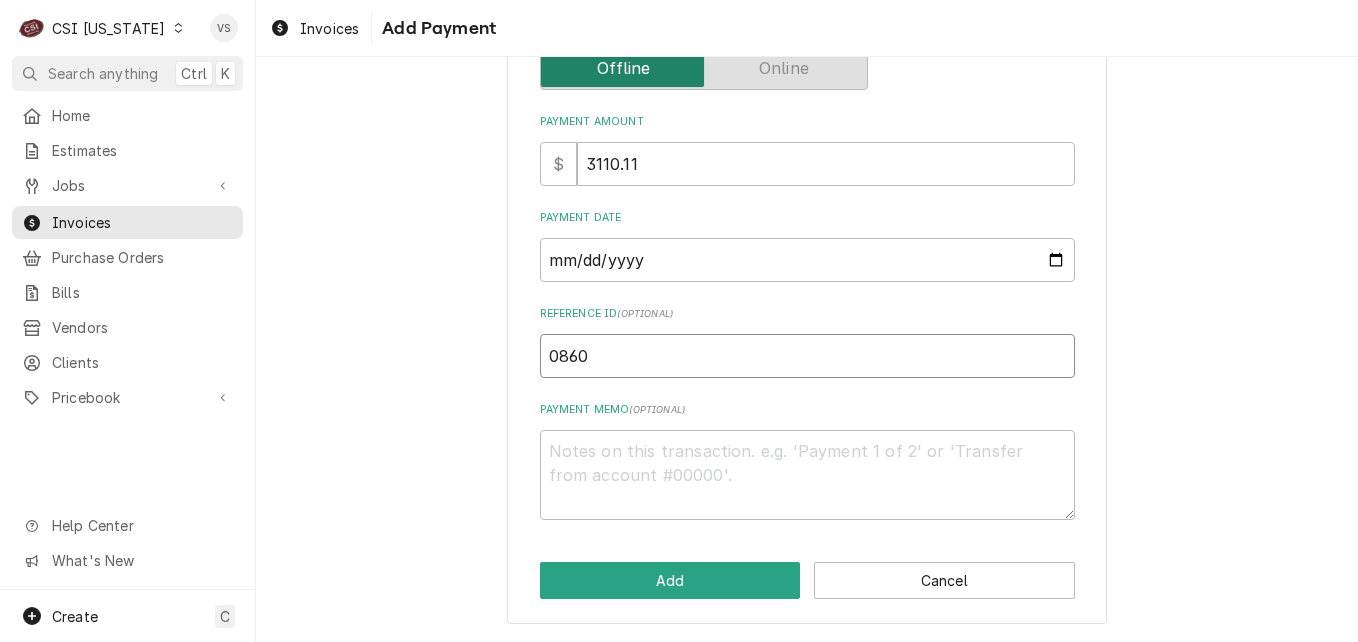 type on "x" 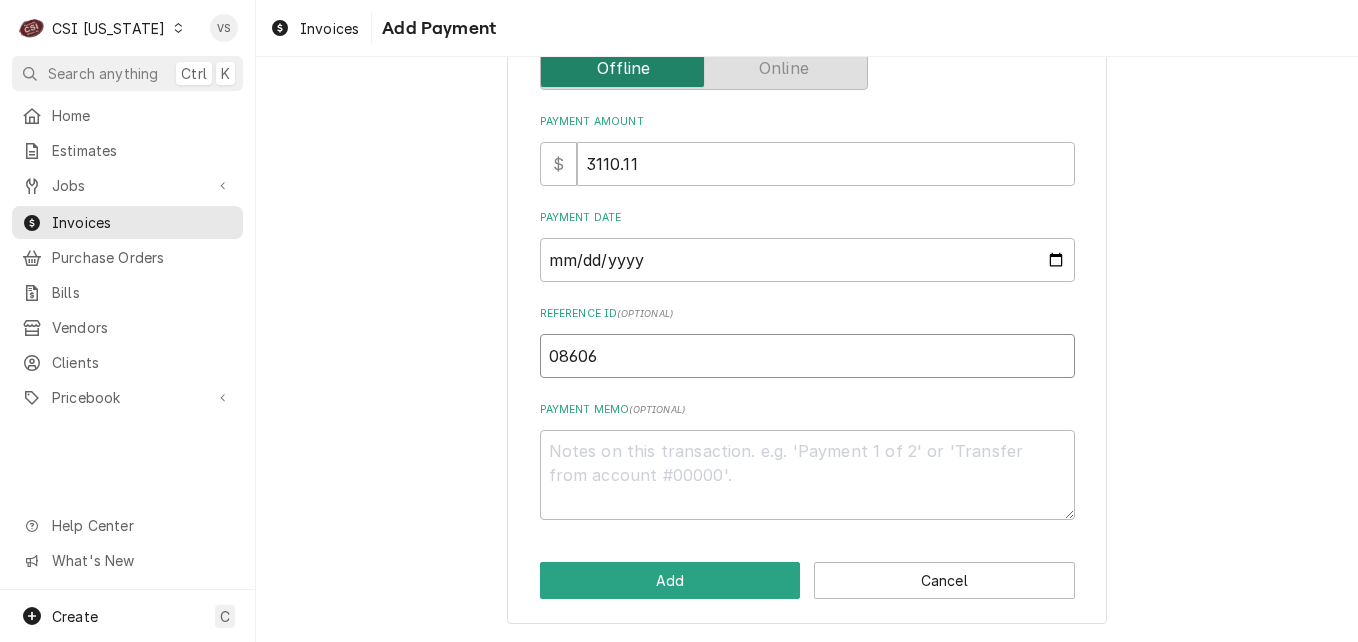 type on "x" 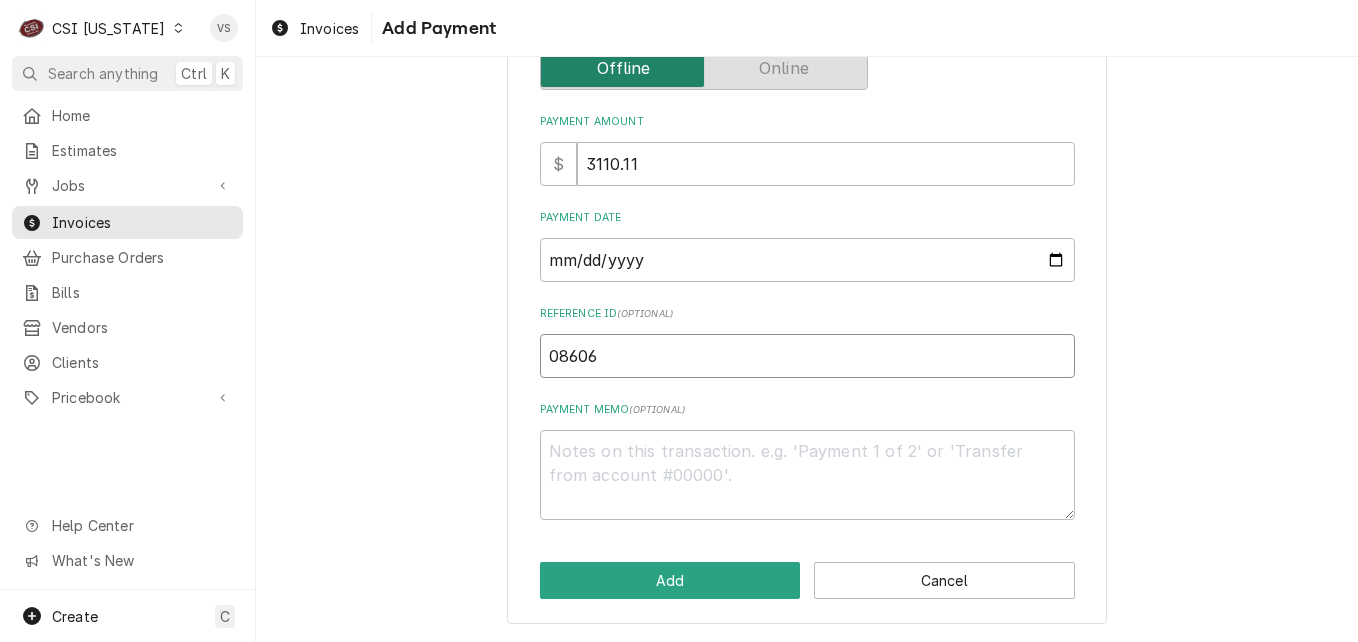 type on "08606d" 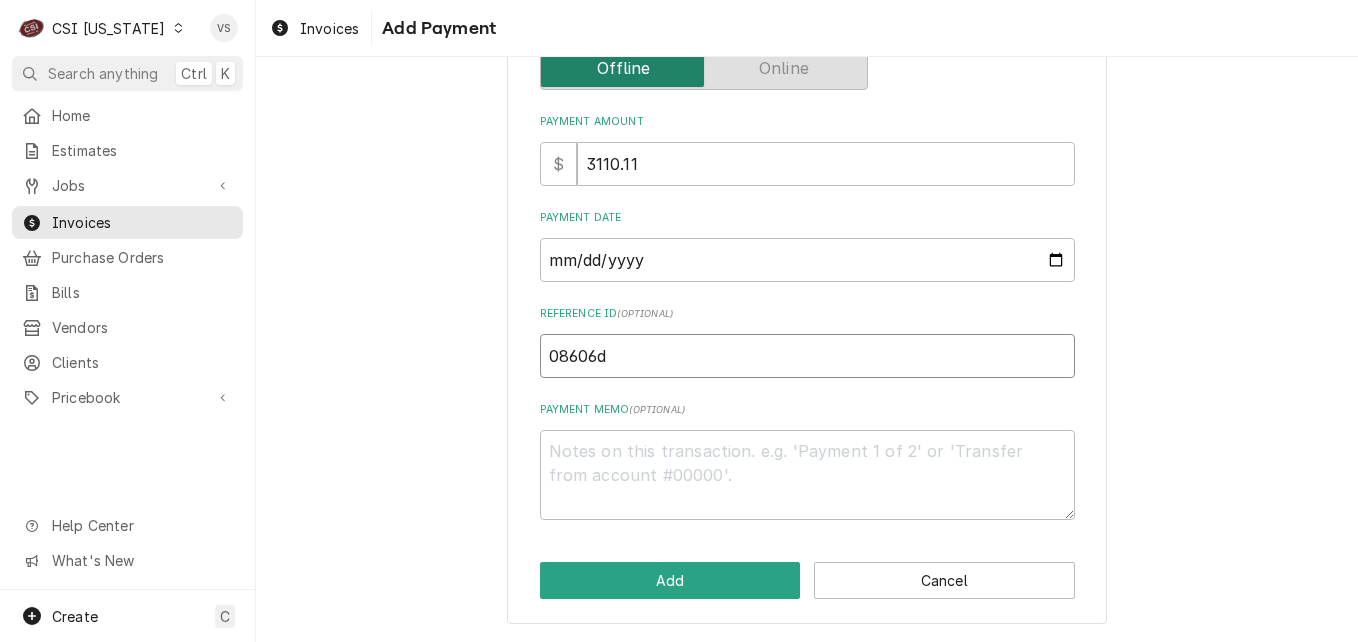 type on "x" 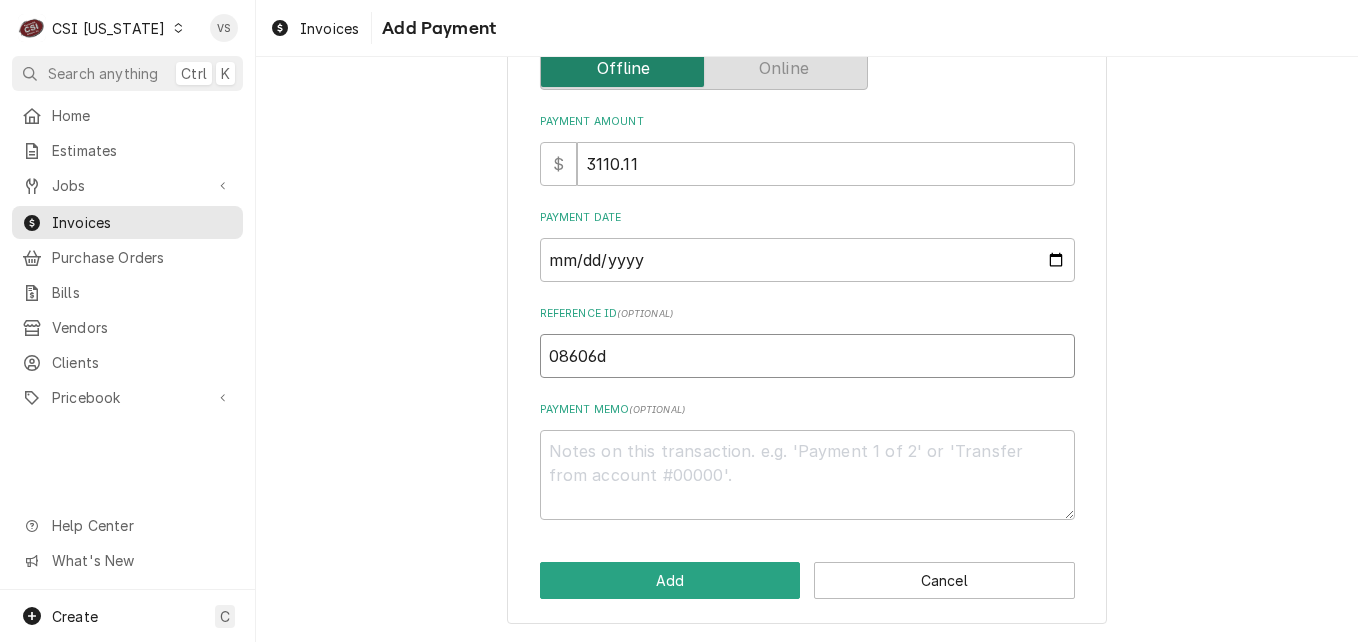 type on "08606" 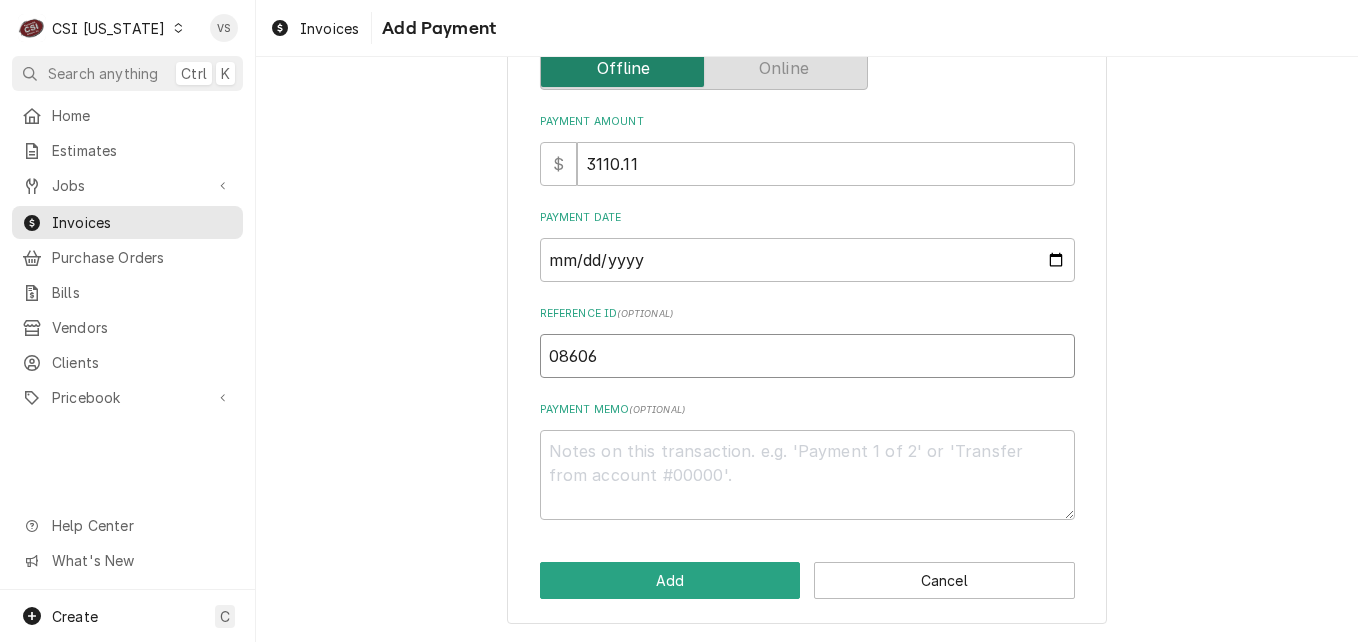 type on "x" 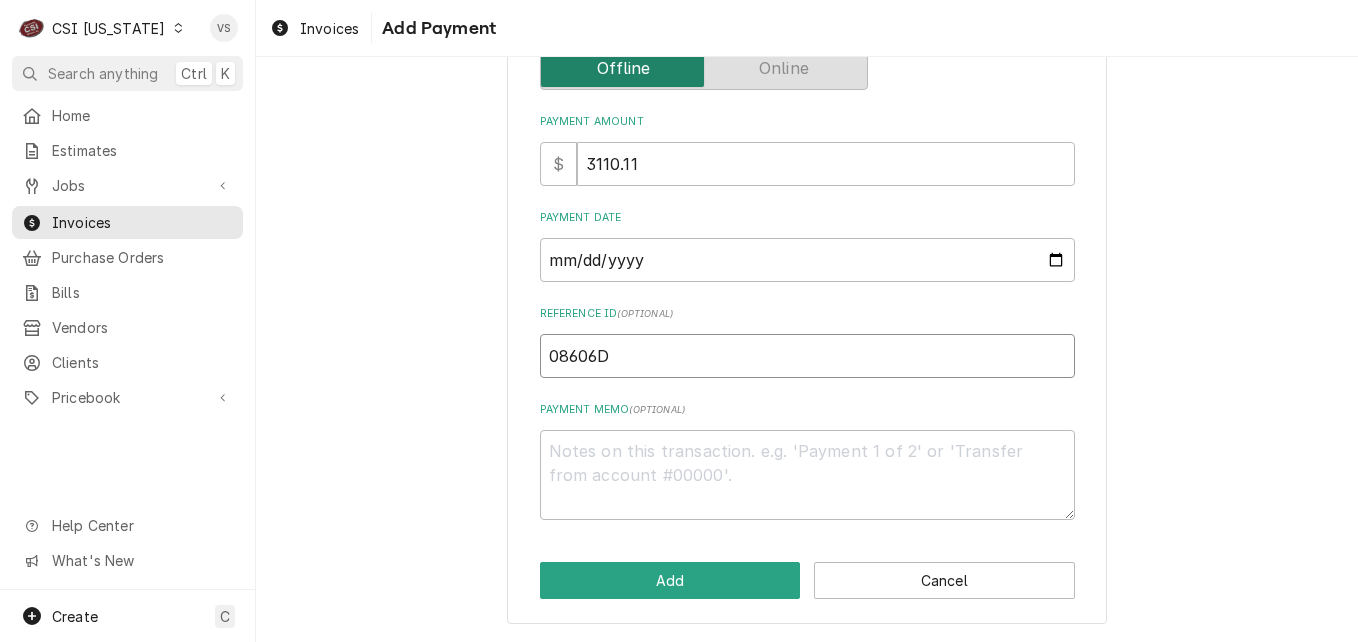 type on "08606D" 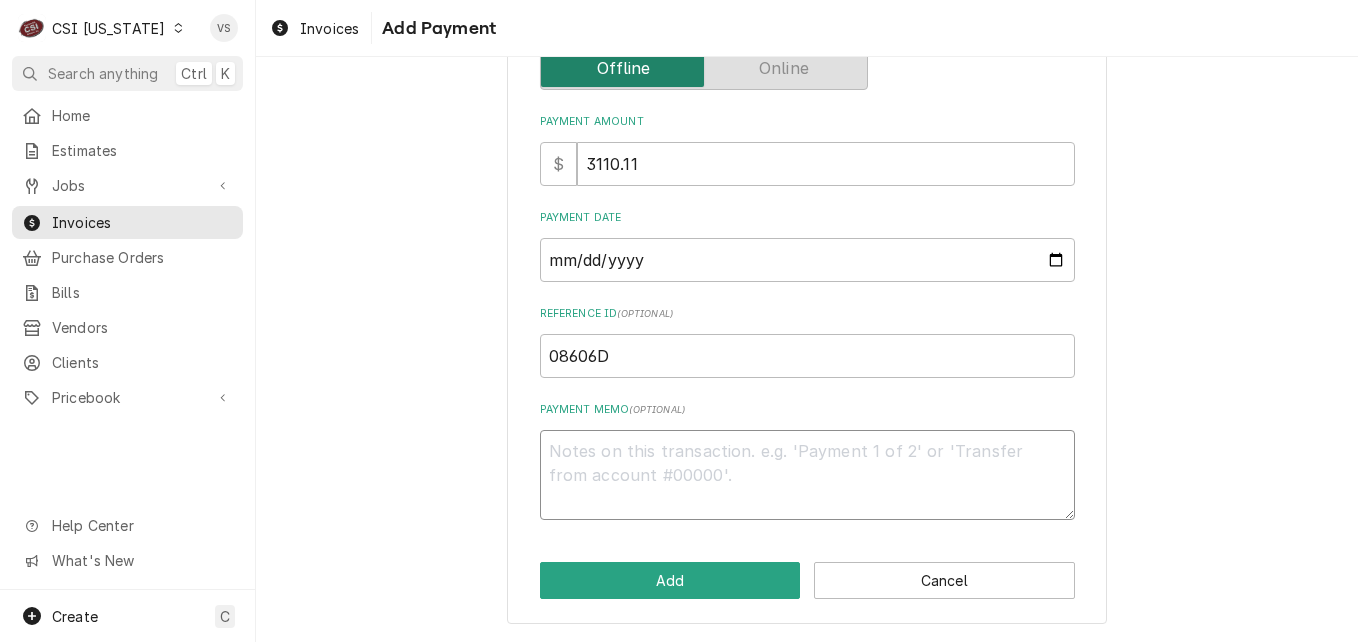 click on "Payment Memo  ( optional )" at bounding box center [807, 475] 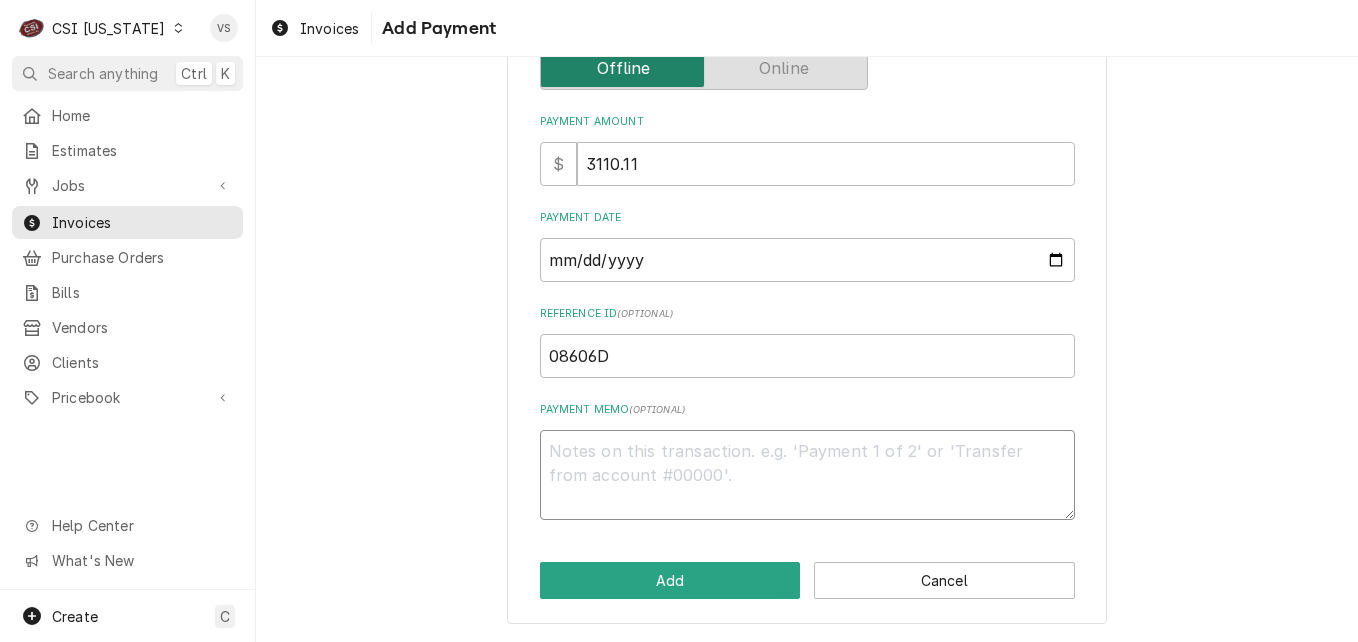 type on "x" 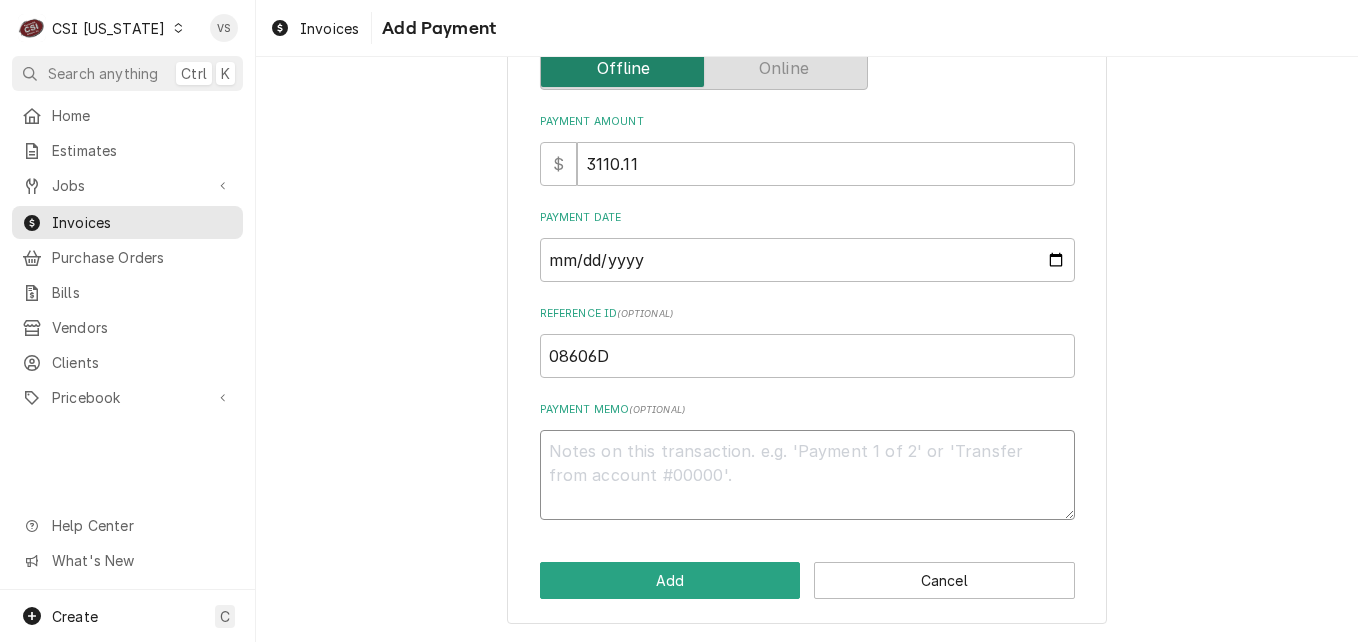 type on "V" 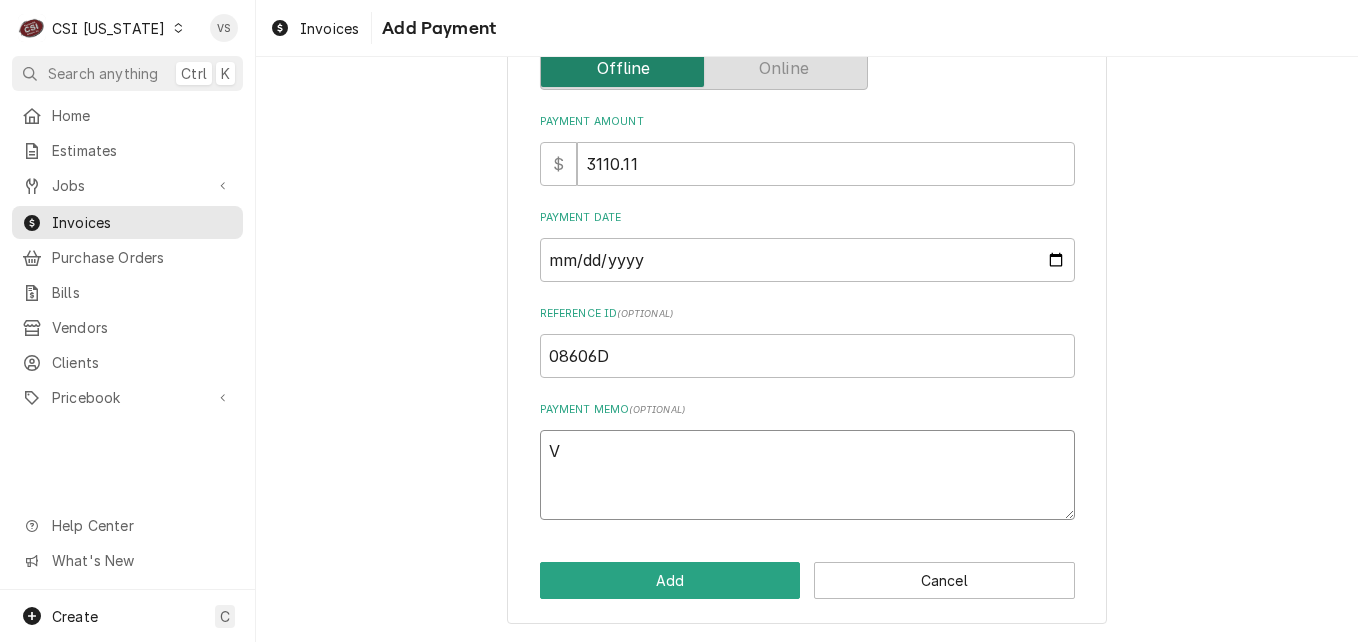 type on "x" 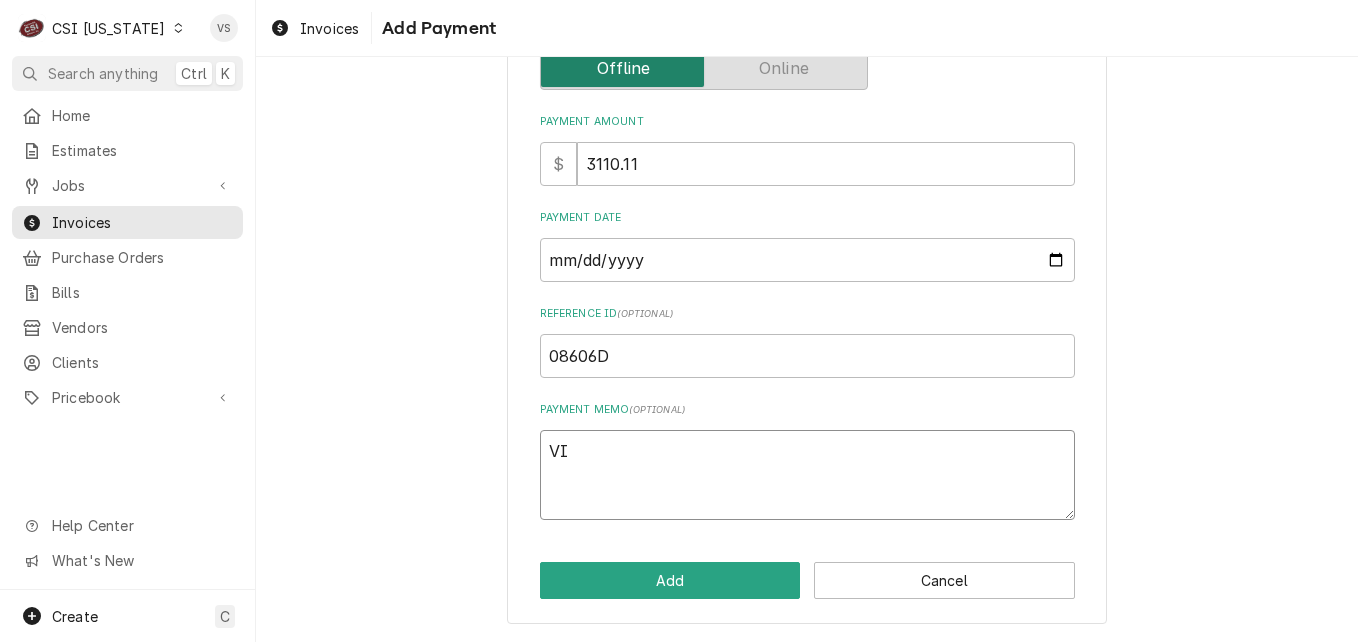 type on "x" 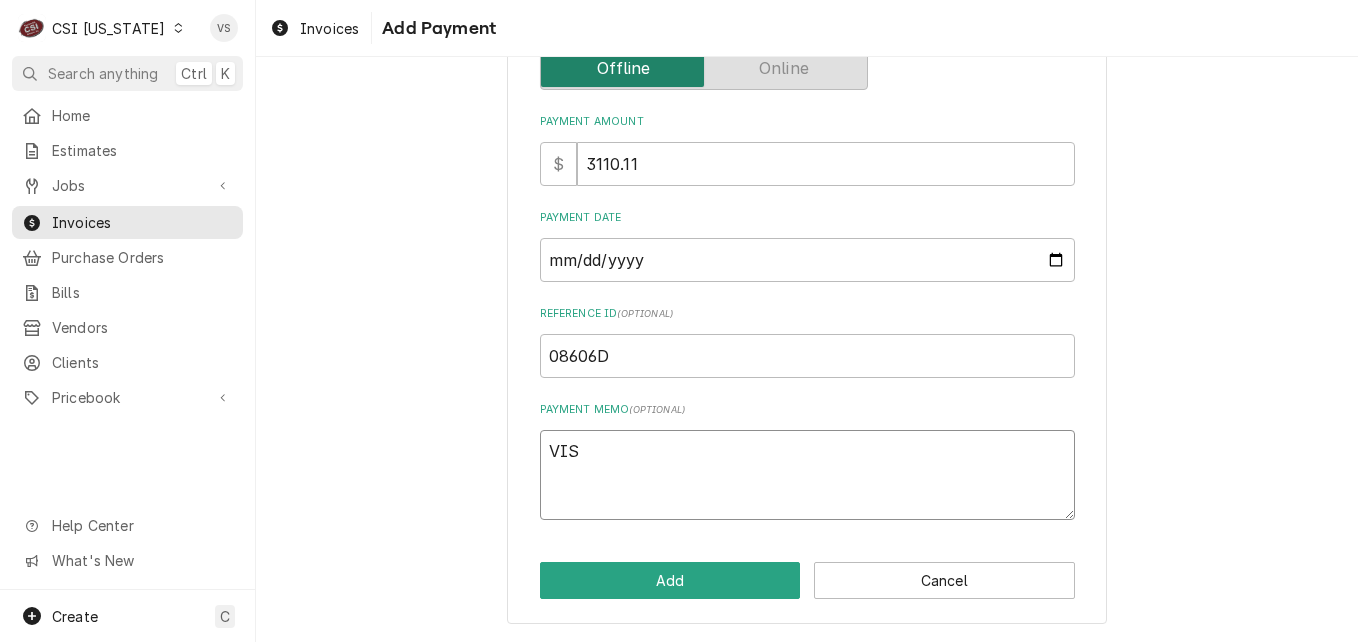 type on "x" 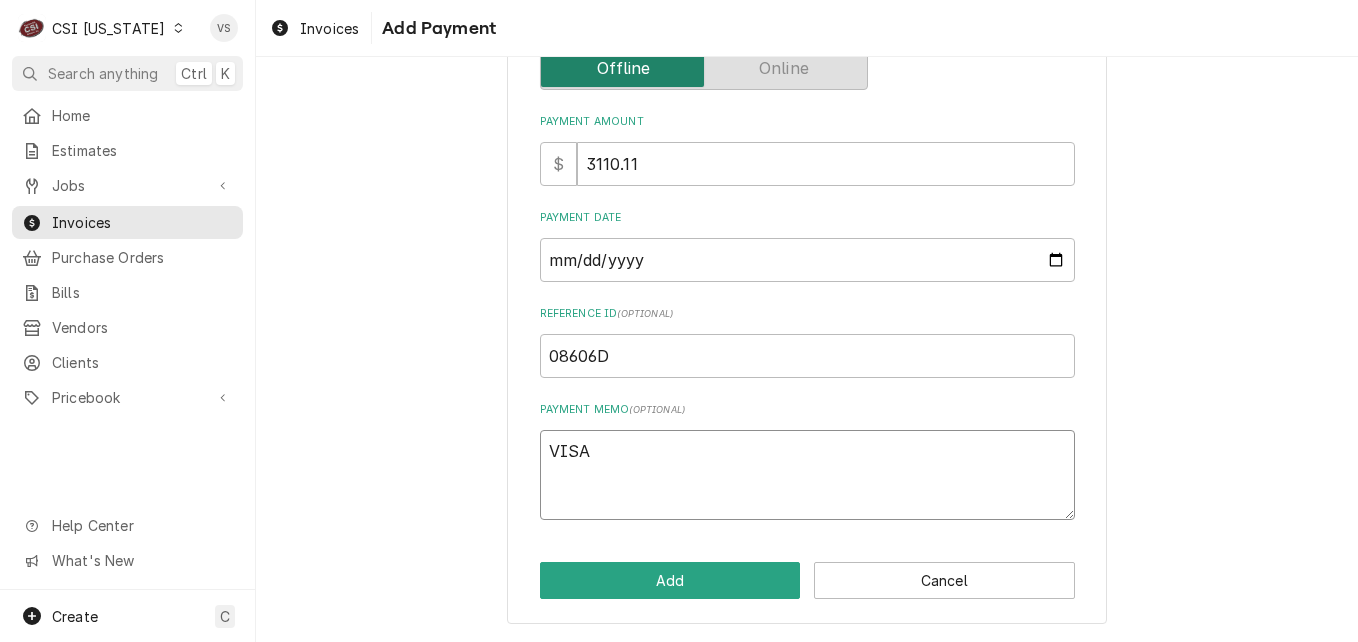 type on "x" 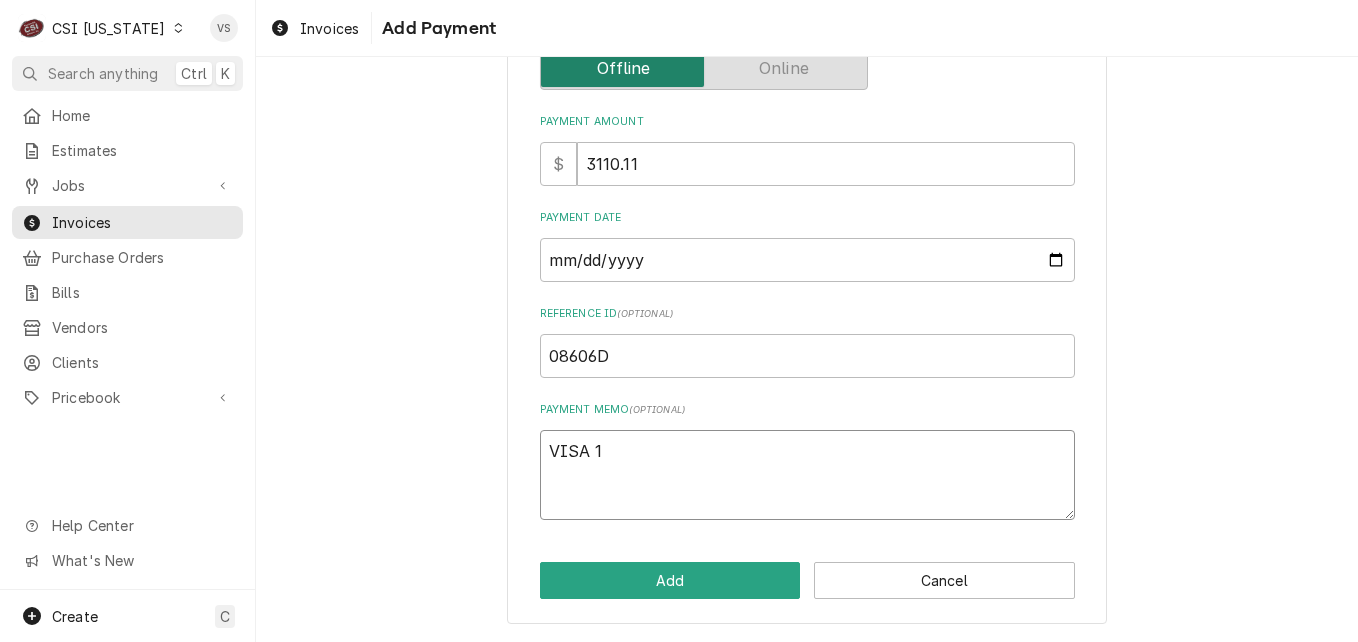 type on "x" 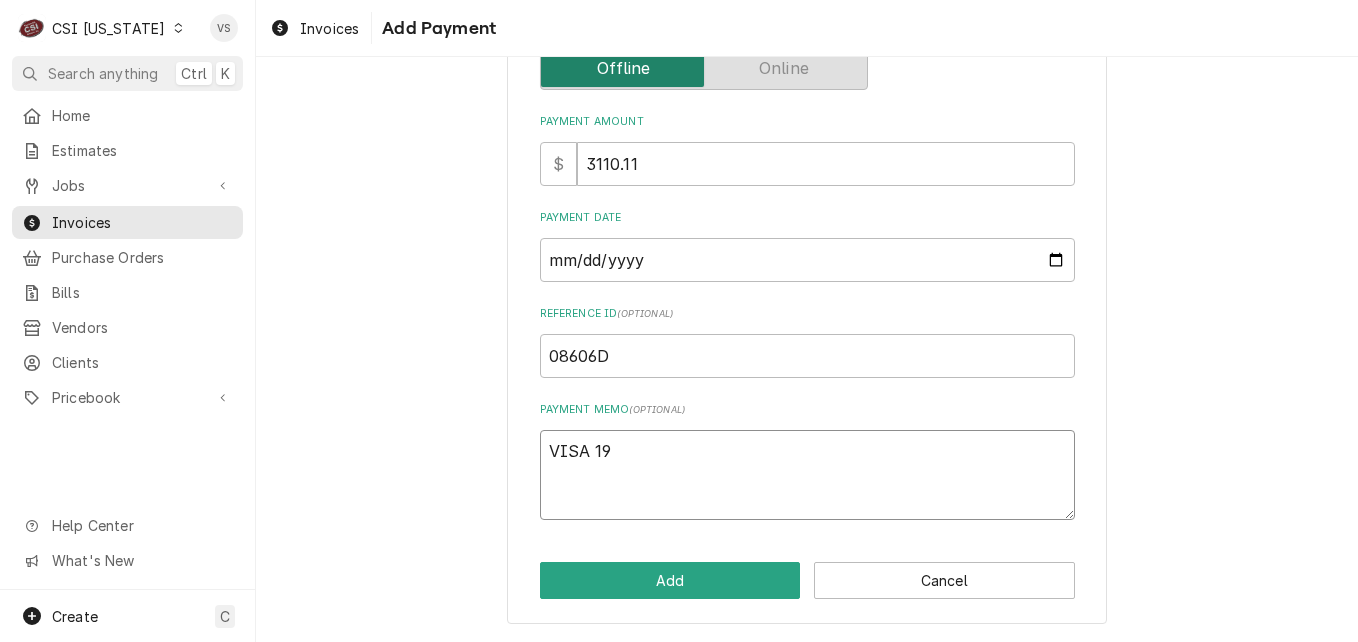 type on "x" 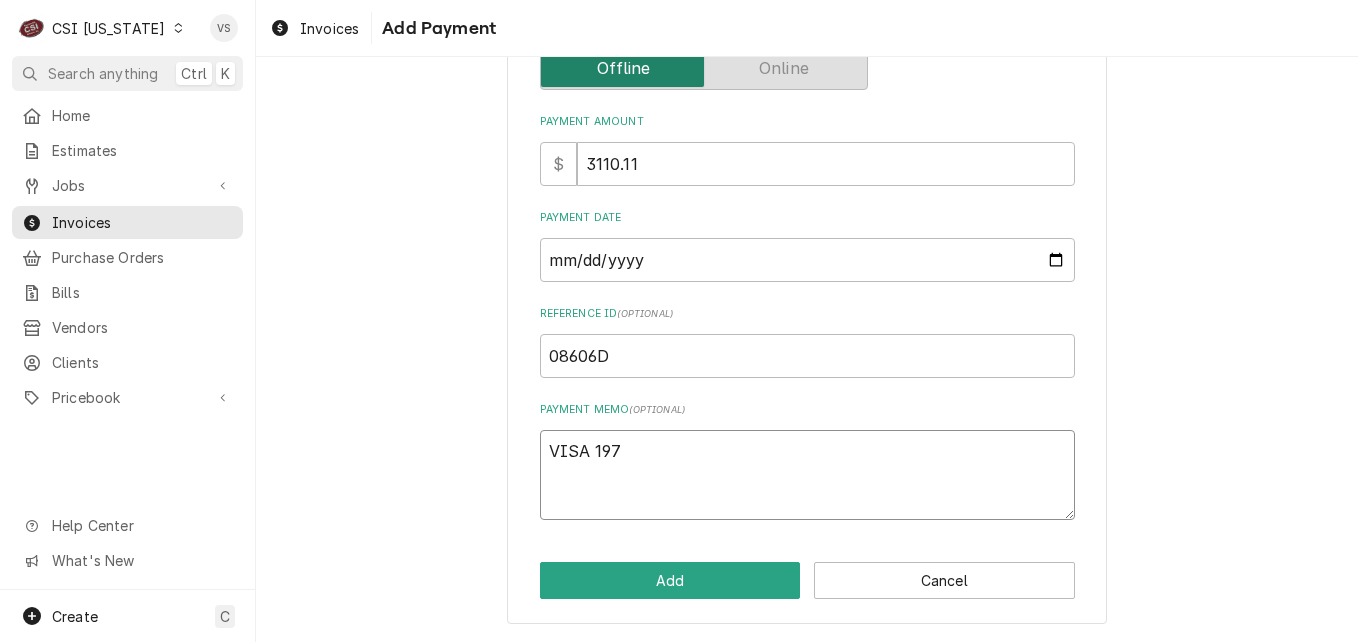 type on "x" 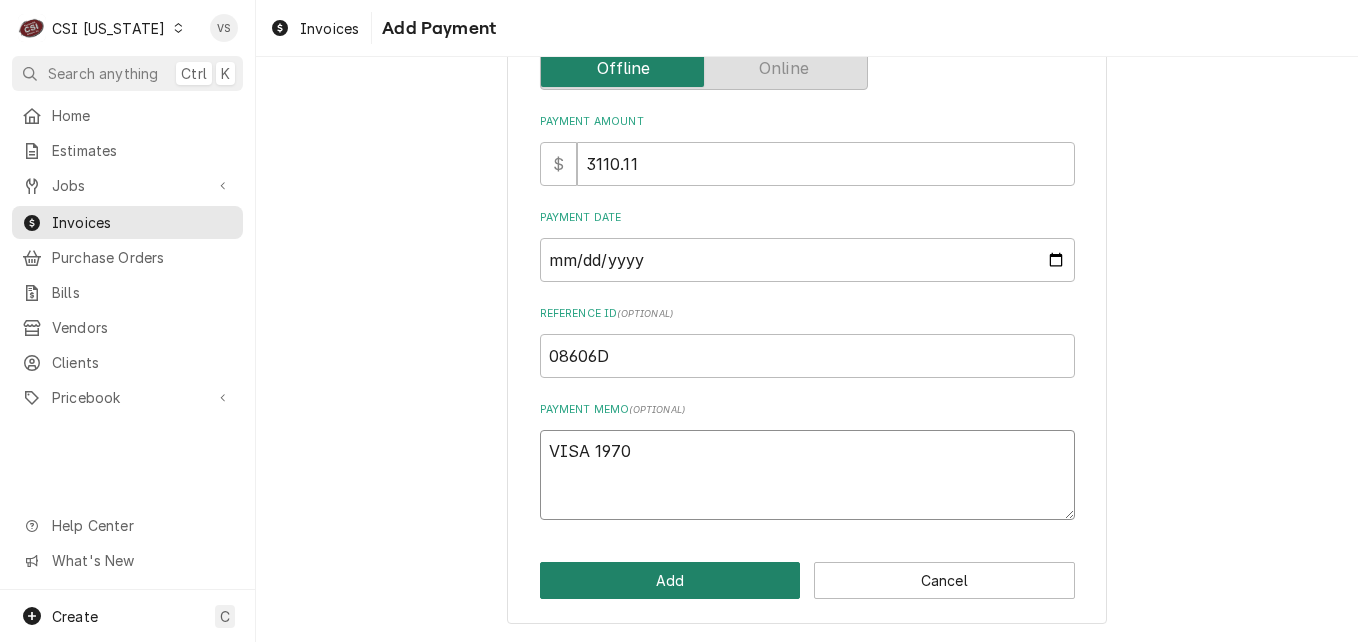type on "VISA 1970" 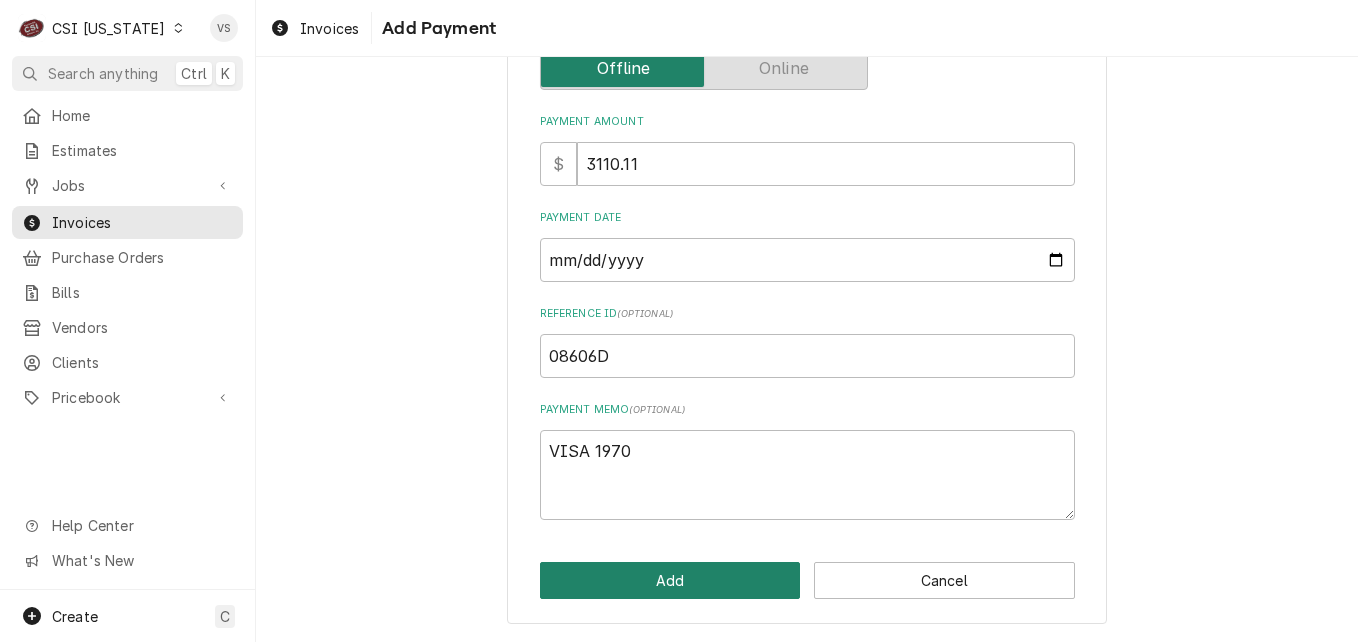 click on "Add" at bounding box center (670, 580) 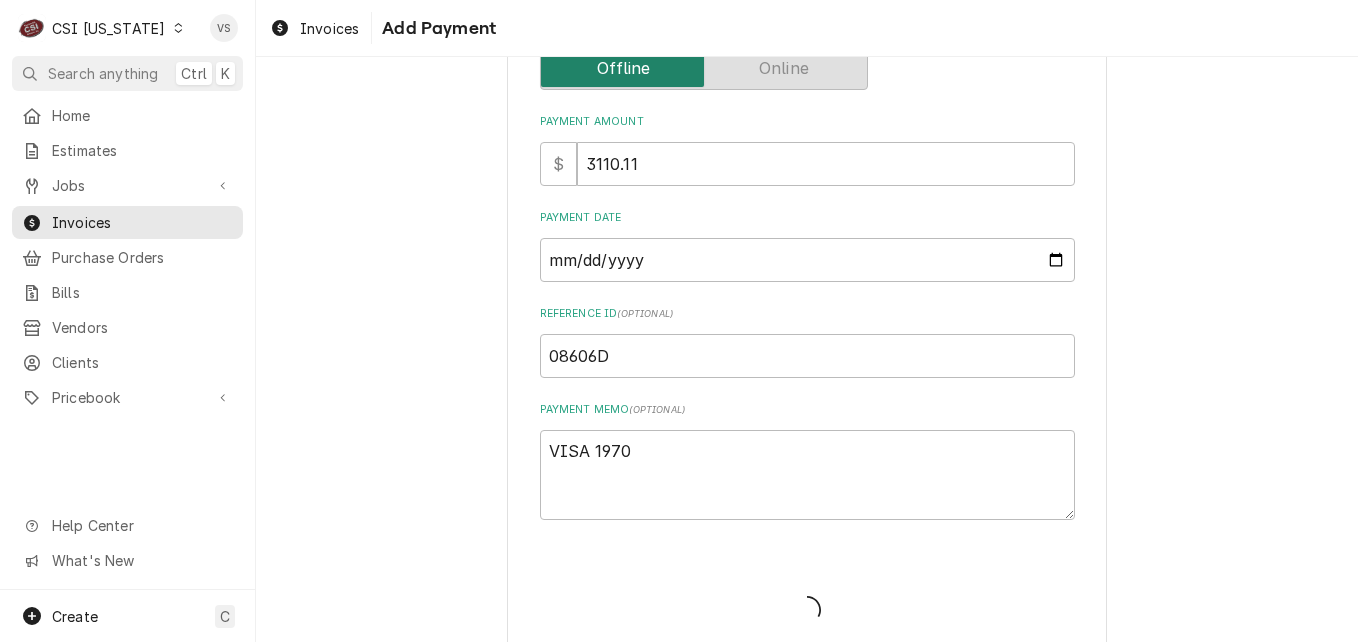 type on "x" 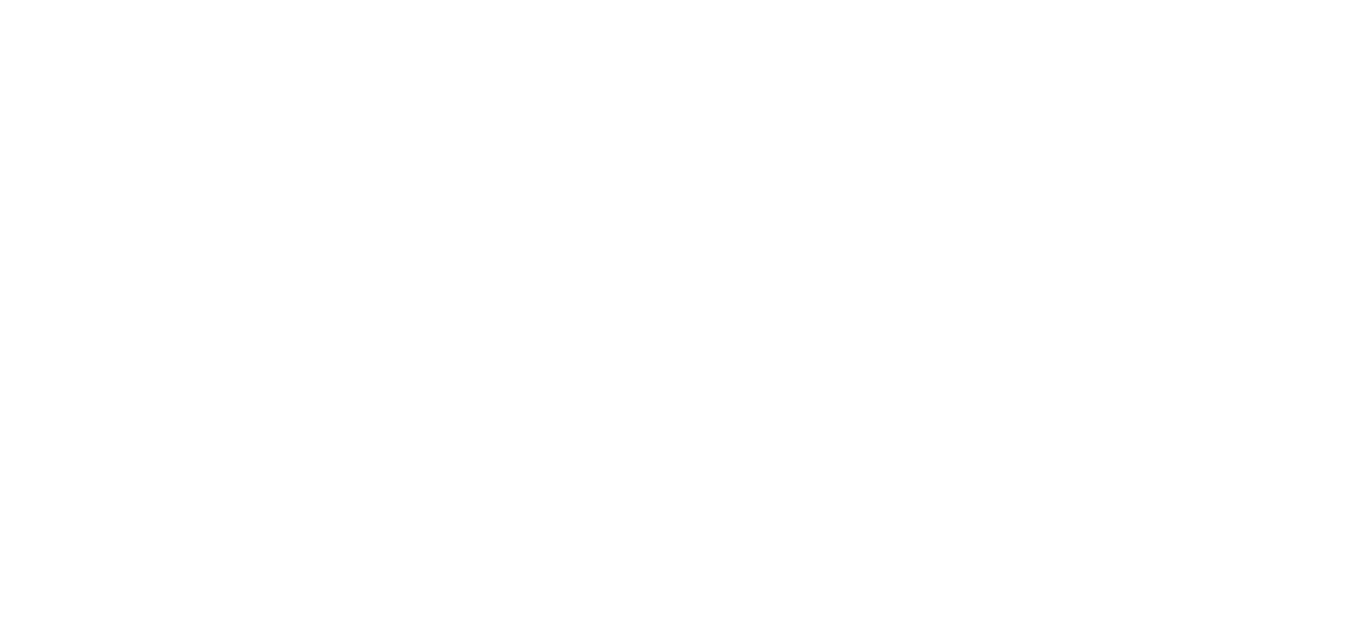 scroll, scrollTop: 0, scrollLeft: 0, axis: both 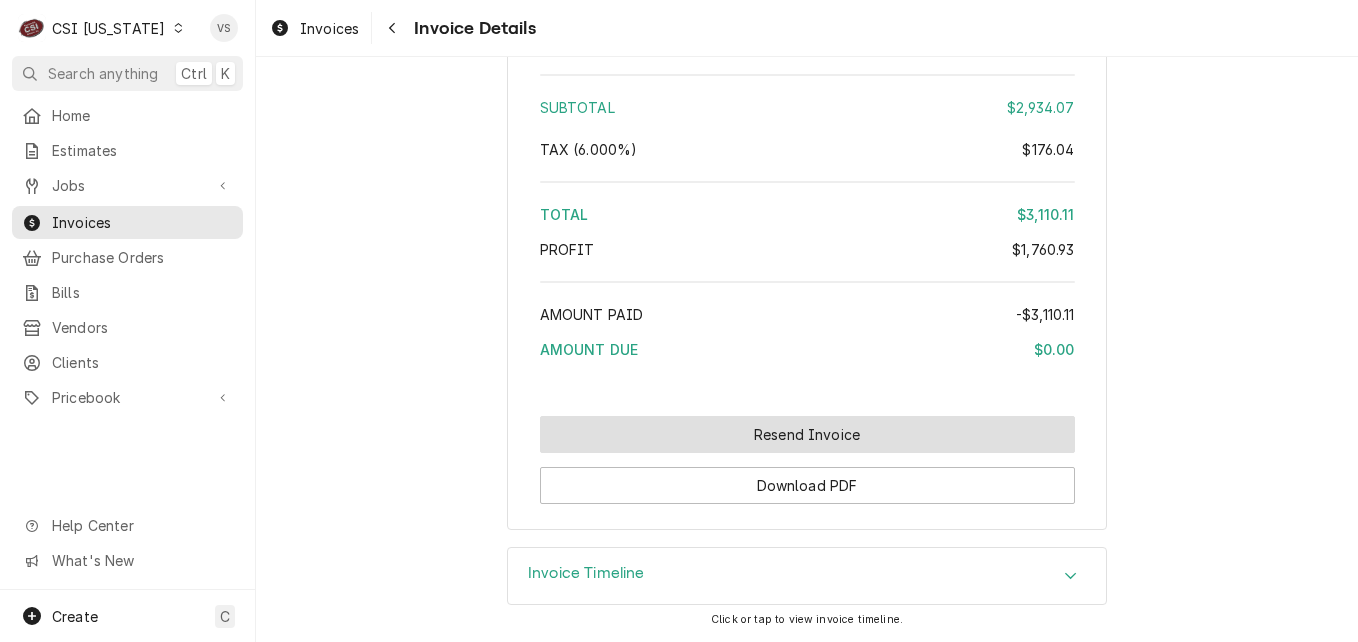 click on "Resend Invoice" at bounding box center [807, 434] 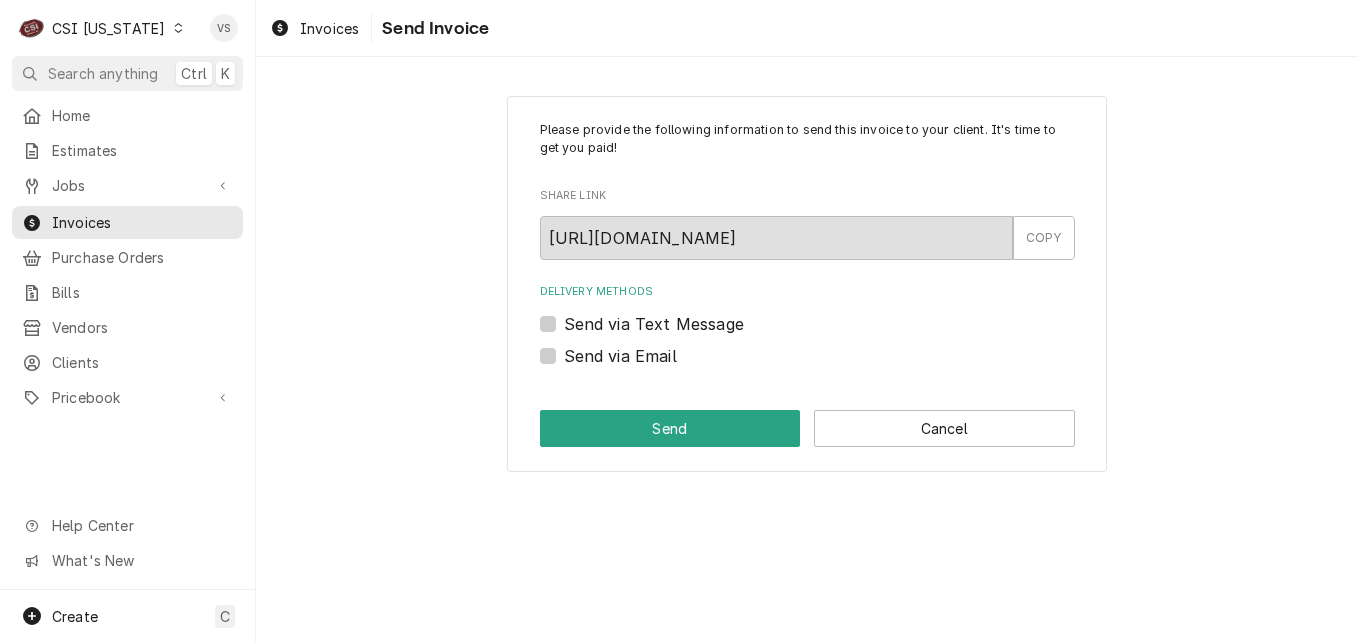 click on "Send via Email" at bounding box center [620, 356] 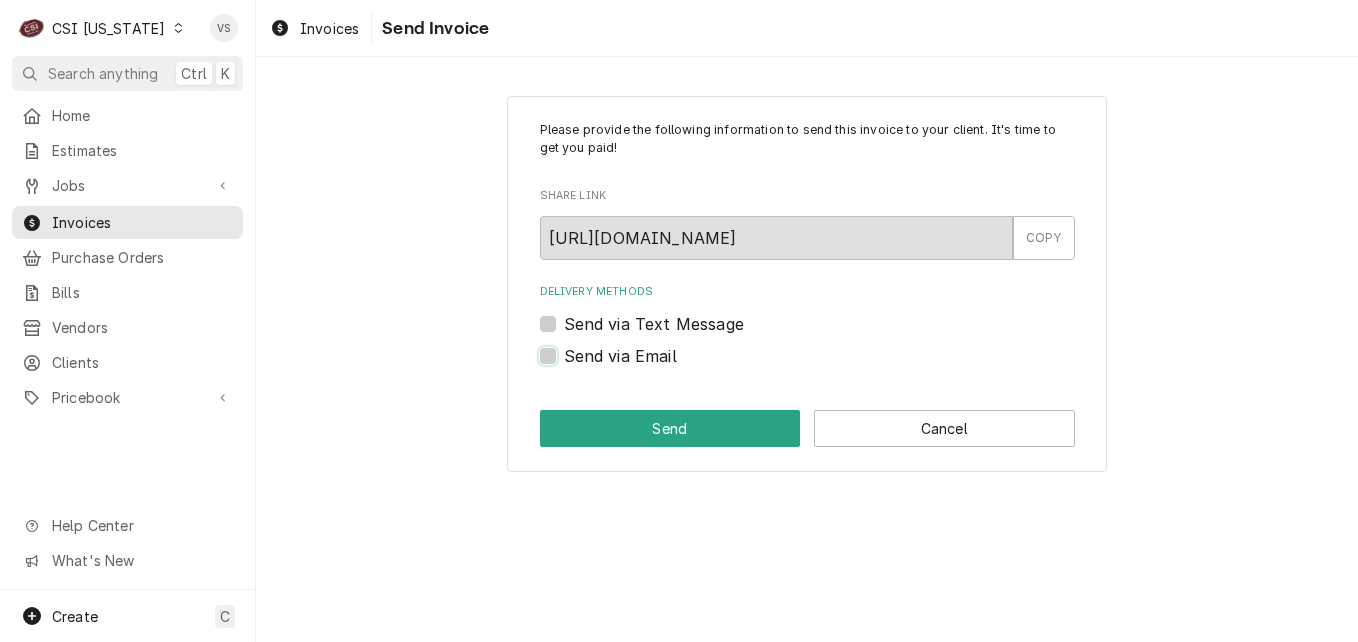 click on "Send via Email" at bounding box center (831, 366) 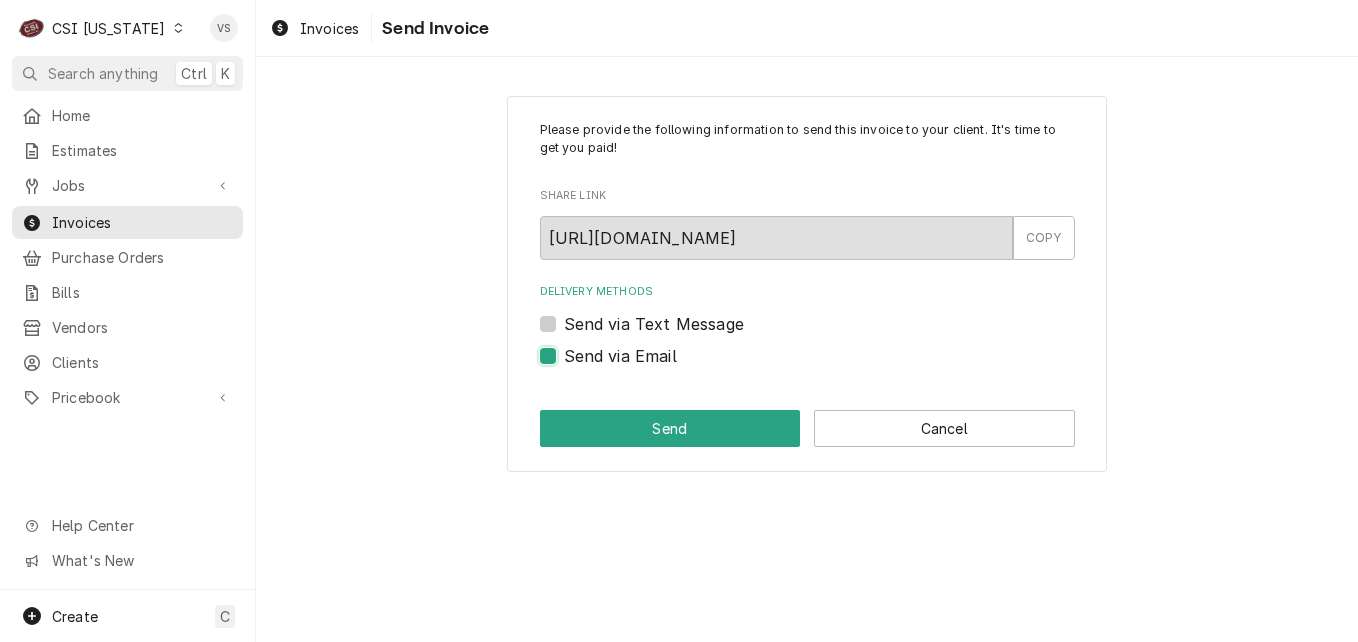 checkbox on "true" 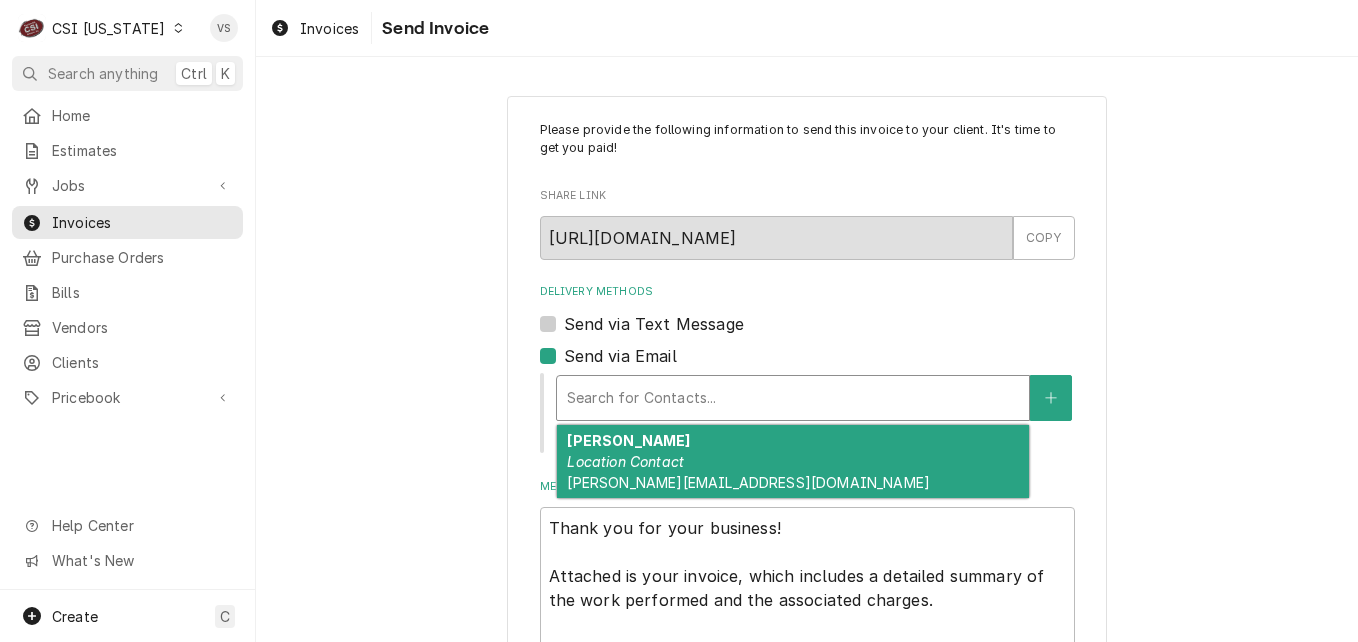 click at bounding box center [793, 398] 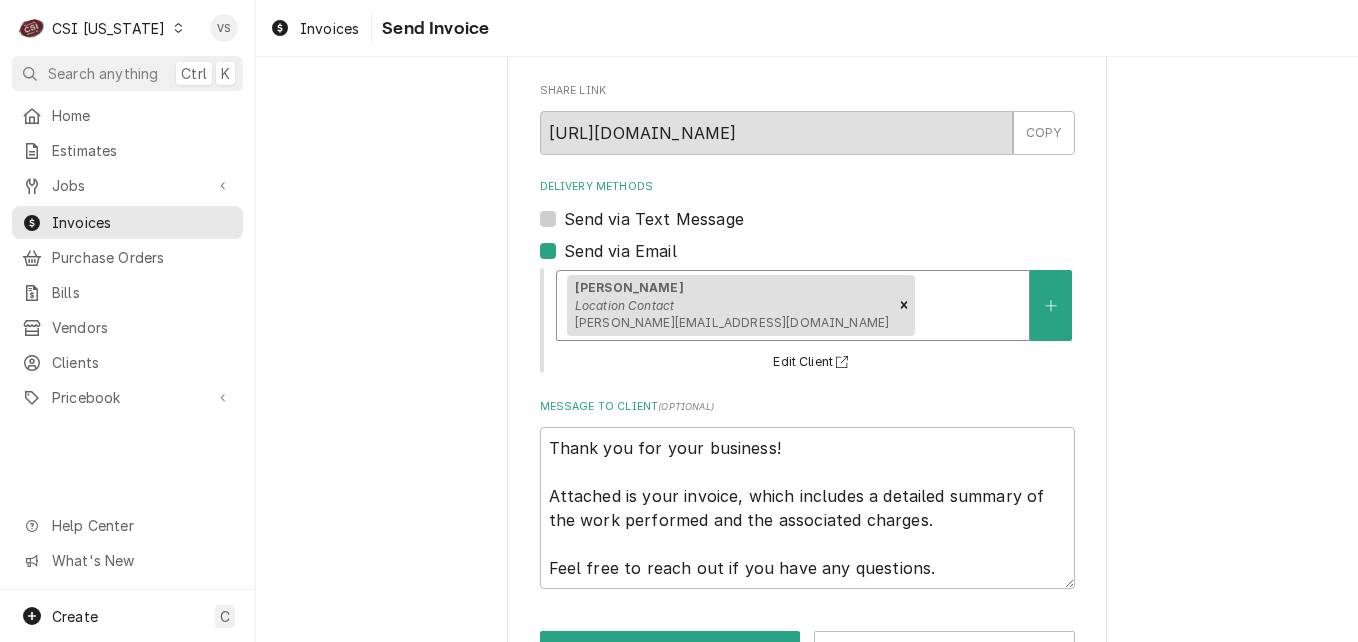 scroll, scrollTop: 174, scrollLeft: 0, axis: vertical 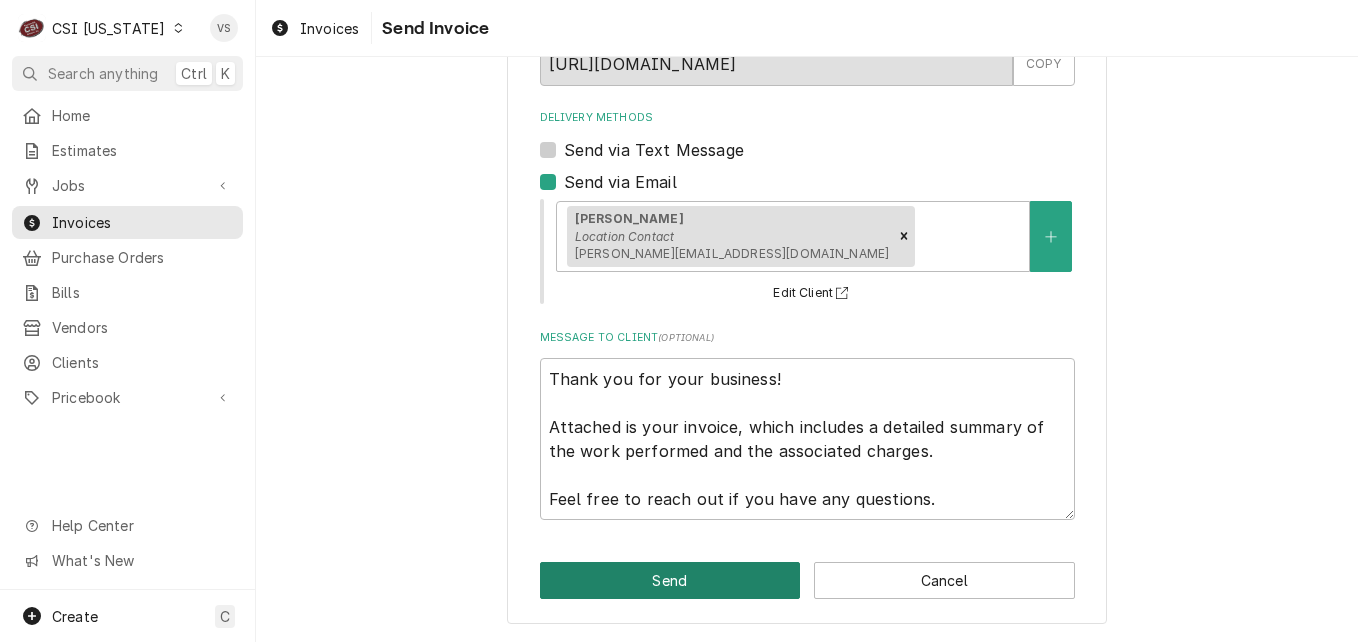 click on "Send" at bounding box center [670, 580] 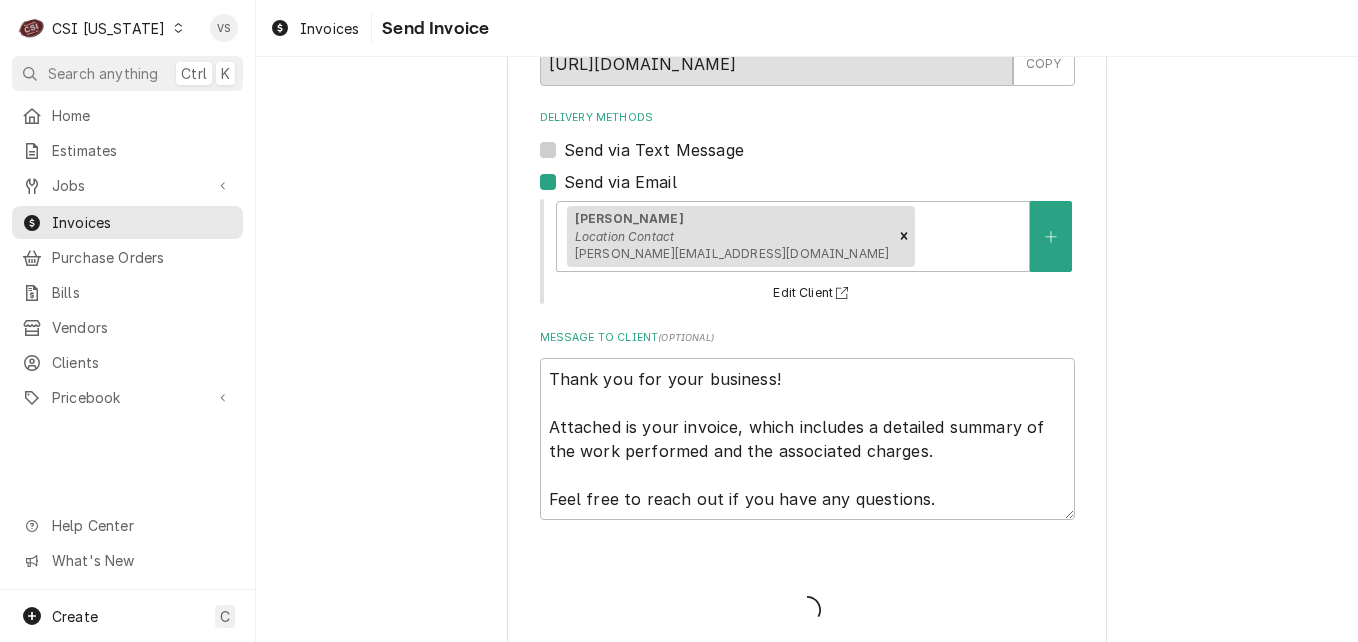type on "x" 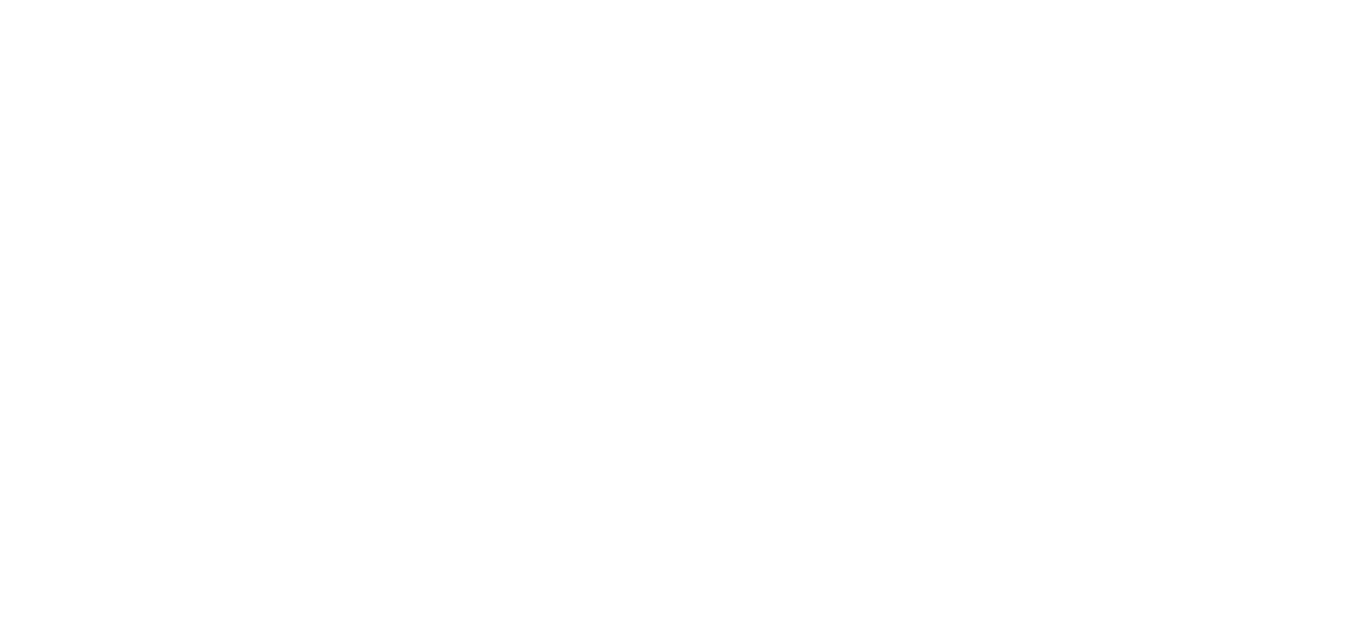 scroll, scrollTop: 0, scrollLeft: 0, axis: both 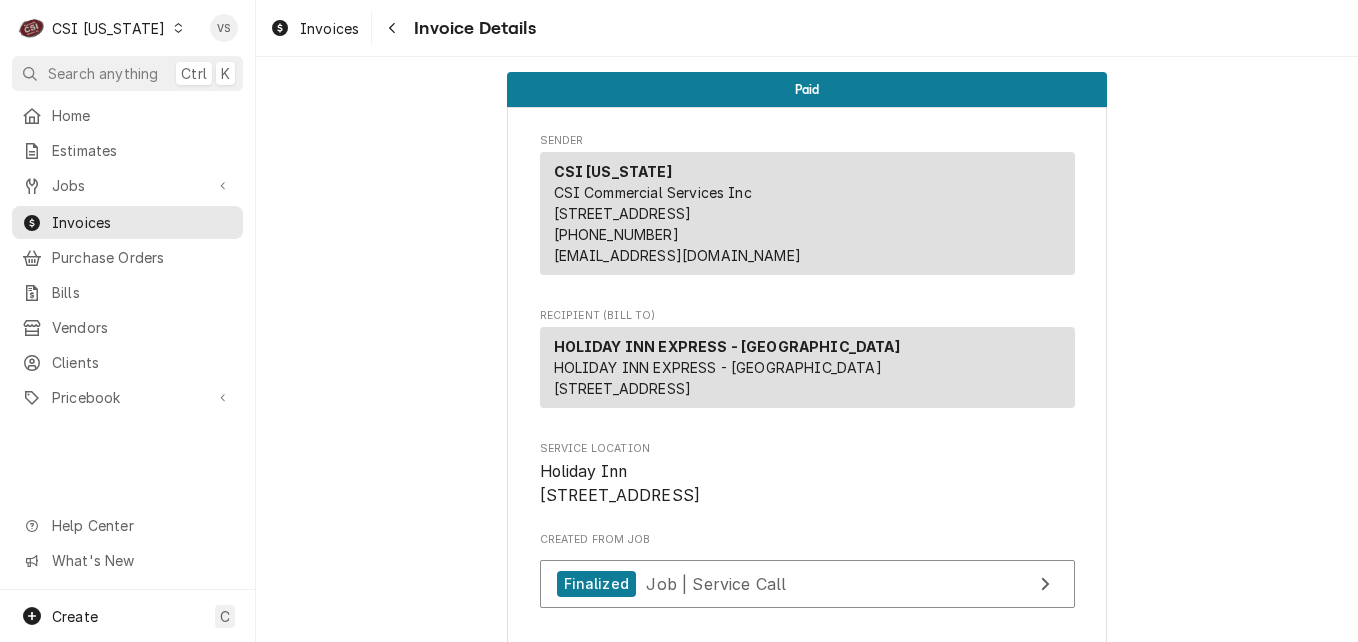 click at bounding box center (178, 28) 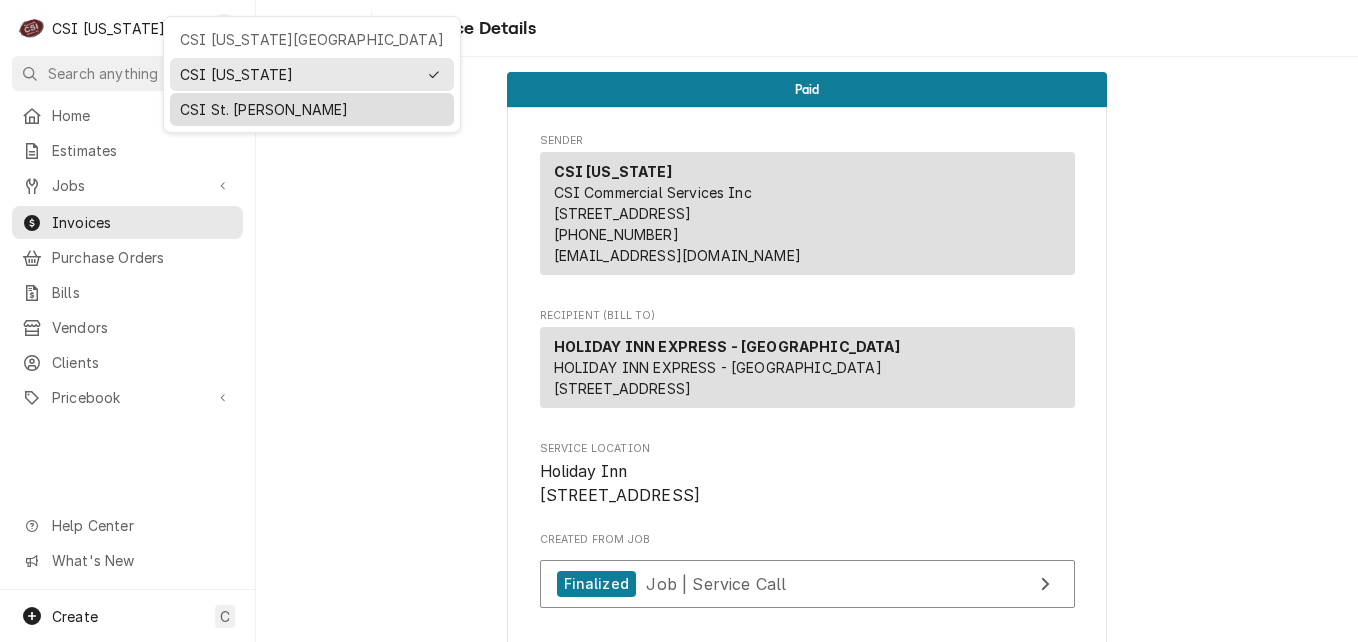 click on "CSI St. [PERSON_NAME]" at bounding box center (312, 109) 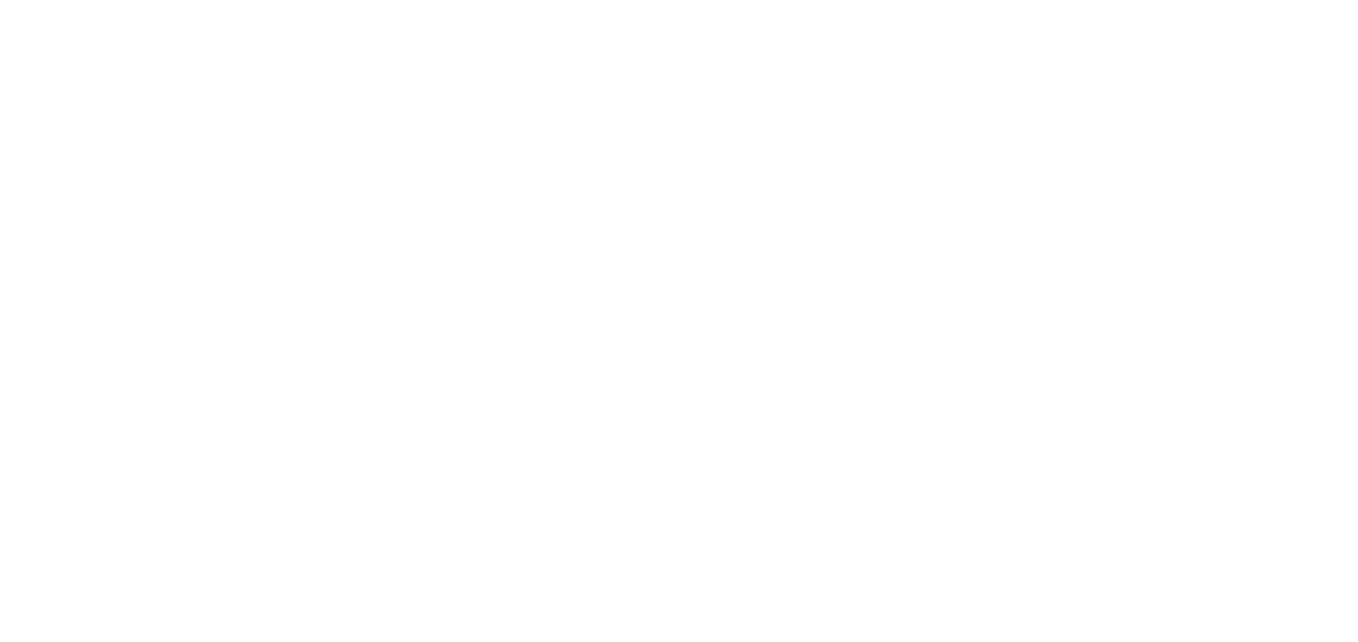 scroll, scrollTop: 0, scrollLeft: 0, axis: both 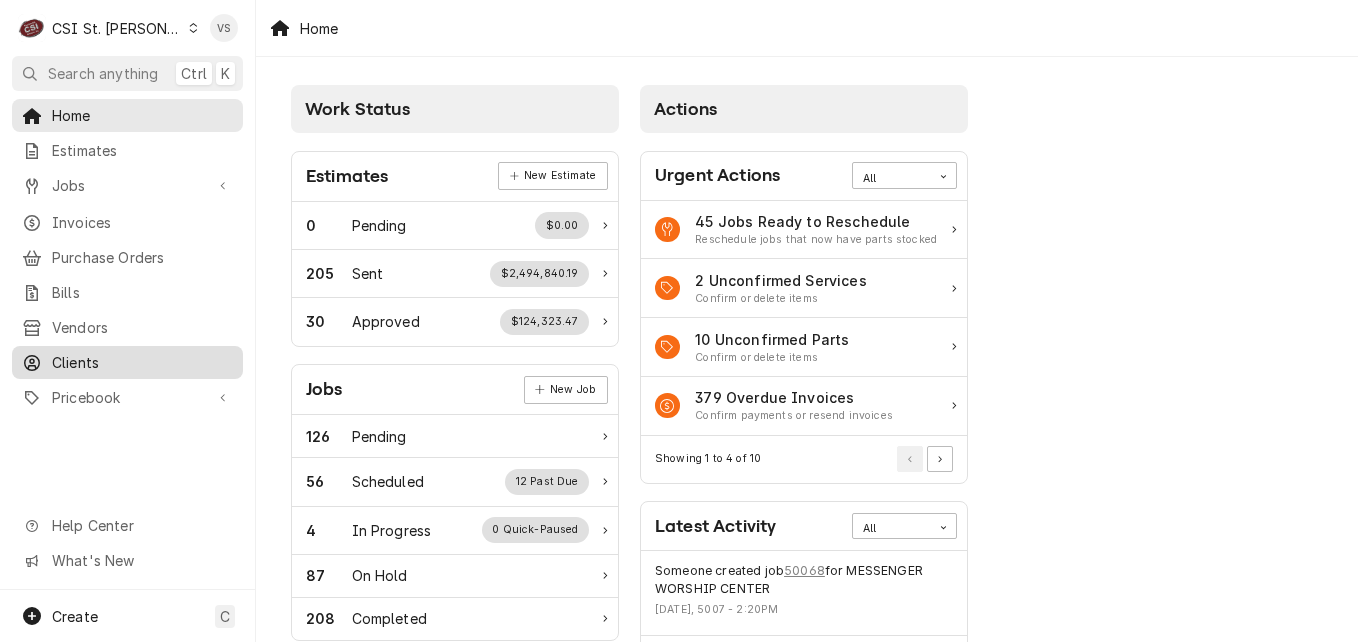 click on "Clients" at bounding box center [142, 362] 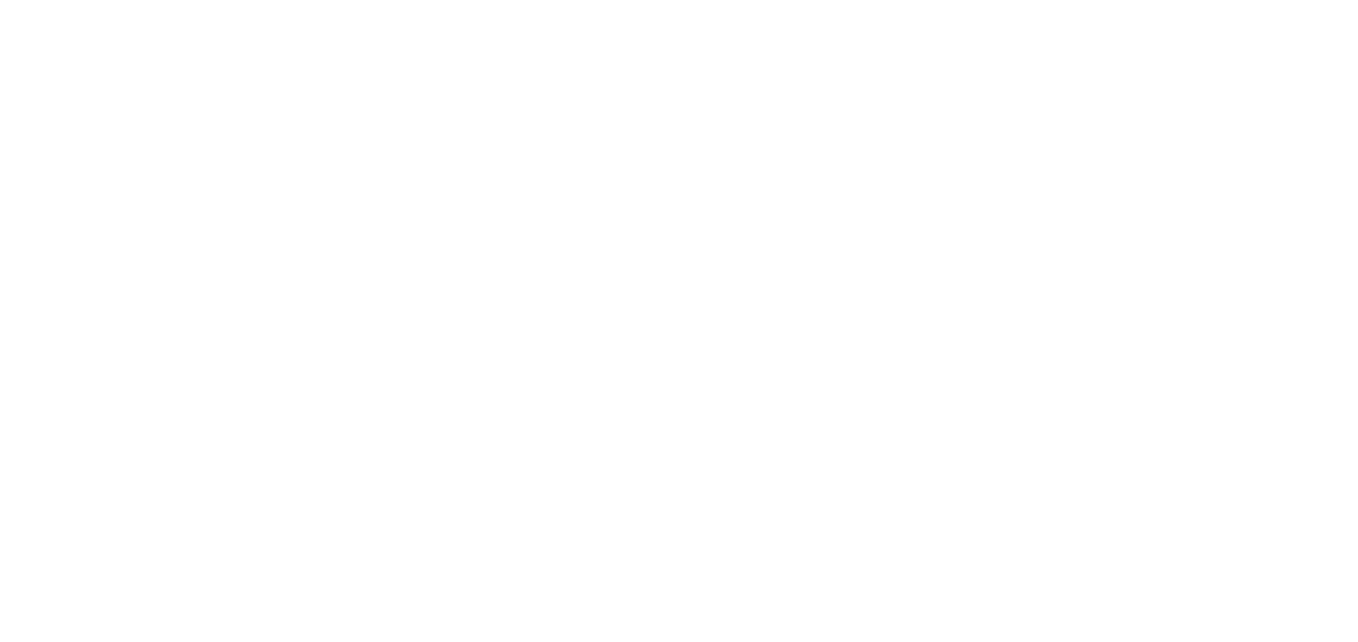scroll, scrollTop: 0, scrollLeft: 0, axis: both 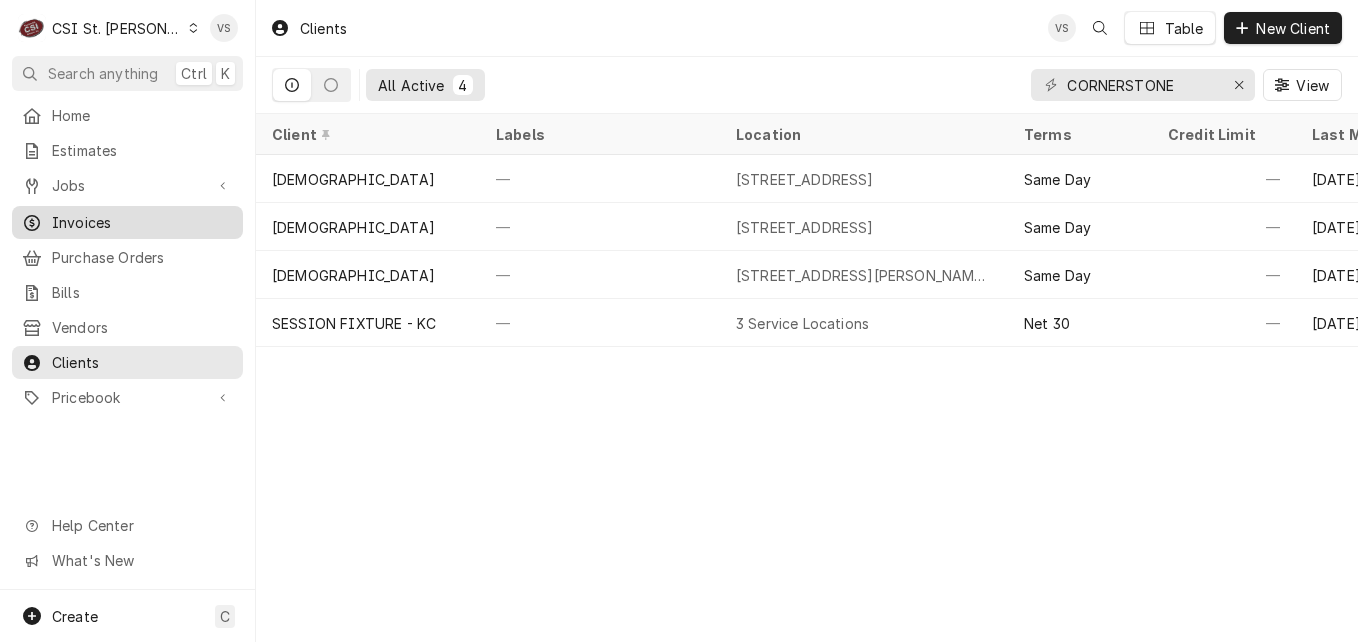 click on "Invoices" at bounding box center (142, 222) 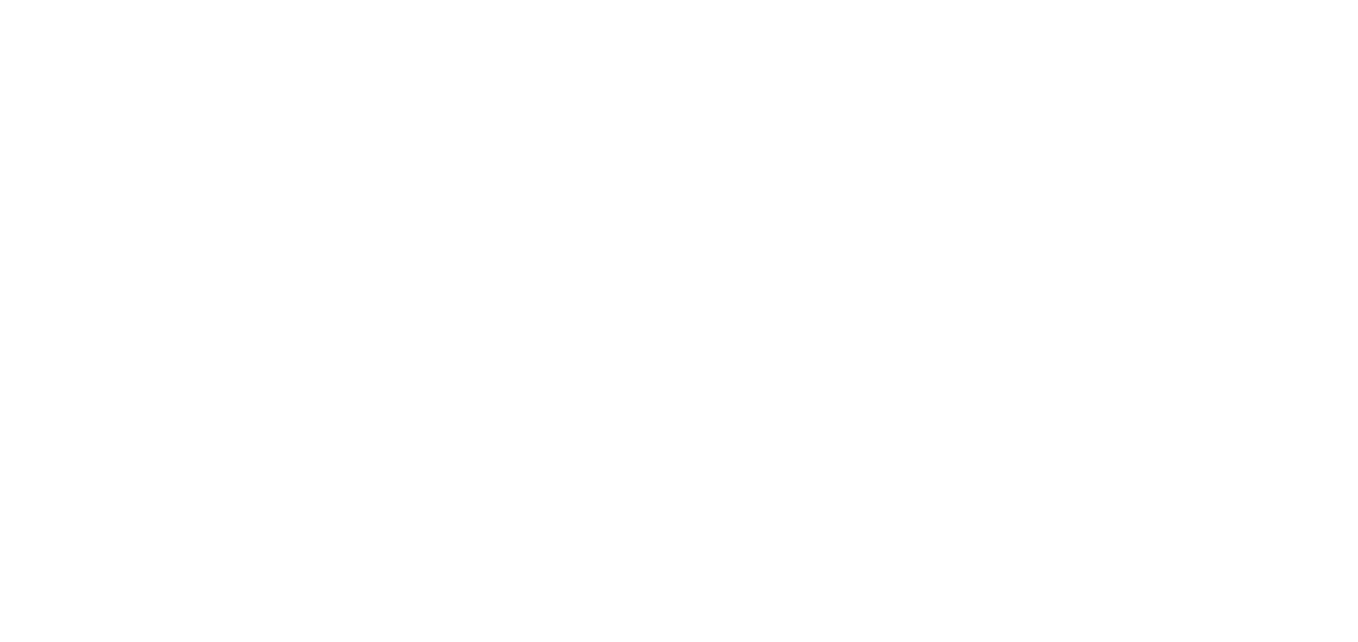 scroll, scrollTop: 0, scrollLeft: 0, axis: both 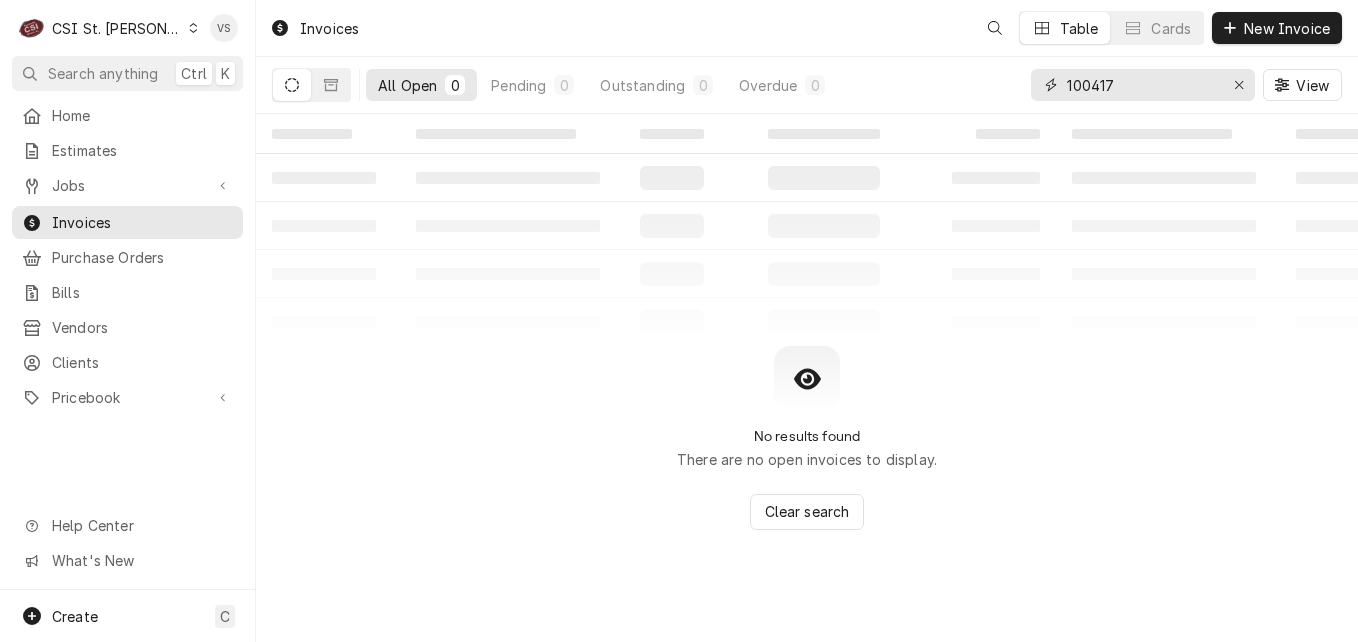 drag, startPoint x: 1047, startPoint y: 87, endPoint x: 1035, endPoint y: 87, distance: 12 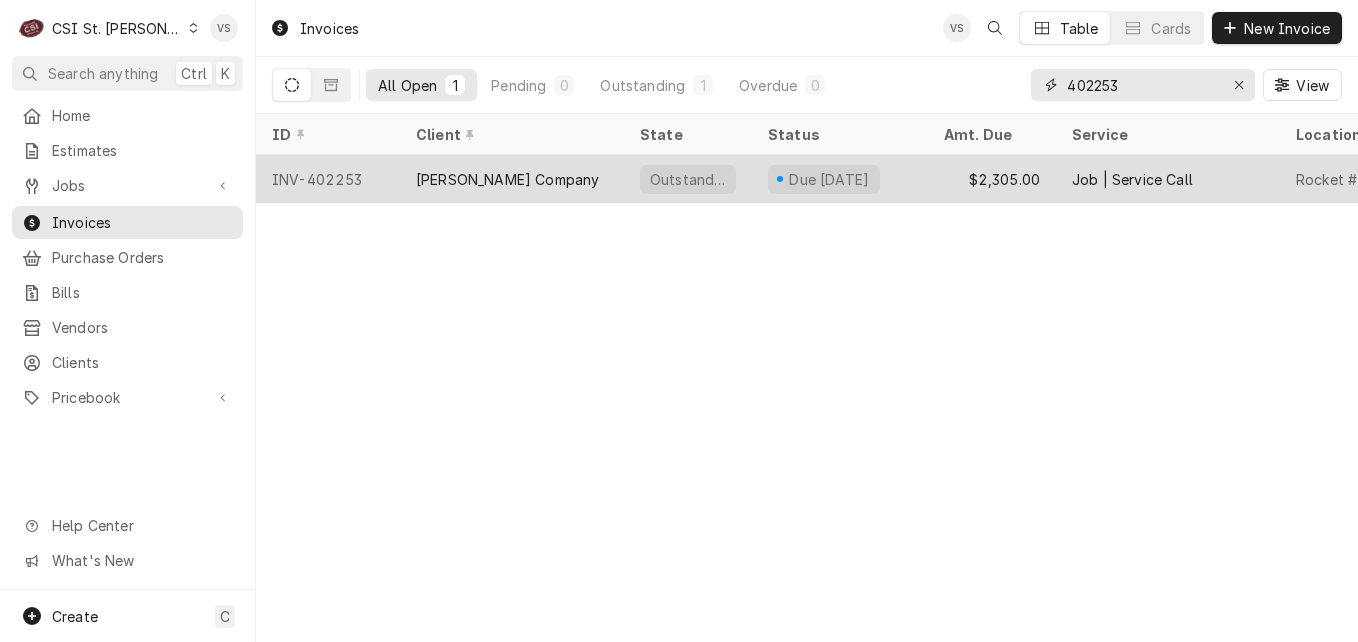 type on "402253" 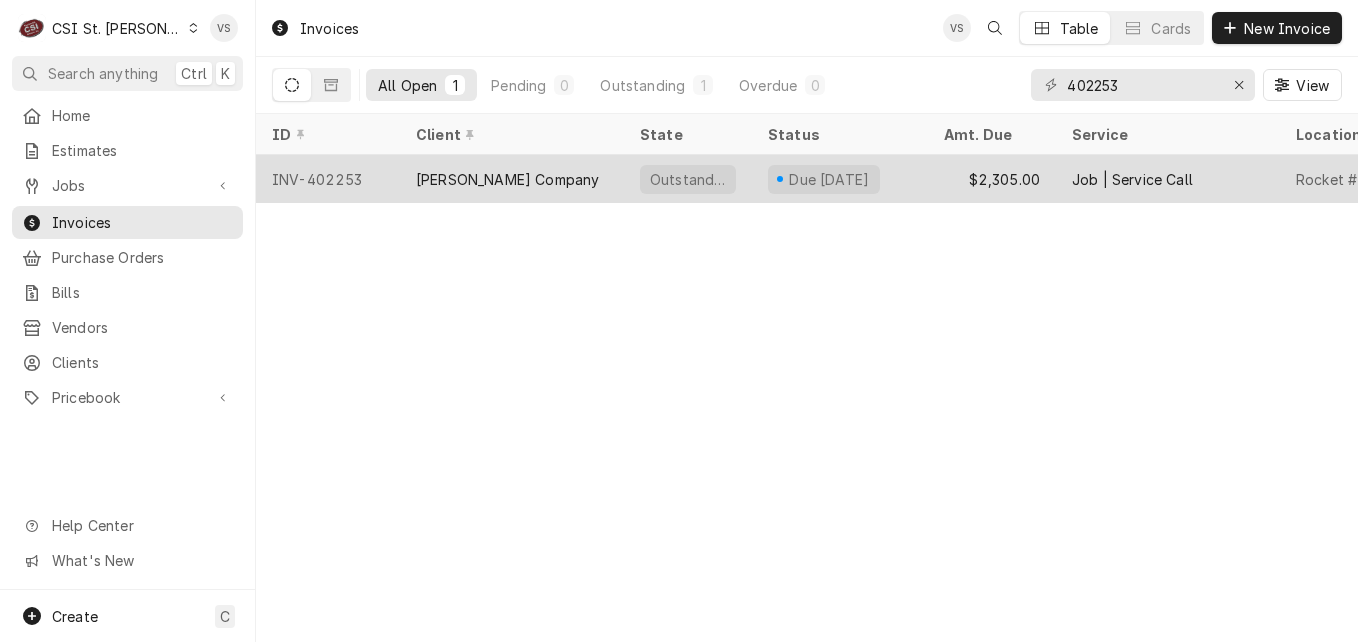click on "[PERSON_NAME] Company" at bounding box center (512, 179) 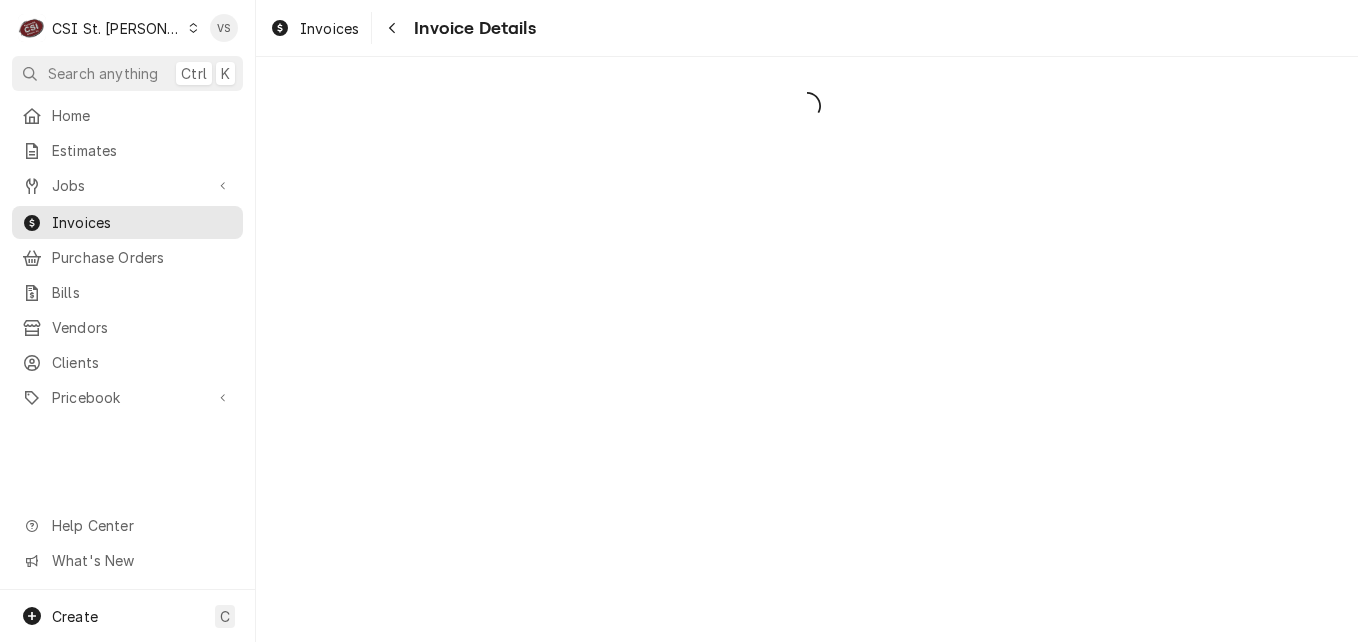 scroll, scrollTop: 0, scrollLeft: 0, axis: both 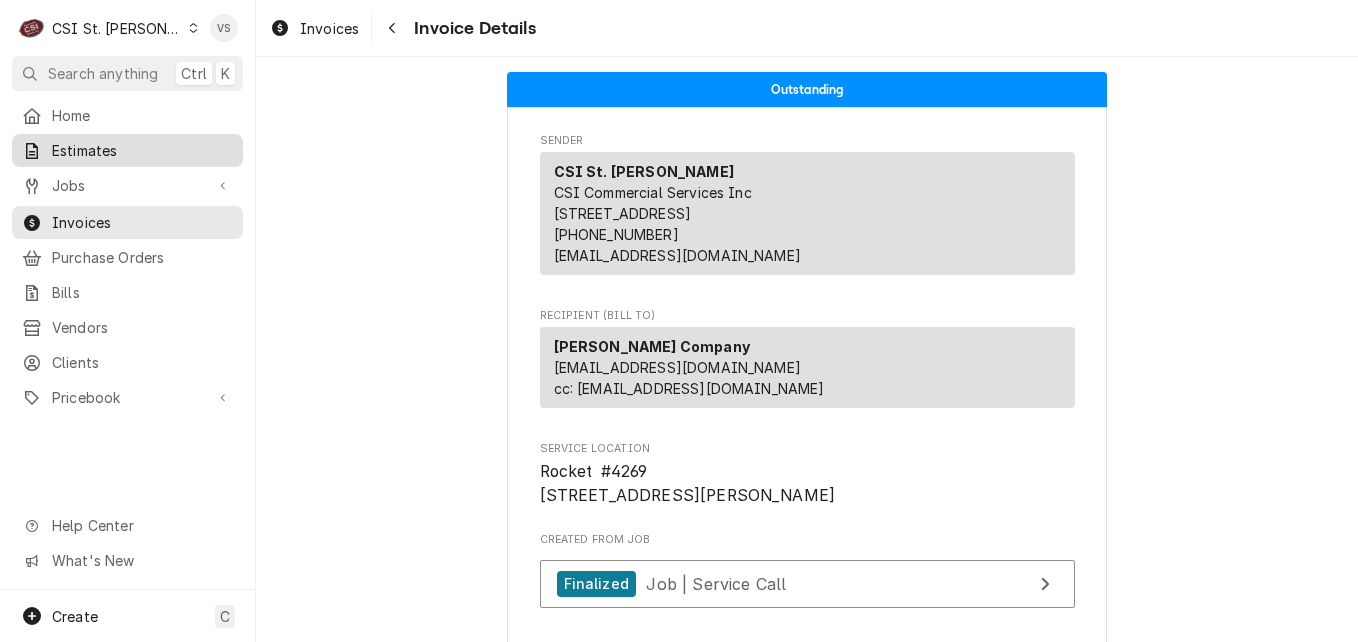 click on "Estimates" at bounding box center (142, 150) 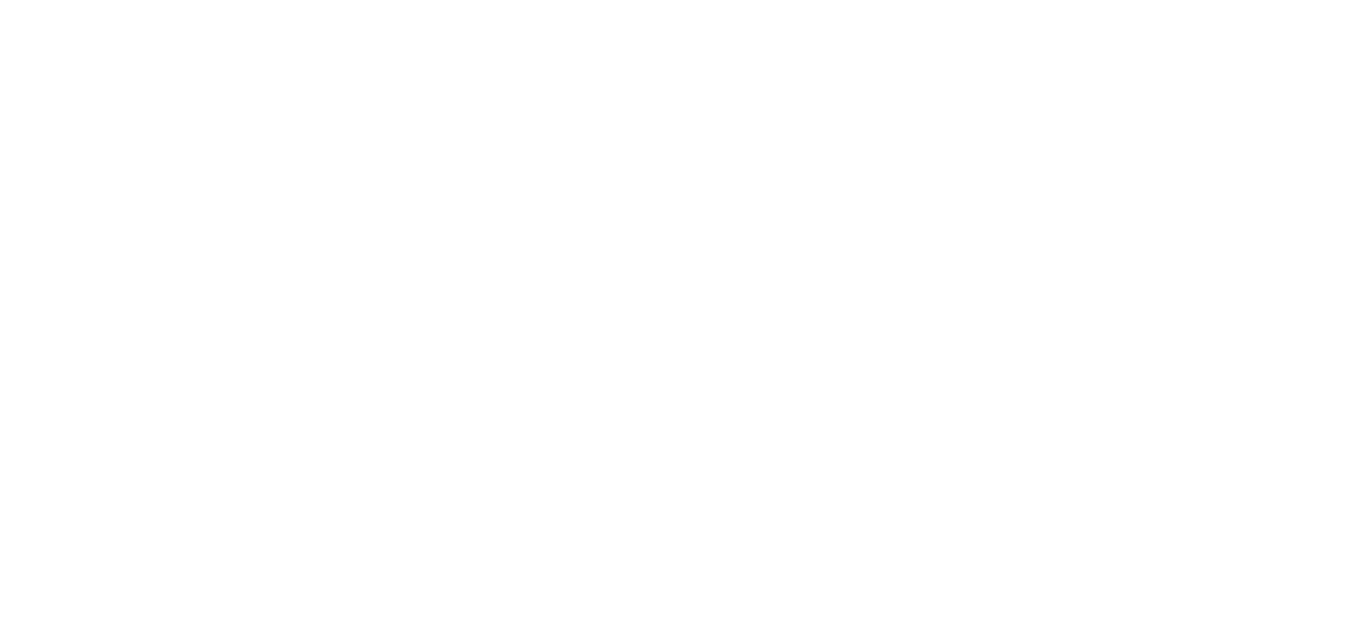 scroll, scrollTop: 0, scrollLeft: 0, axis: both 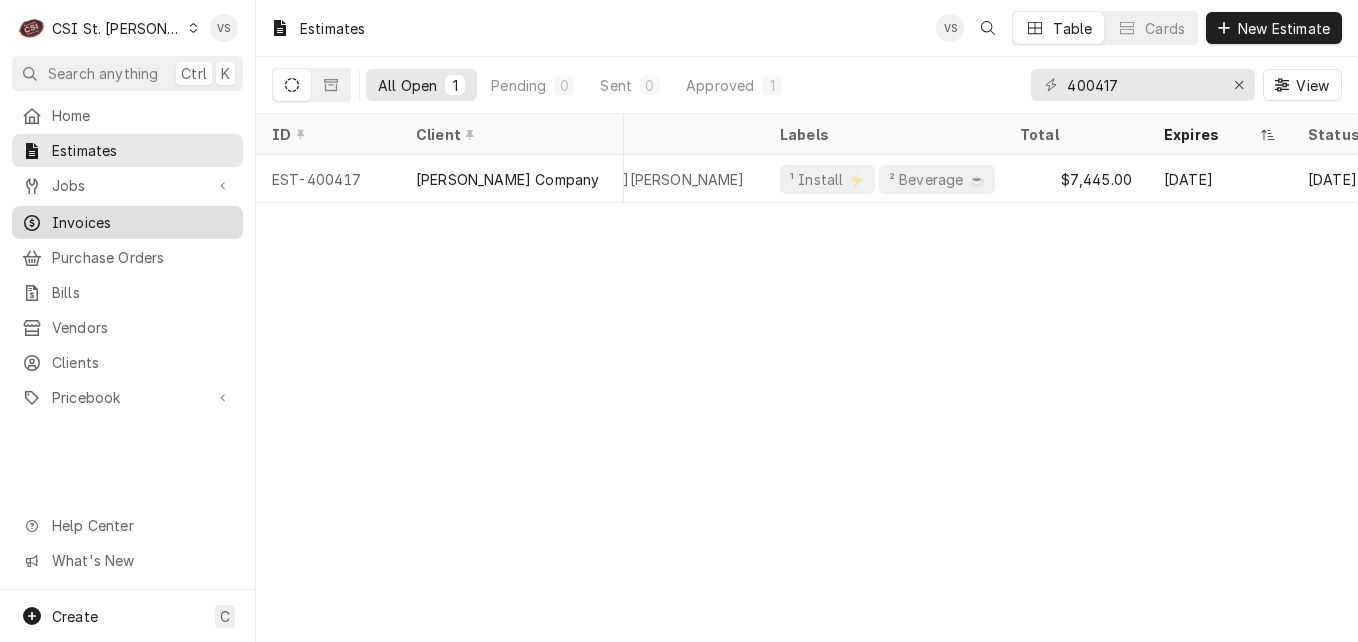 click on "Invoices" at bounding box center (142, 222) 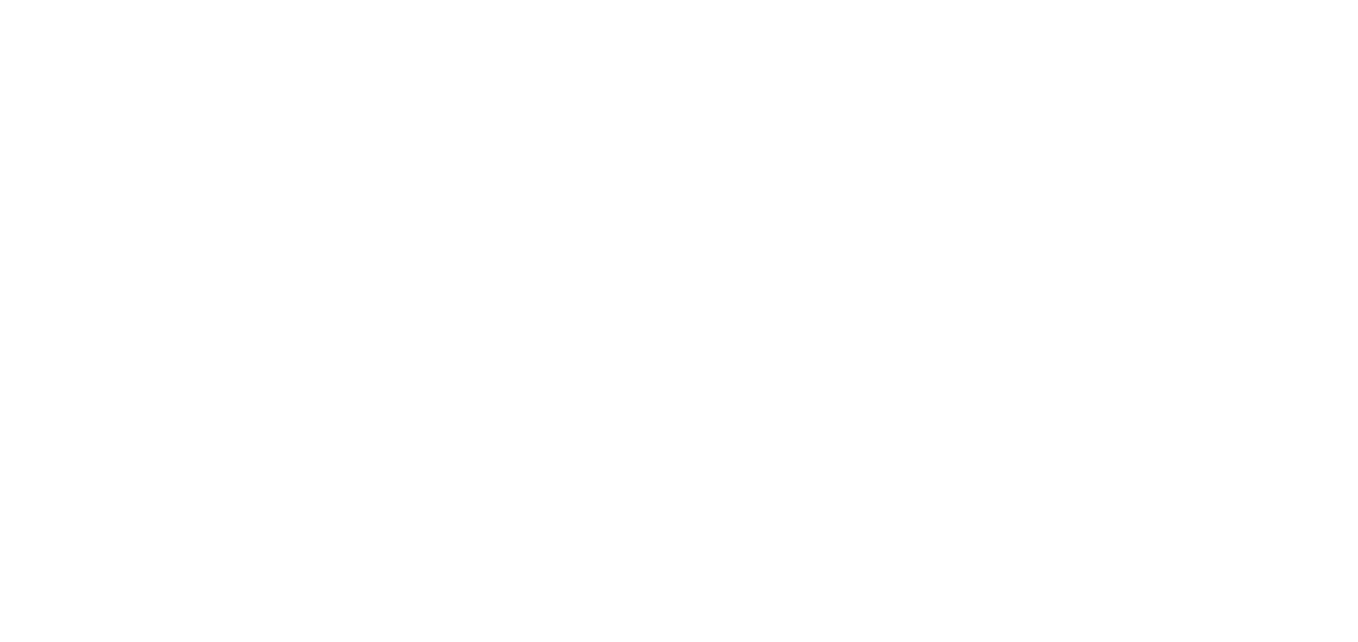 scroll, scrollTop: 0, scrollLeft: 0, axis: both 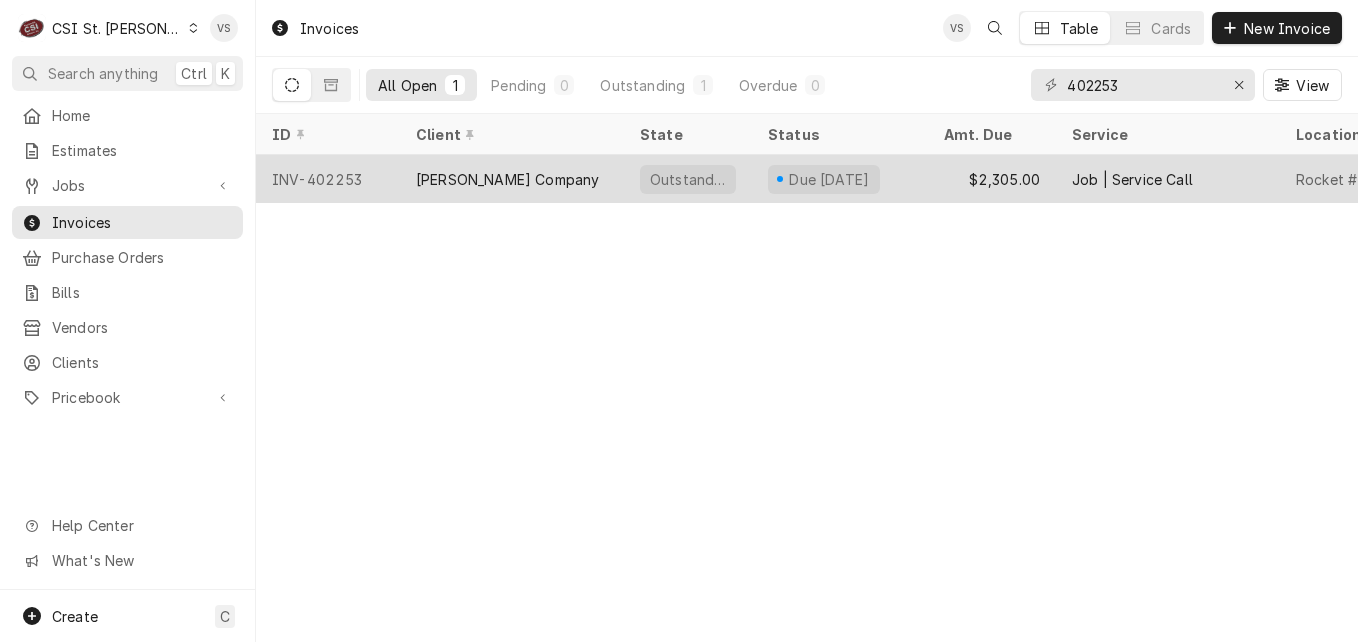 click on "[PERSON_NAME] Company" at bounding box center [512, 179] 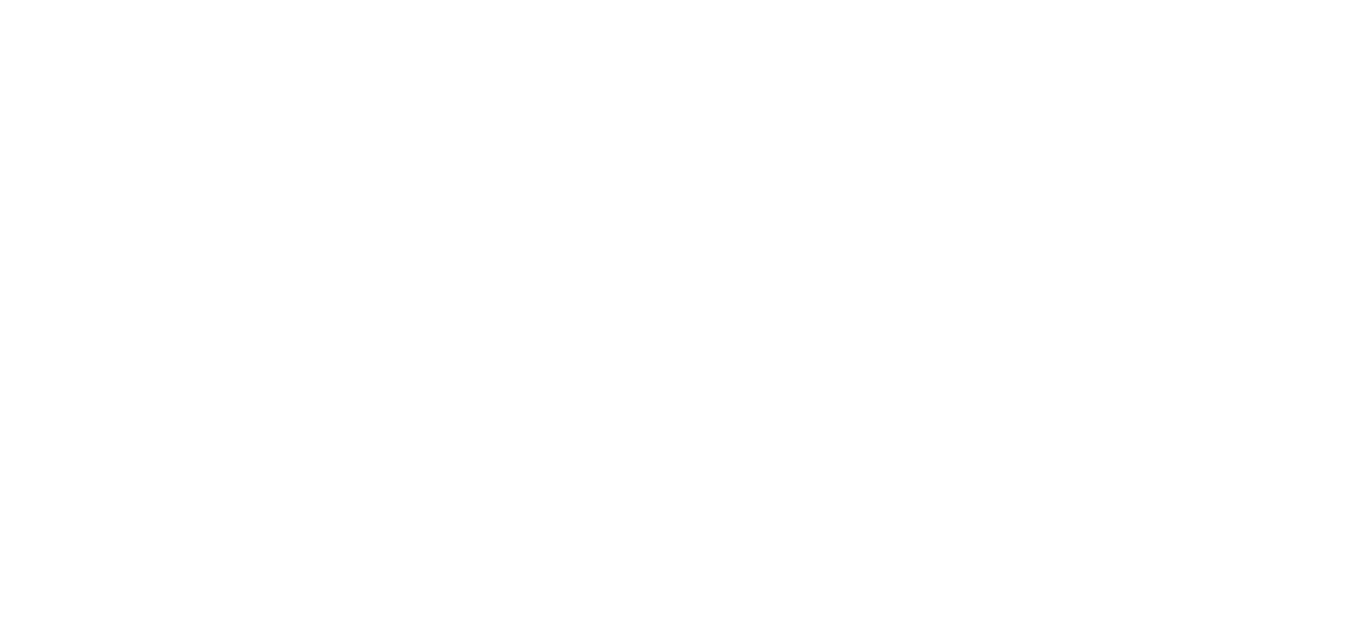 scroll, scrollTop: 0, scrollLeft: 0, axis: both 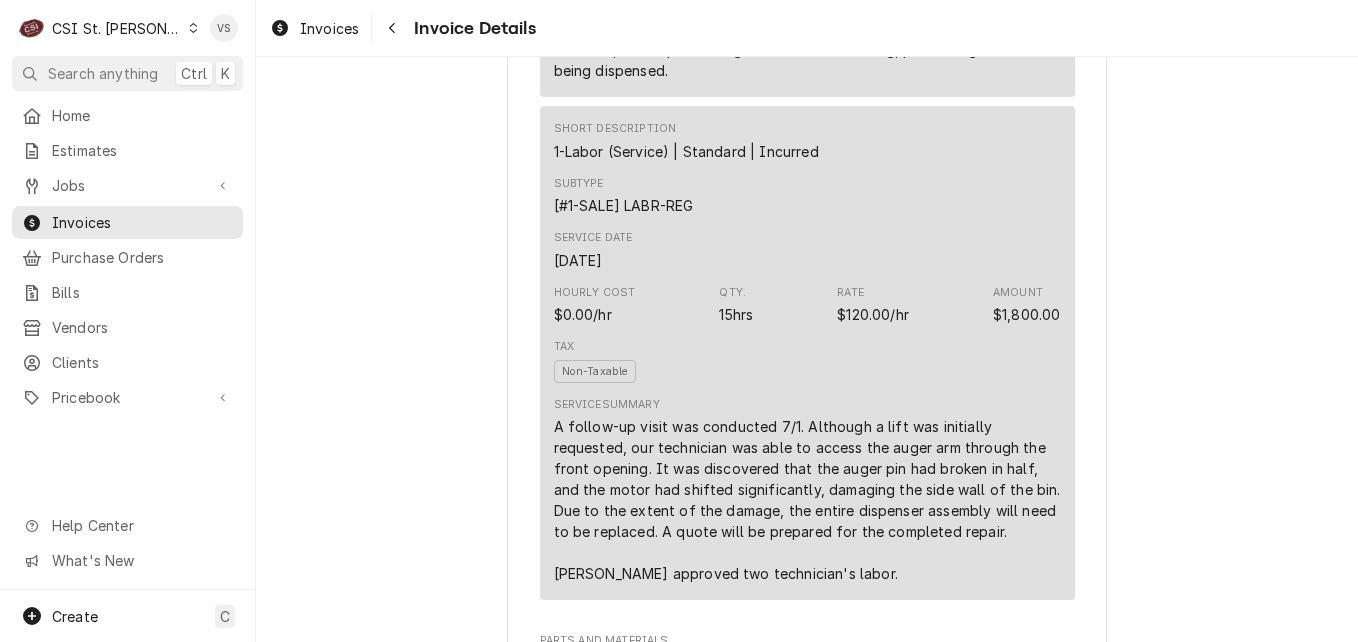 click on "Service Date [DATE]" at bounding box center [807, 250] 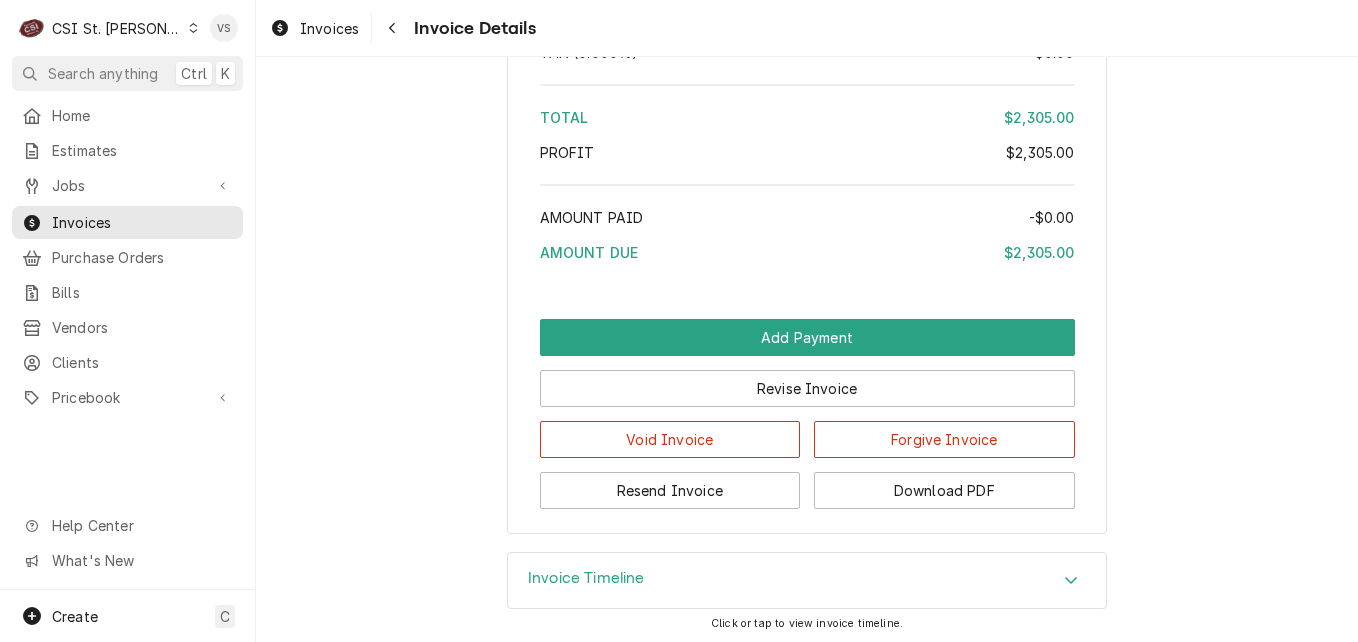 scroll, scrollTop: 3900, scrollLeft: 0, axis: vertical 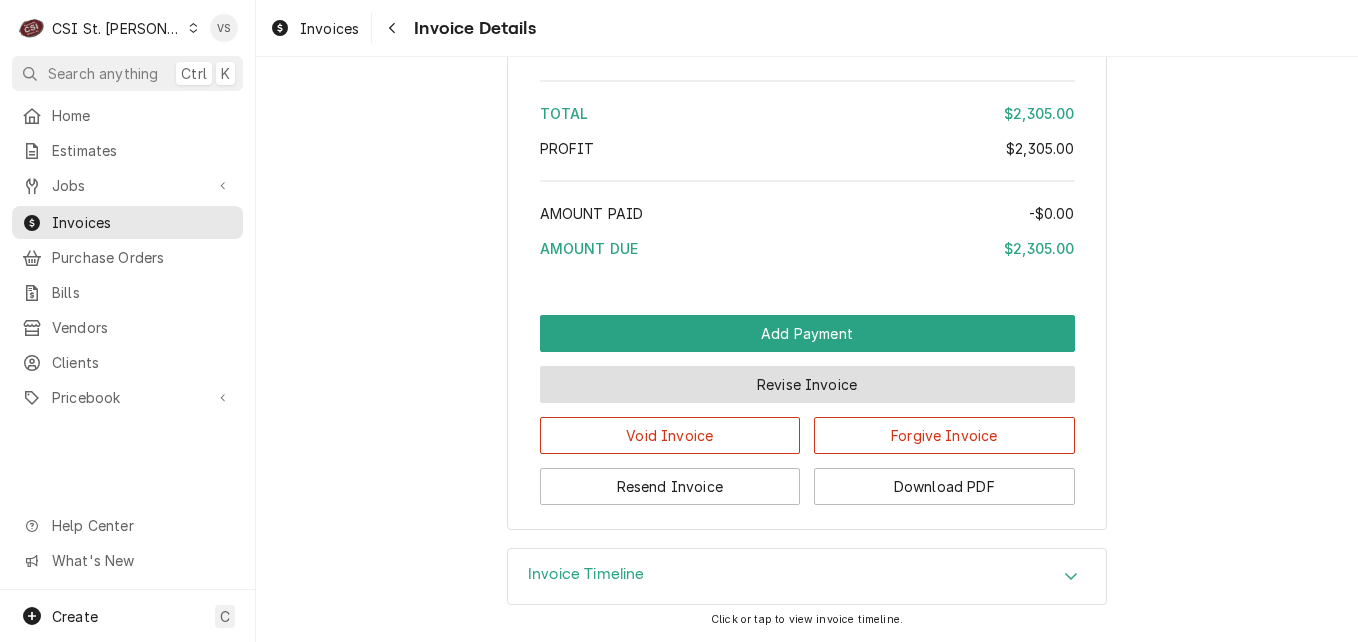 click on "Revise Invoice" at bounding box center [807, 384] 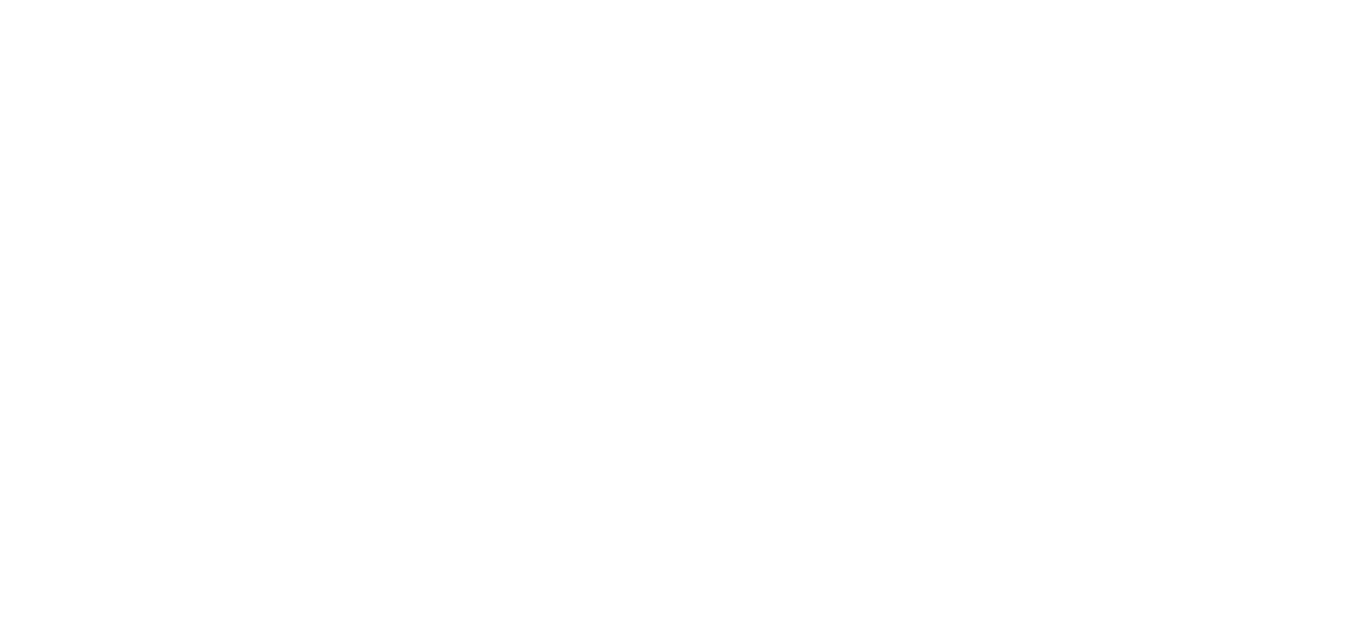 scroll, scrollTop: 0, scrollLeft: 0, axis: both 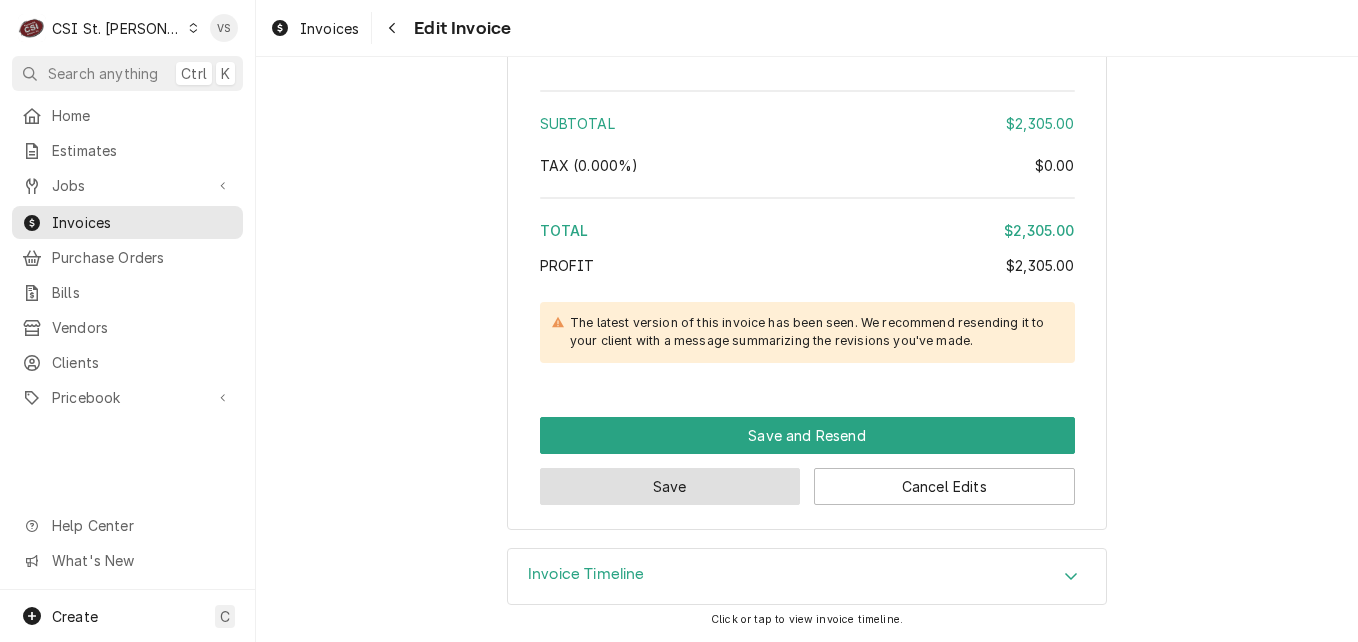 click on "Save" at bounding box center (670, 486) 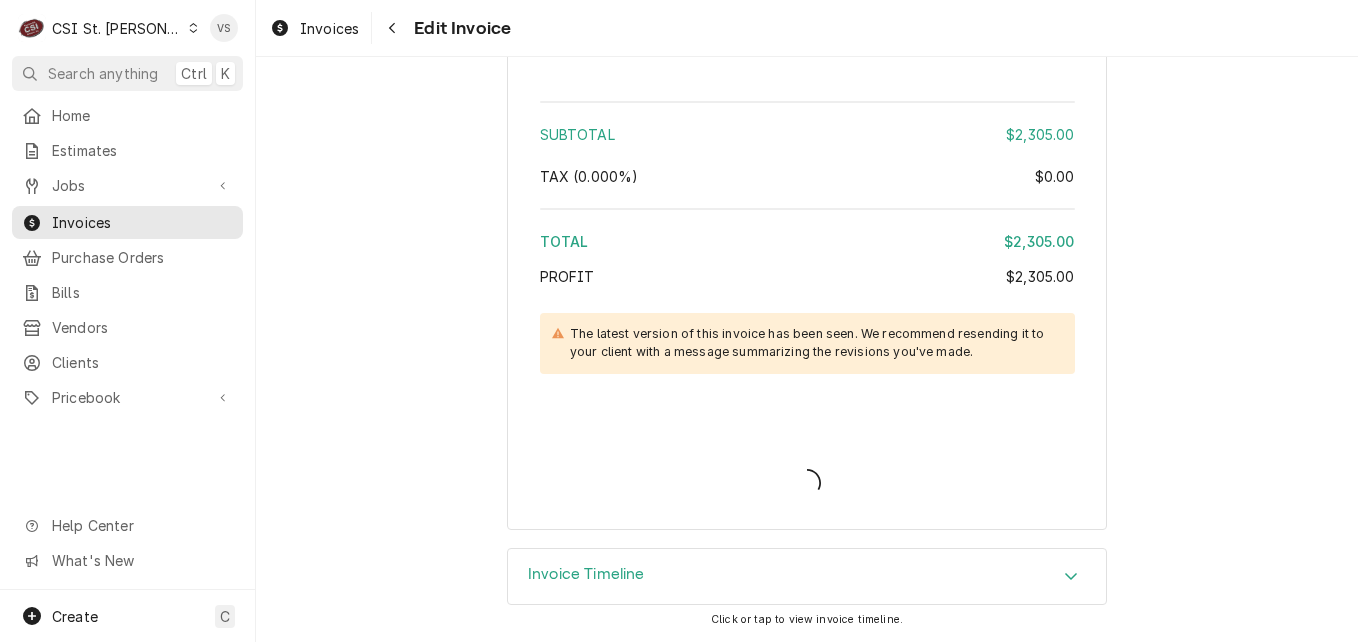 scroll, scrollTop: 4381, scrollLeft: 0, axis: vertical 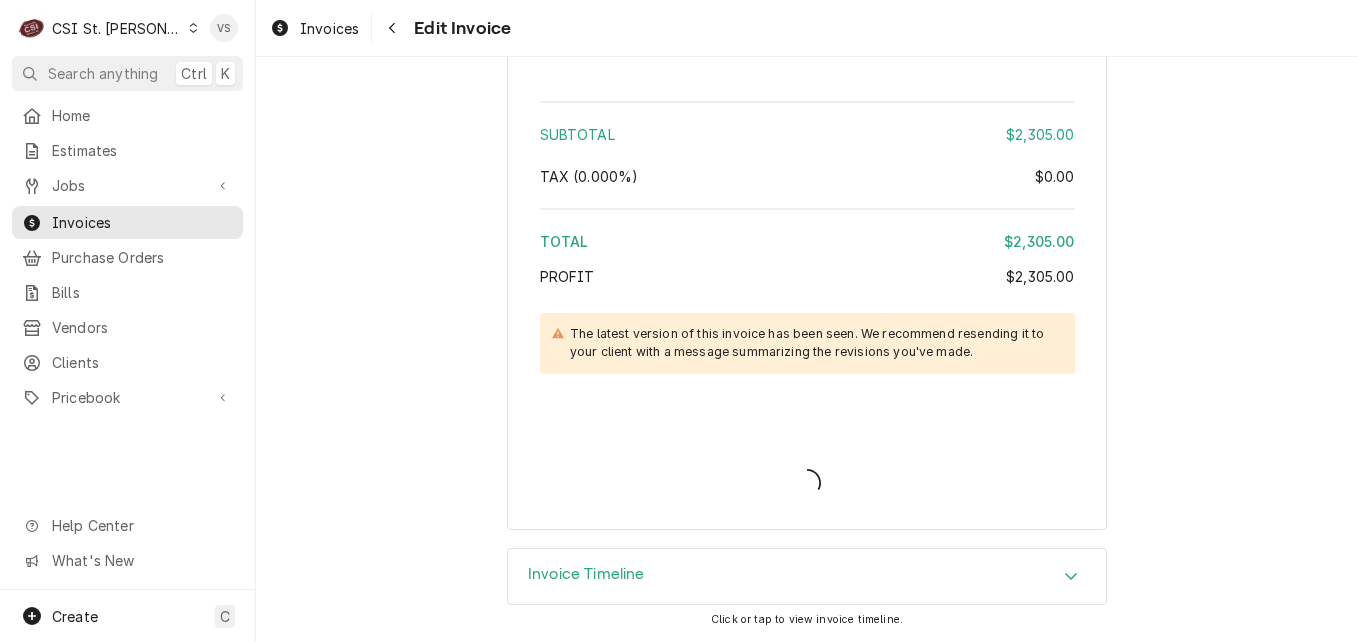type on "x" 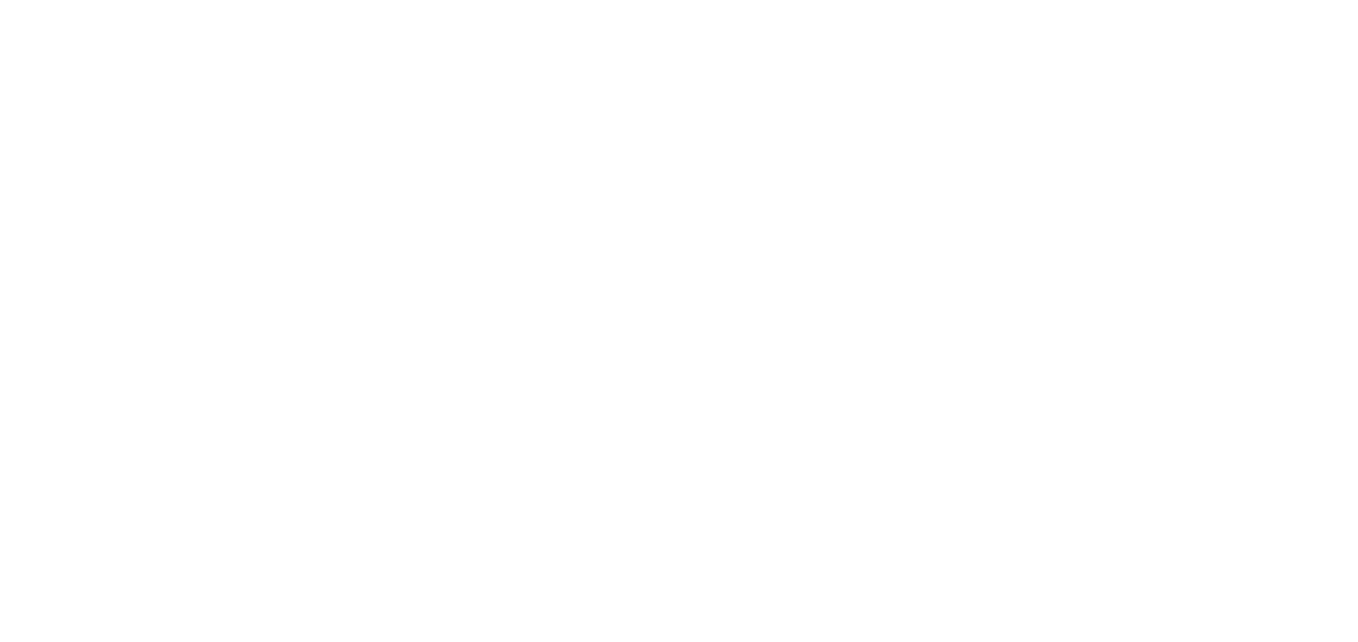 scroll, scrollTop: 0, scrollLeft: 0, axis: both 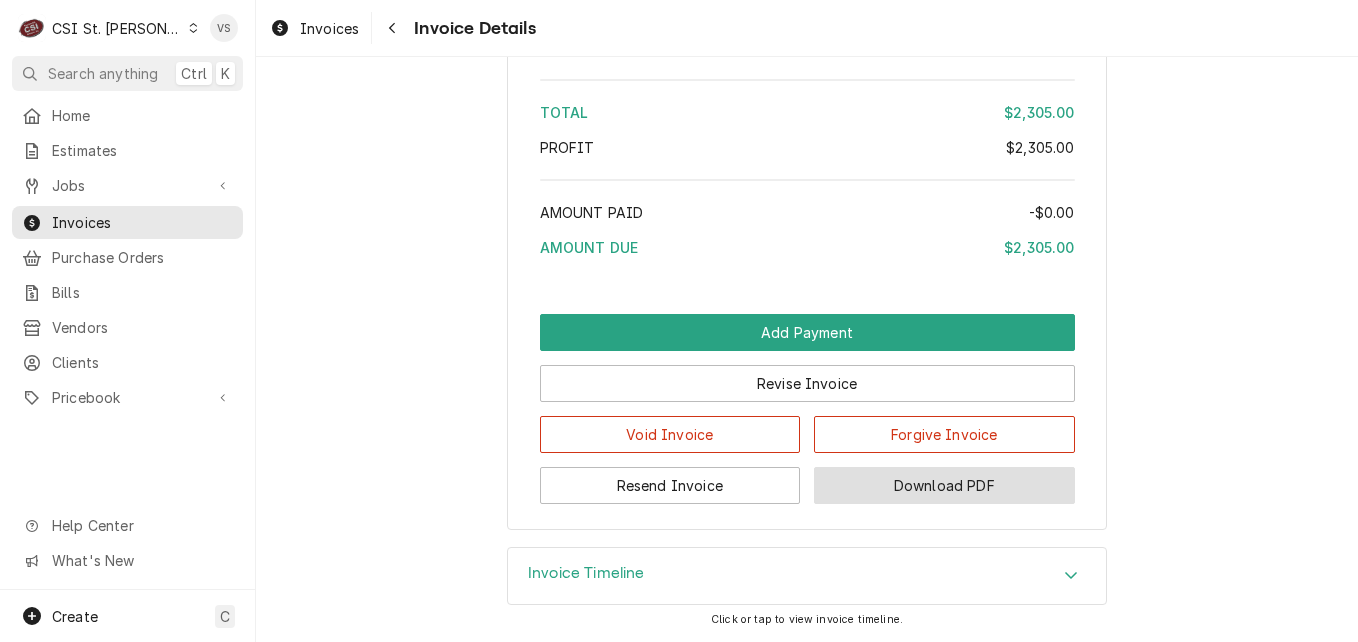 click on "Download PDF" at bounding box center [944, 485] 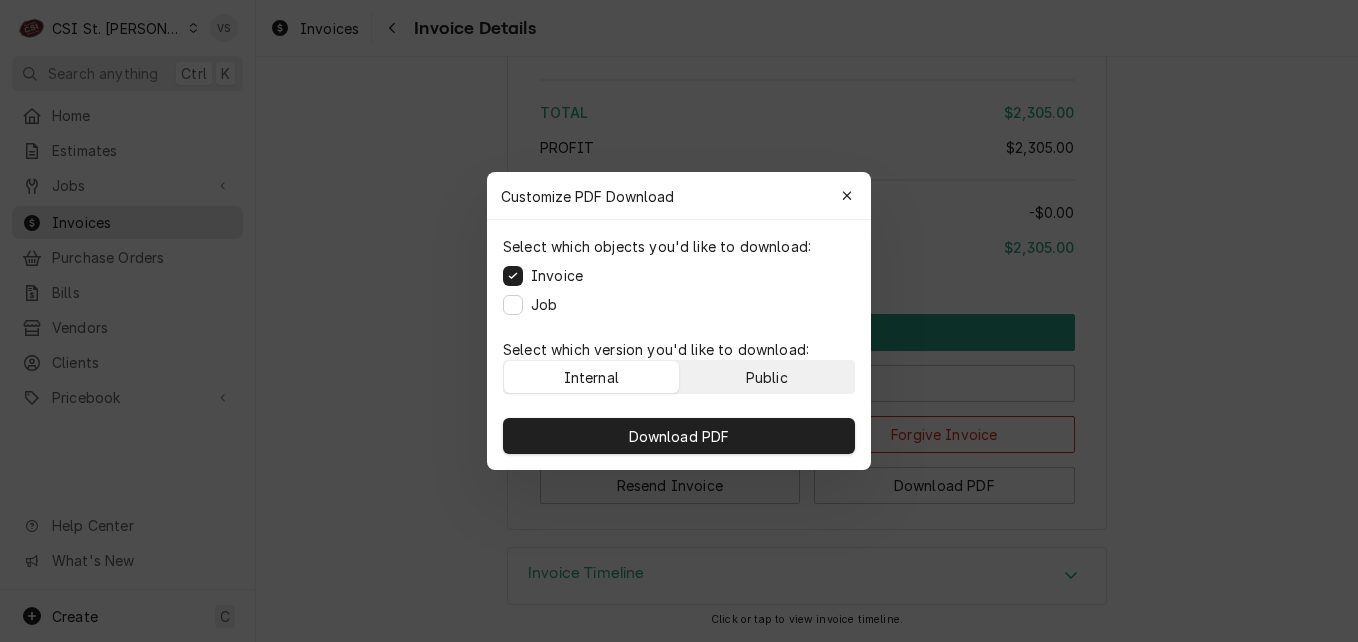 click on "Public" at bounding box center (767, 377) 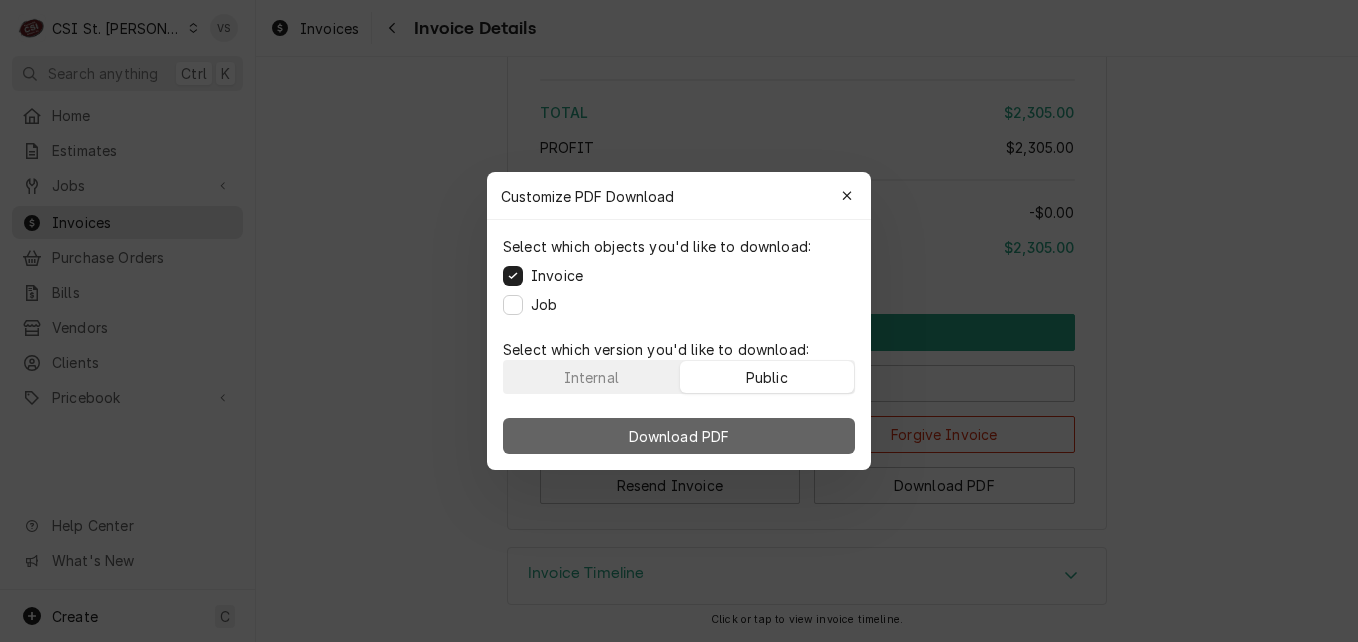 click on "Download PDF" at bounding box center [679, 436] 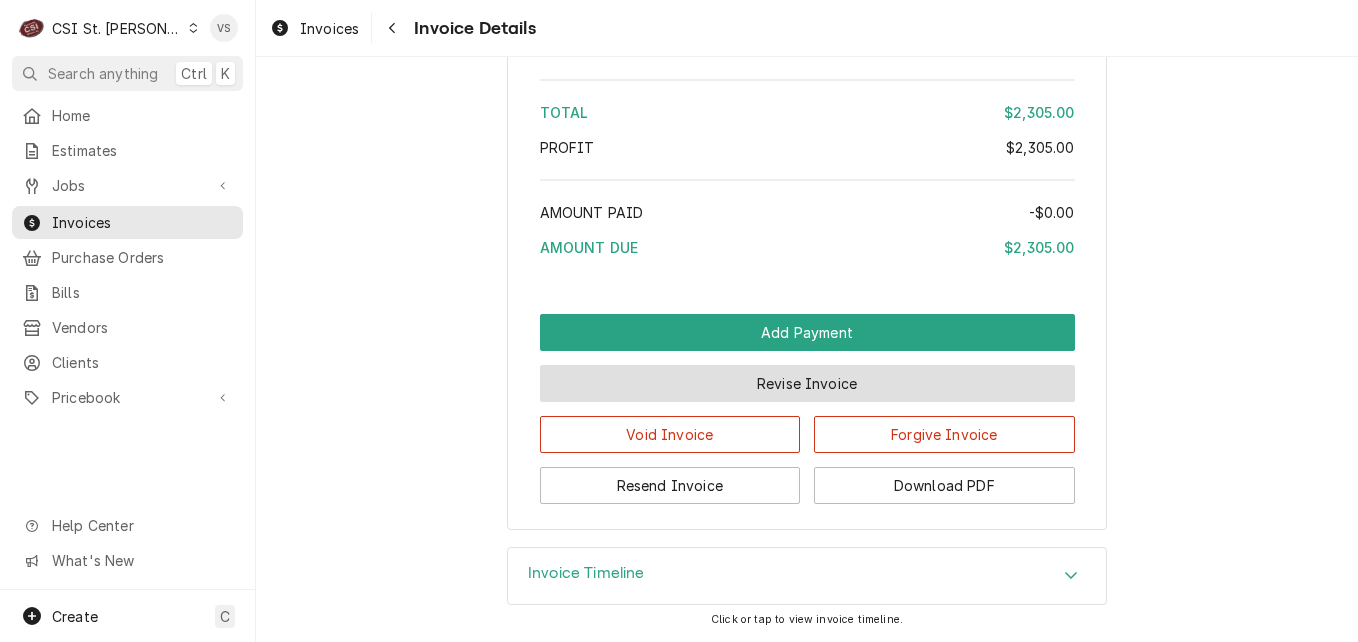 click on "Revise Invoice" at bounding box center [807, 383] 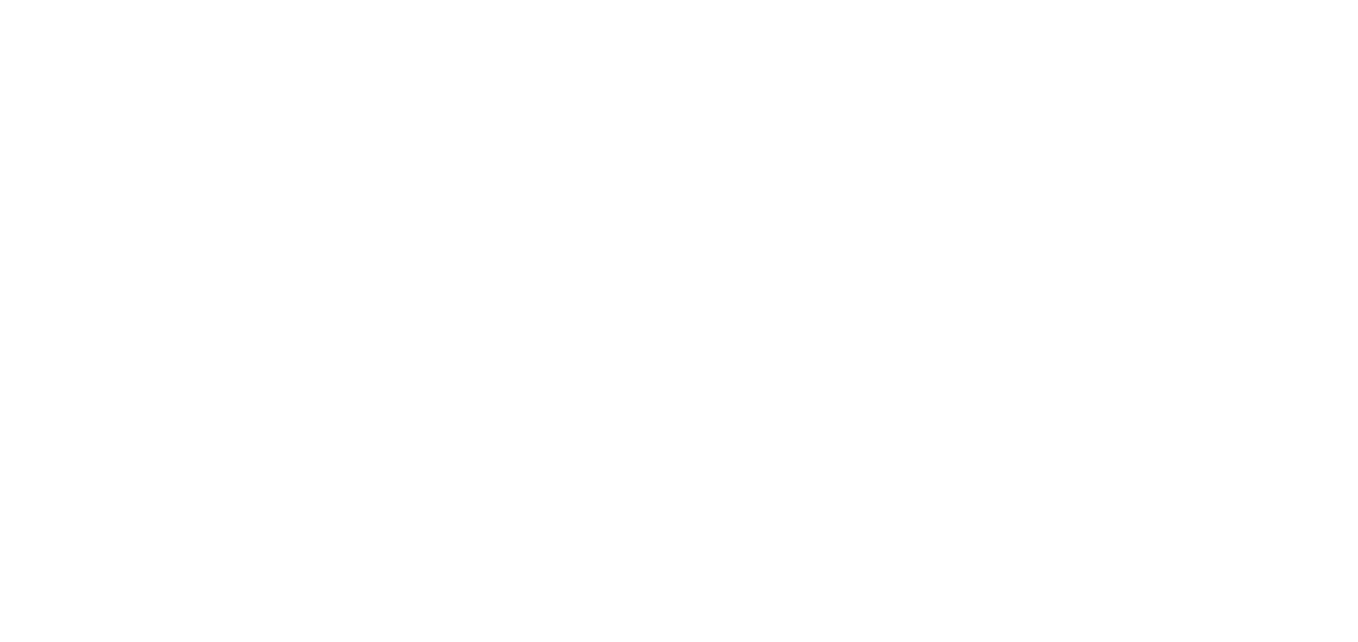 scroll, scrollTop: 0, scrollLeft: 0, axis: both 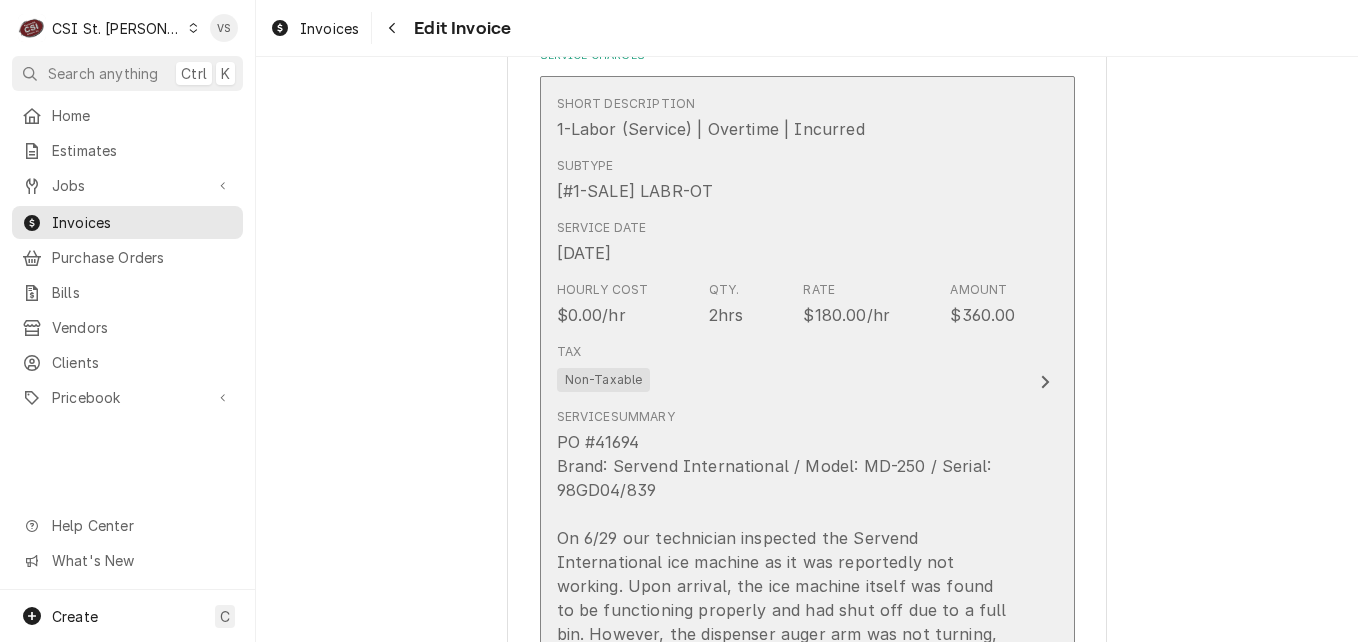 click on "Tax Non-Taxable" at bounding box center (786, 367) 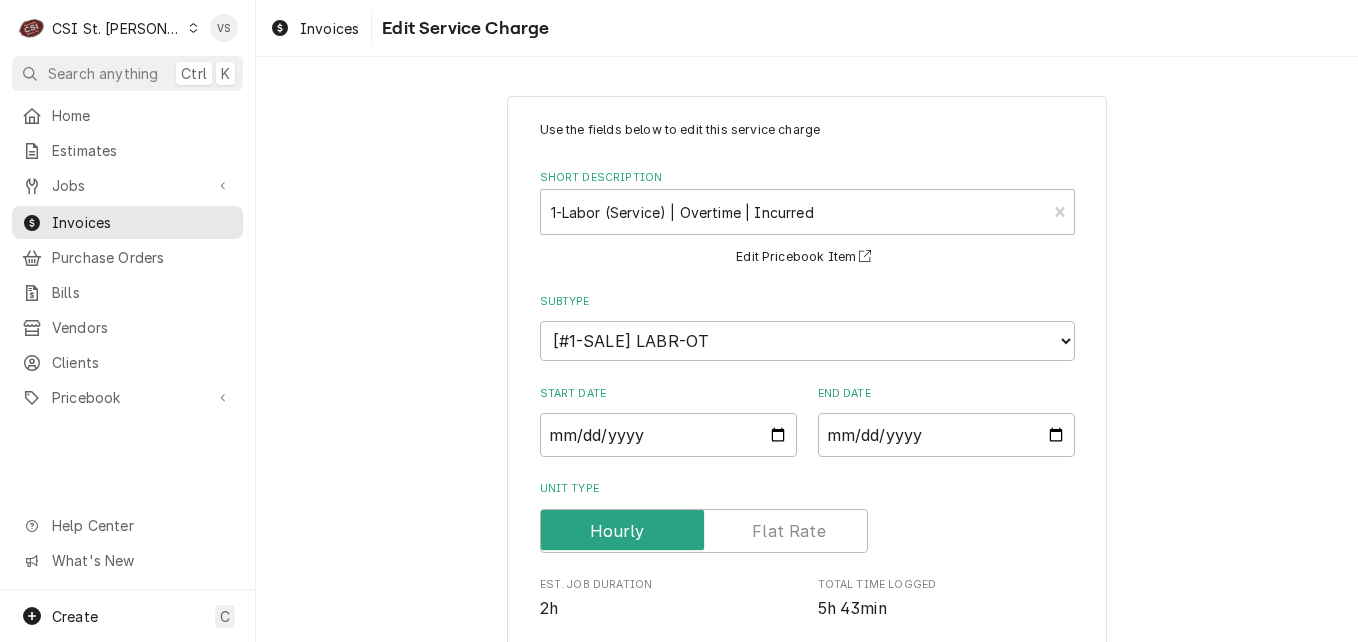 scroll, scrollTop: 803, scrollLeft: 0, axis: vertical 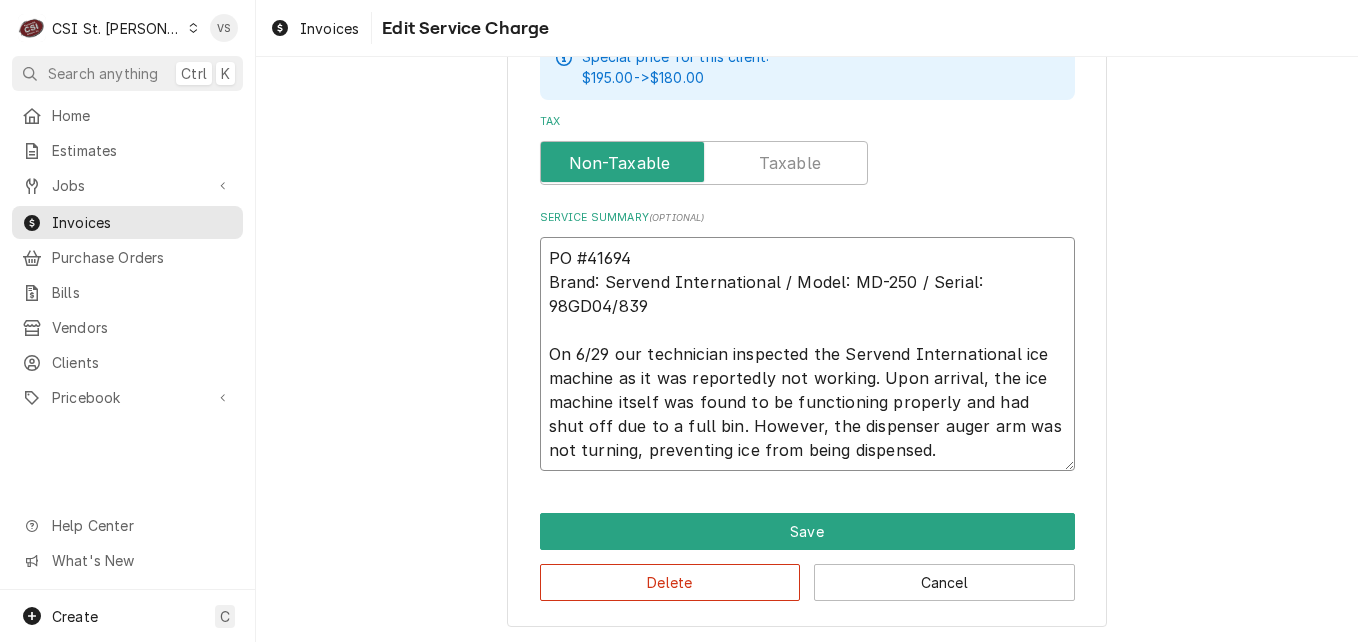 click on "PO #41694
Brand: Servend International / Model: MD-250 / Serial: 98GD04/839
On 6/29 our technician inspected the Servend International ice machine as it was reportedly not working. Upon arrival, the ice machine itself was found to be functioning properly and had shut off due to a full bin. However, the dispenser auger arm was not turning, preventing ice from being dispensed." at bounding box center (807, 354) 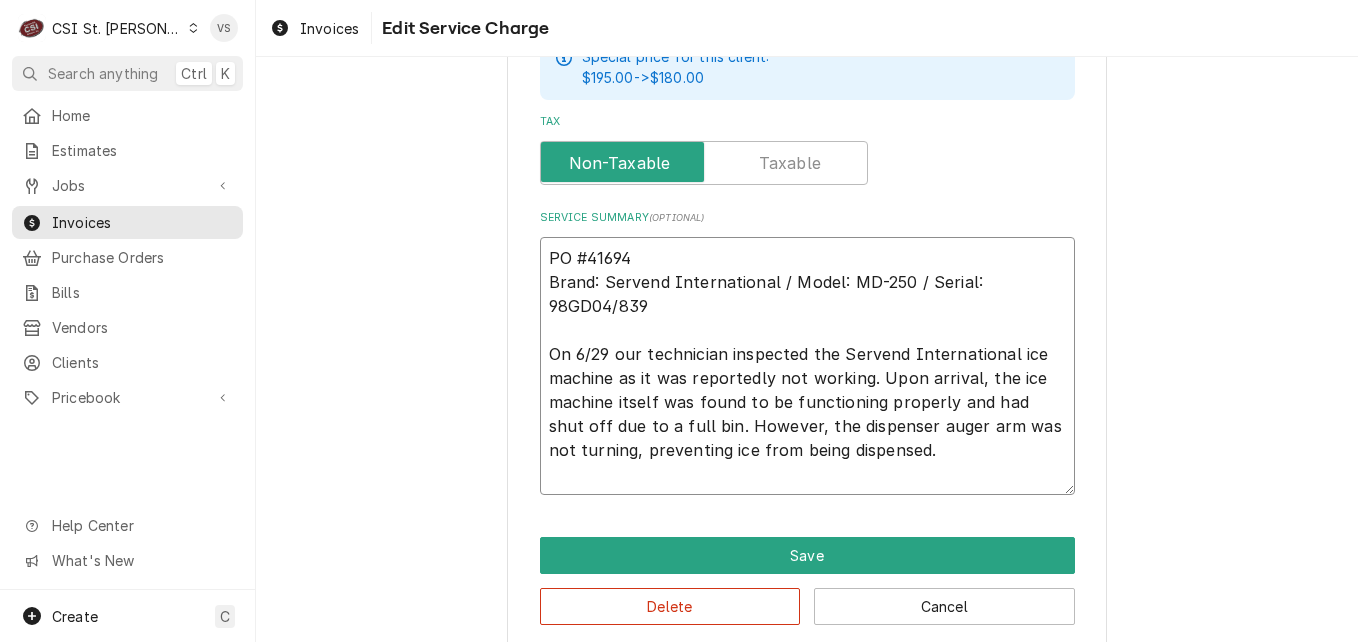 type on "x" 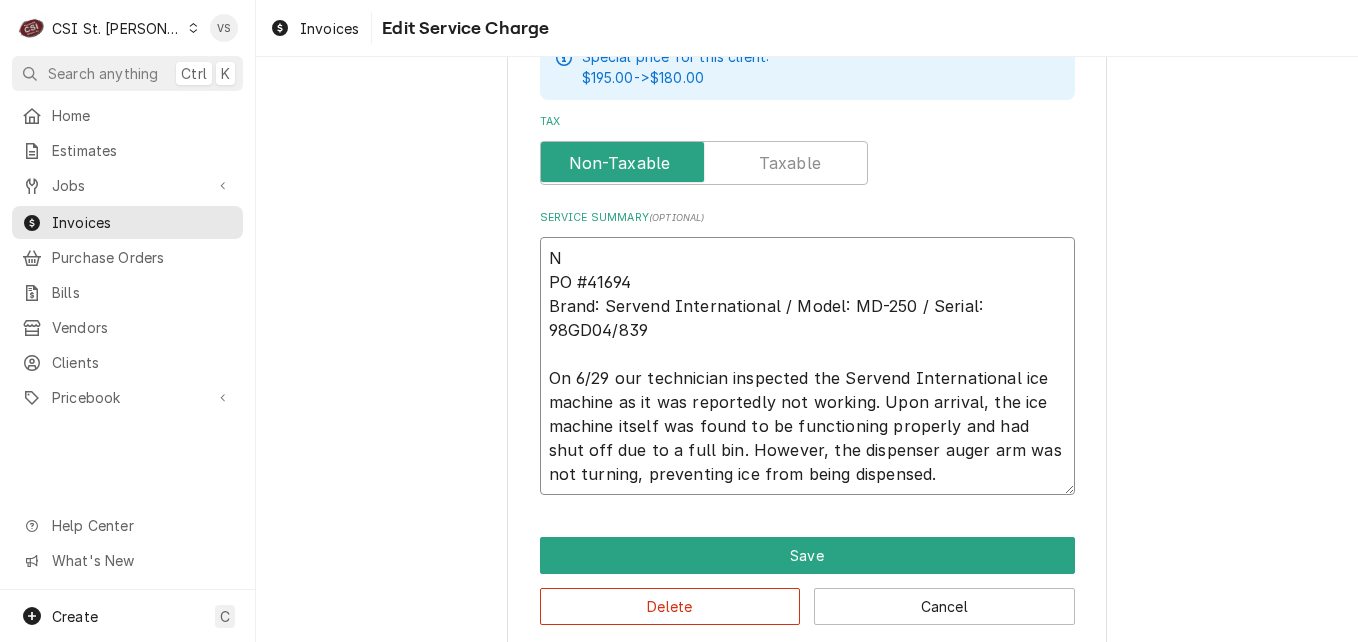type on "x" 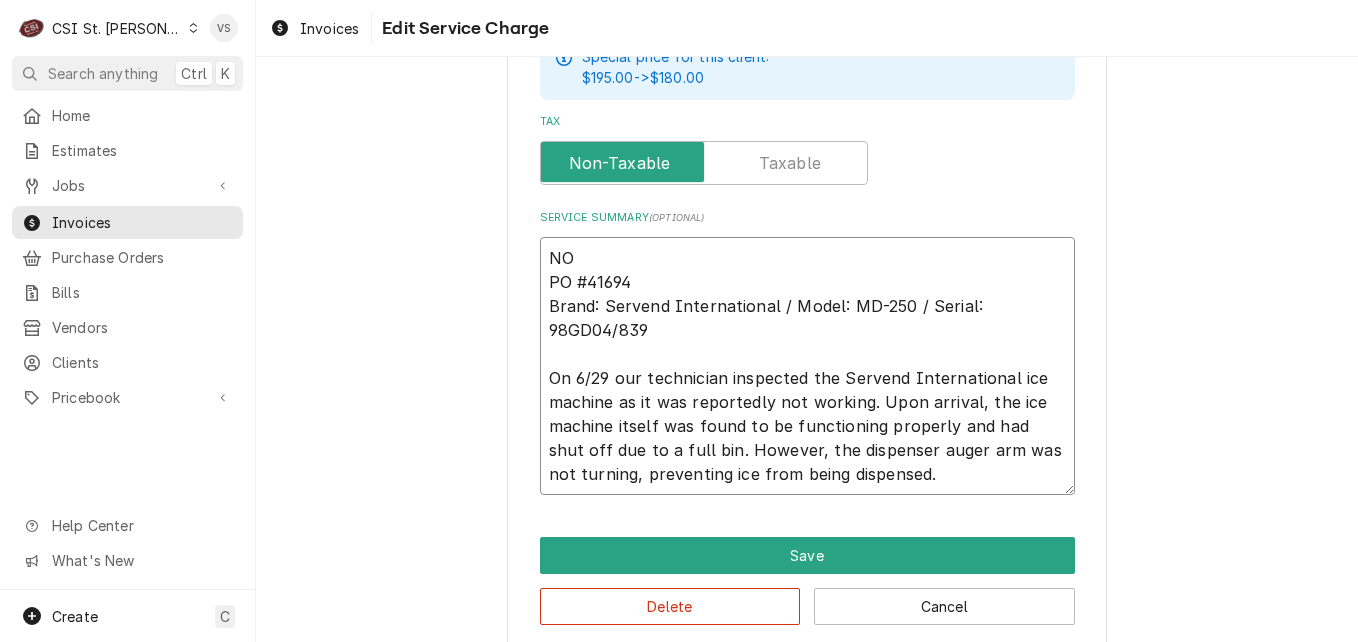 type on "x" 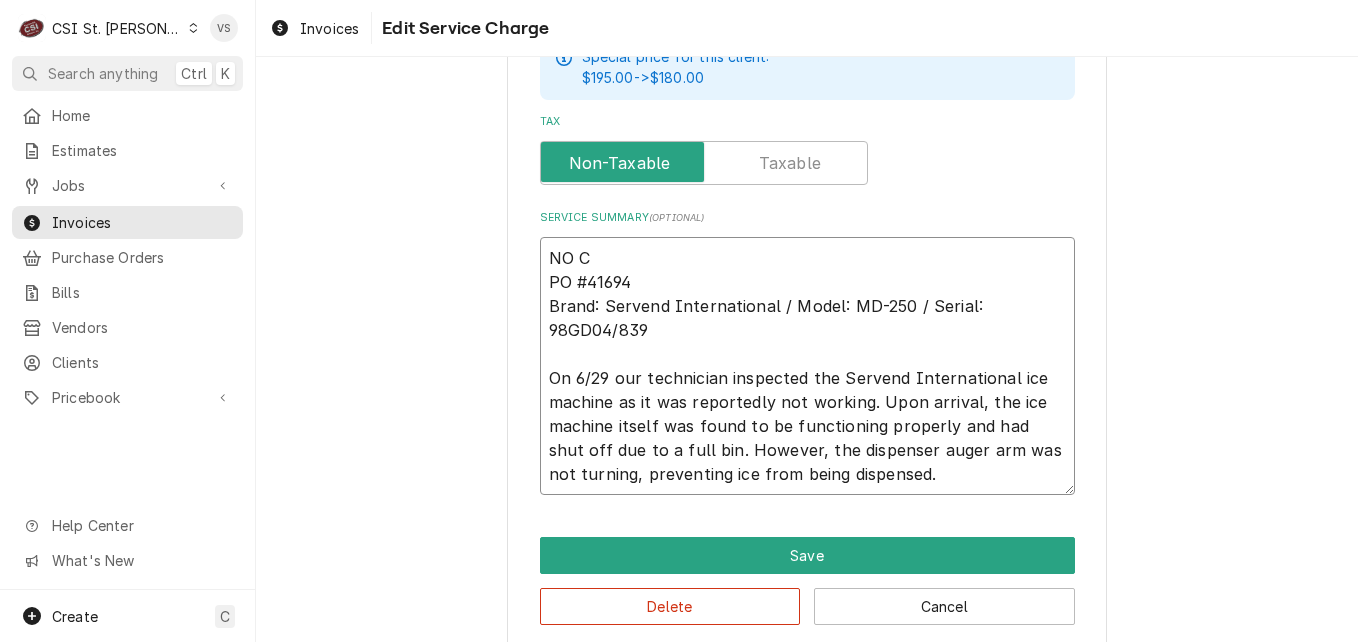 type on "x" 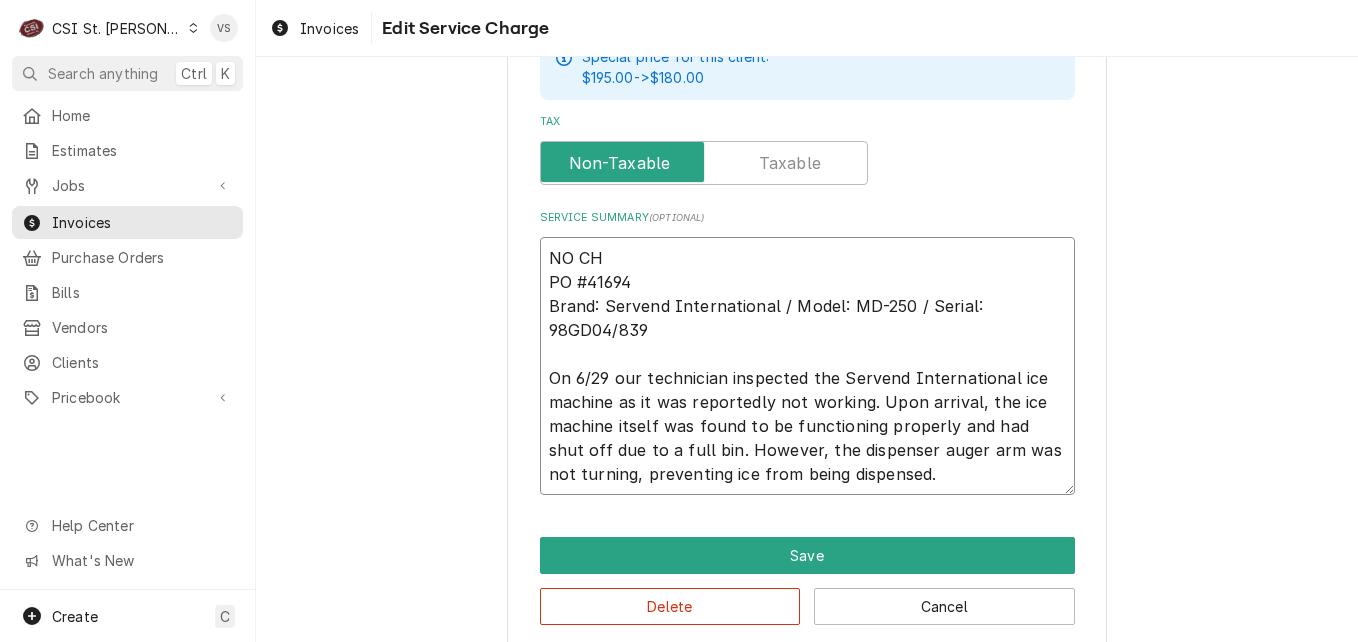 type on "x" 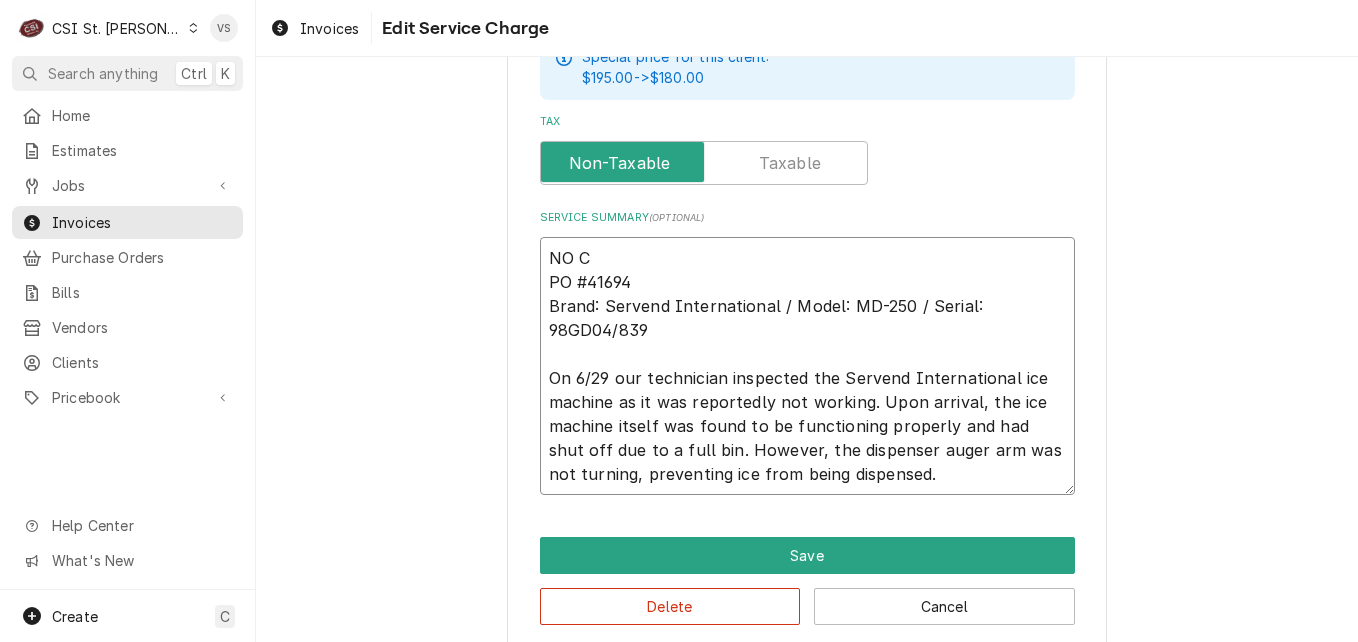 type on "x" 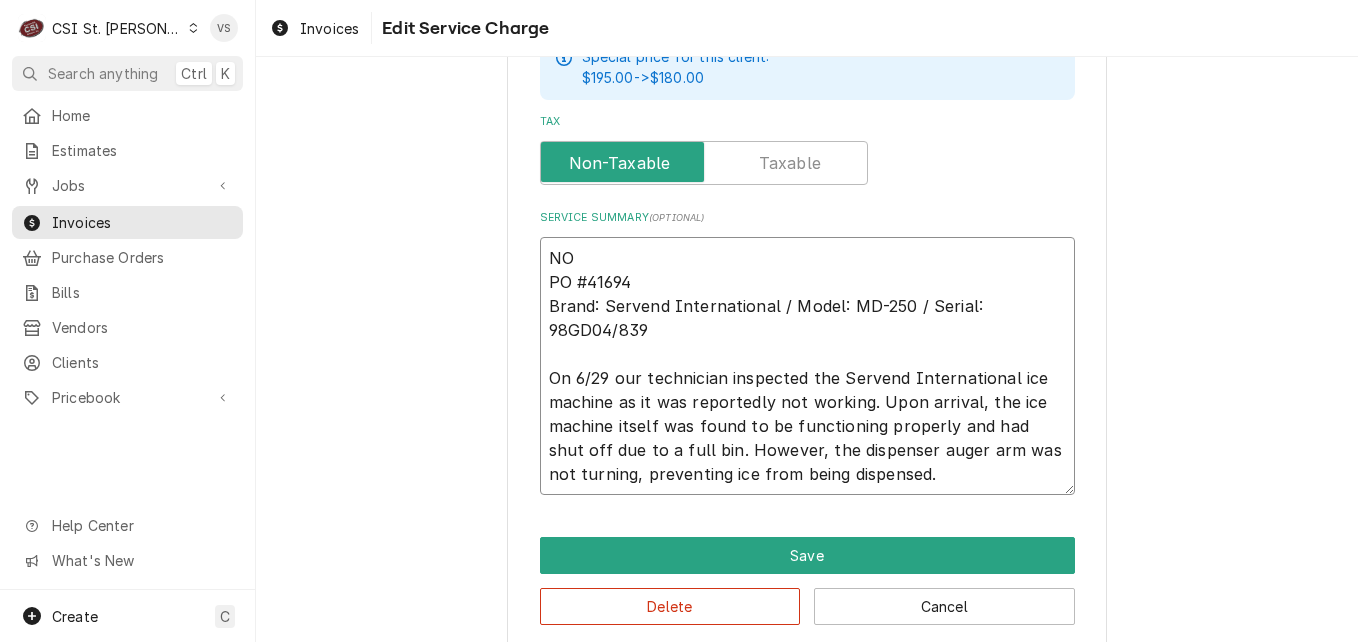 type on "x" 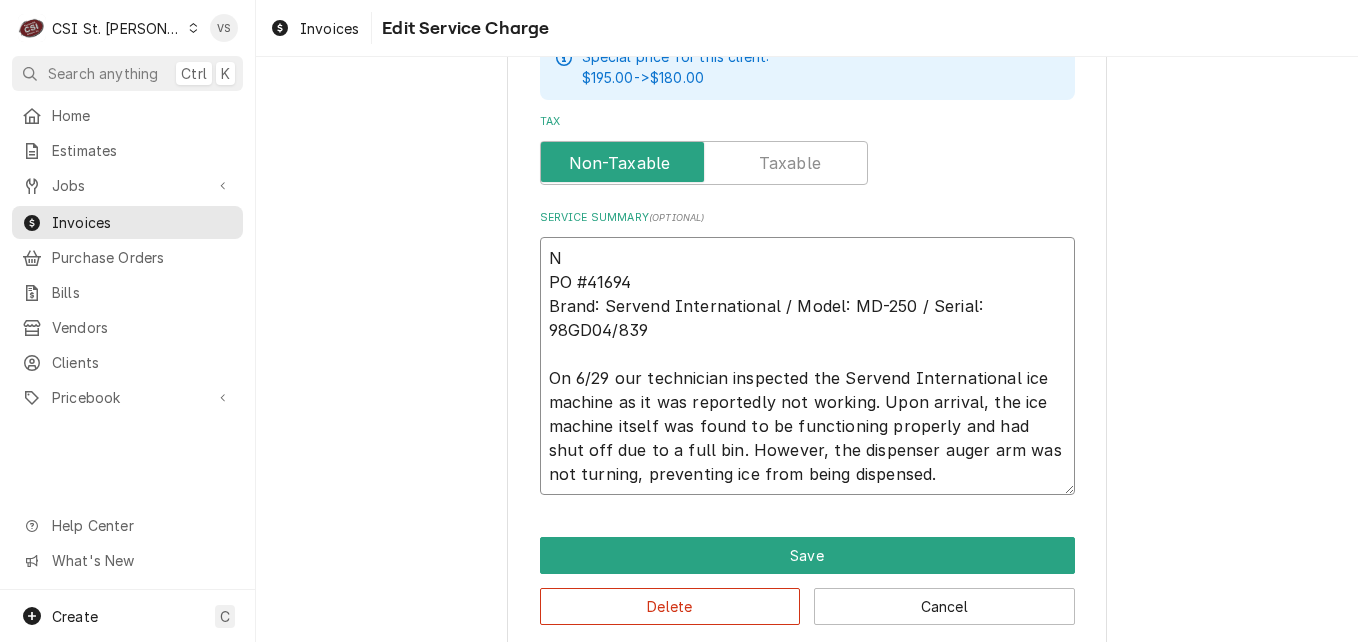 type on "x" 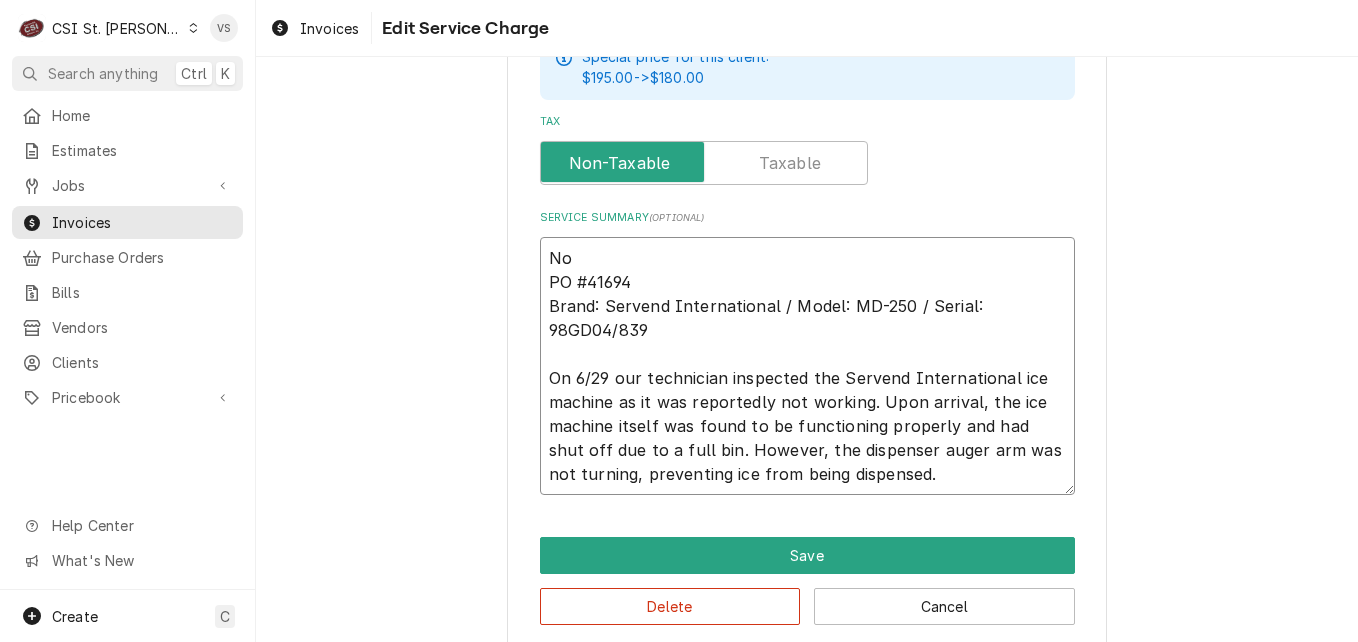 type on "x" 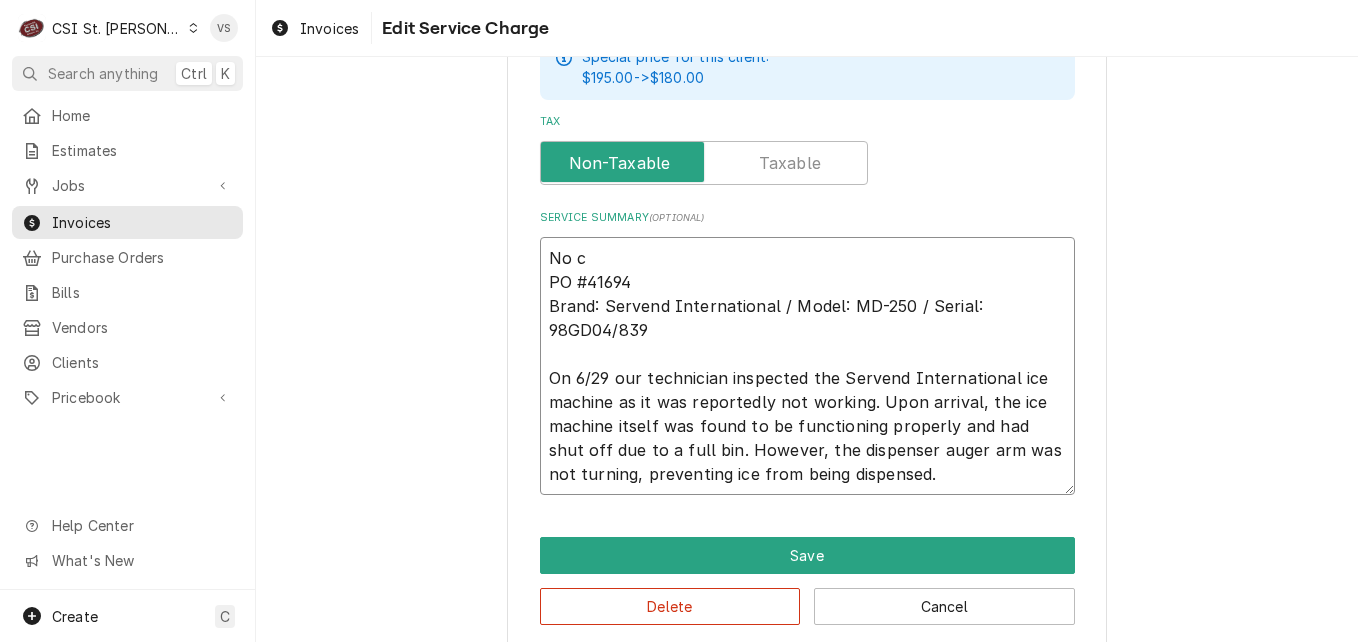 type on "x" 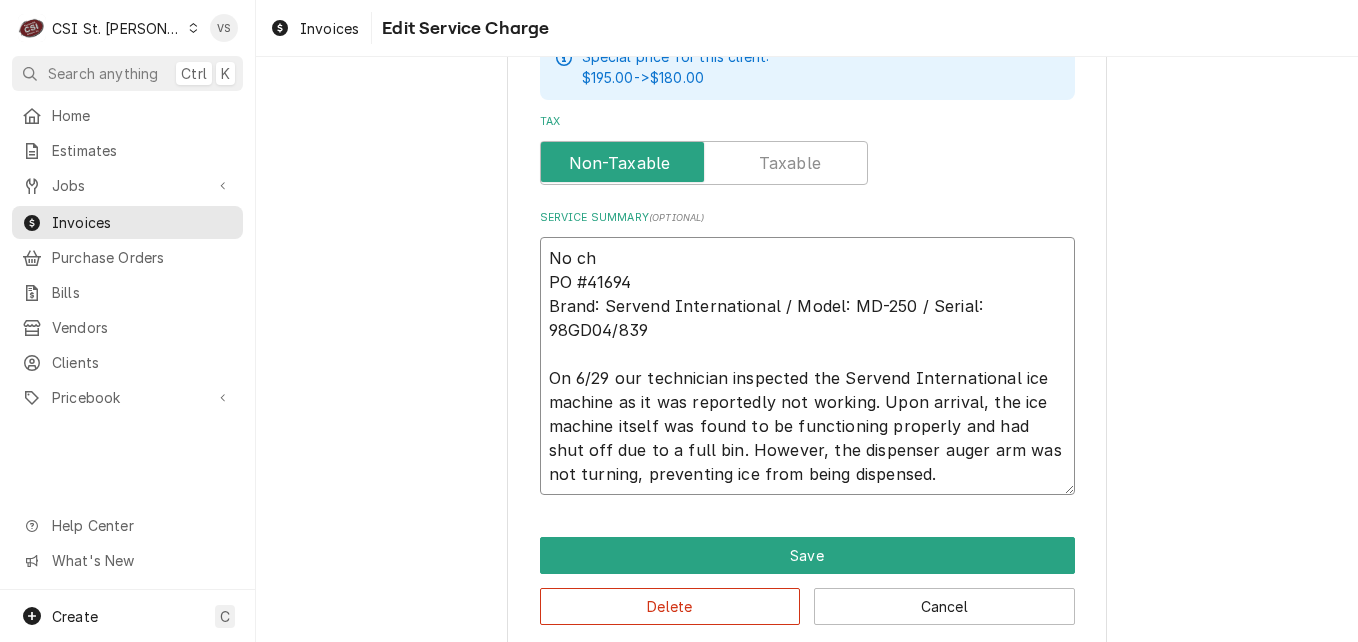 type on "x" 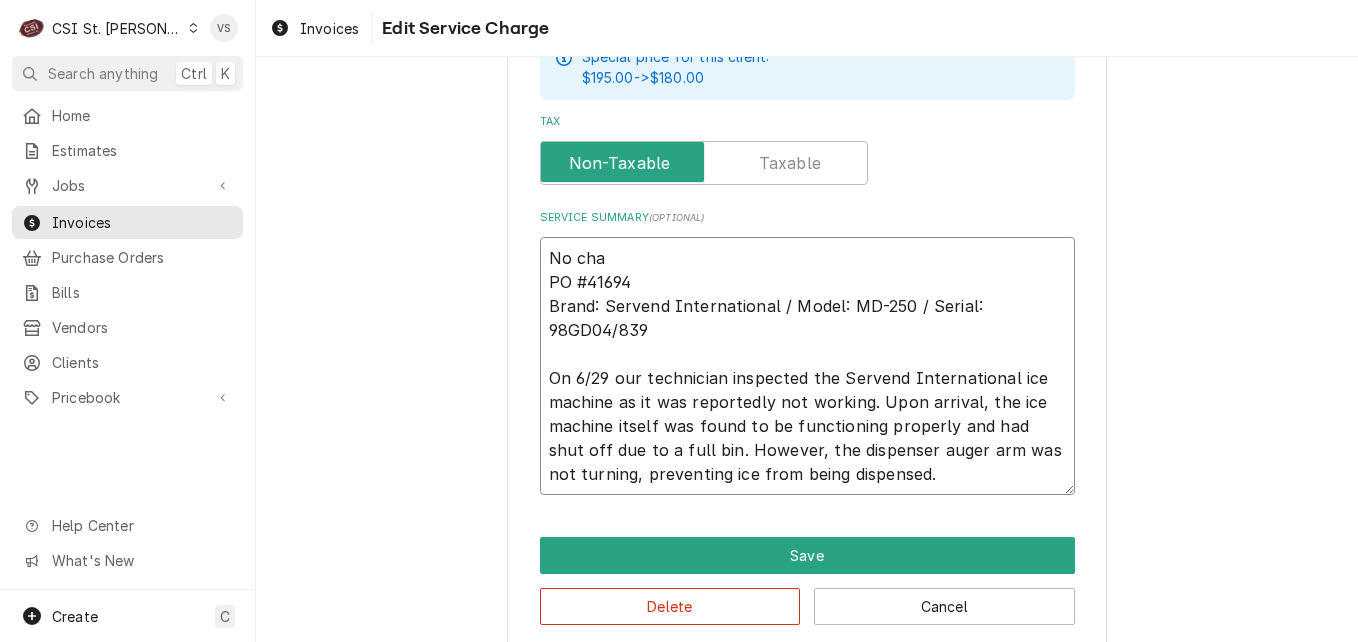type on "x" 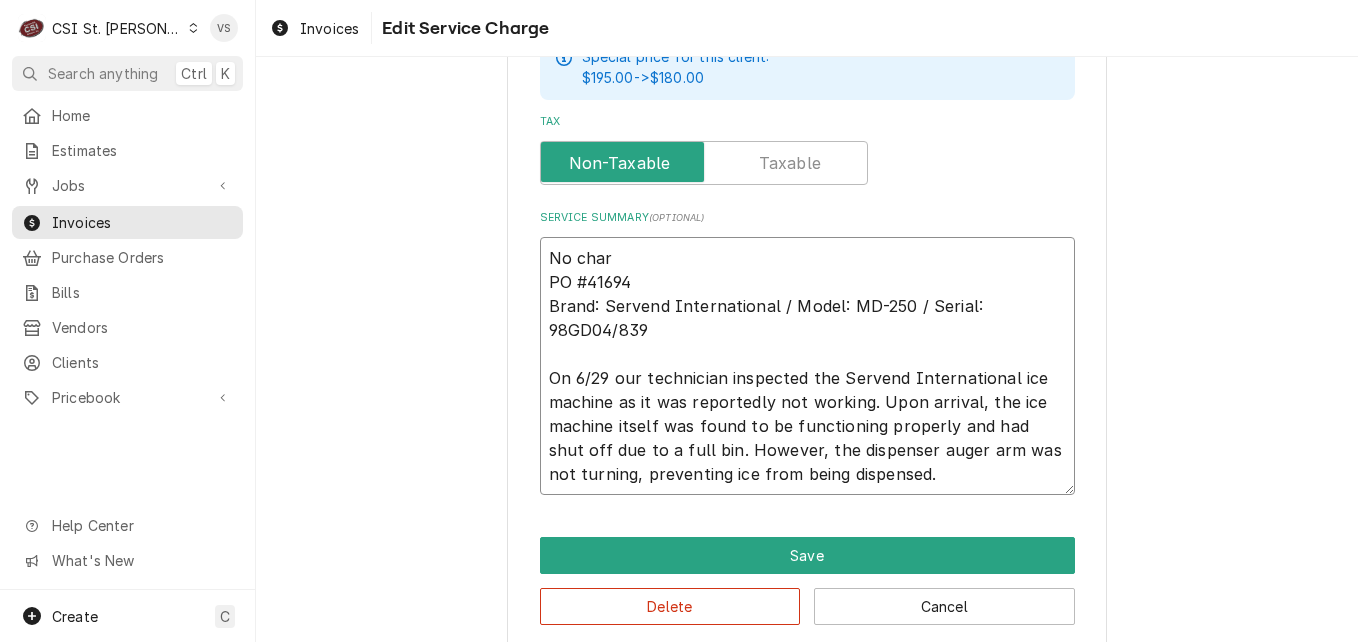 type on "x" 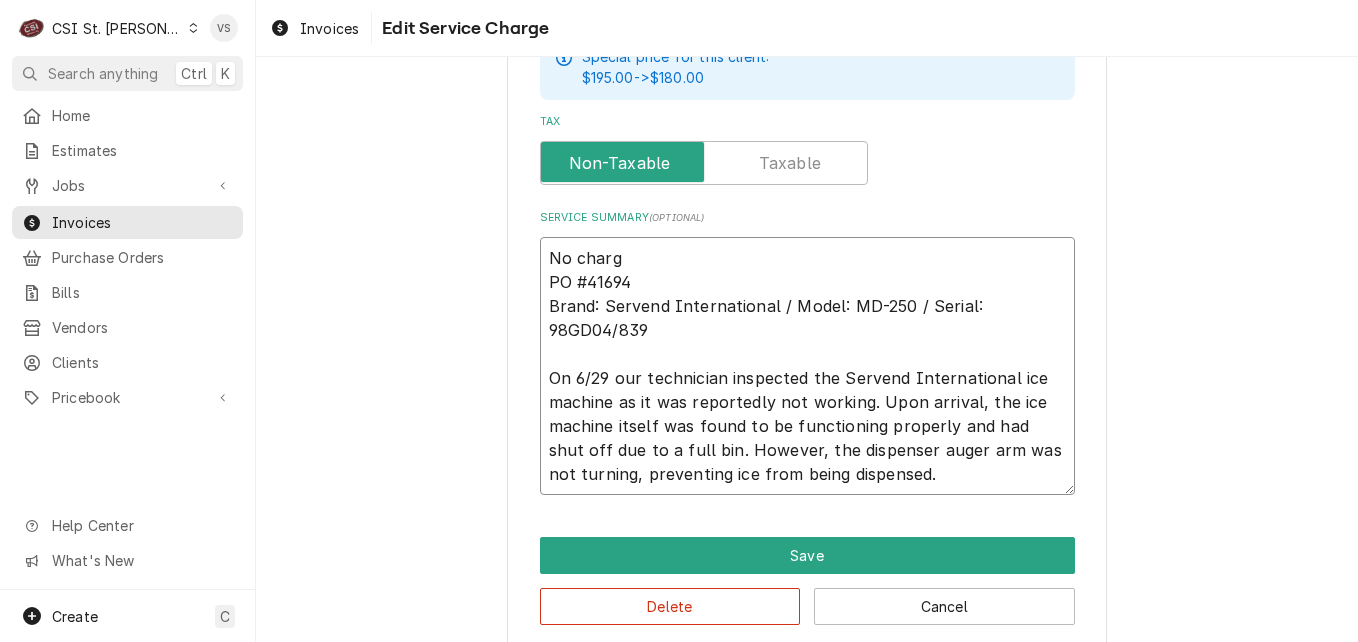 type on "x" 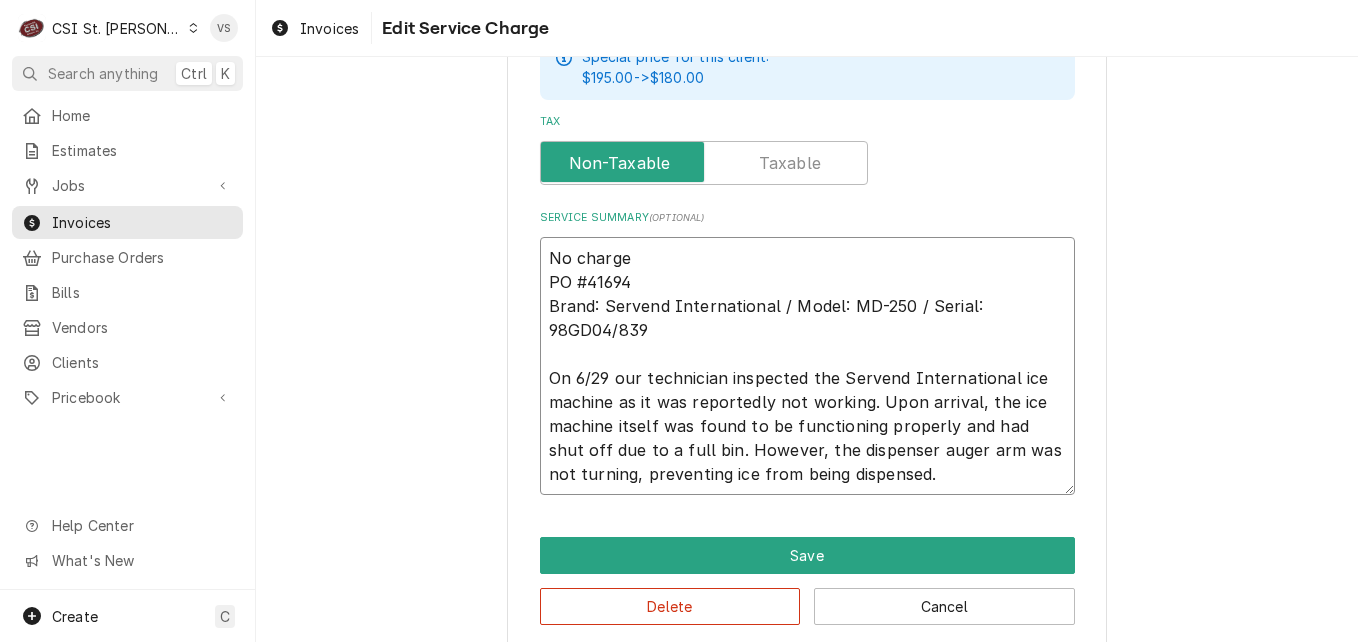 type on "x" 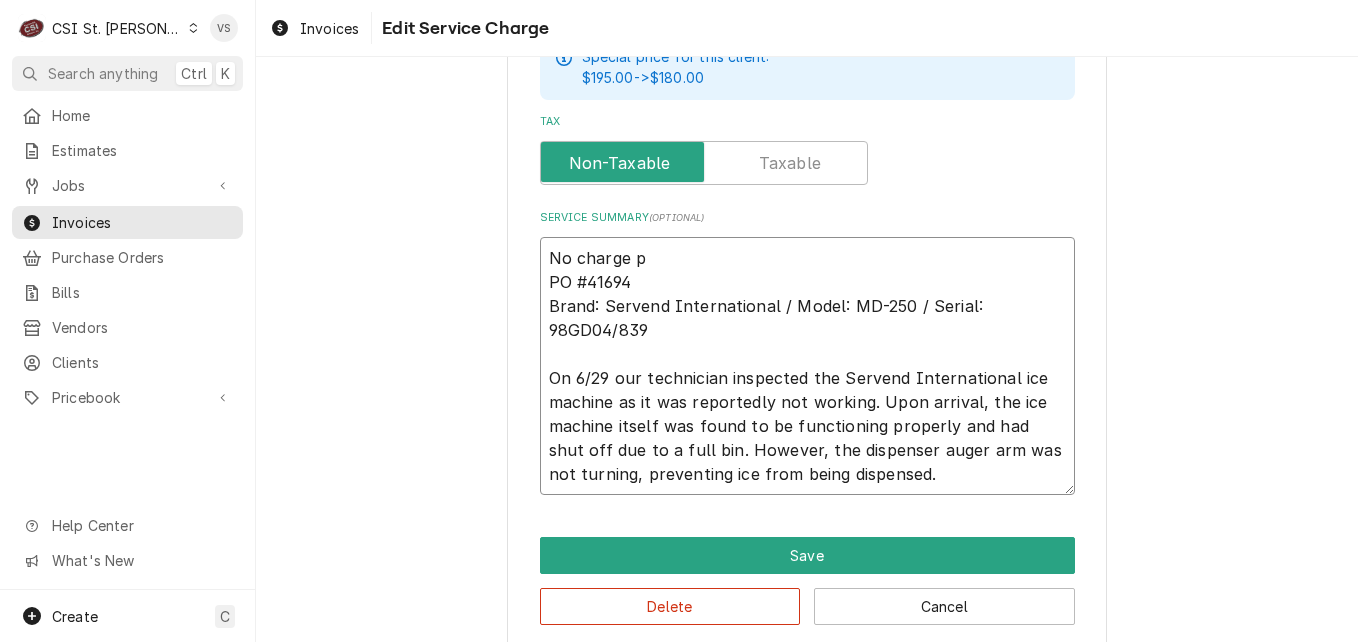type on "x" 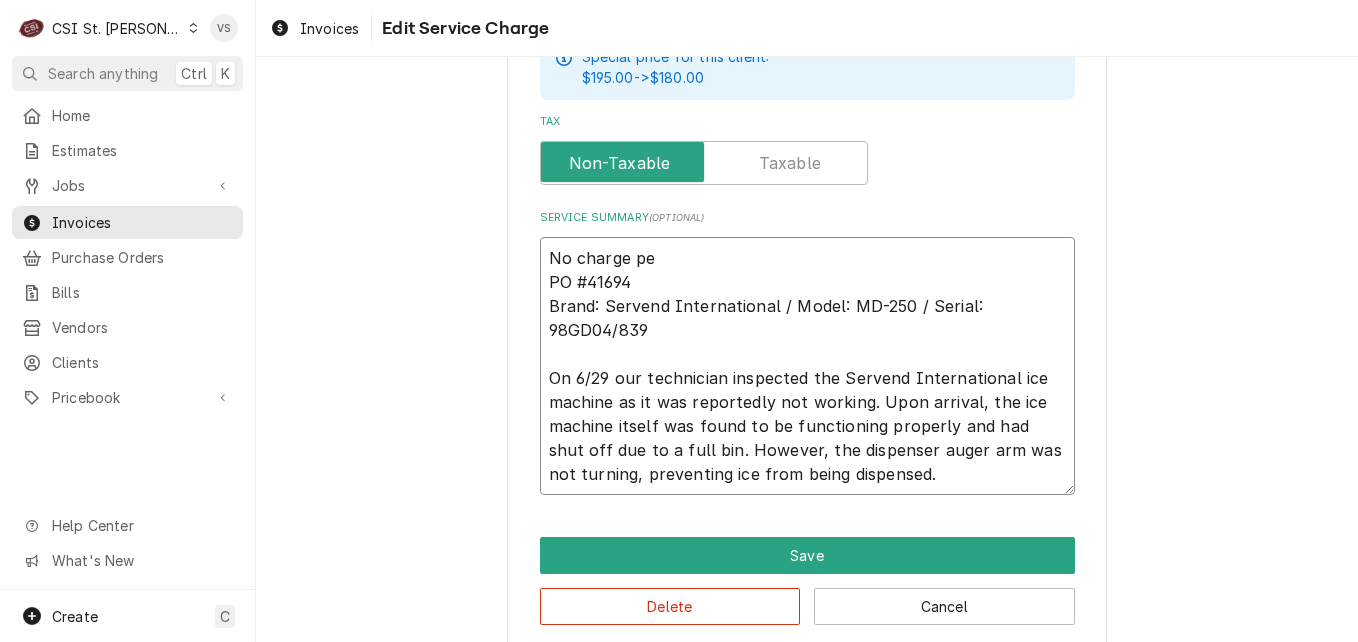 type on "x" 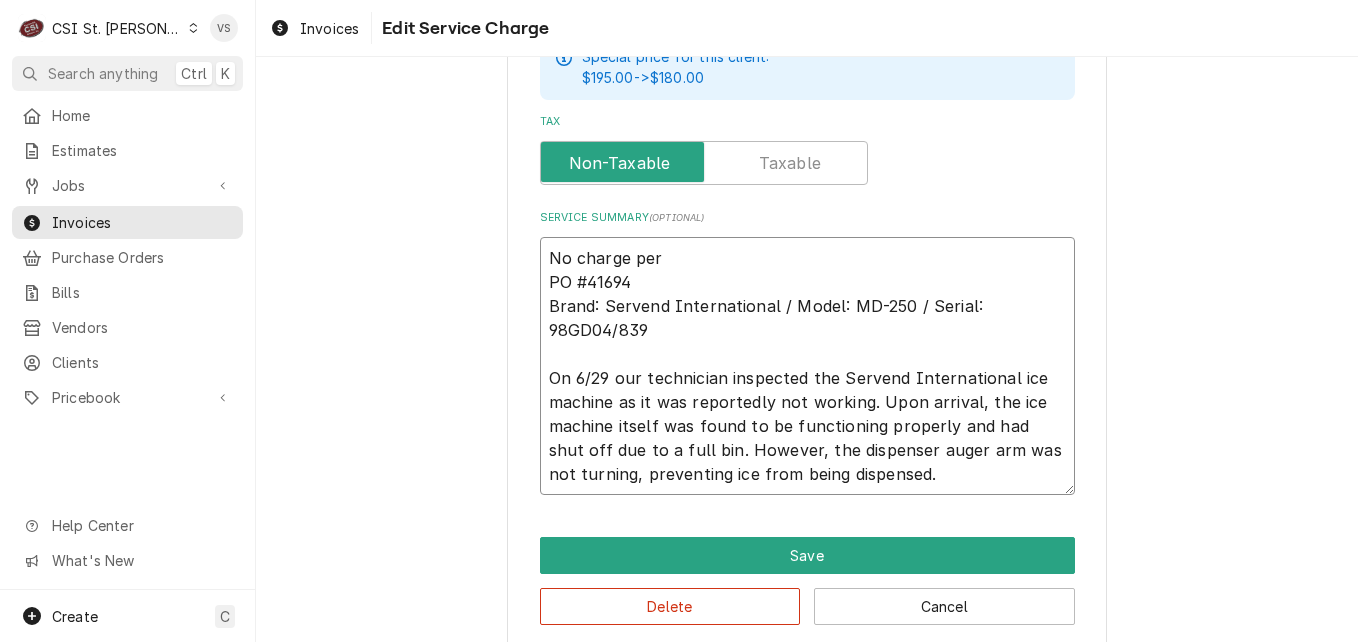 type on "x" 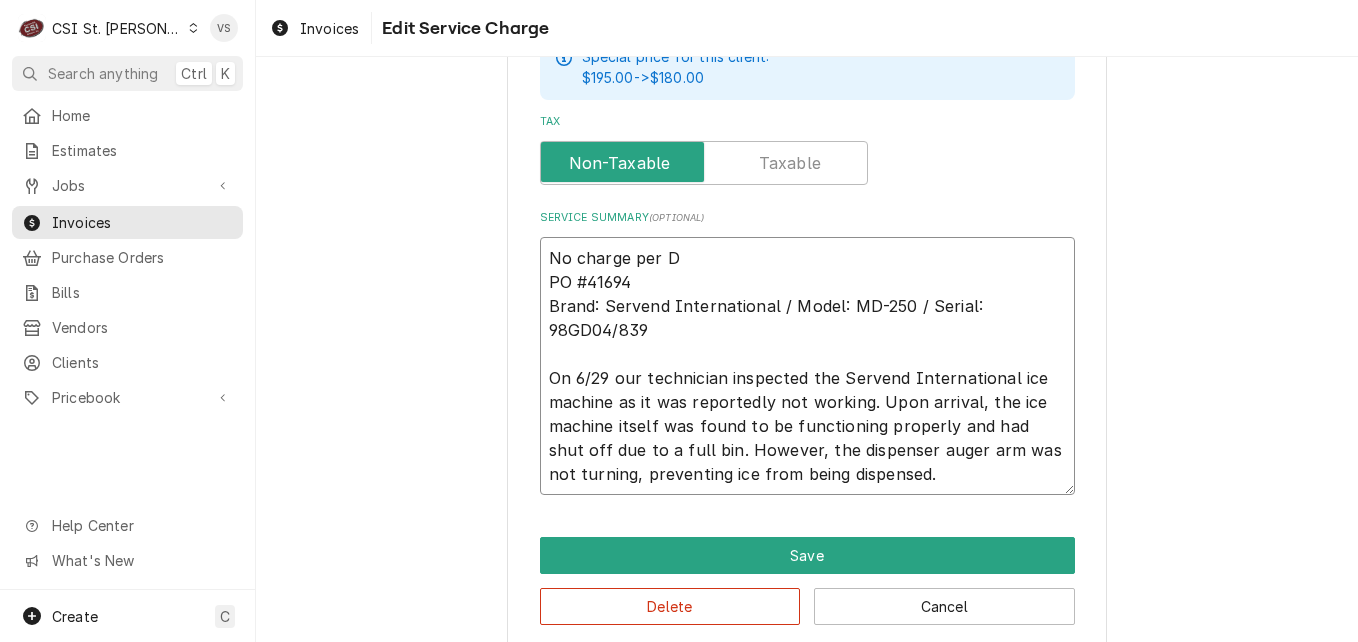 type on "x" 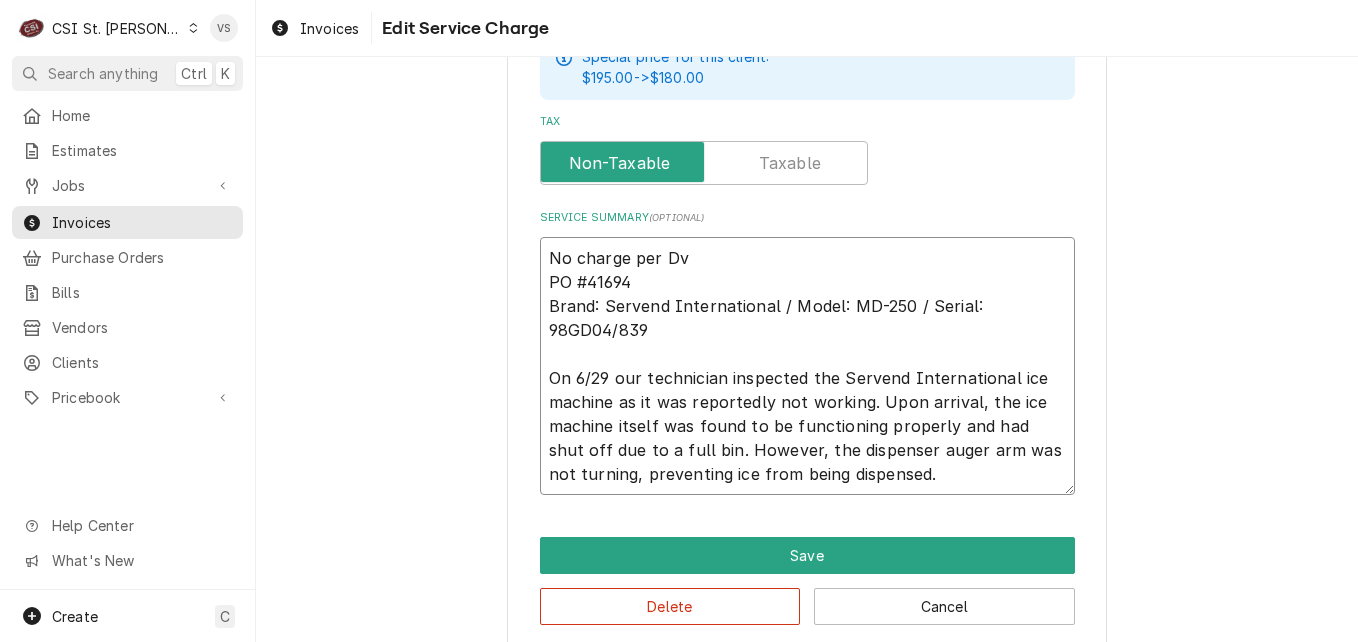 type on "x" 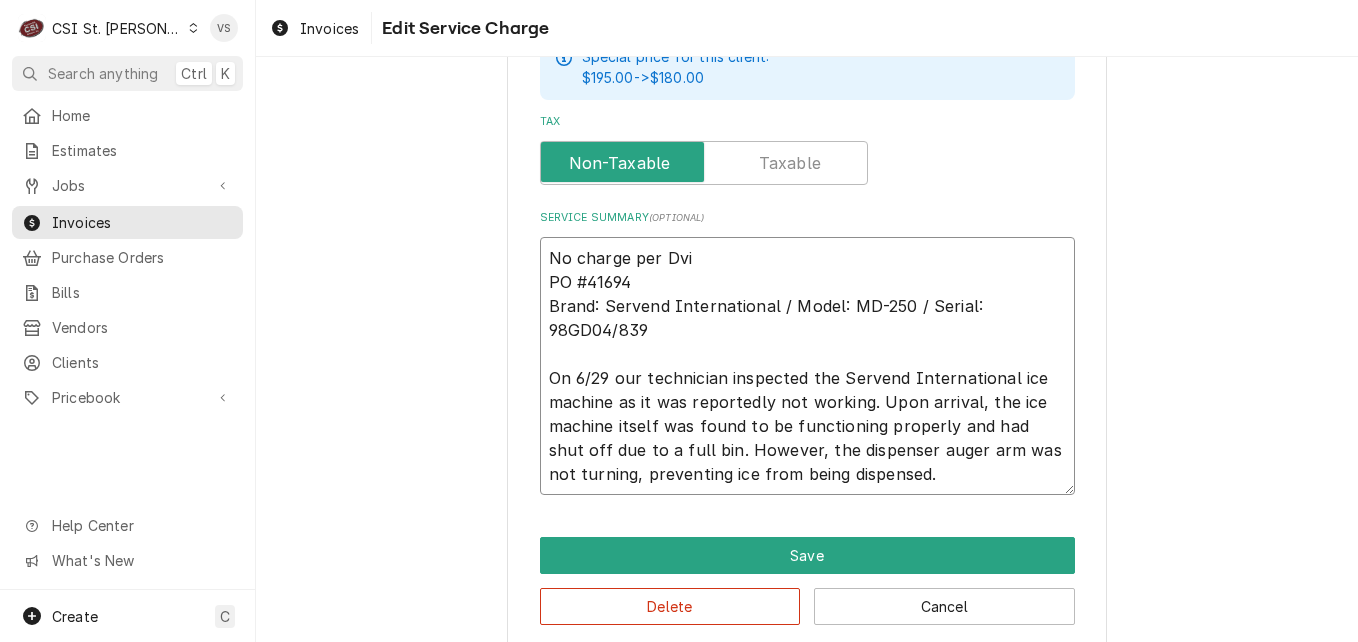 type on "x" 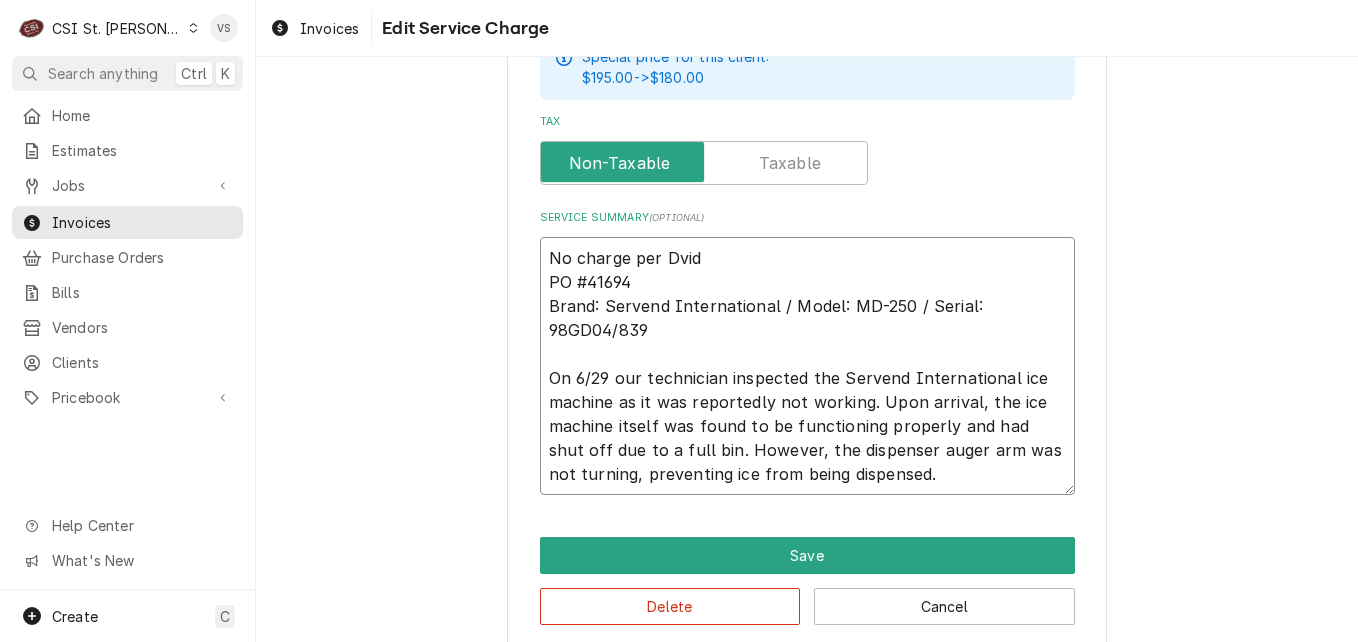 type on "x" 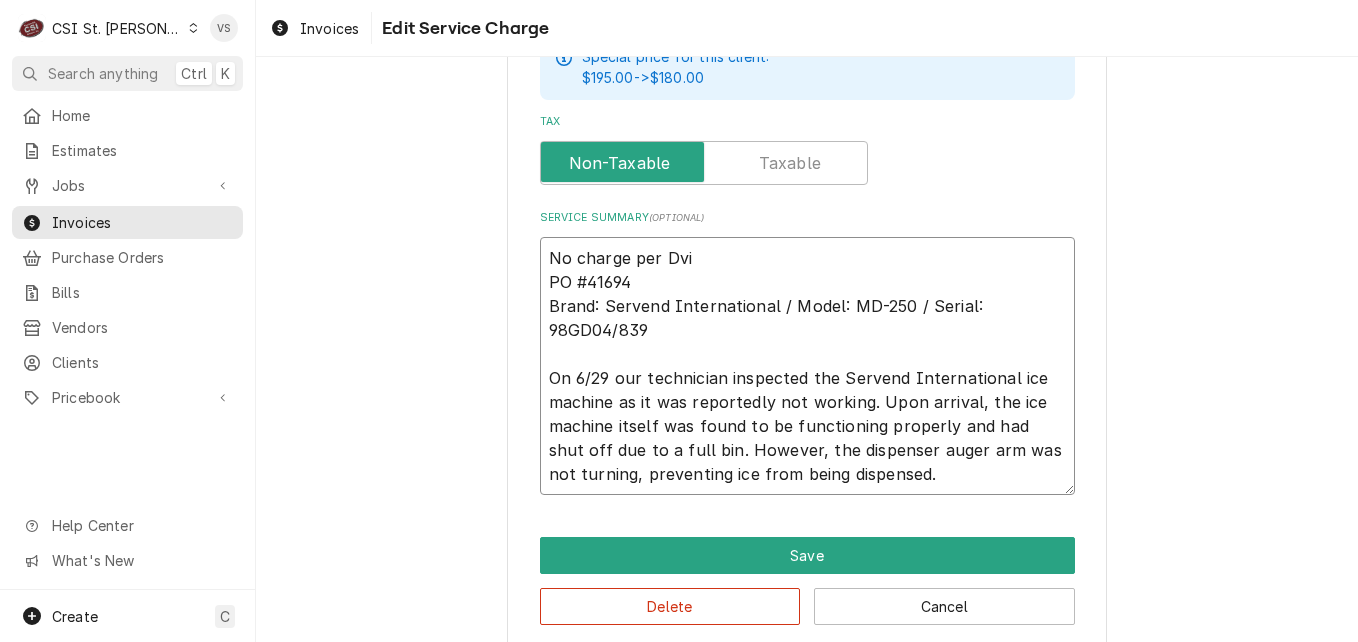 type on "x" 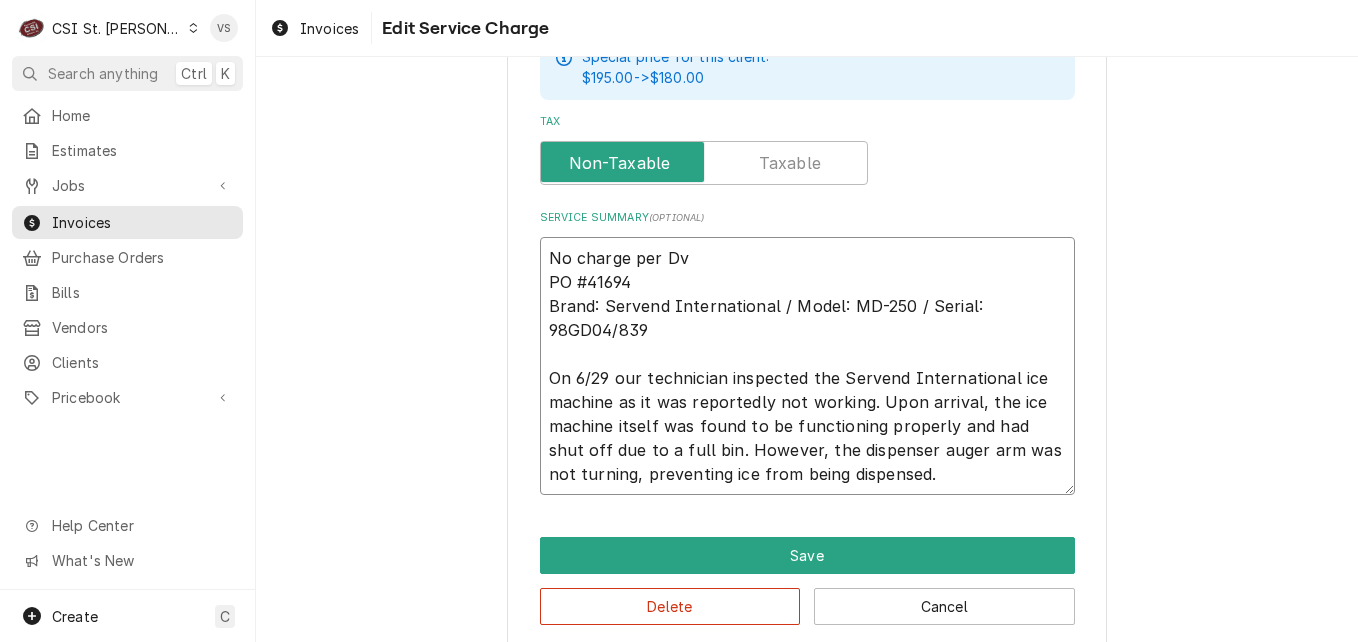 type on "x" 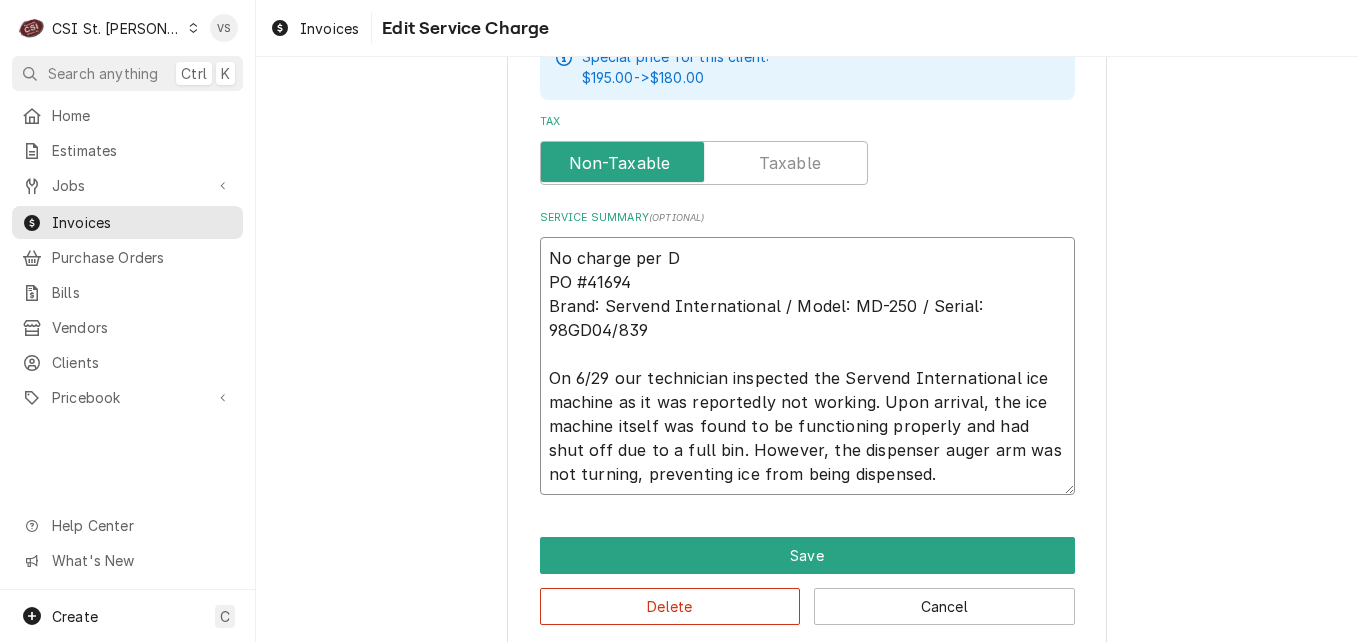 type on "x" 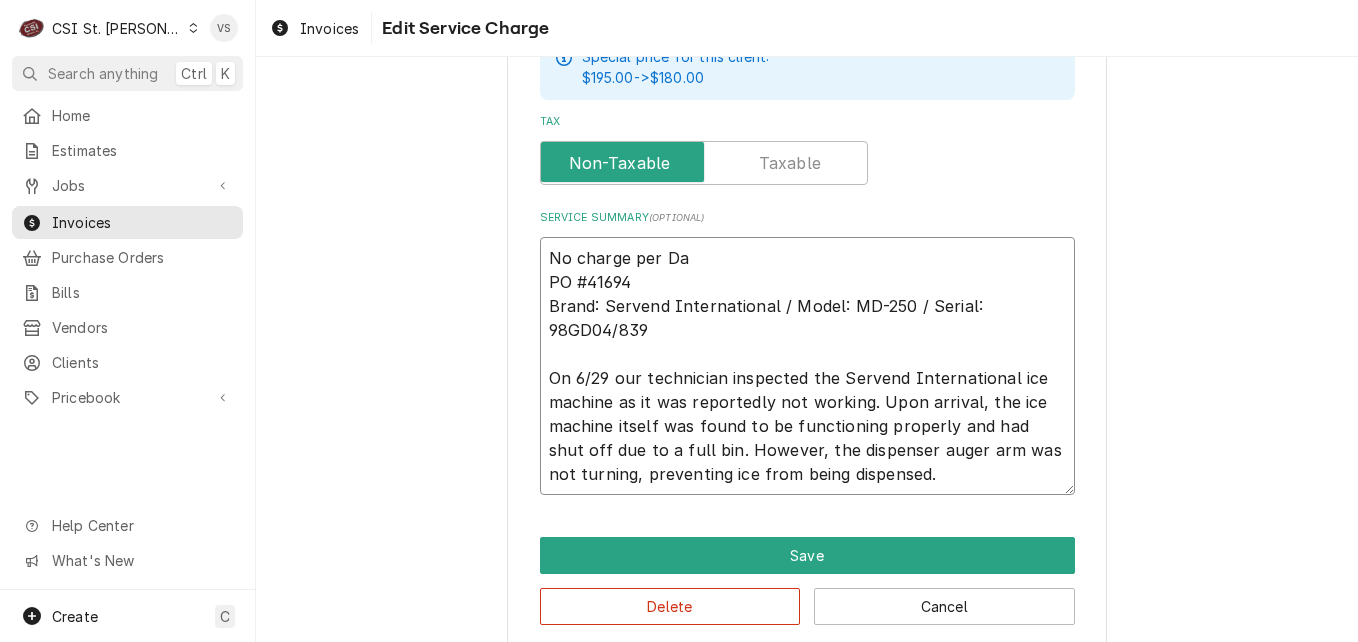 type on "x" 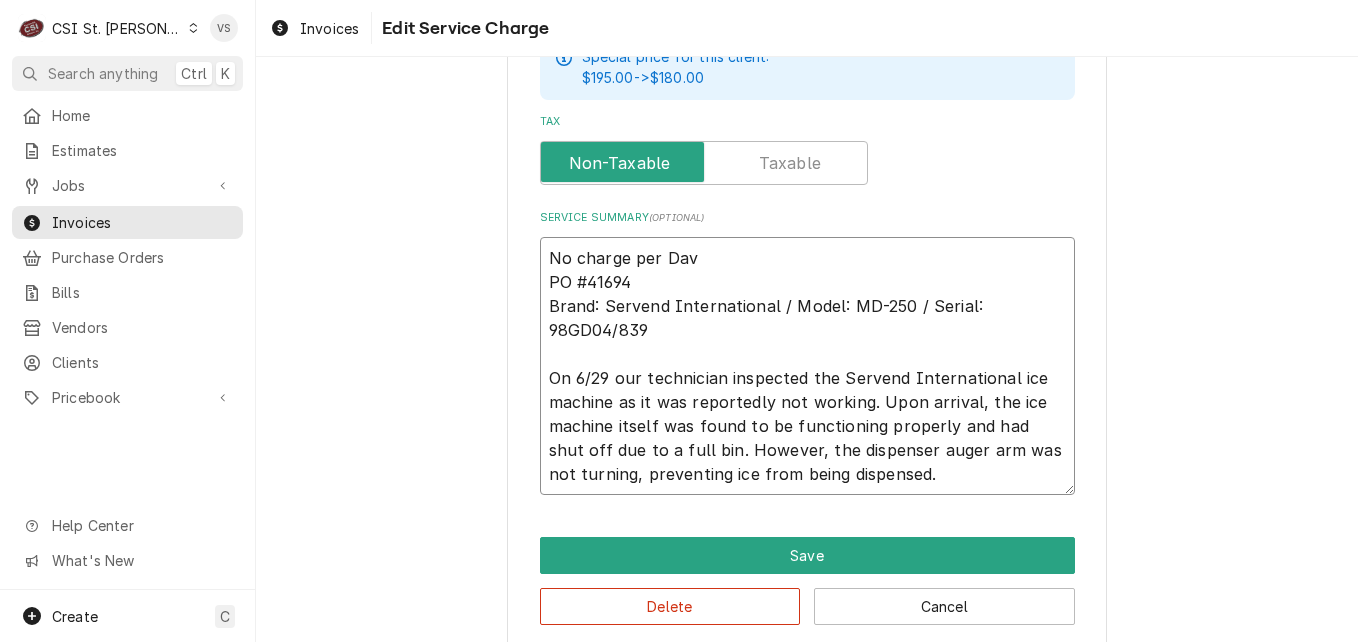 type on "x" 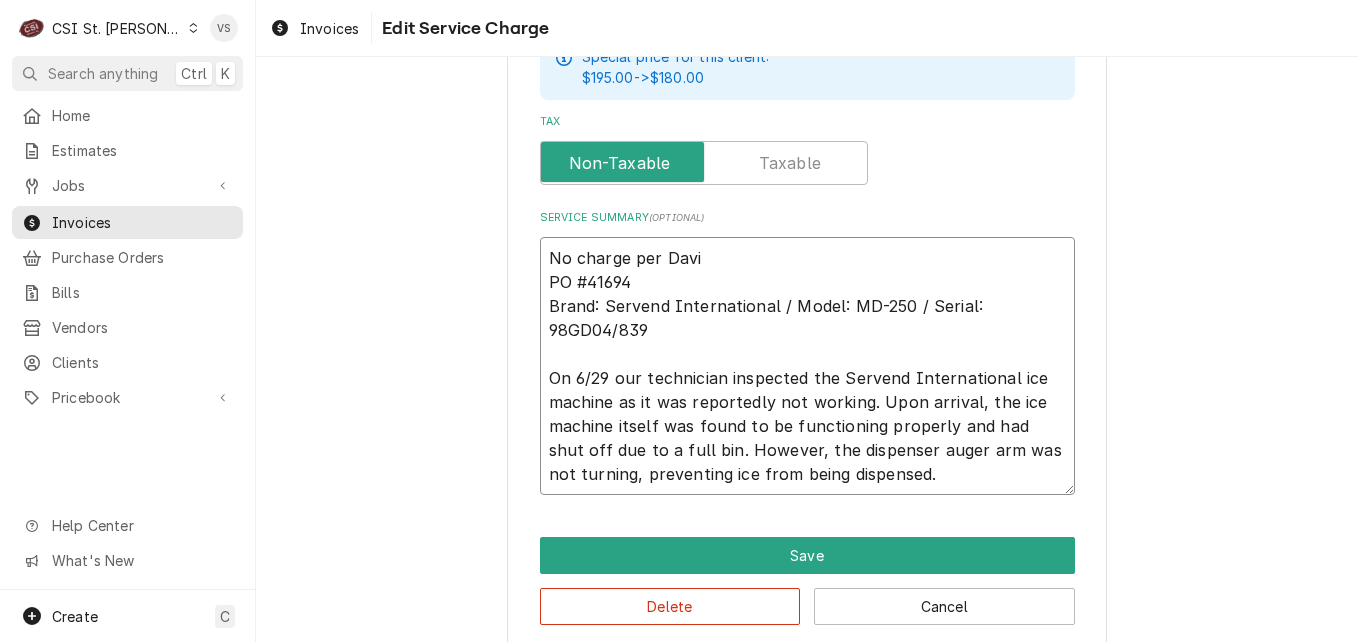 type on "x" 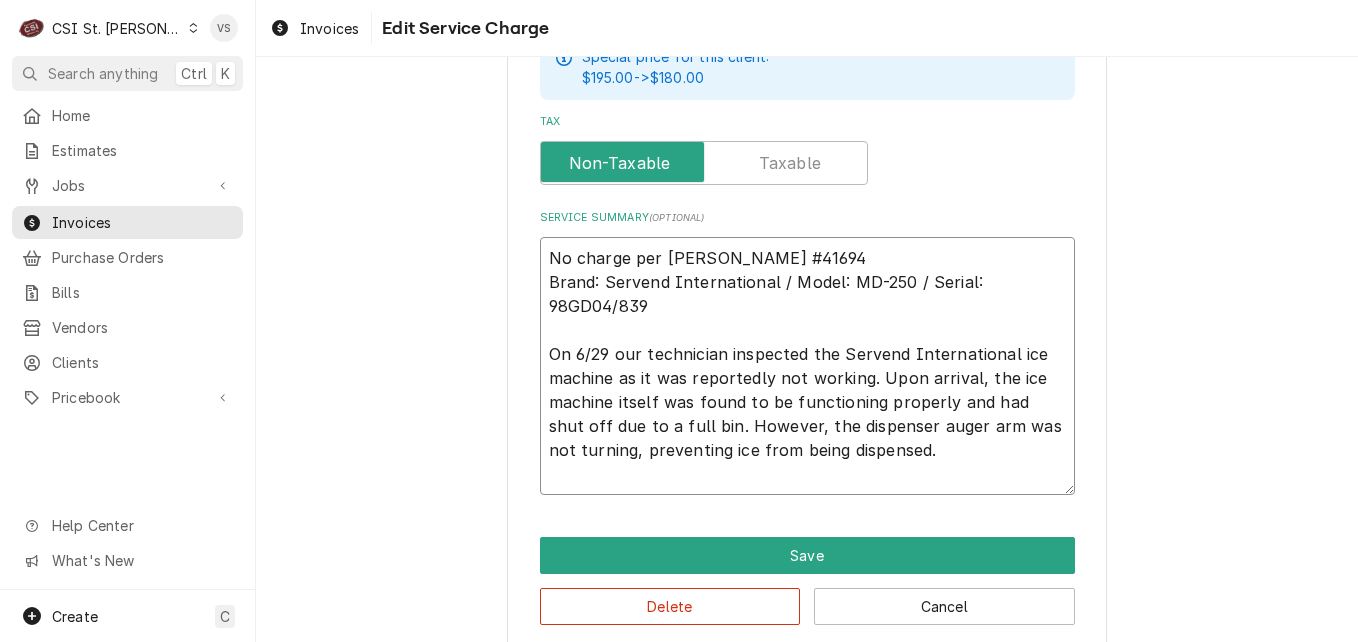 type on "x" 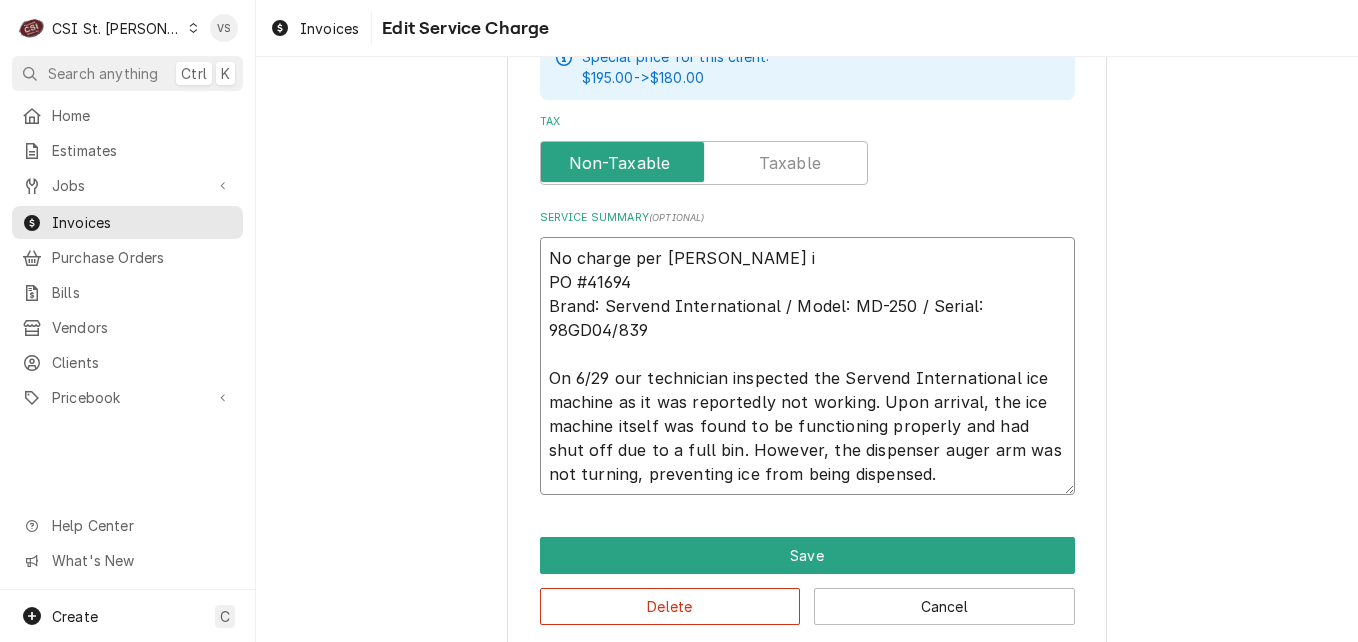type on "x" 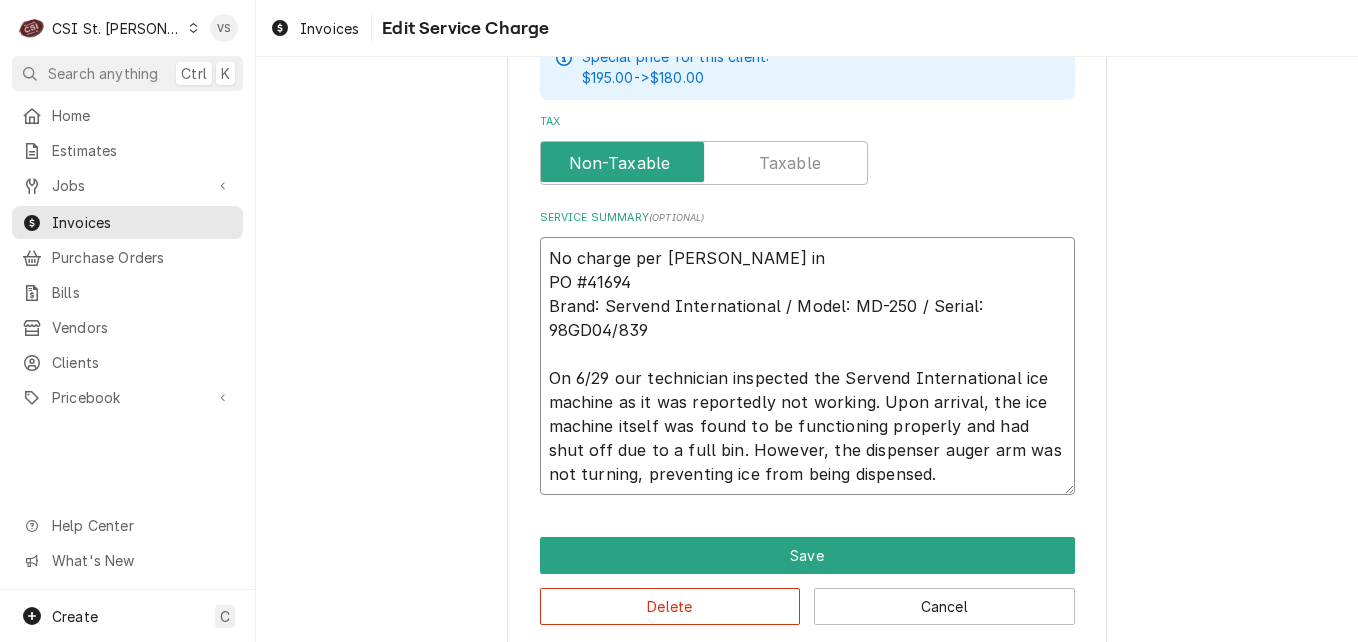 type on "x" 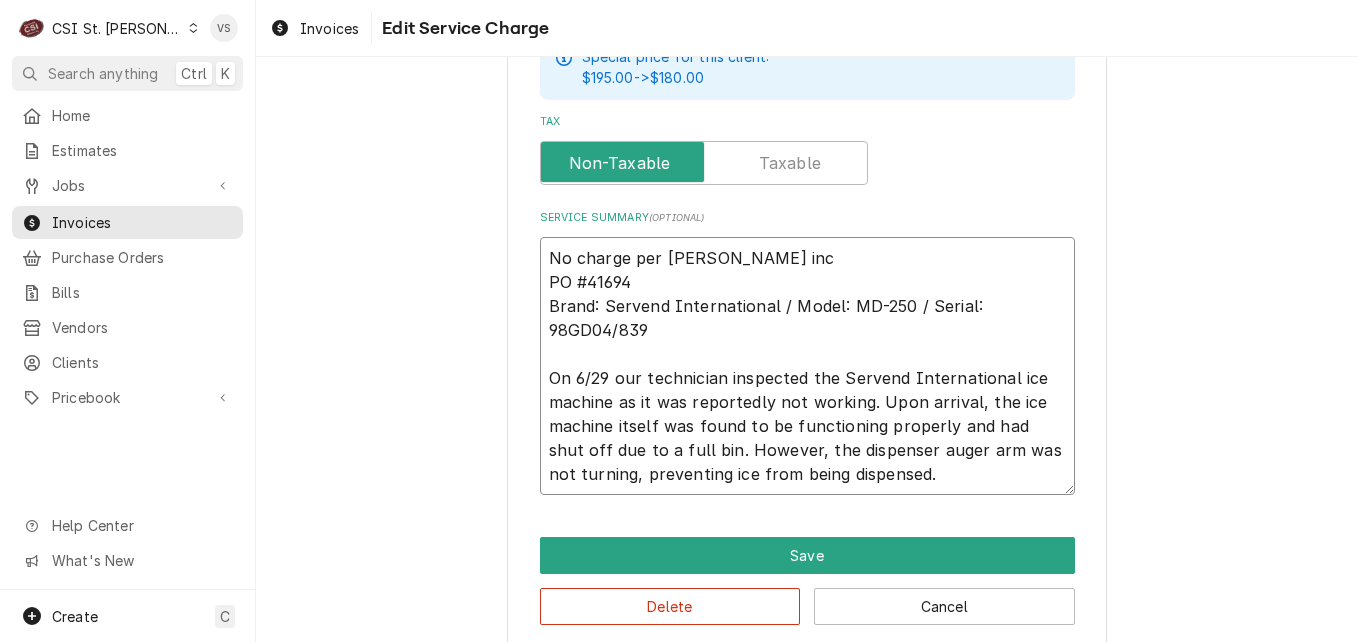 type on "x" 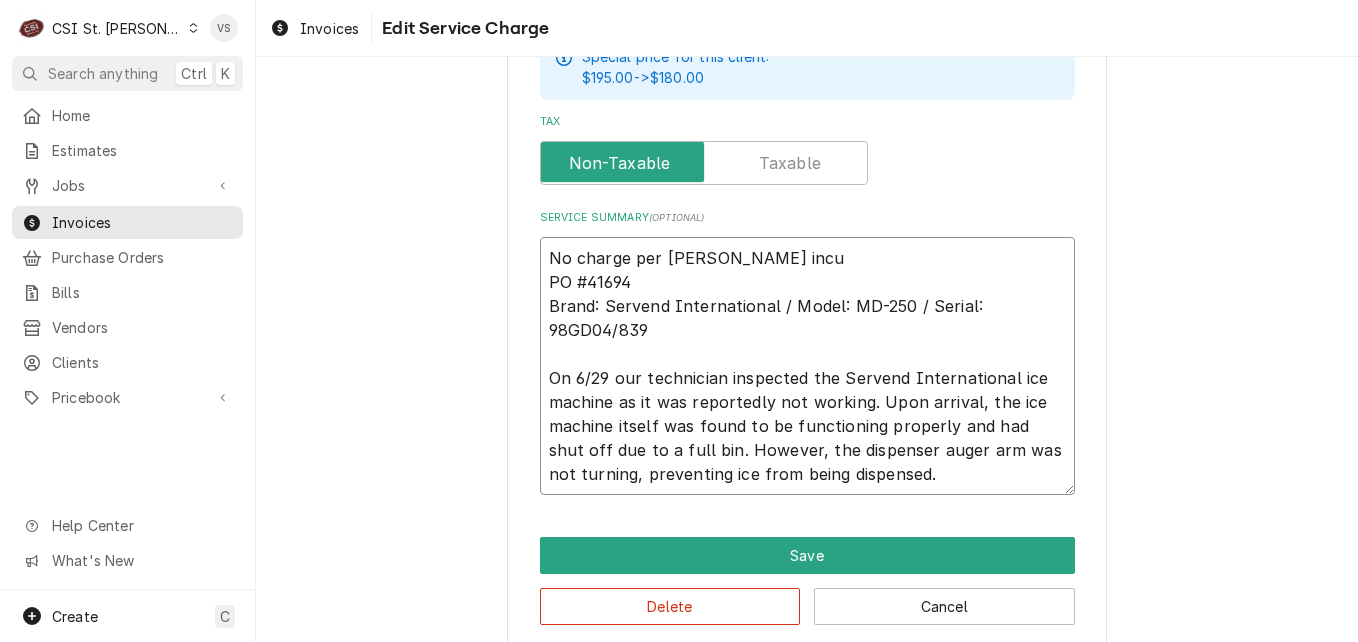 type on "x" 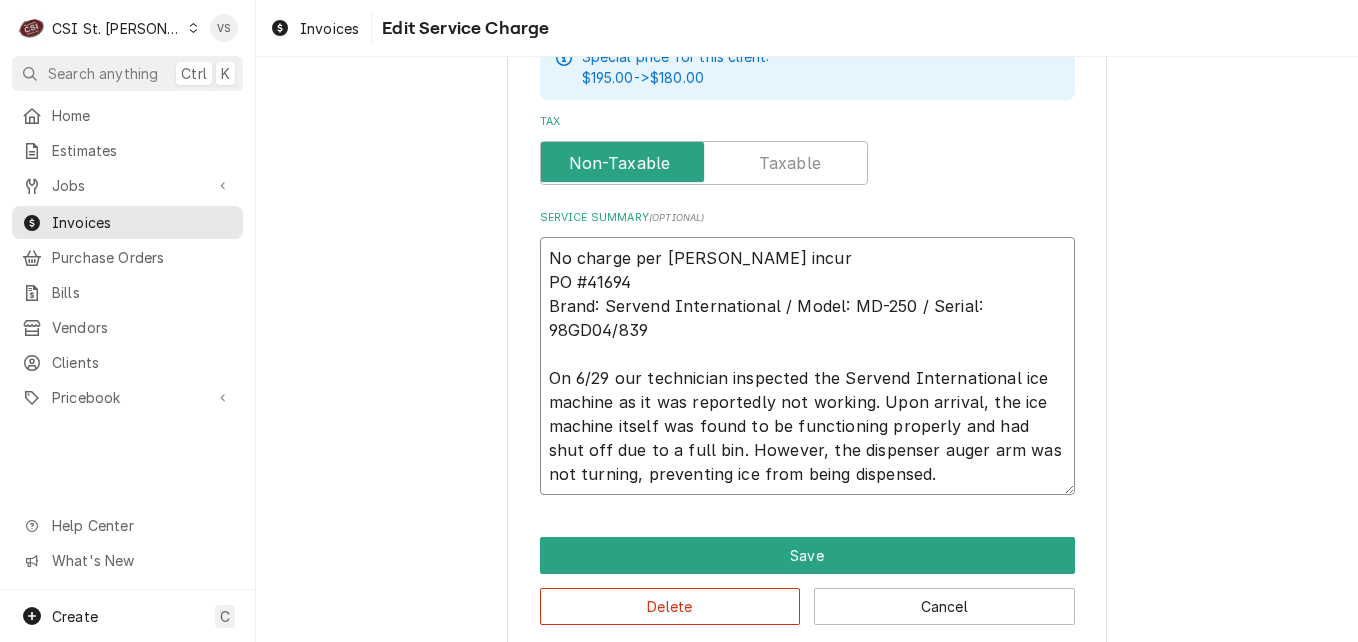 type on "x" 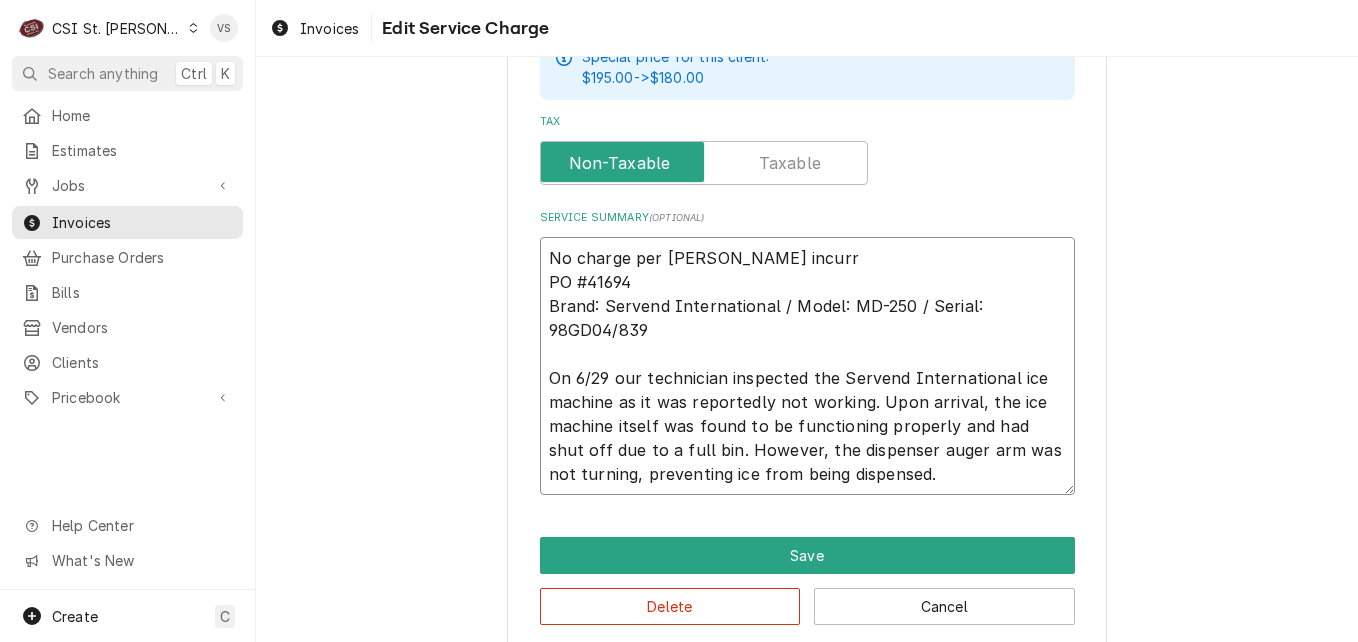 type on "x" 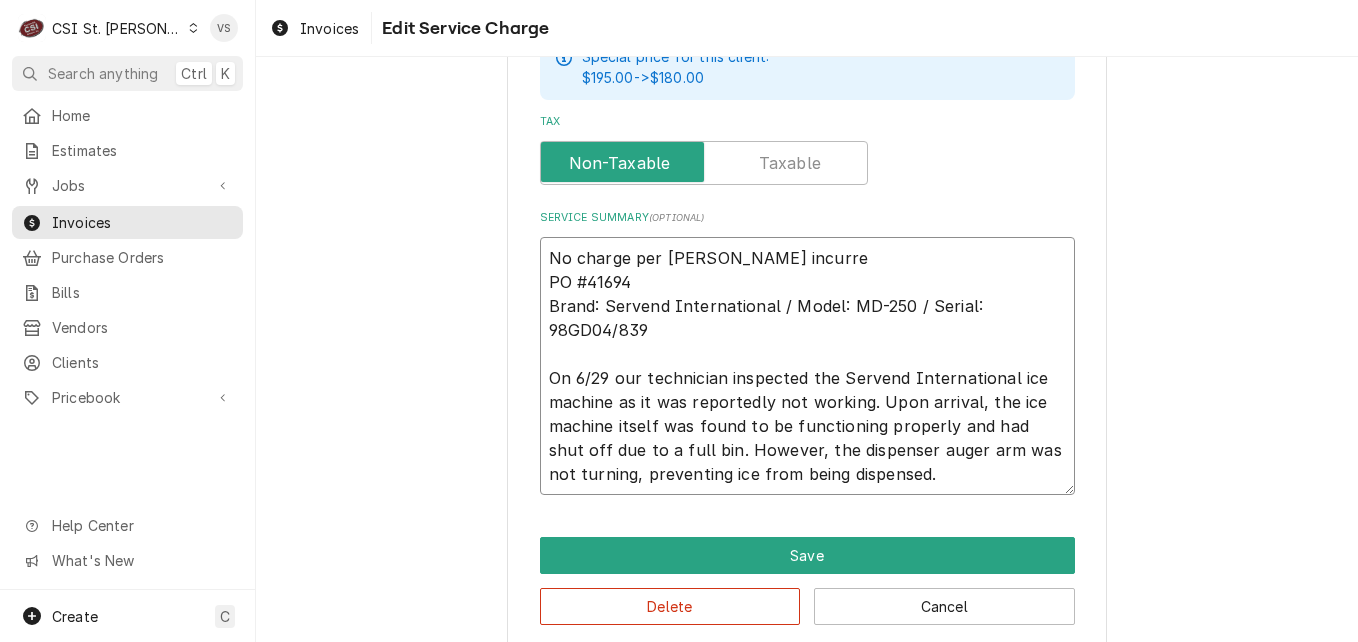 type on "x" 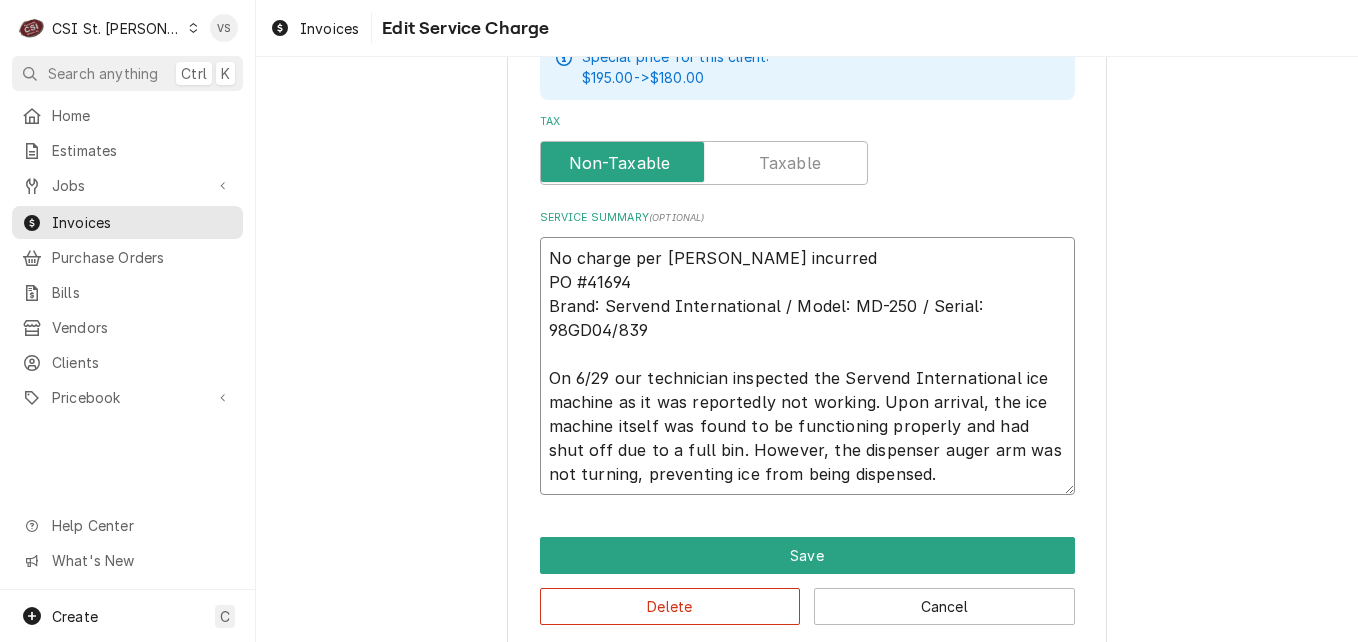 type on "x" 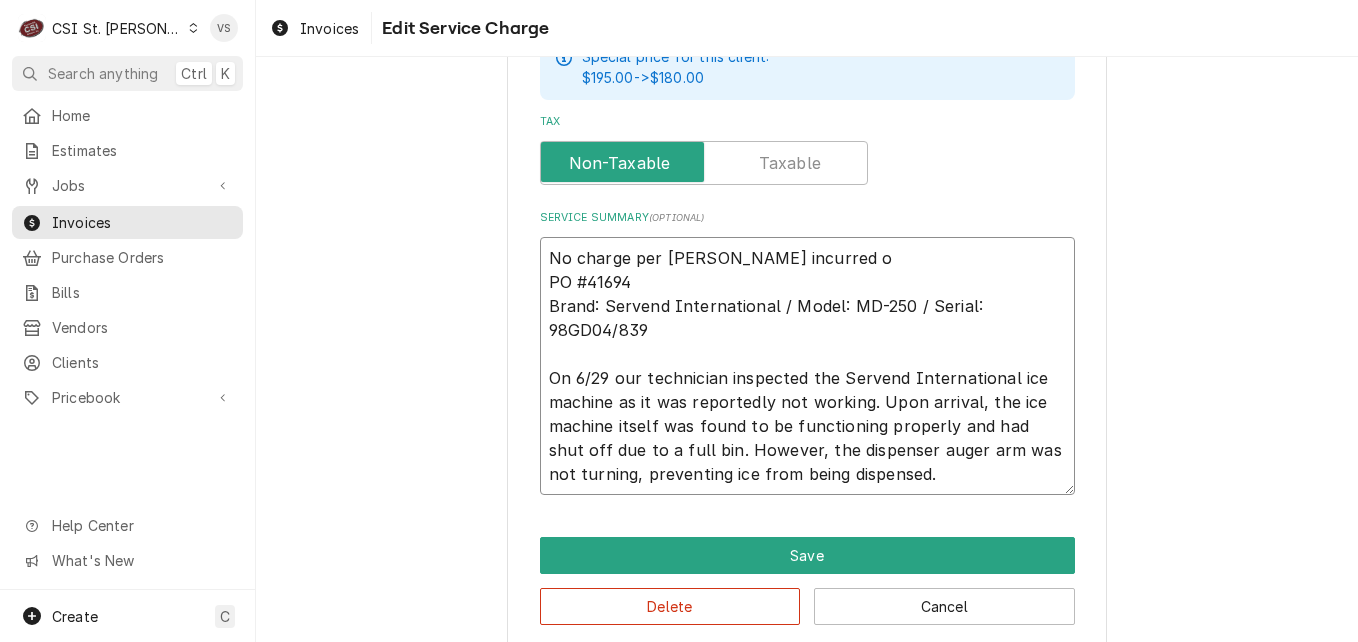 type on "x" 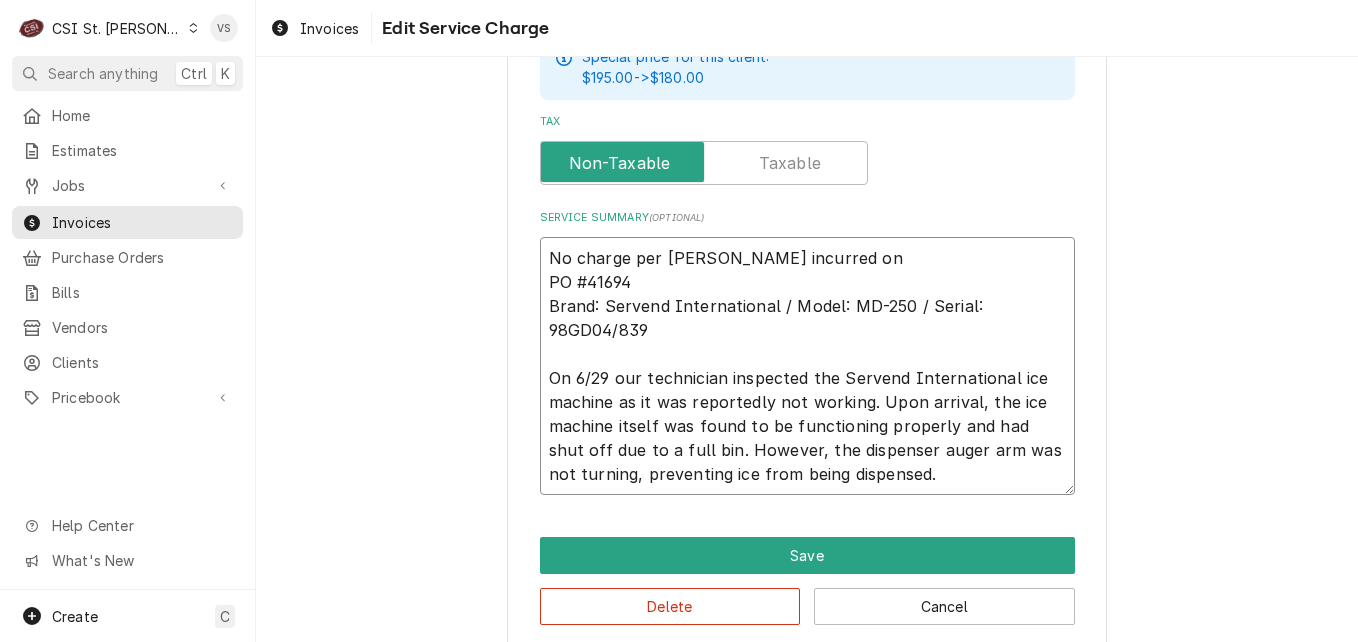 type on "x" 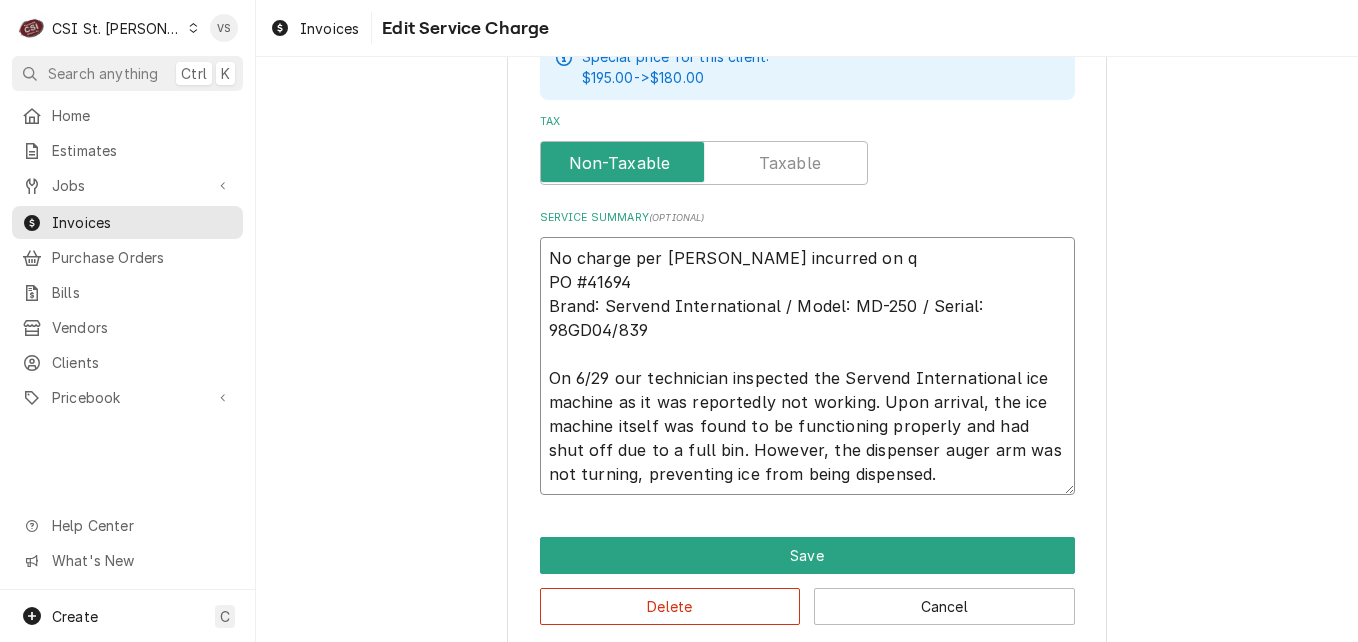 type on "x" 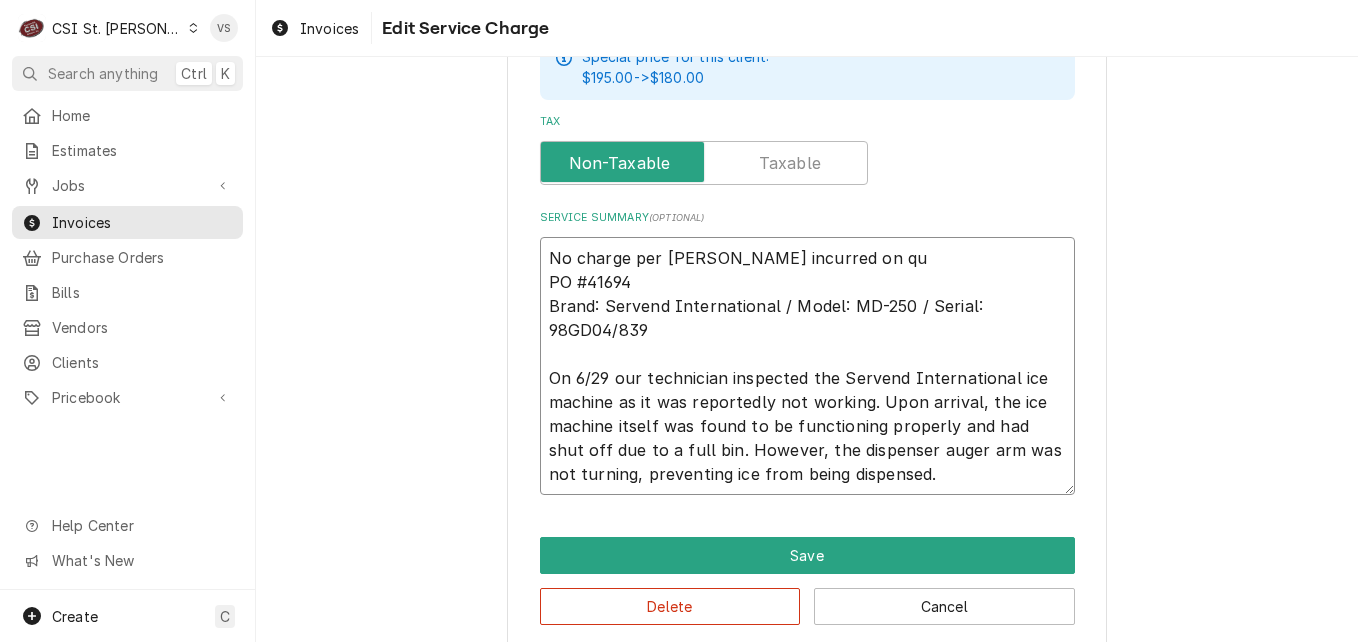 type on "x" 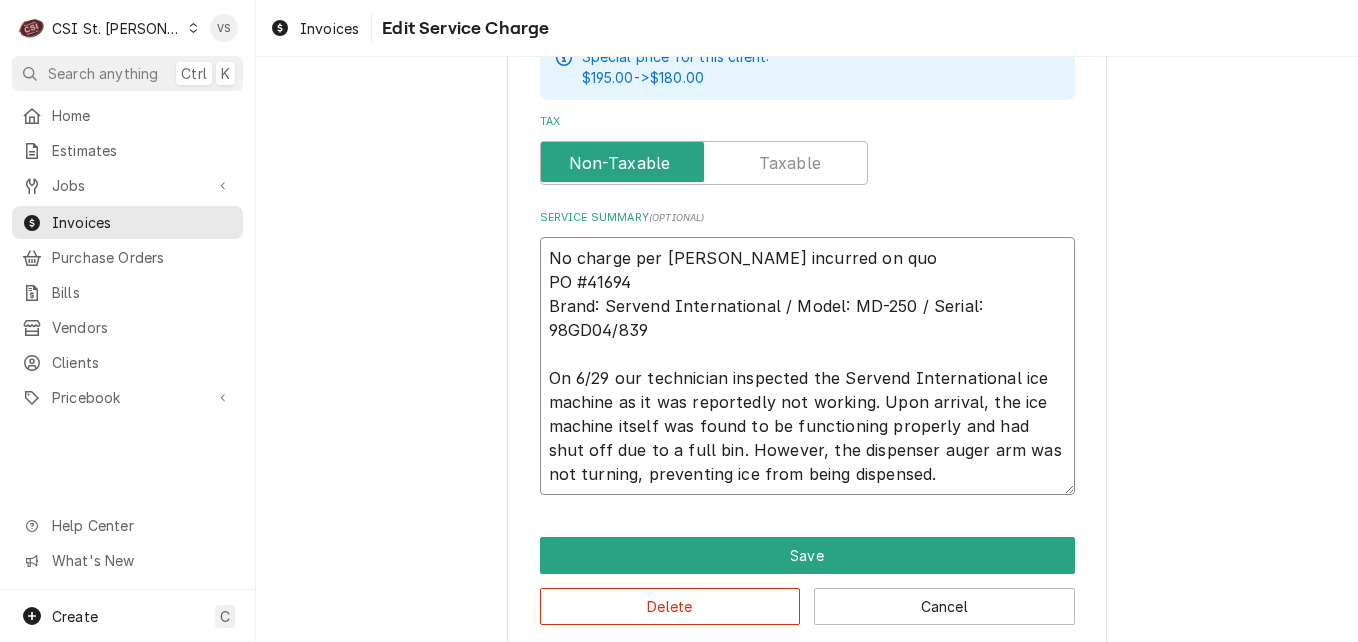 type on "x" 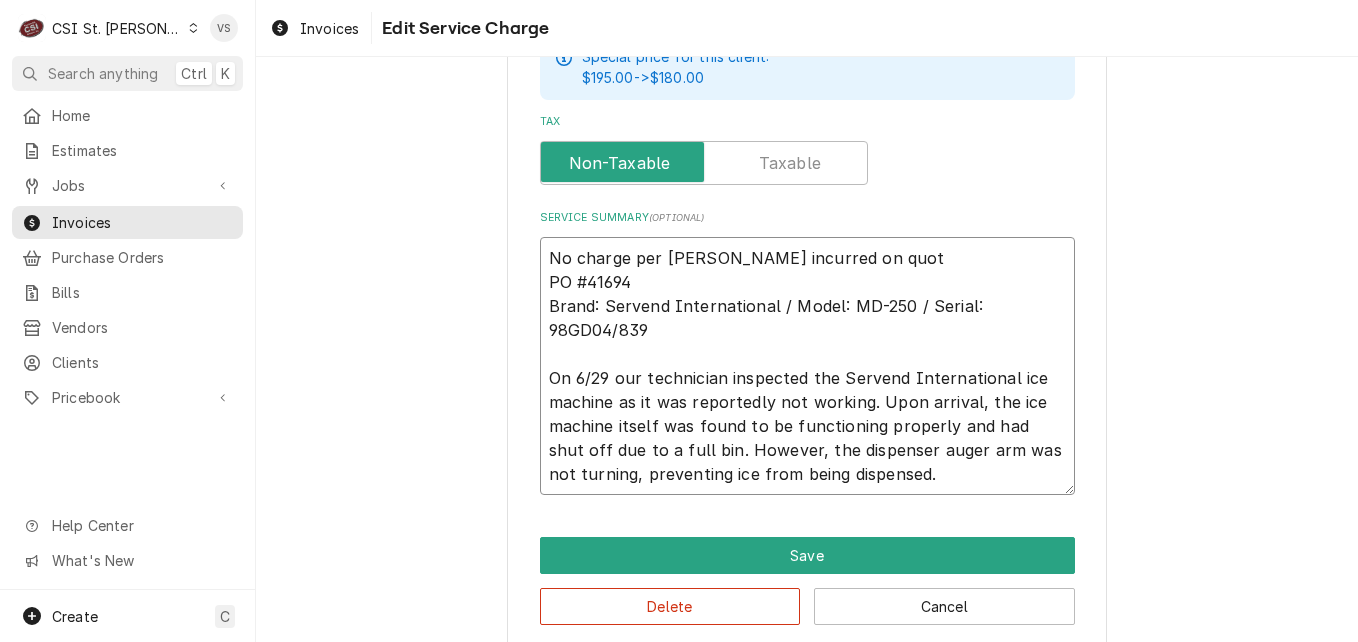 type on "x" 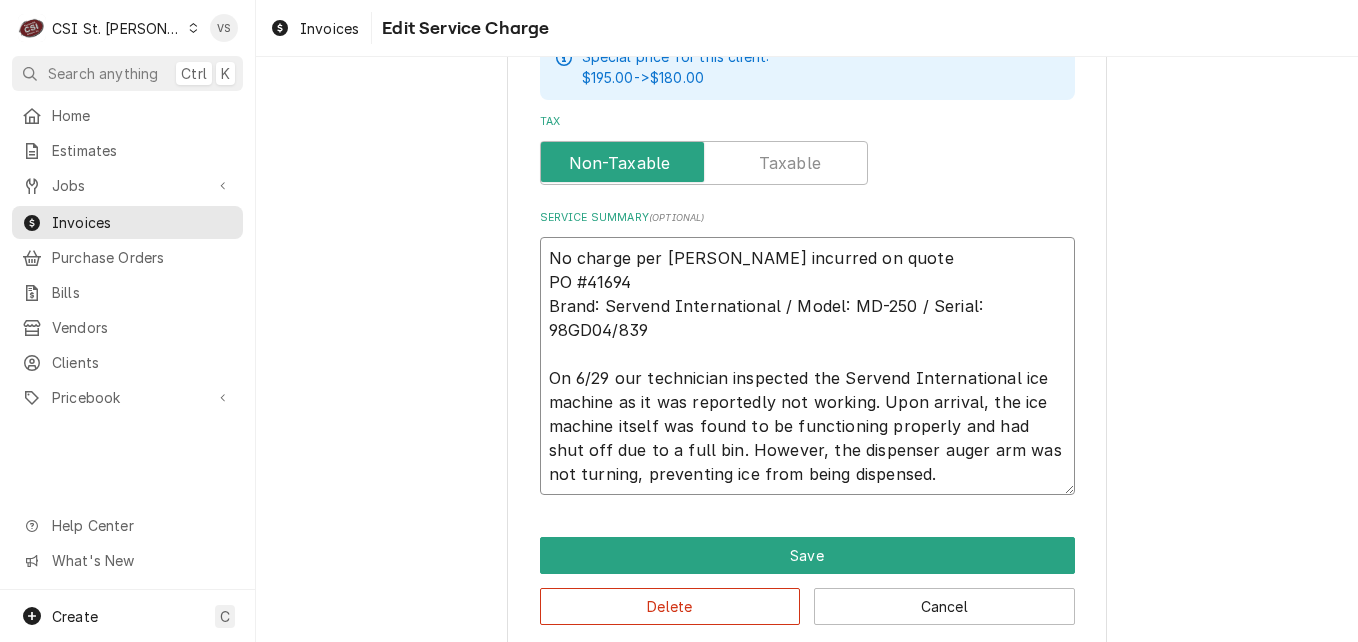 type on "x" 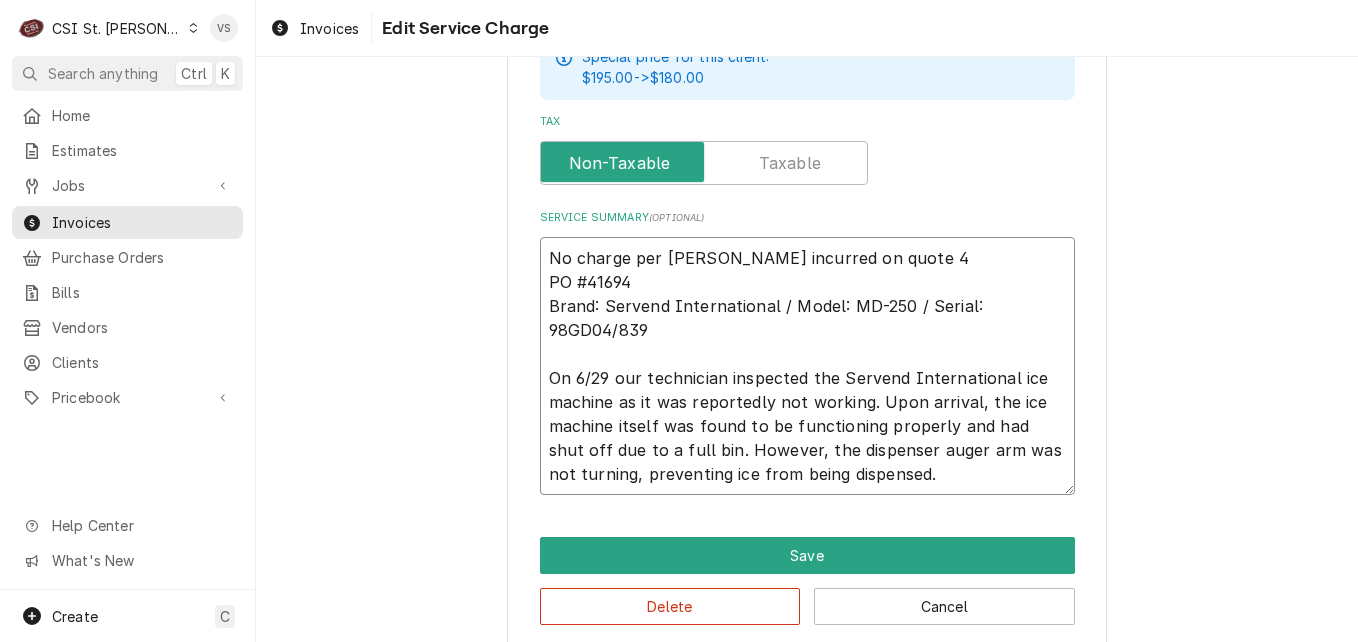 type on "x" 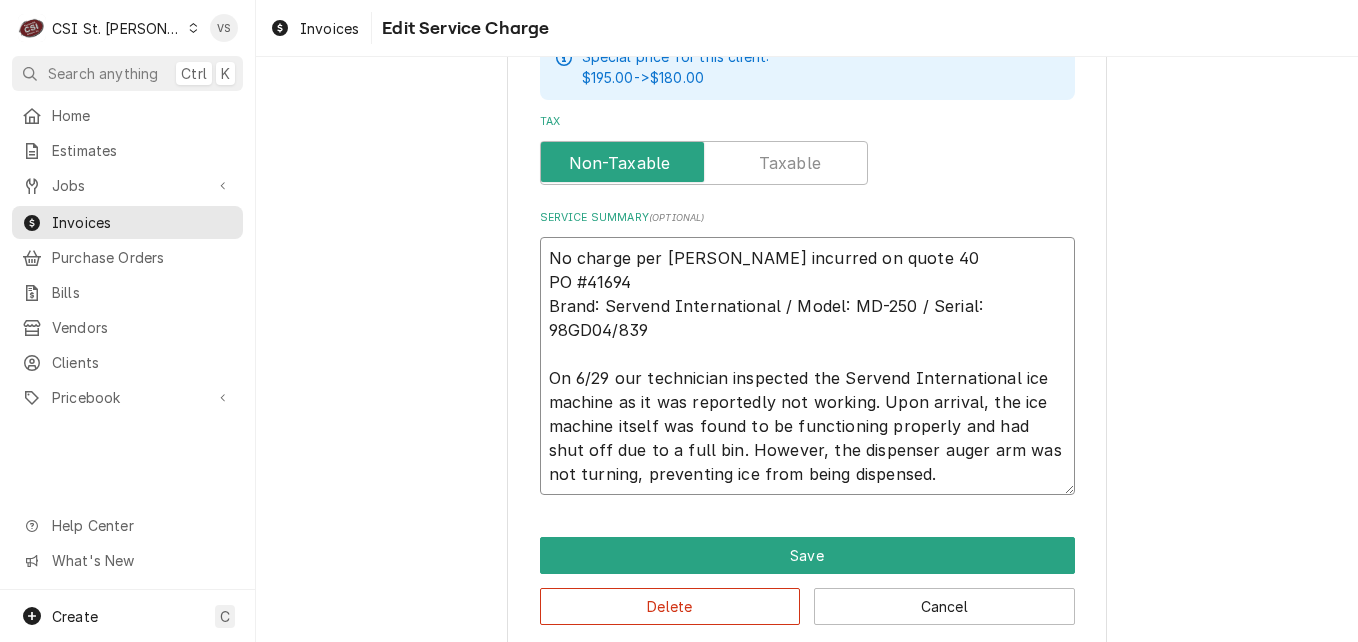 type on "x" 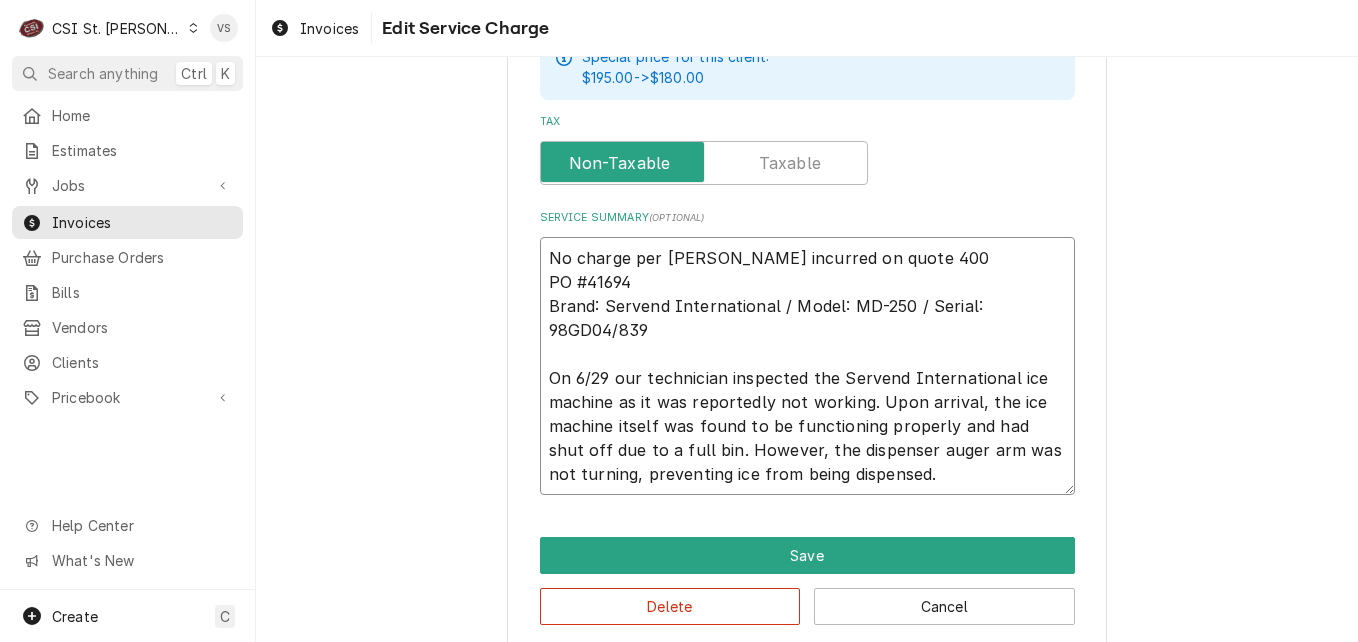 type on "x" 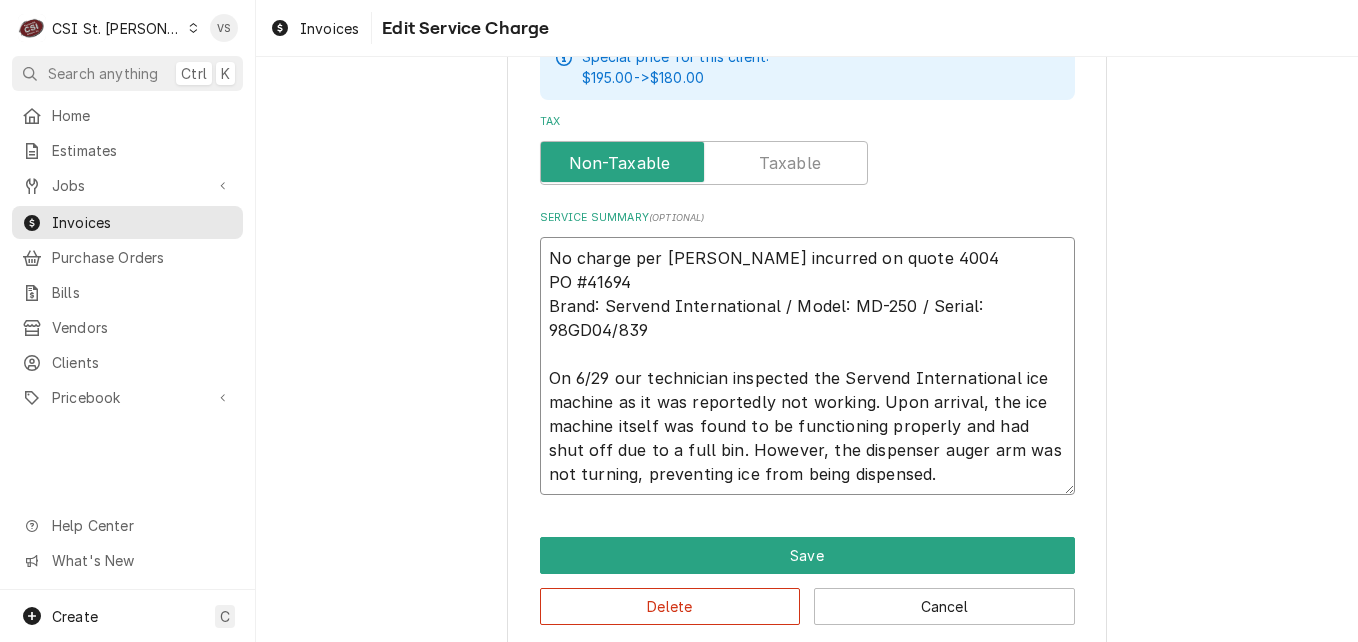 type on "x" 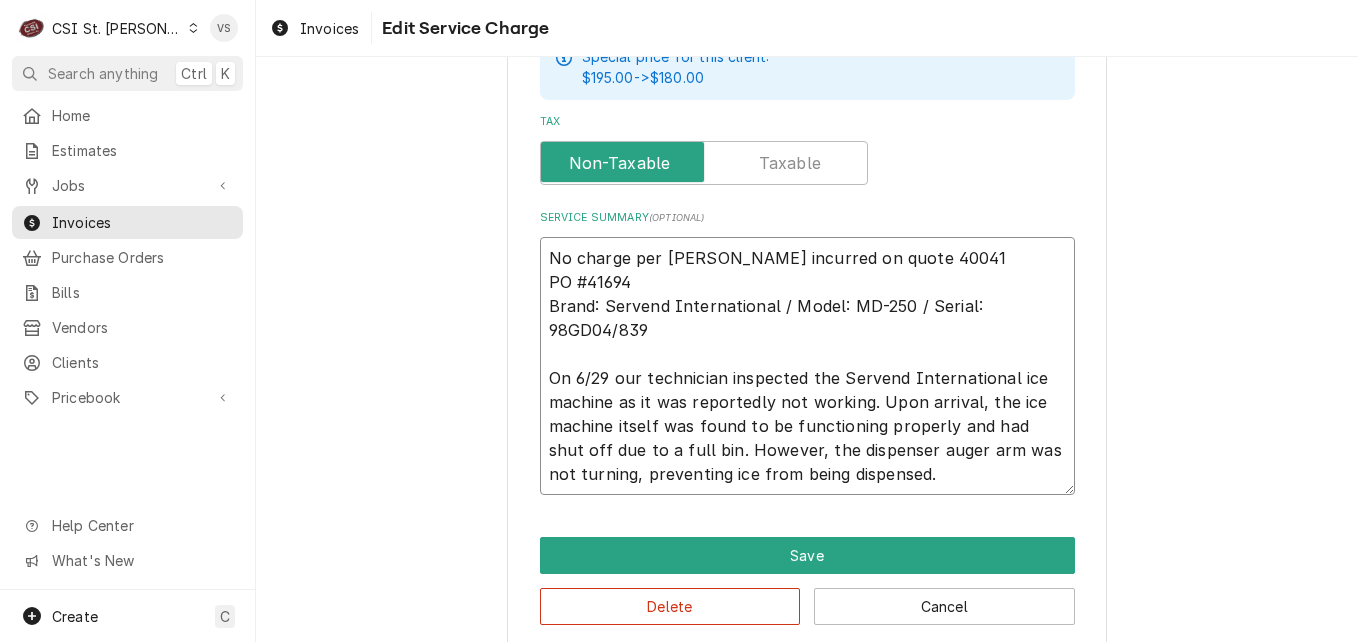 type on "x" 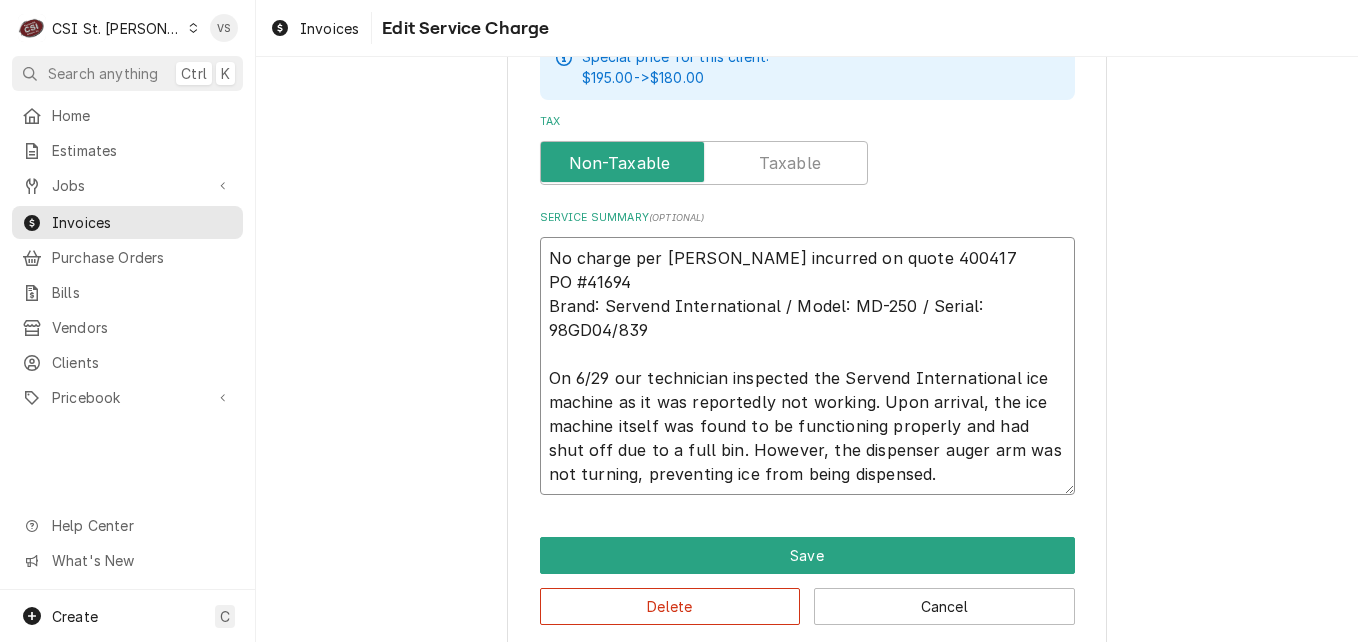 type on "x" 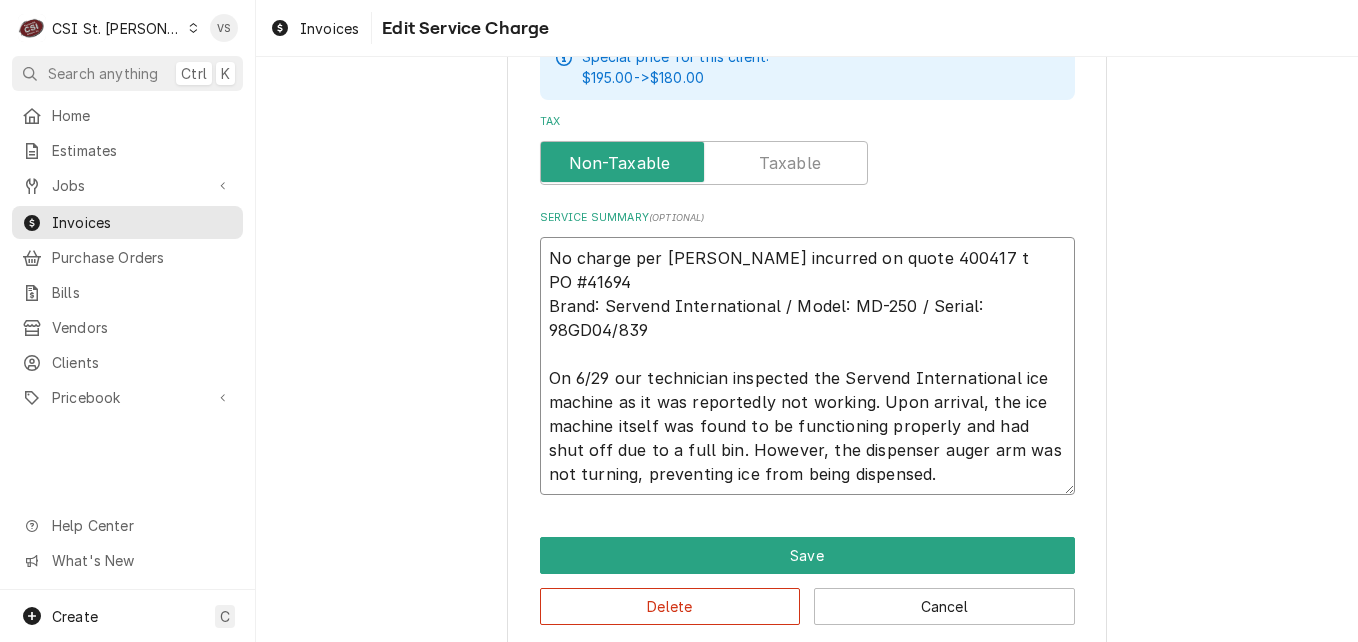 type on "No charge per David incurred on quote 400417 th
PO #41694
Brand: Servend International / Model: MD-250 / Serial: 98GD04/839
On 6/29 our technician inspected the Servend International ice machine as it was reportedly not working. Upon arrival, the ice machine itself was found to be functioning properly and had shut off due to a full bin. However, the dispenser auger arm was not turning, preventing ice from being dispensed." 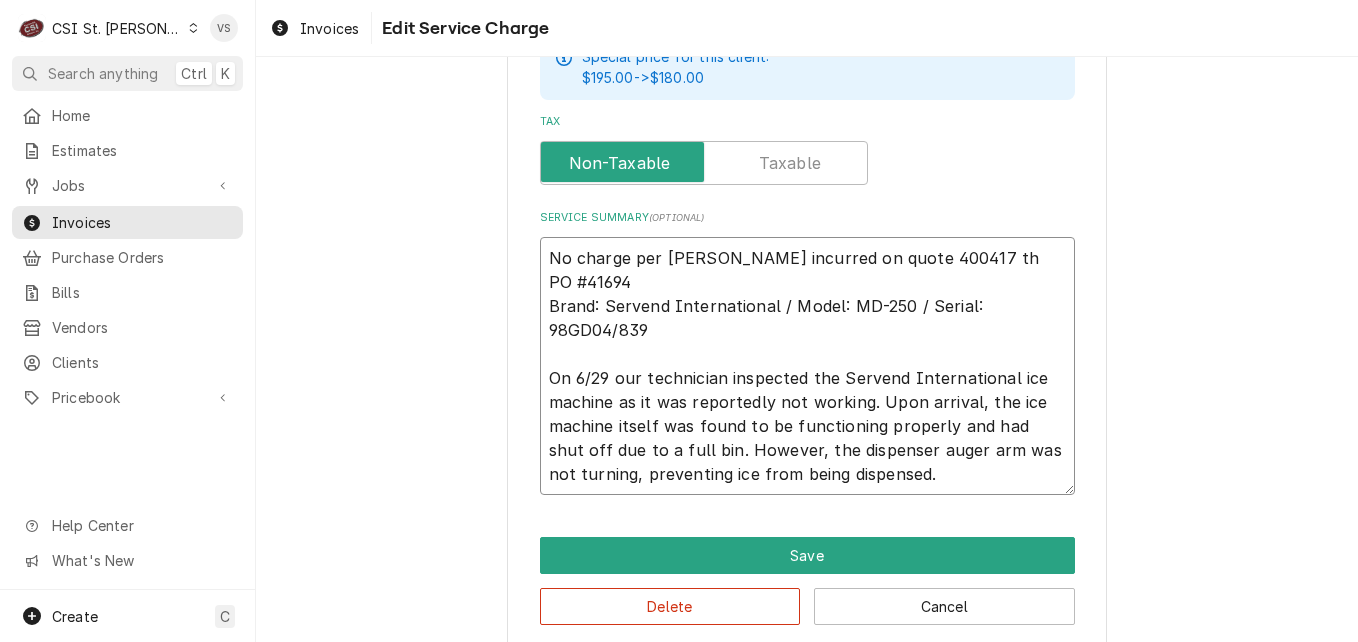 type on "x" 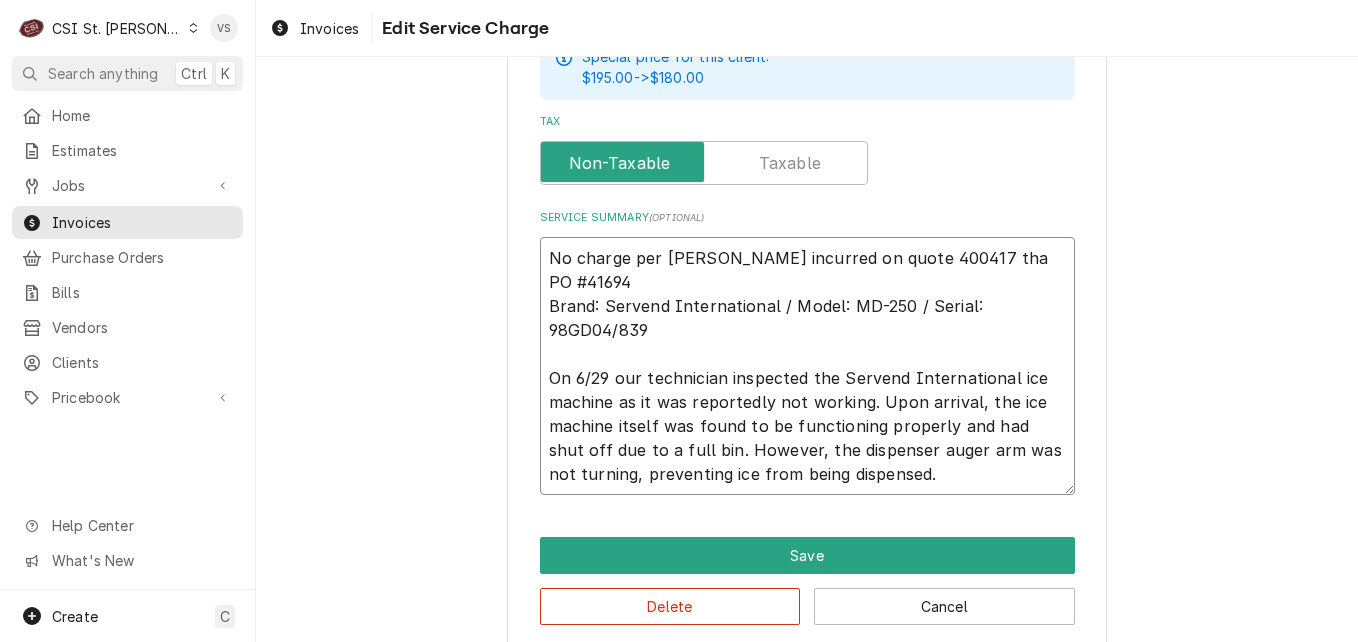 type on "x" 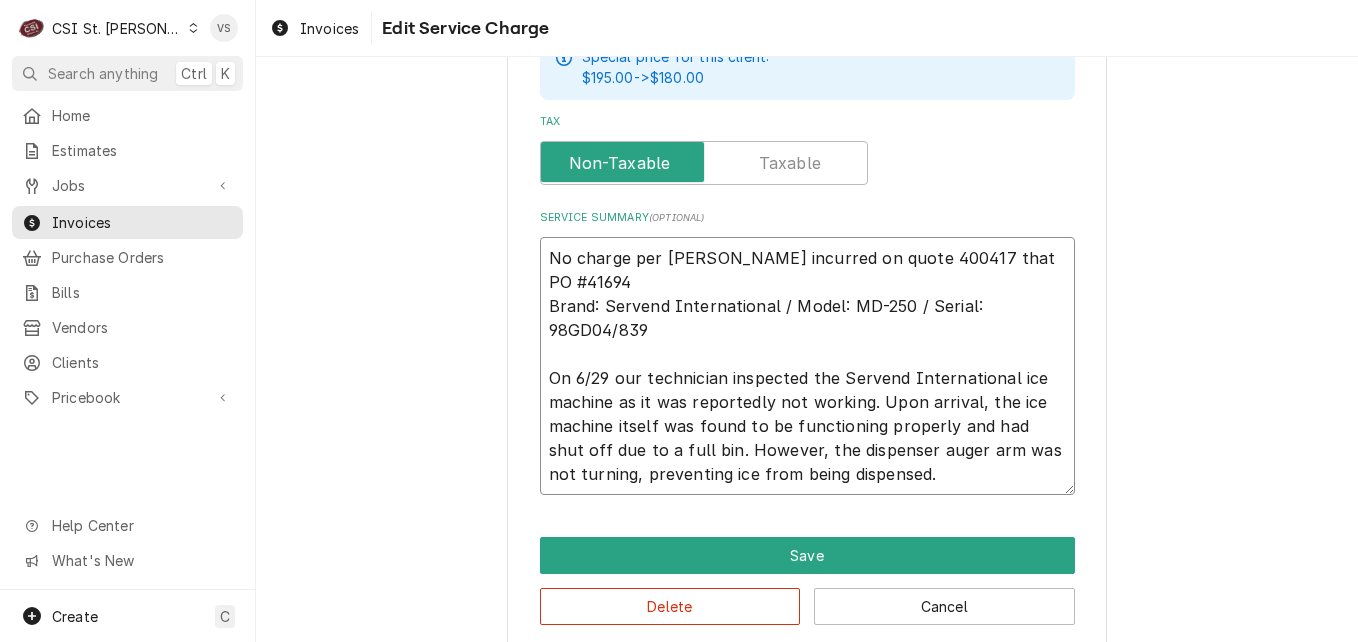 type on "x" 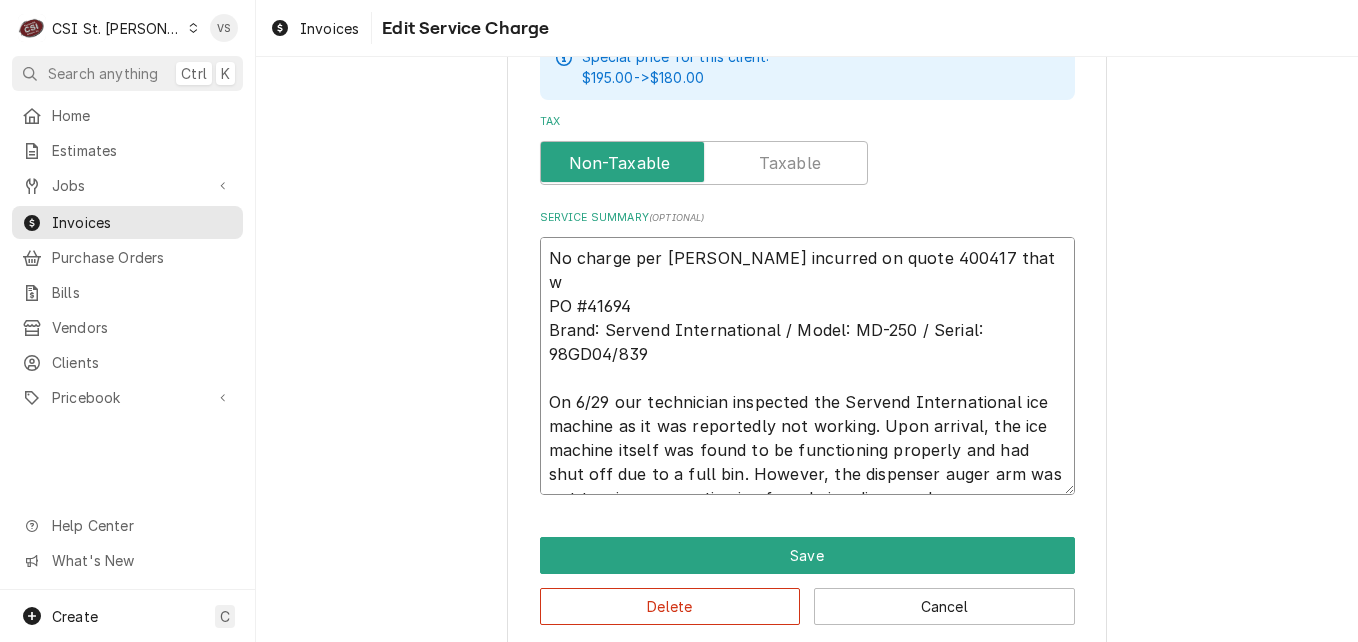 type on "x" 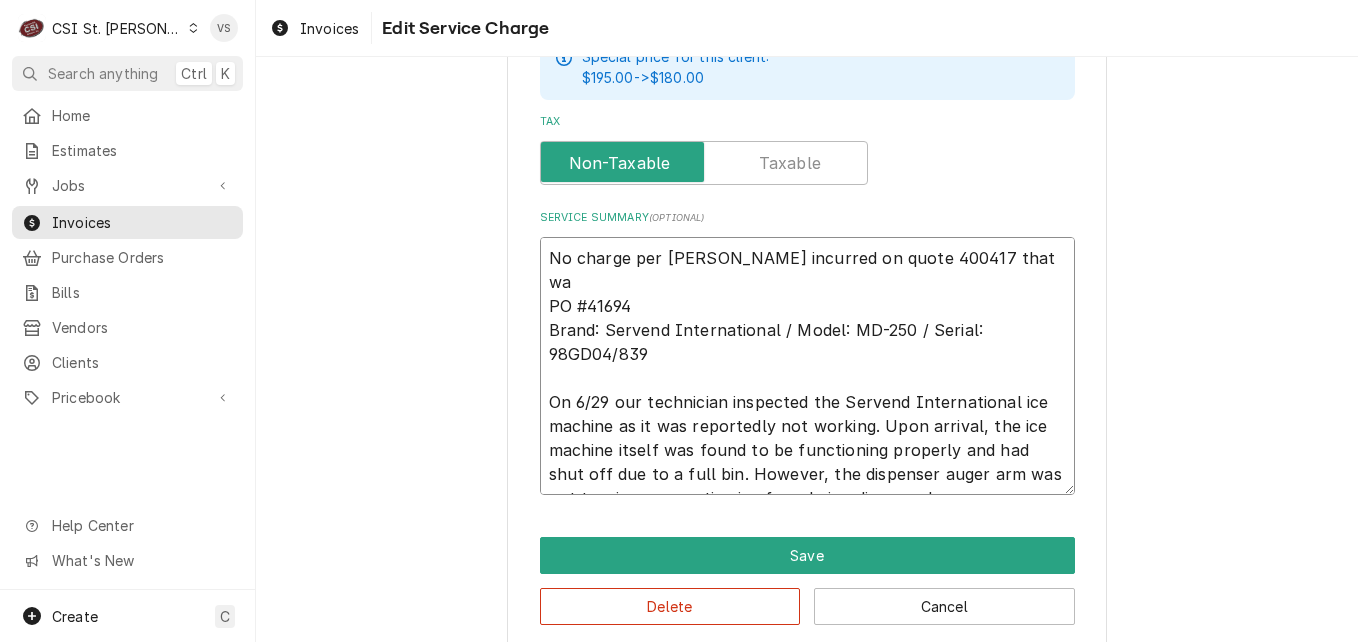 type on "x" 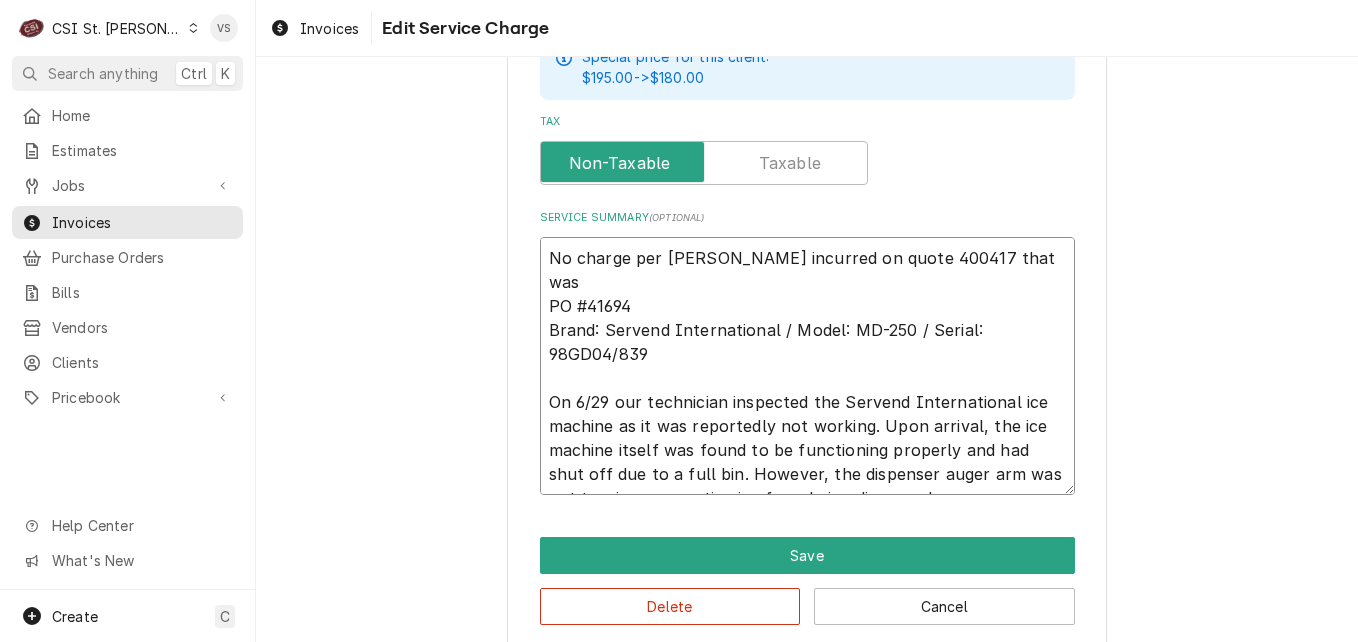 type on "x" 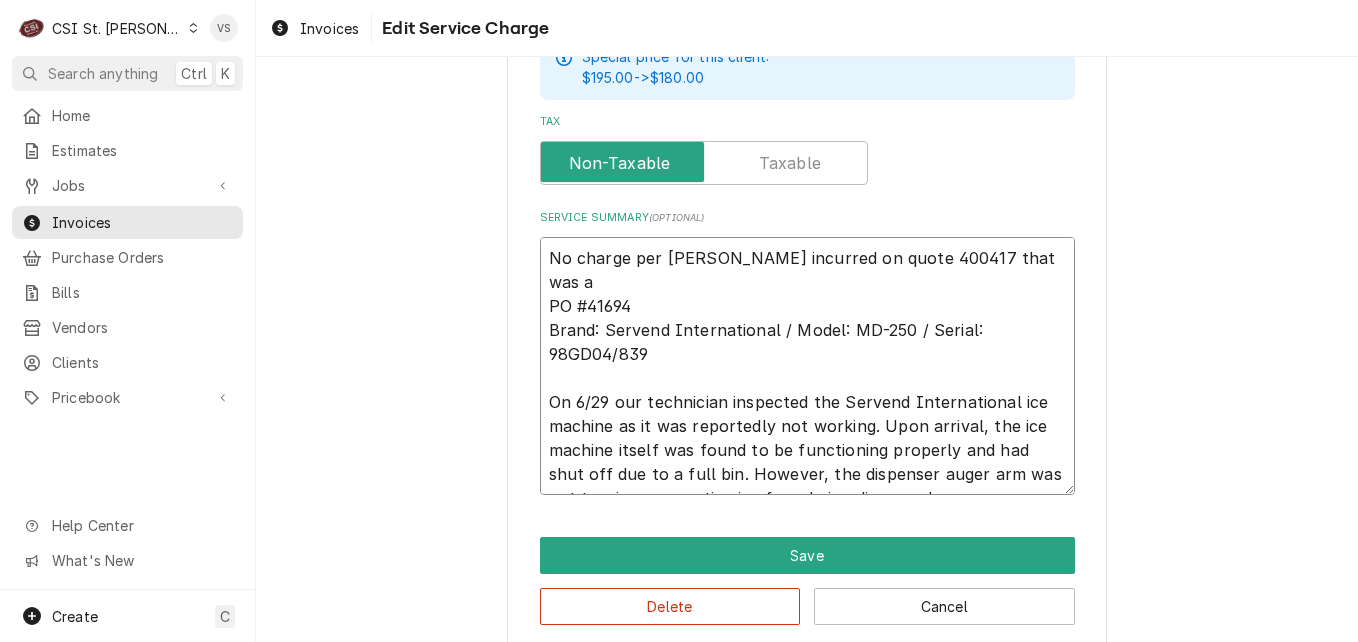 type on "x" 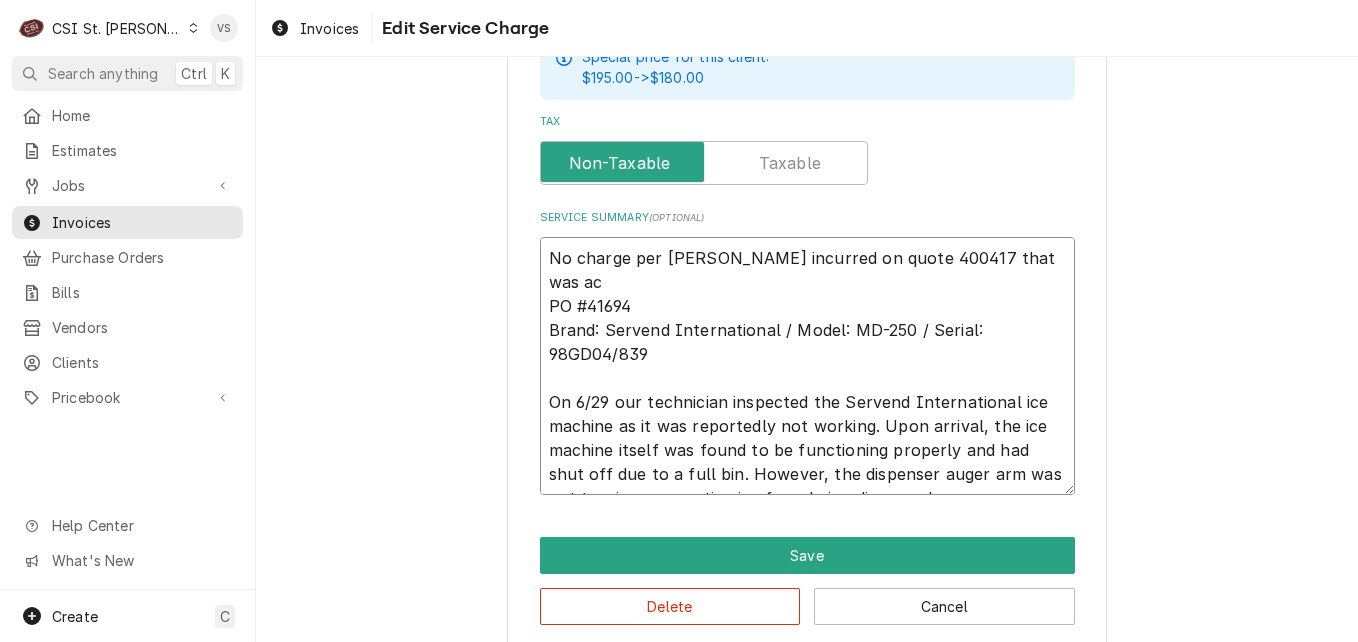 type on "x" 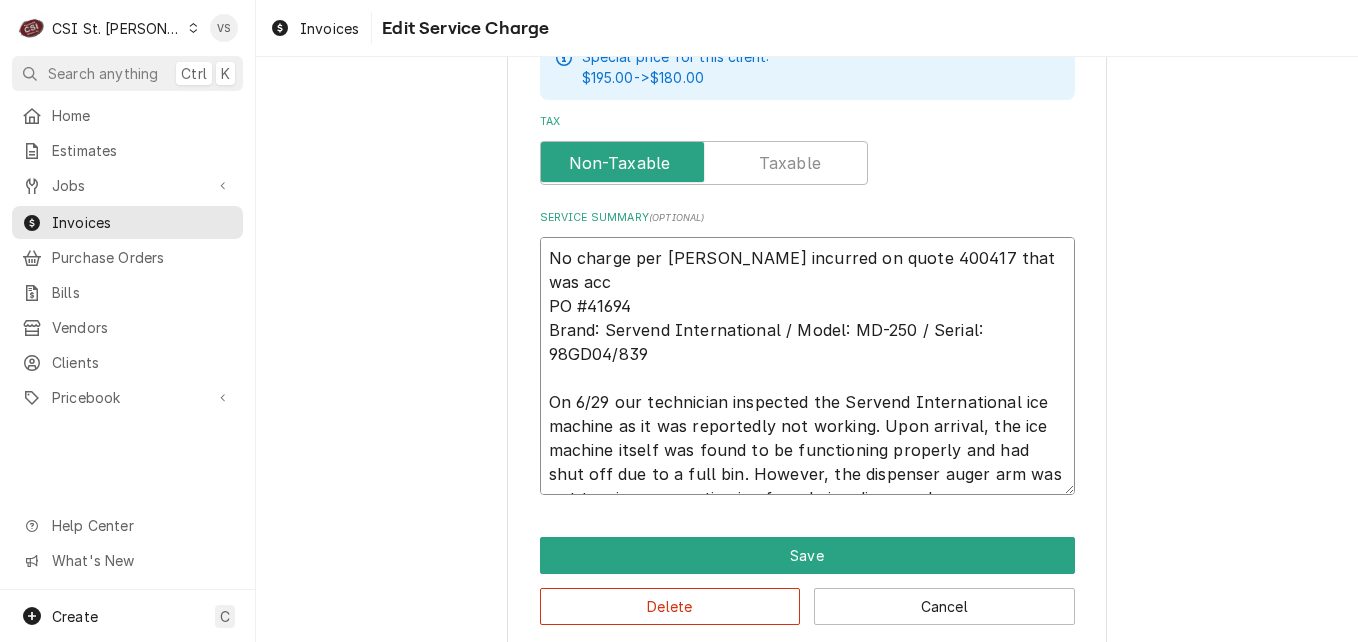 type on "x" 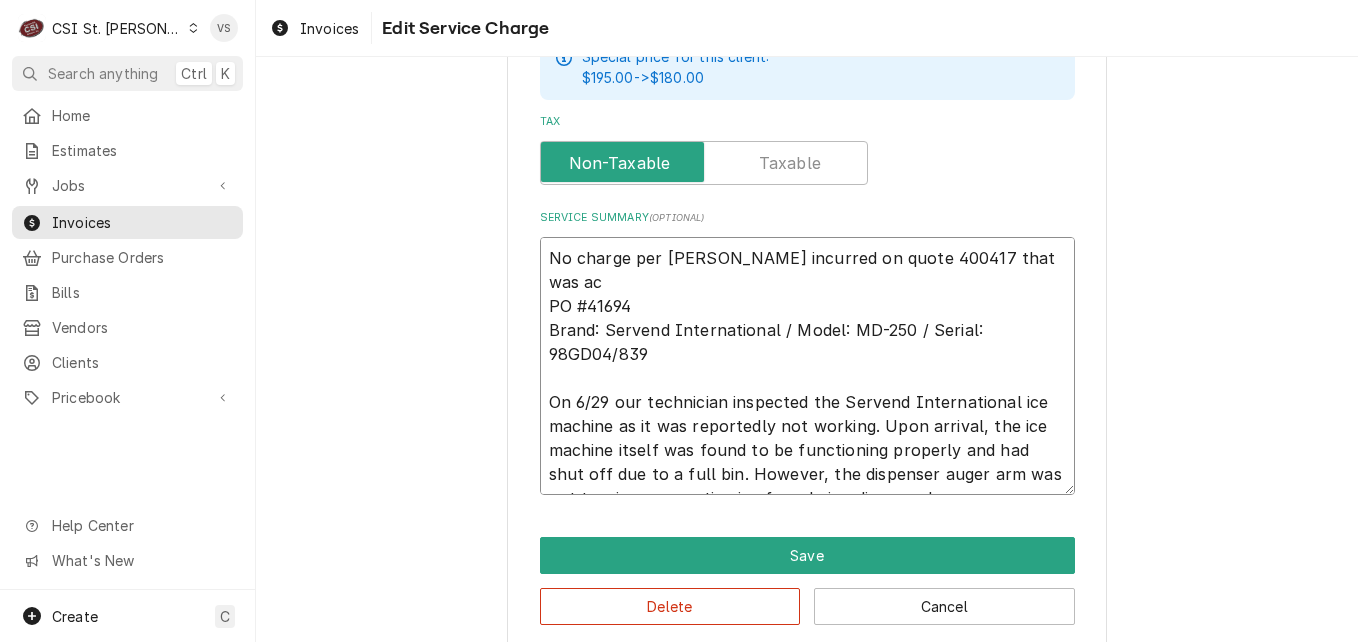 type on "x" 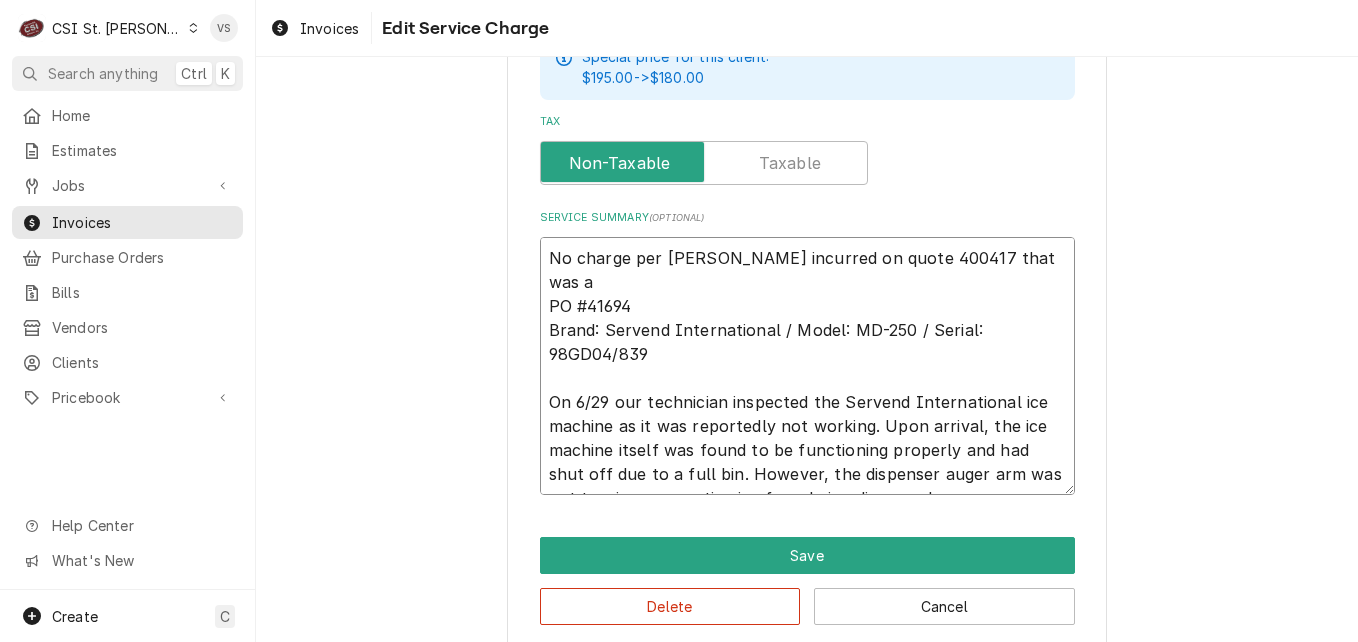 type on "x" 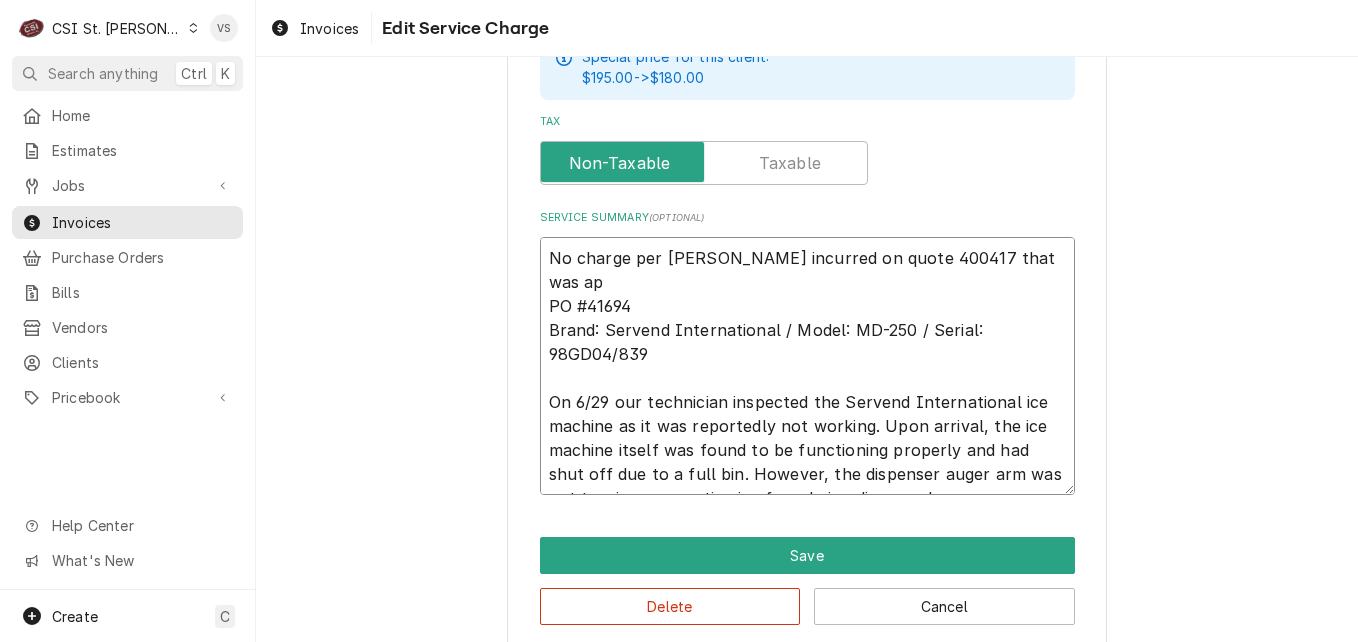 type on "x" 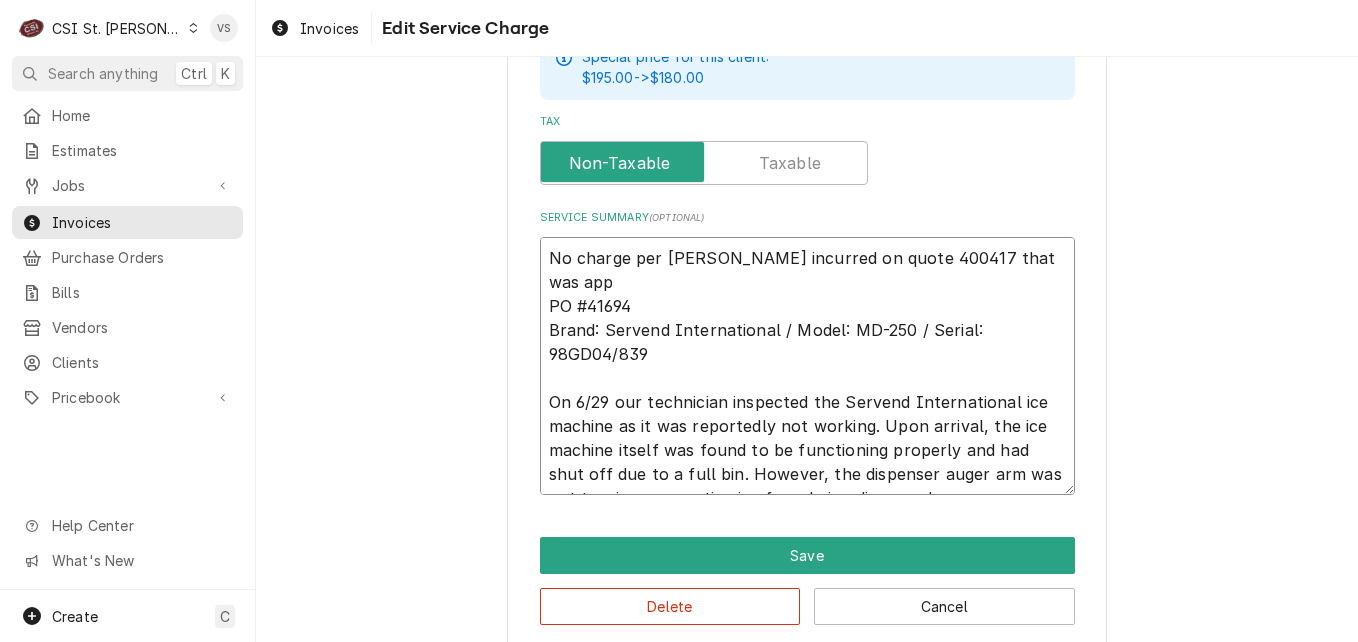 type on "x" 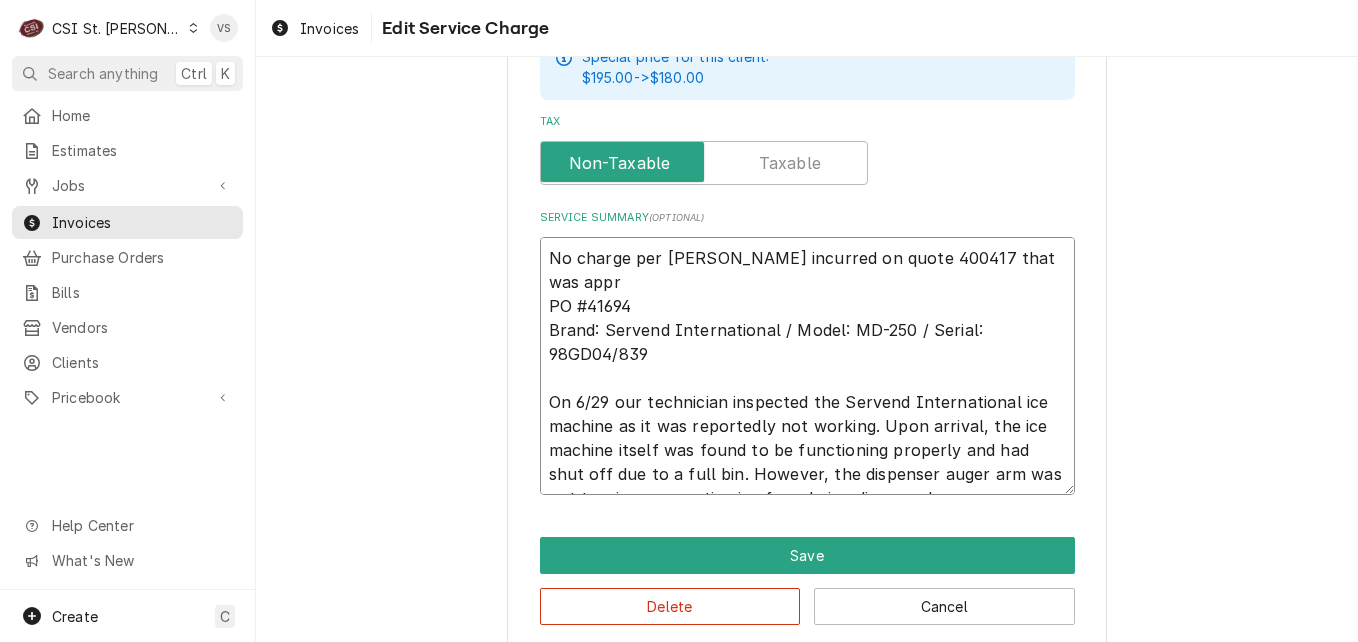 type on "x" 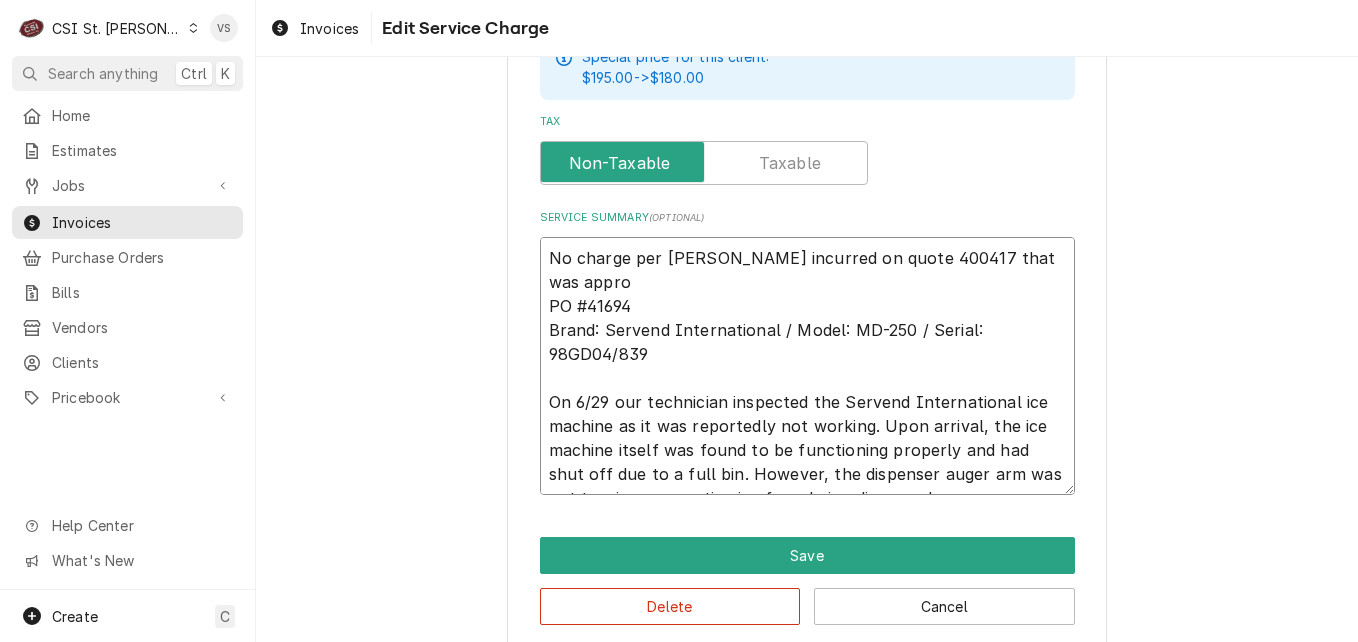 type on "x" 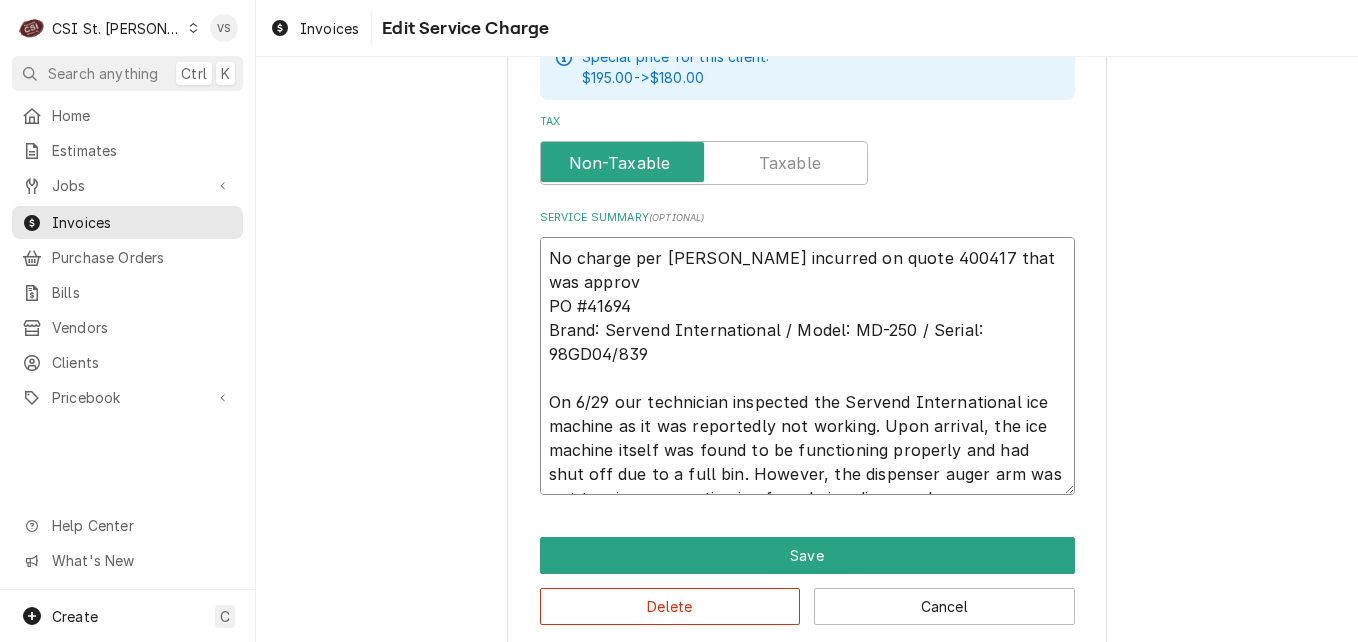 type on "x" 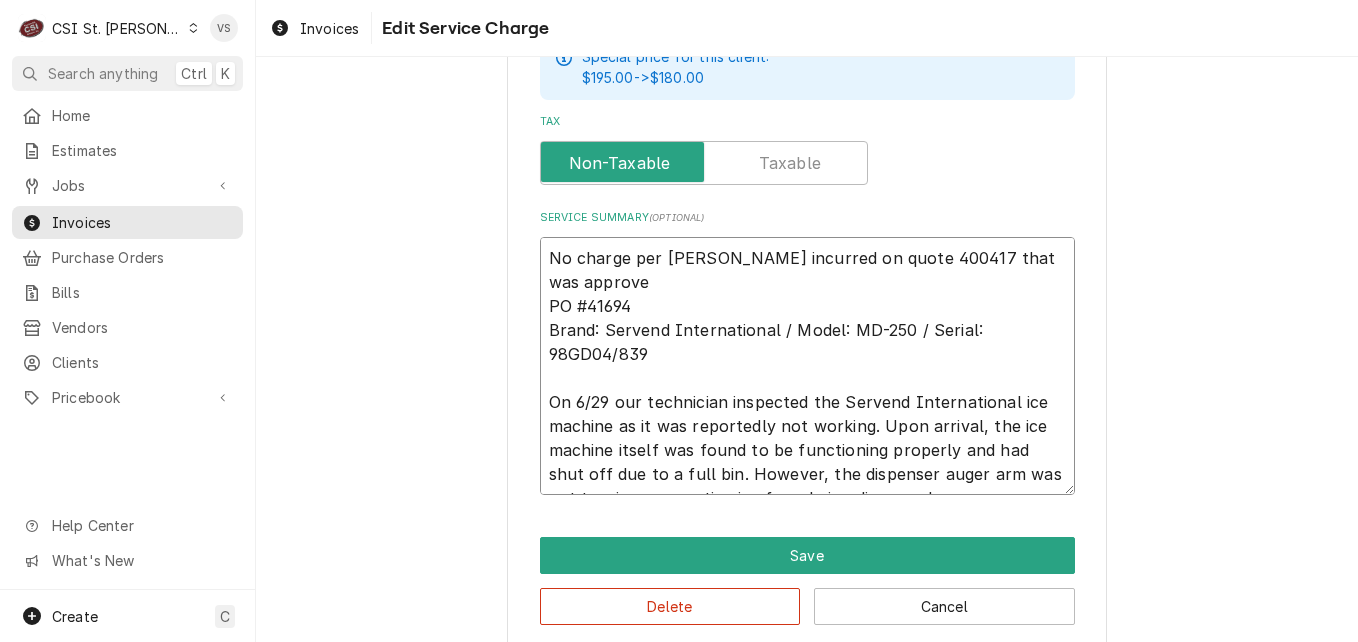 type on "x" 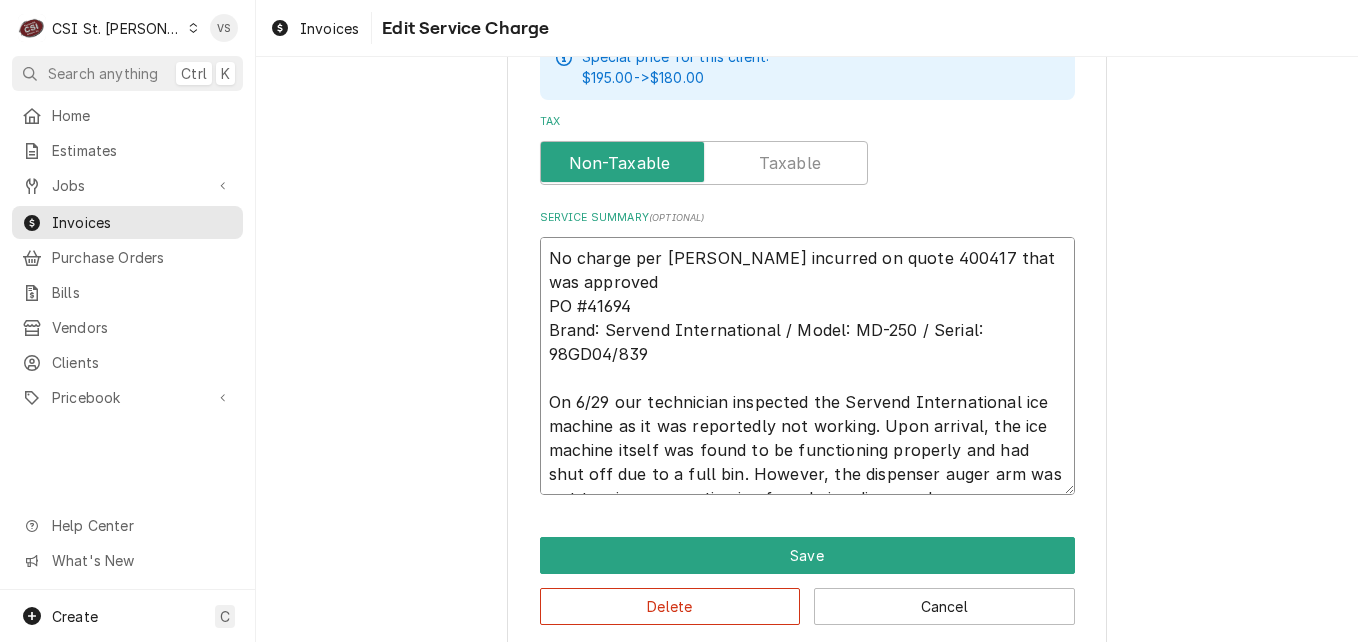 type on "x" 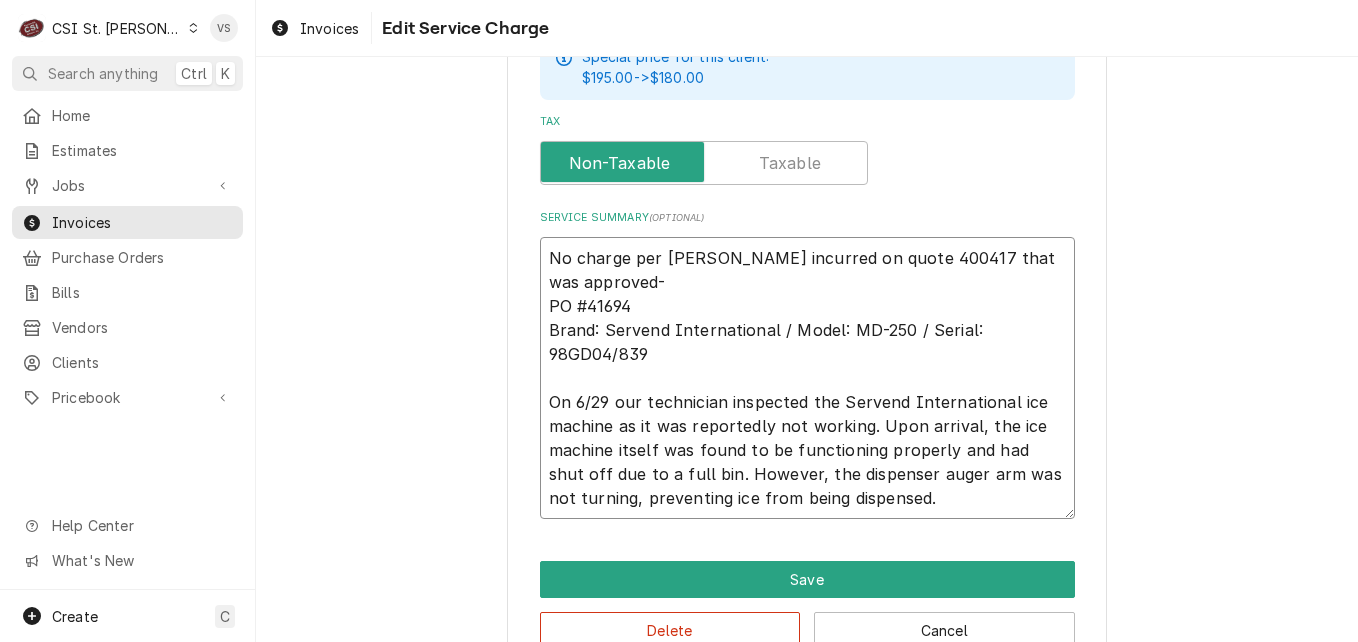 type on "x" 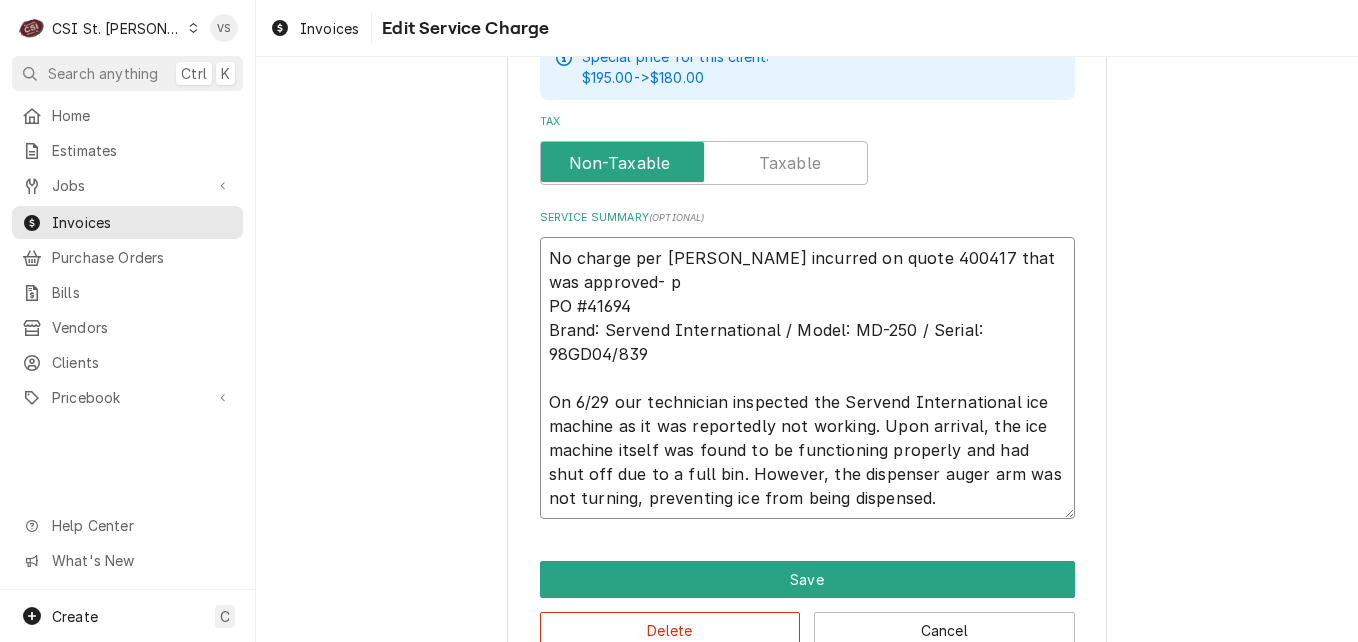 type on "x" 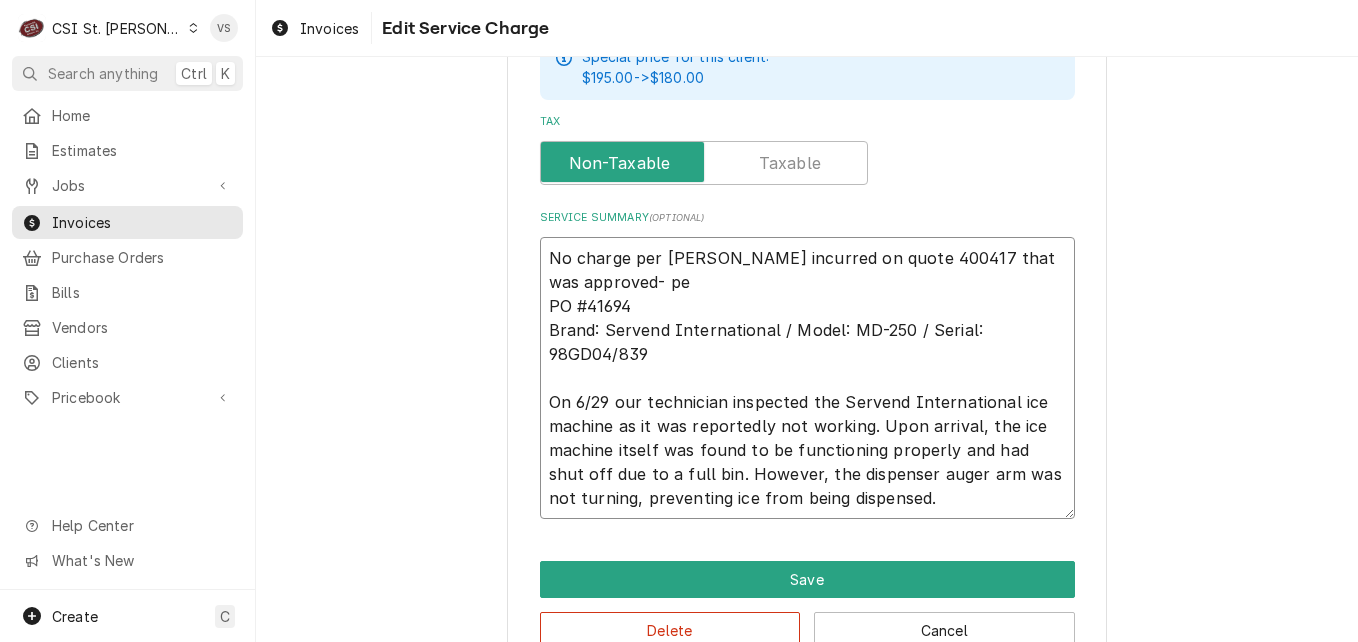 type on "x" 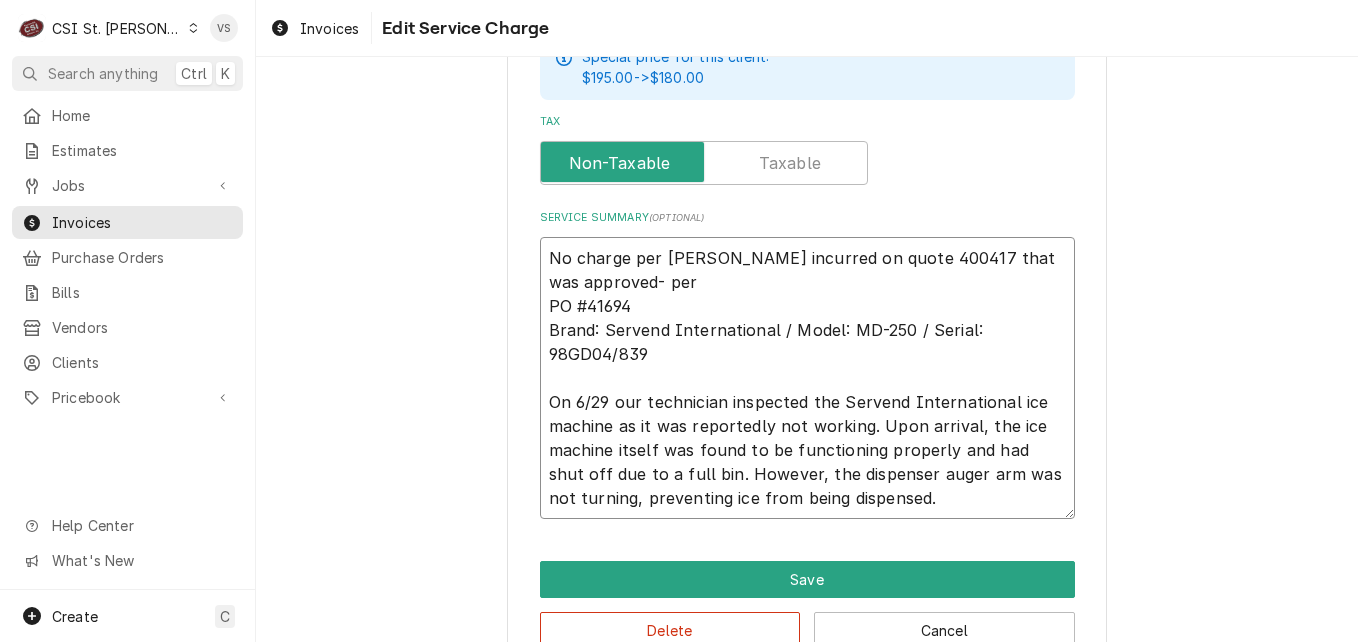 type on "x" 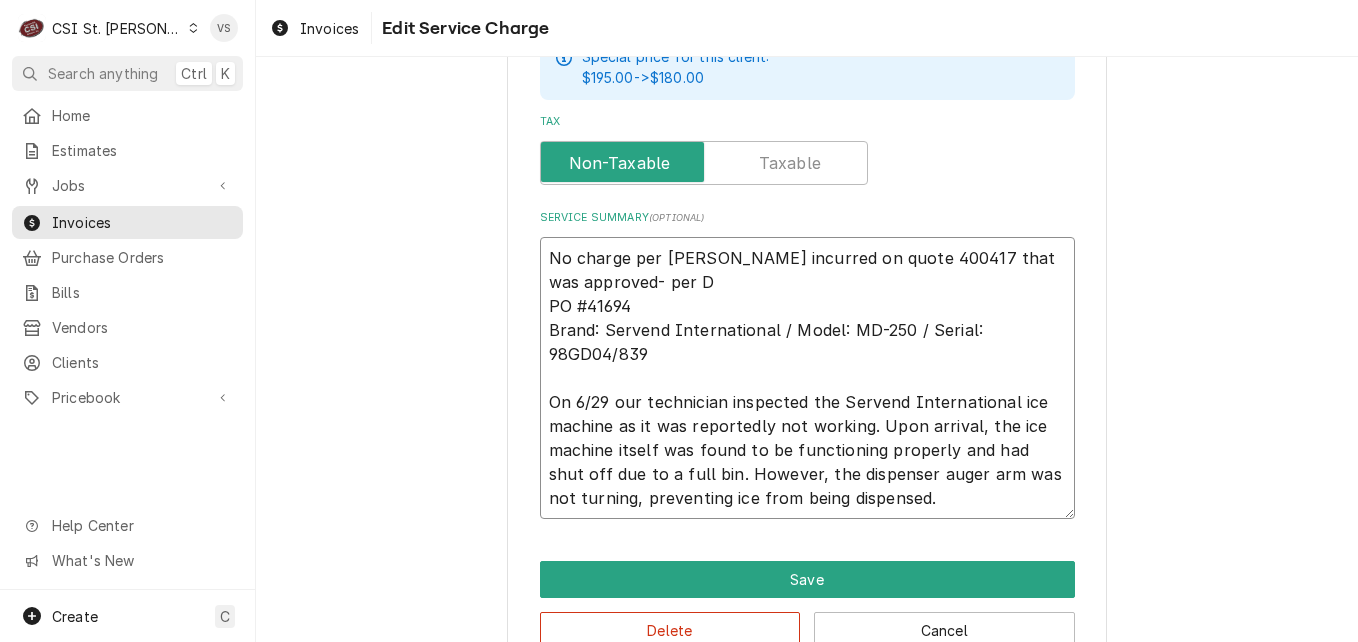type on "x" 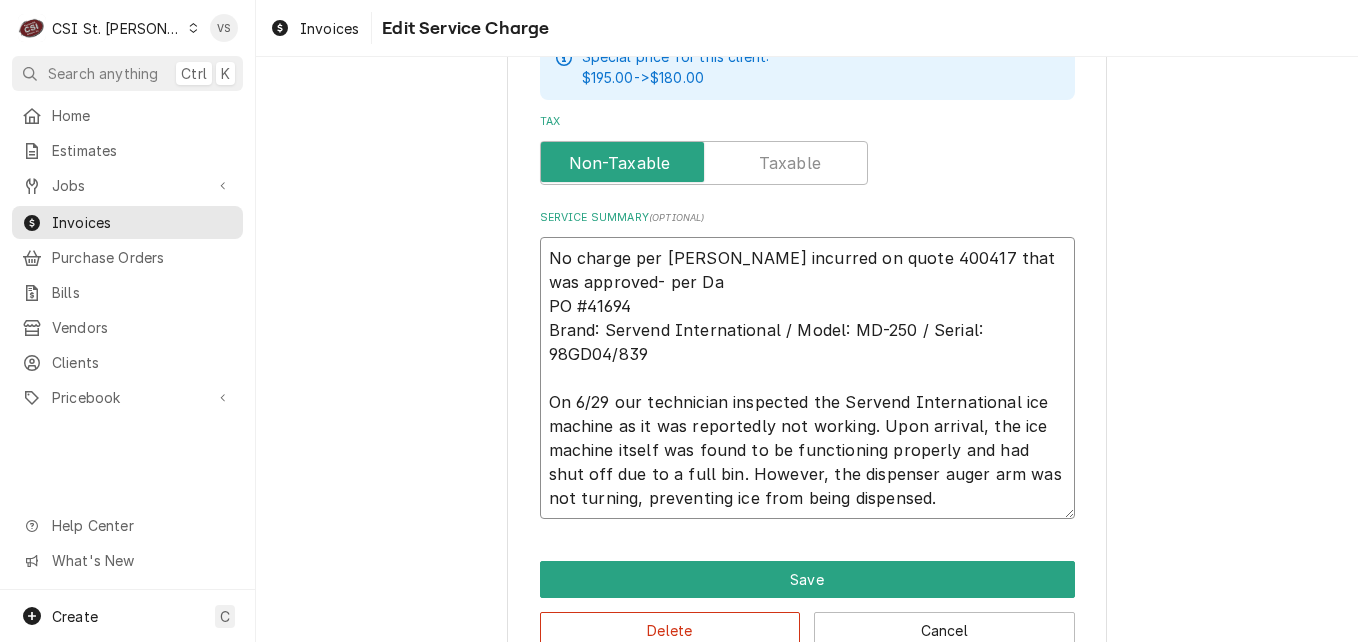 type on "x" 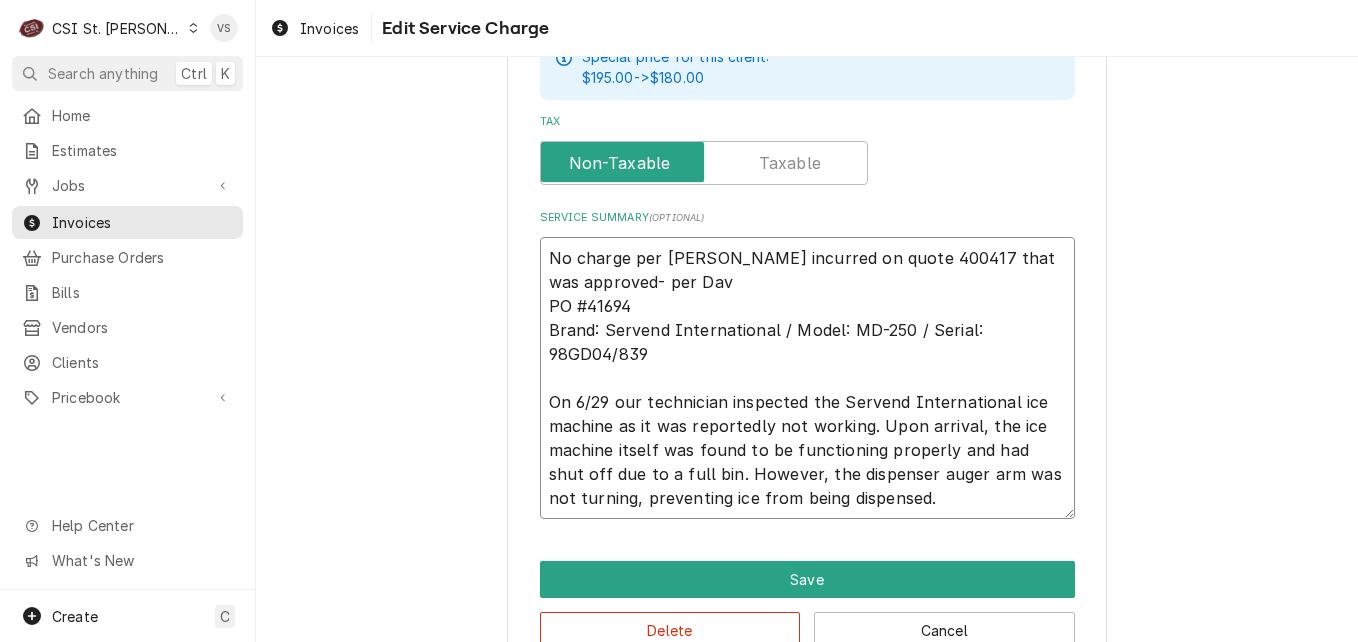 type on "x" 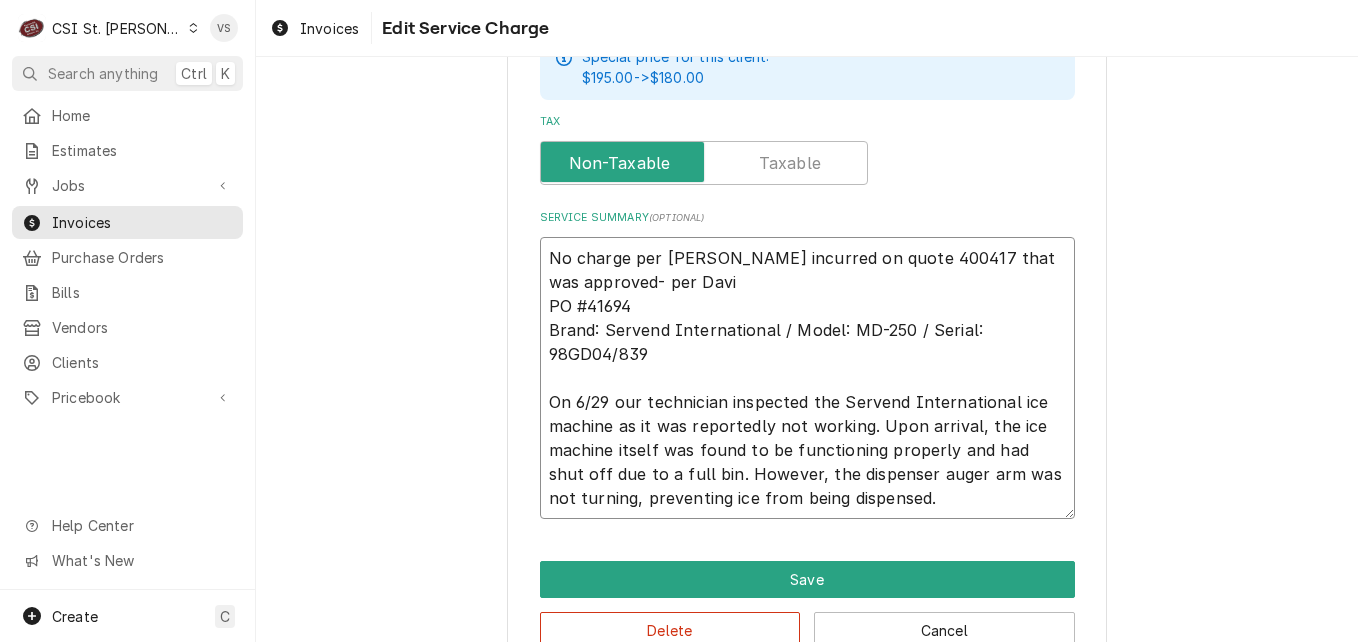 type on "x" 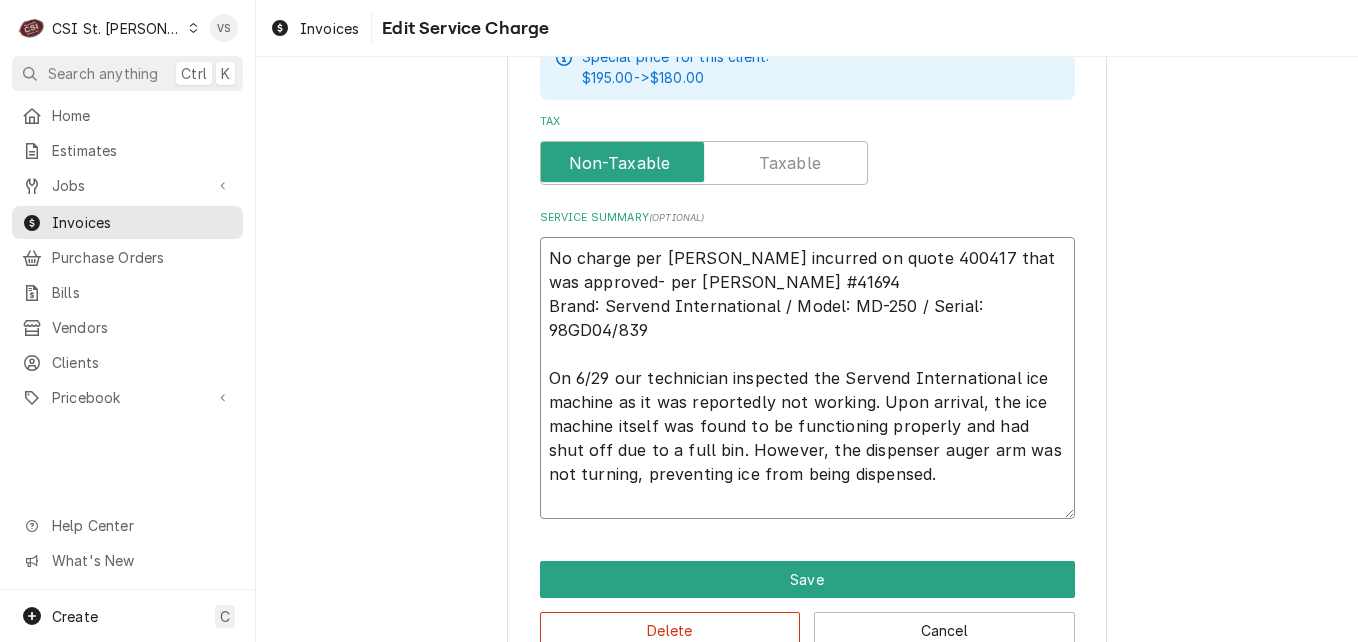 type on "x" 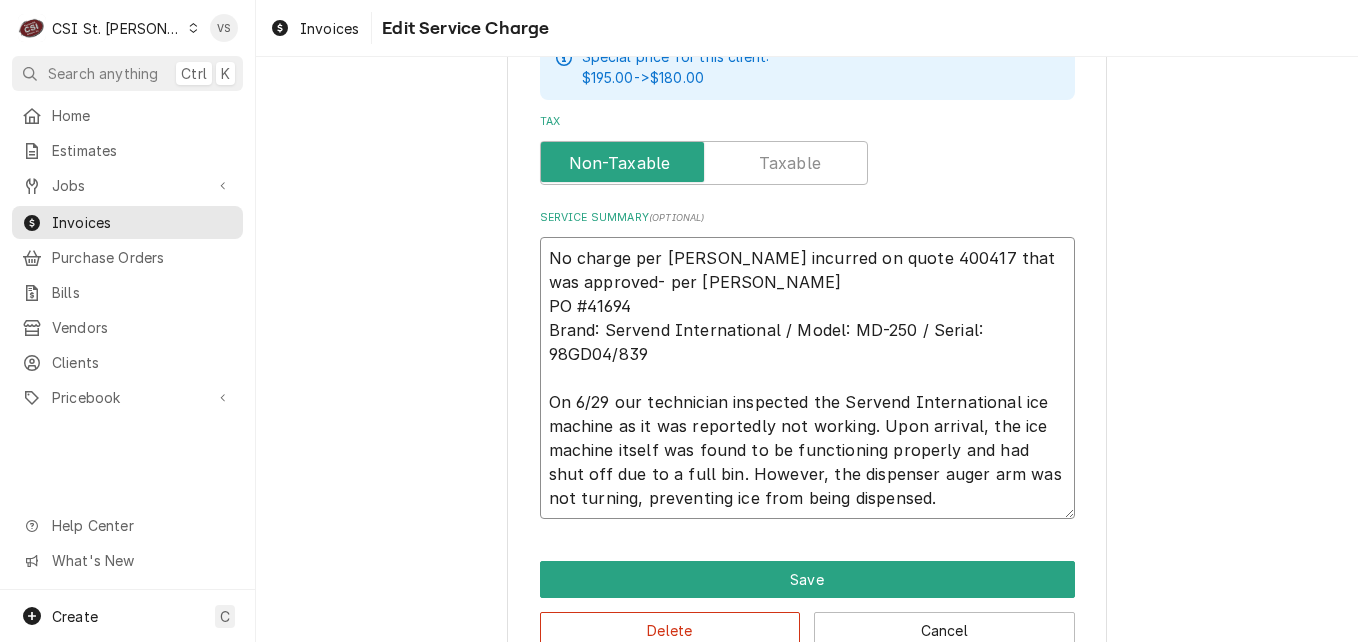 type on "x" 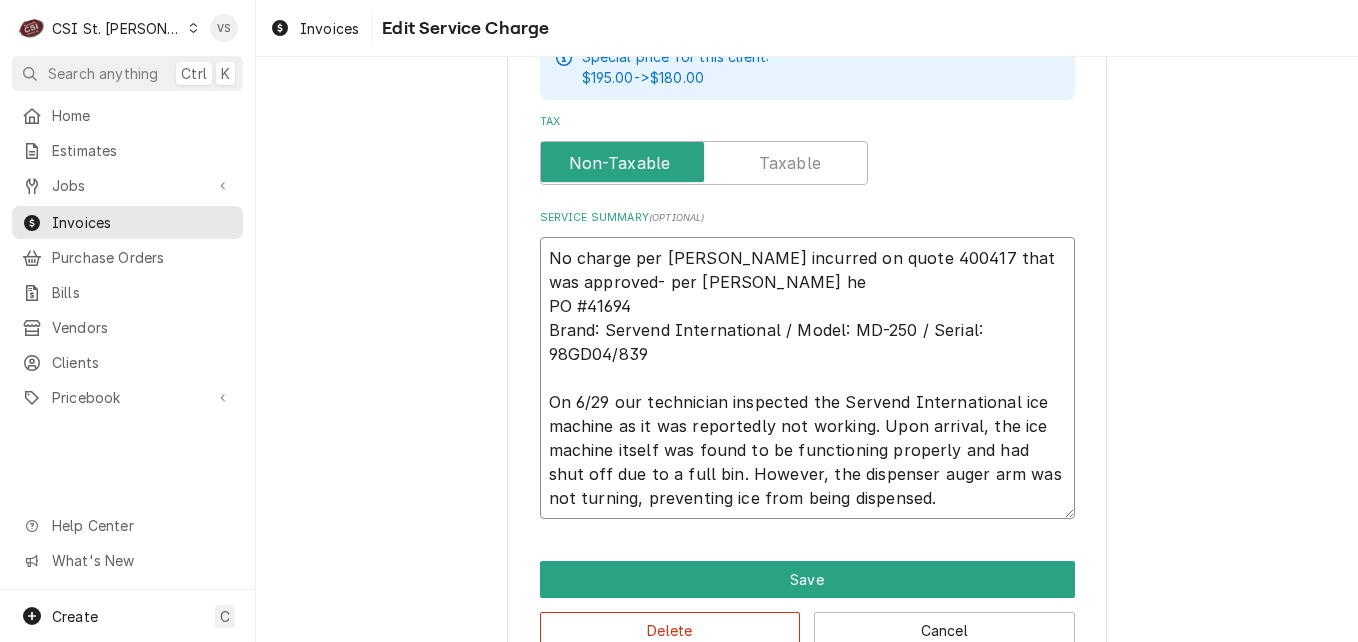 type on "x" 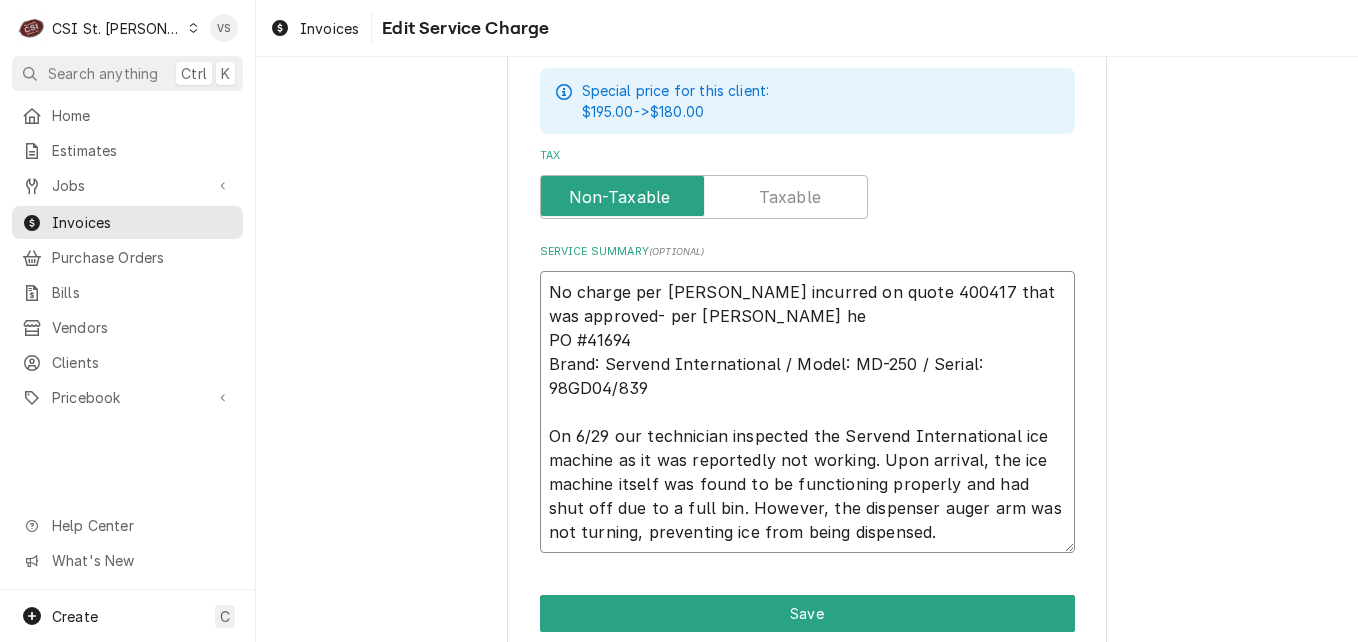scroll, scrollTop: 803, scrollLeft: 0, axis: vertical 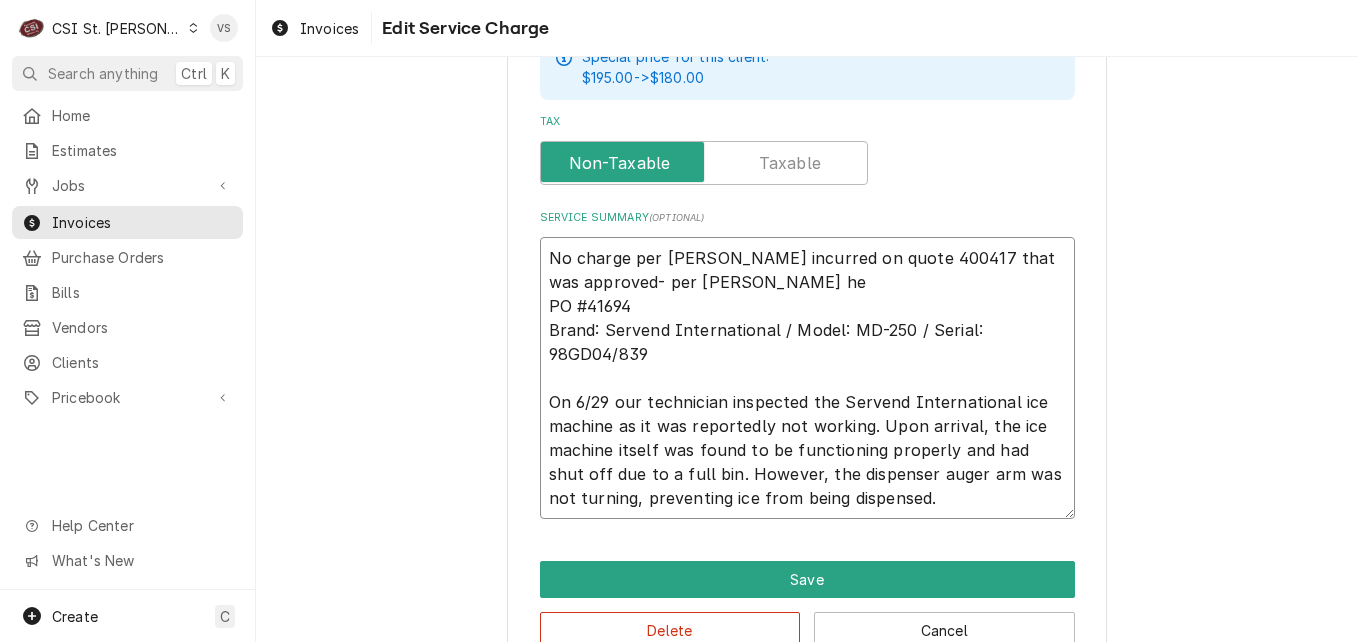 type on "No charge per David incurred on quote 400417 that was approved- per David he
PO #41694
Brand: Servend International / Model: MD-250 / Serial: 98GD04/839
On 6/29 our technician inspected the Servend International ice machine as it was reportedly not working. Upon arrival, the ice machine itself was found to be functioning properly and had shut off due to a full bin. However, the dispenser auger arm was not turning, preventing ice from being dispensed." 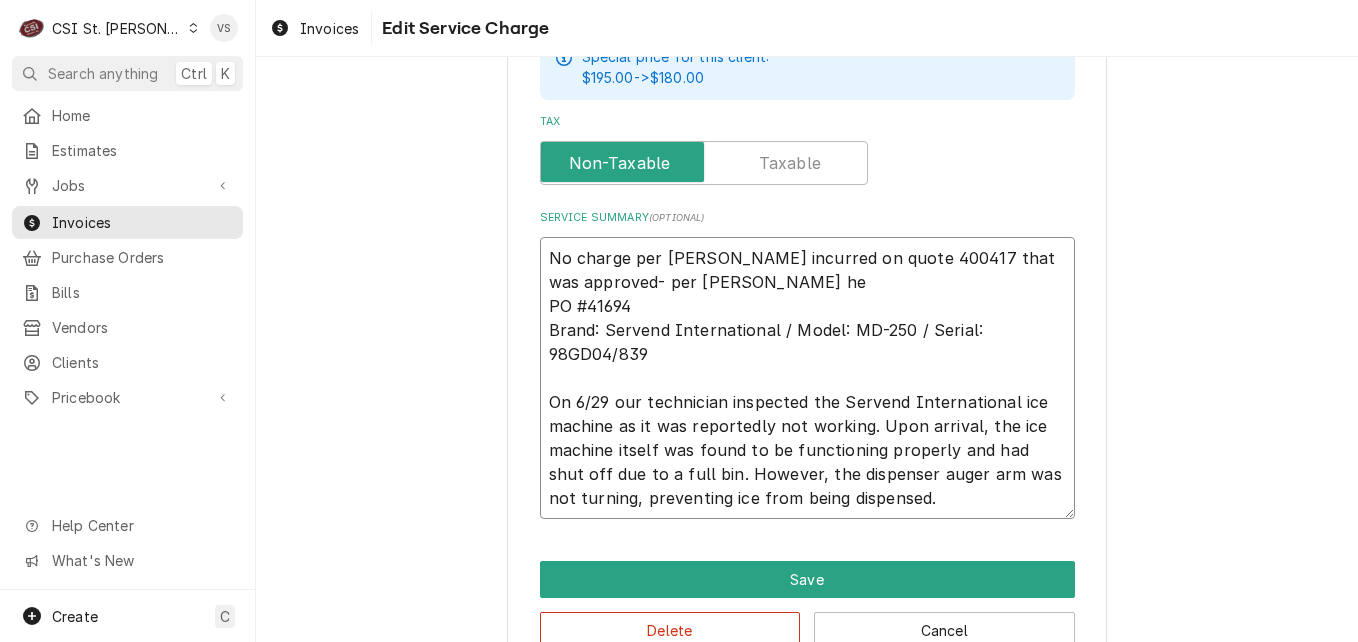 click on "No charge per David incurred on quote 400417 that was approved- per David he
PO #41694
Brand: Servend International / Model: MD-250 / Serial: 98GD04/839
On 6/29 our technician inspected the Servend International ice machine as it was reportedly not working. Upon arrival, the ice machine itself was found to be functioning properly and had shut off due to a full bin. However, the dispenser auger arm was not turning, preventing ice from being dispensed." at bounding box center (807, 378) 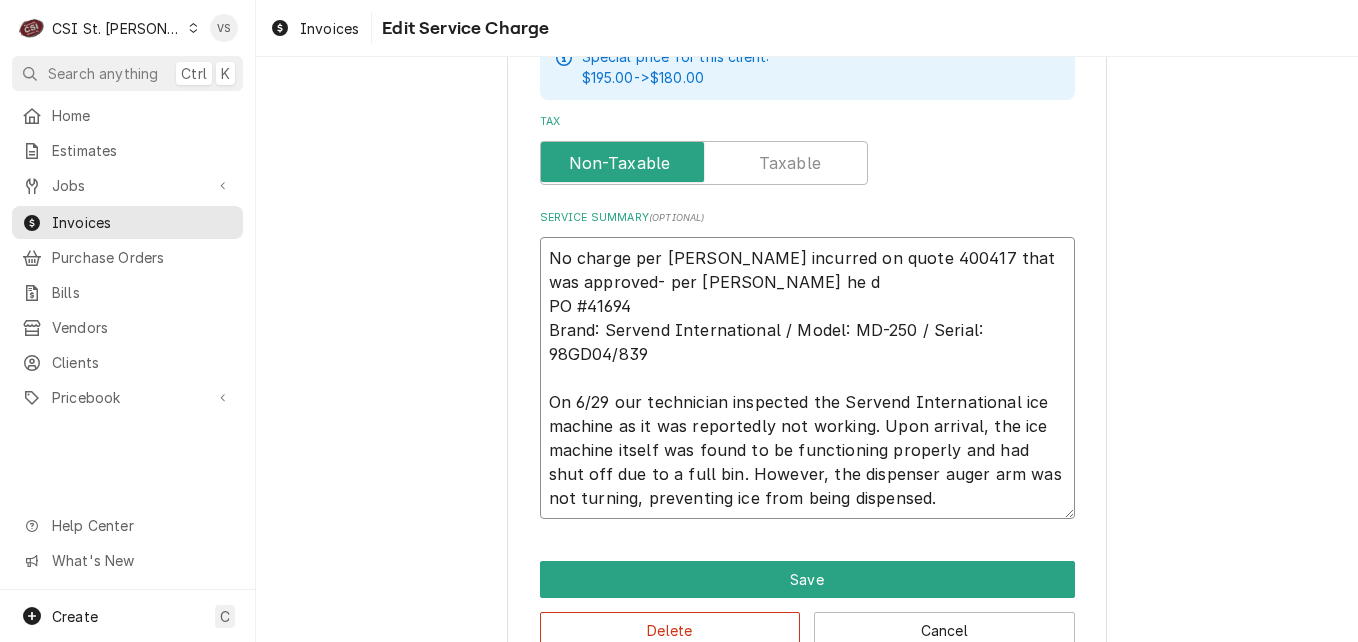 type on "x" 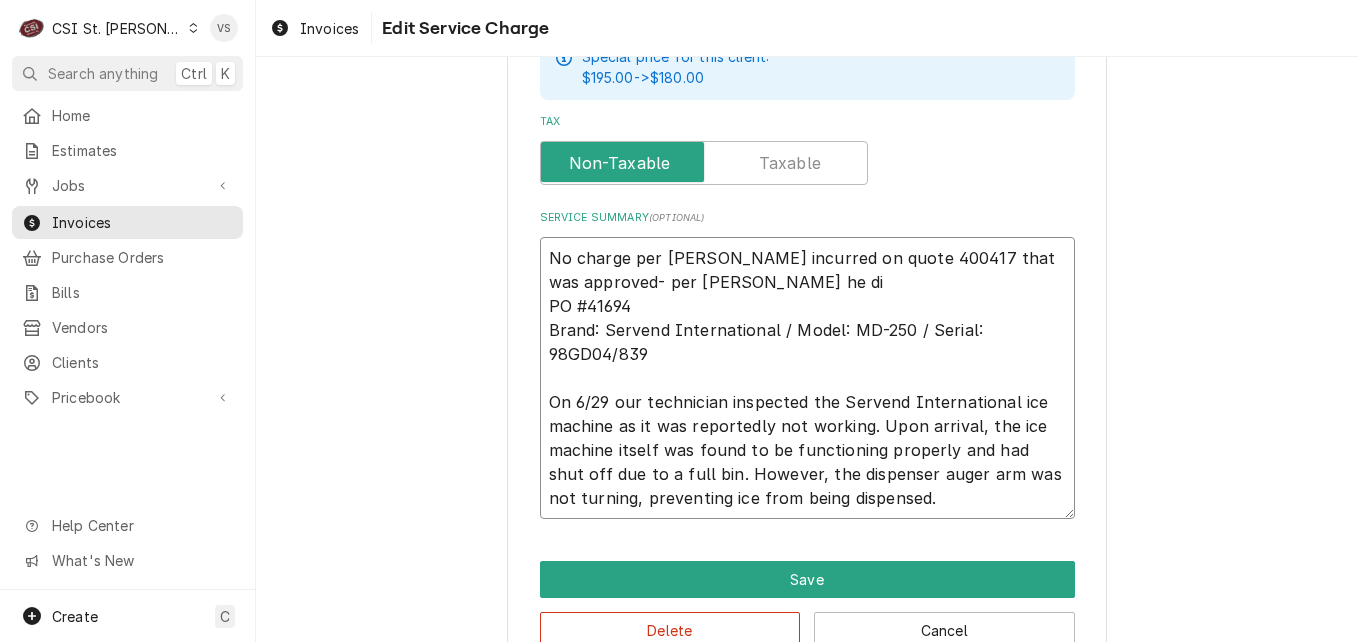 type on "x" 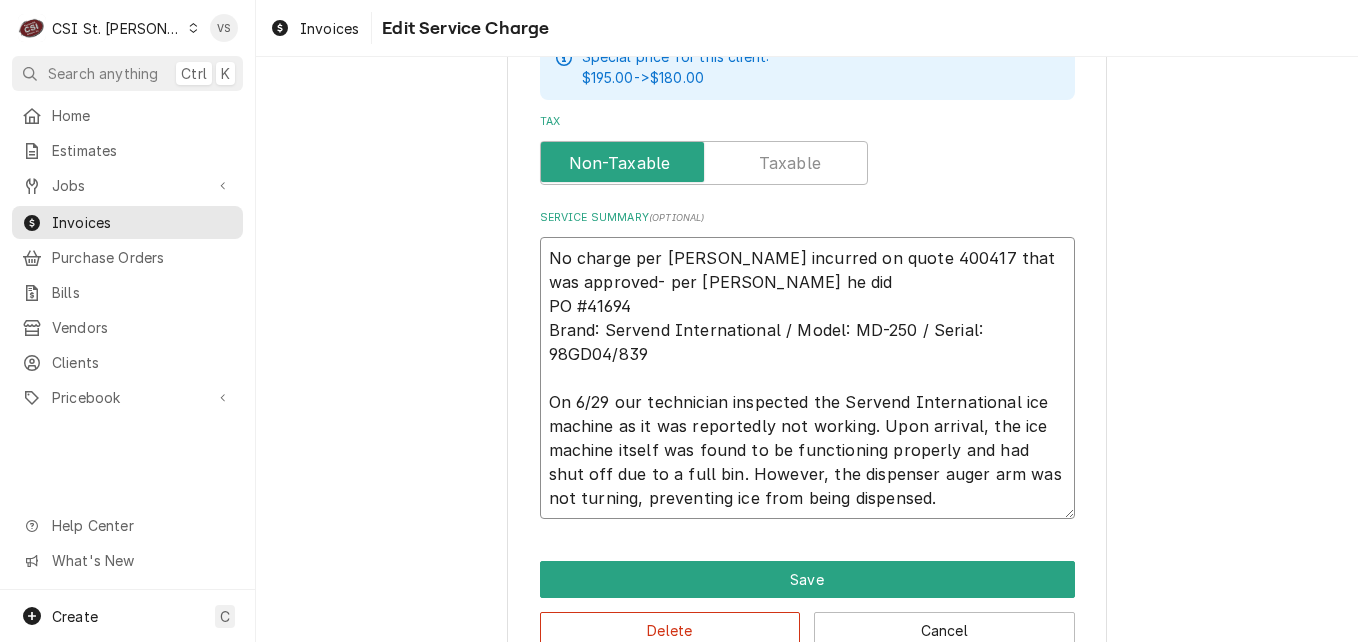 type on "x" 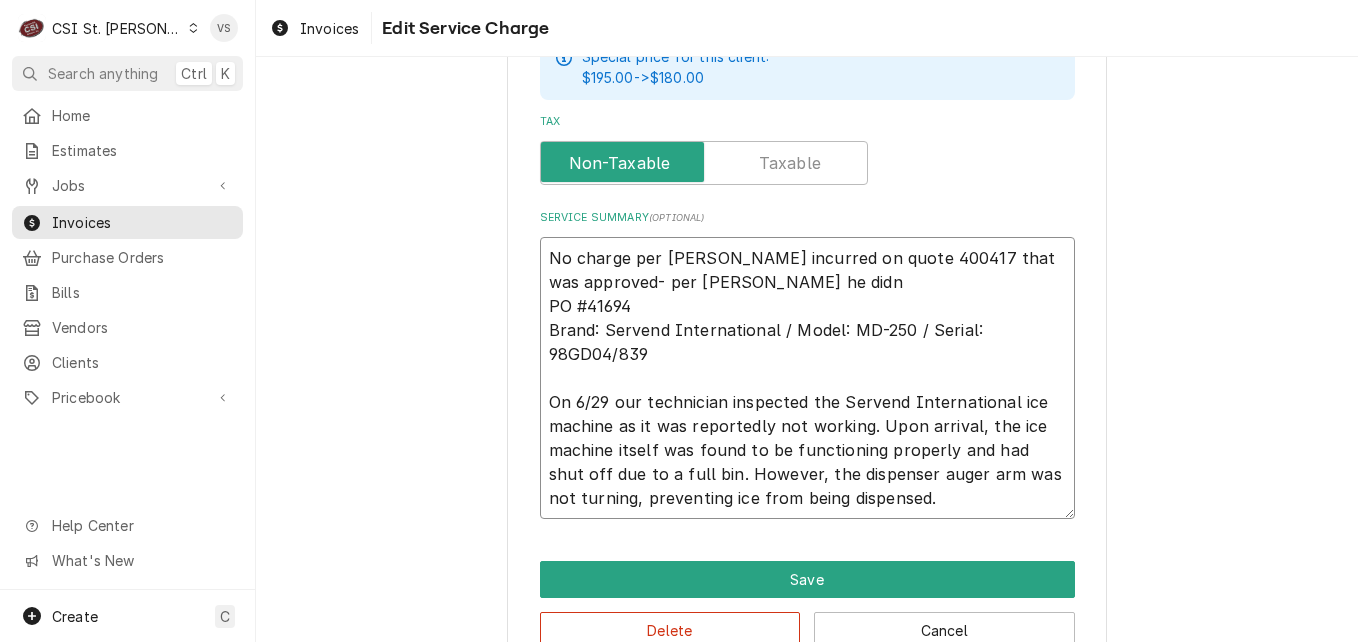 type on "x" 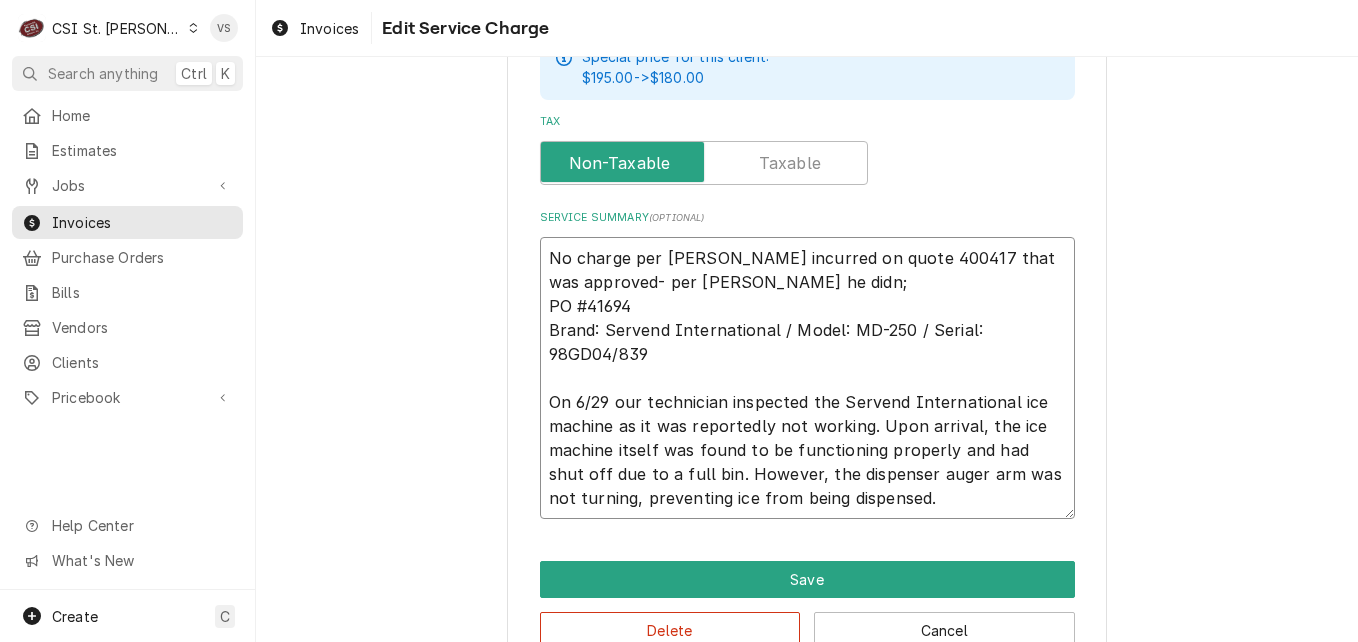 type 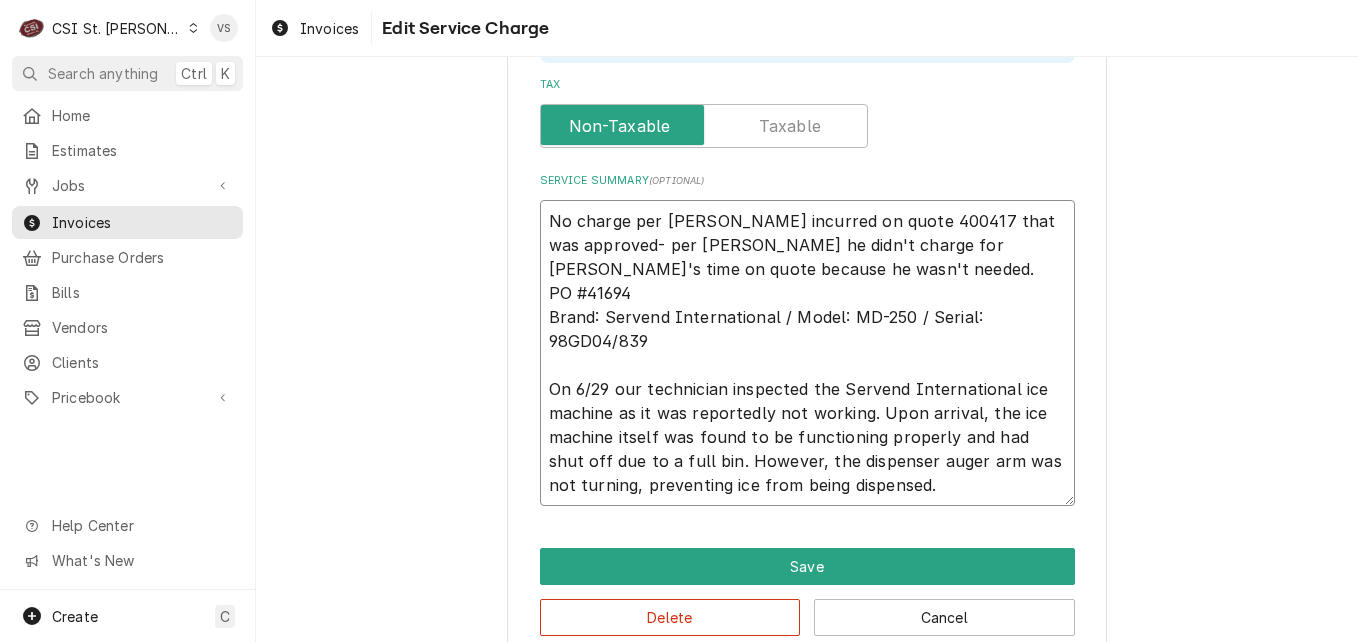 scroll, scrollTop: 875, scrollLeft: 0, axis: vertical 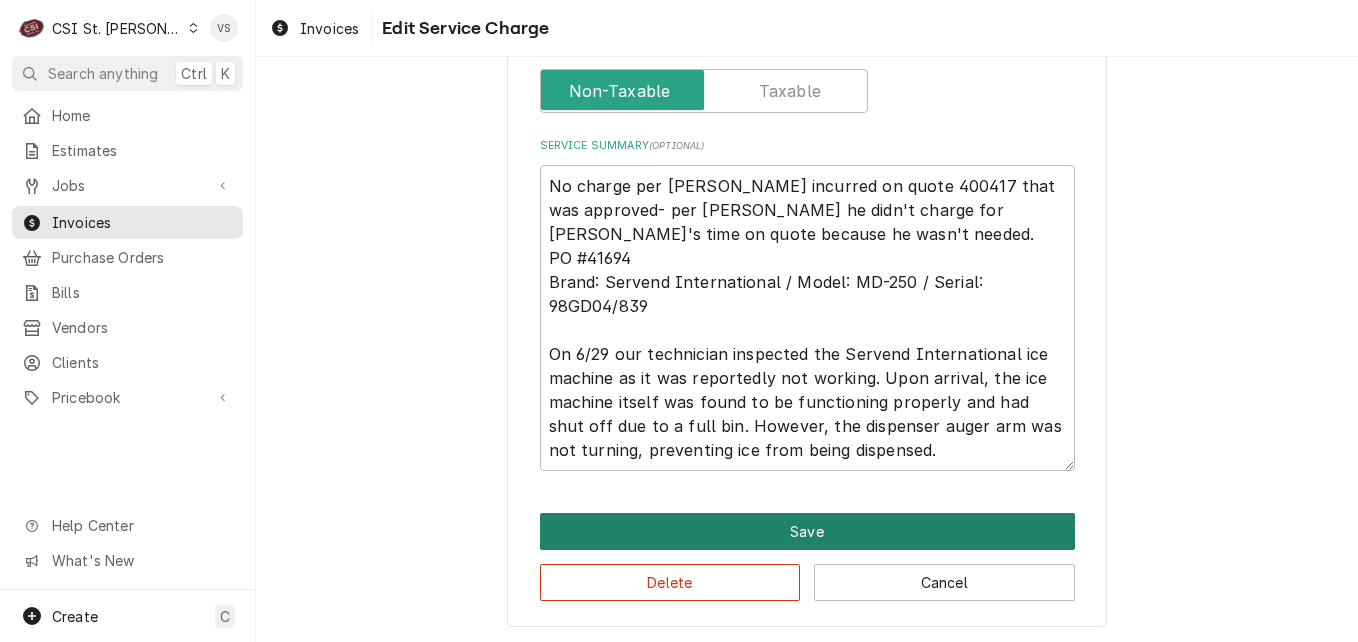 click on "Save" at bounding box center (807, 531) 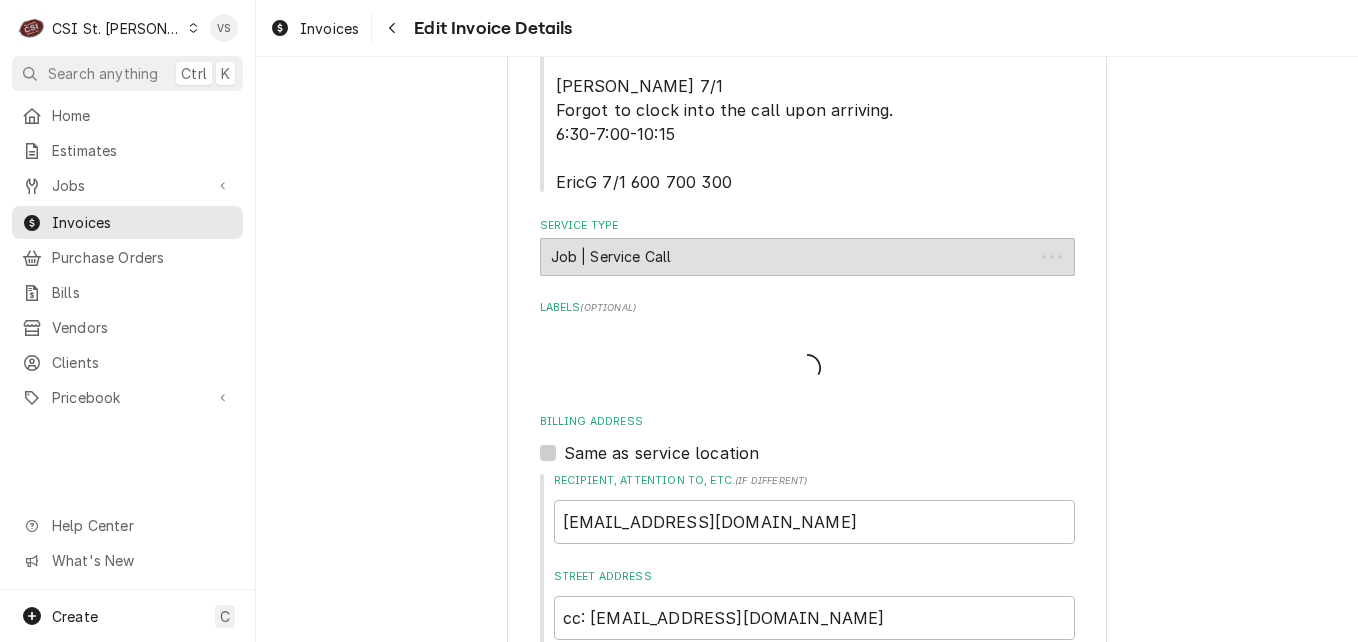 scroll, scrollTop: 2109, scrollLeft: 0, axis: vertical 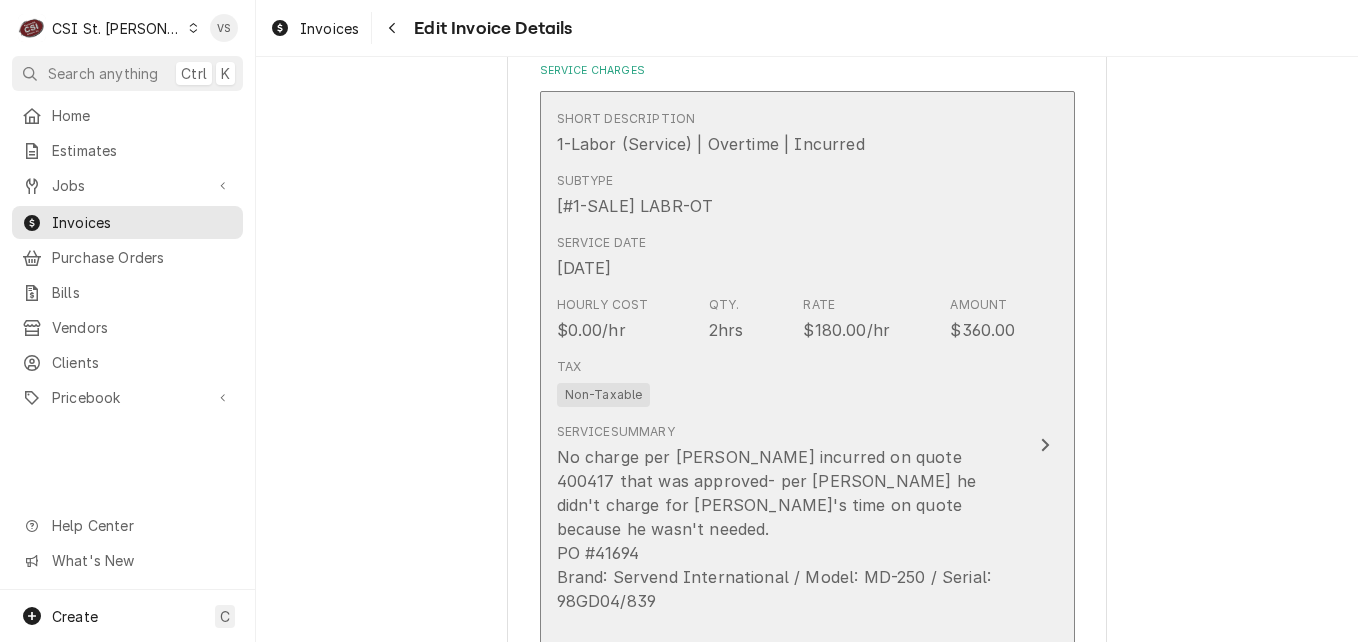 click on "Short Description 1-Labor (Service) | Overtime | Incurred Subtype [#1-SALE] LABR-OT Service Date Jun 29, 2025 Hourly Cost $0.00/hr Qty. 2hrs Rate $180.00/hr Amount $360.00 Tax Non-Taxable Service  Summary No charge per David incurred on quote 400417 that was approved- per David he didn't charge for Mike's time on quote because he wasn't needed.
PO #41694
Brand: Servend International / Model: MD-250 / Serial: 98GD04/839
On 6/29 our technician inspected the Servend International ice machine as it was reportedly not working. Upon arrival, the ice machine itself was found to be functioning properly and had shut off due to a full bin. However, the dispenser auger arm was not turning, preventing ice from being dispensed." at bounding box center [786, 445] 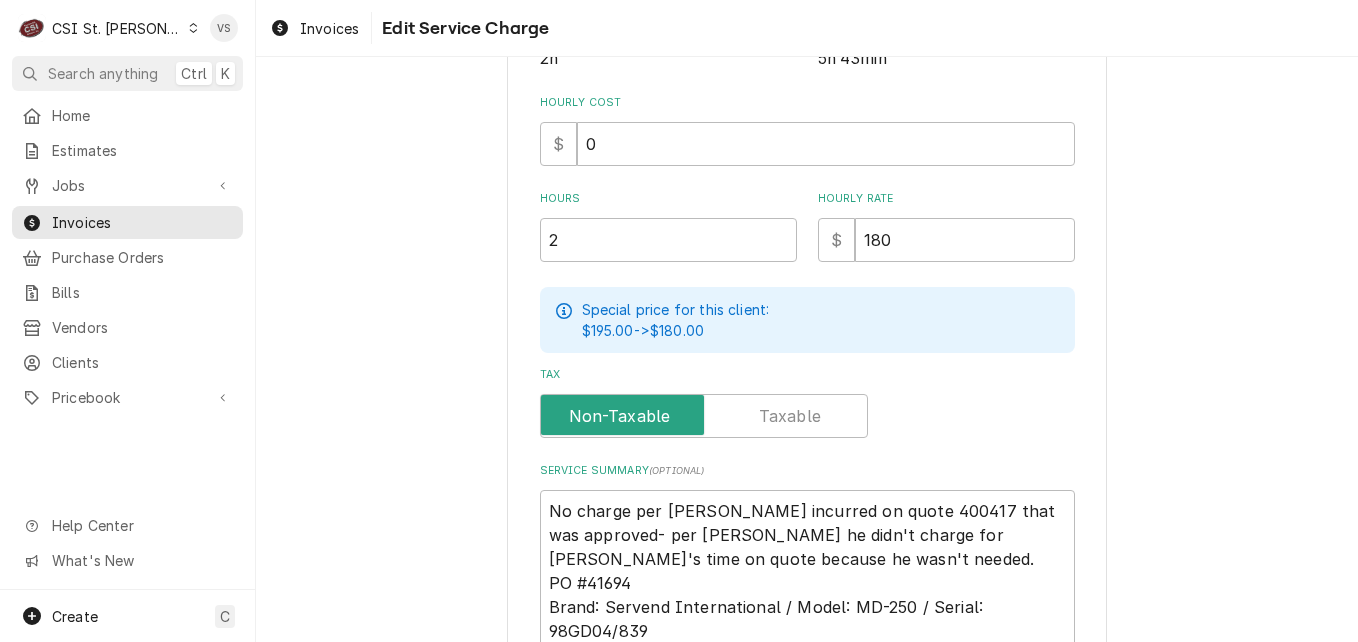 scroll, scrollTop: 600, scrollLeft: 0, axis: vertical 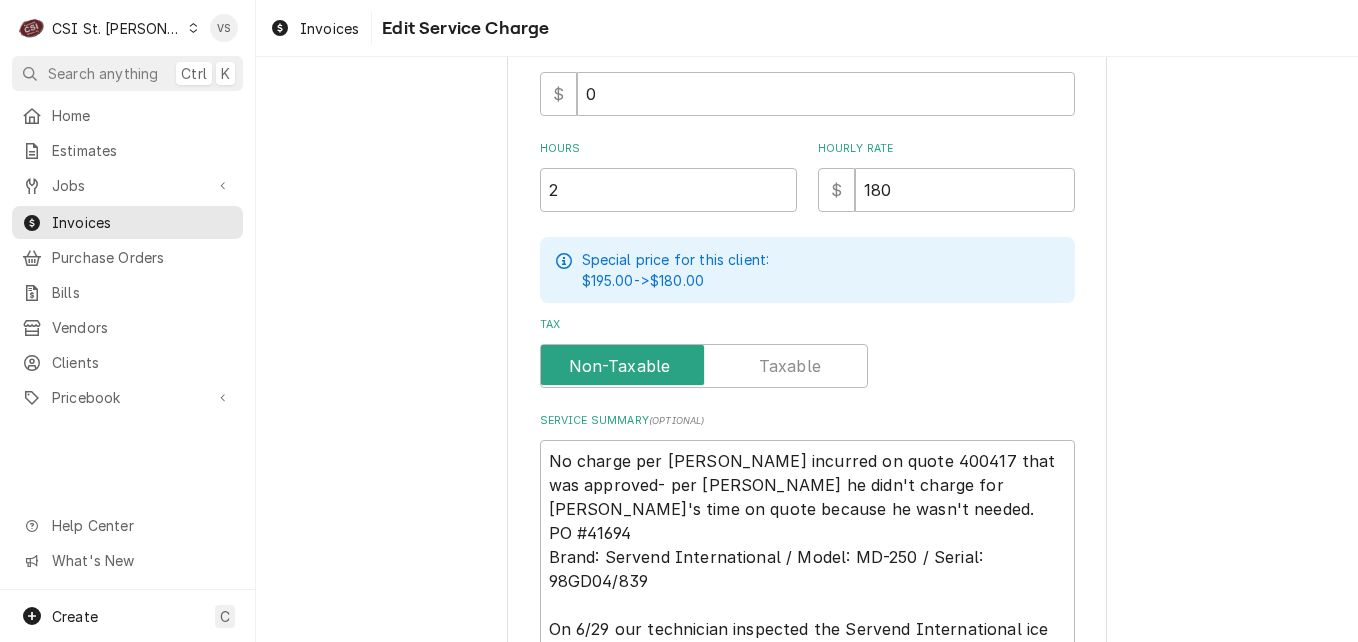 drag, startPoint x: 907, startPoint y: 288, endPoint x: 857, endPoint y: 289, distance: 50.01 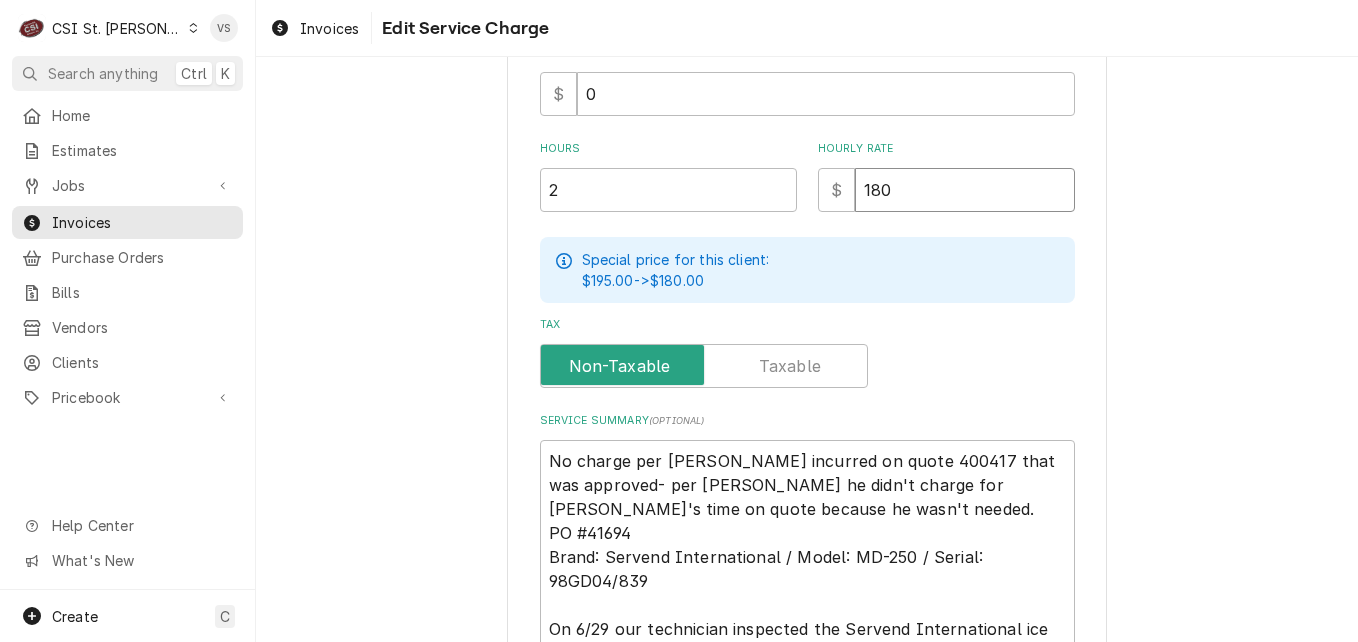 click on "180" at bounding box center (965, 190) 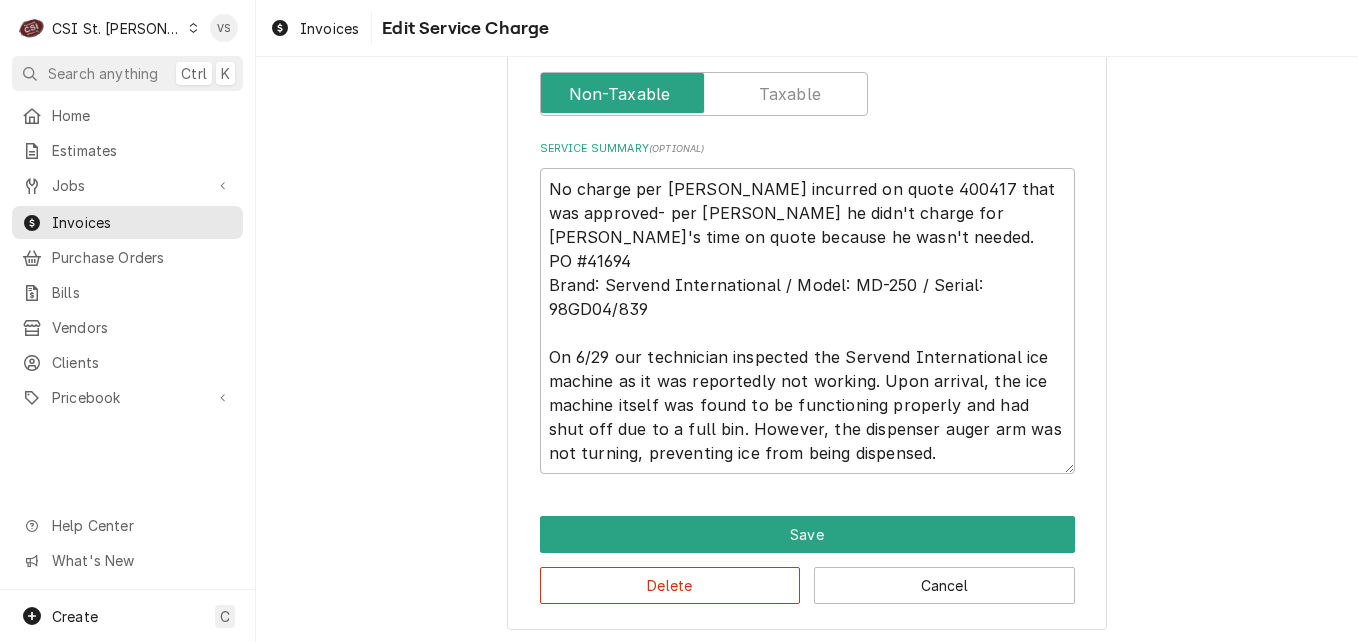 scroll, scrollTop: 875, scrollLeft: 0, axis: vertical 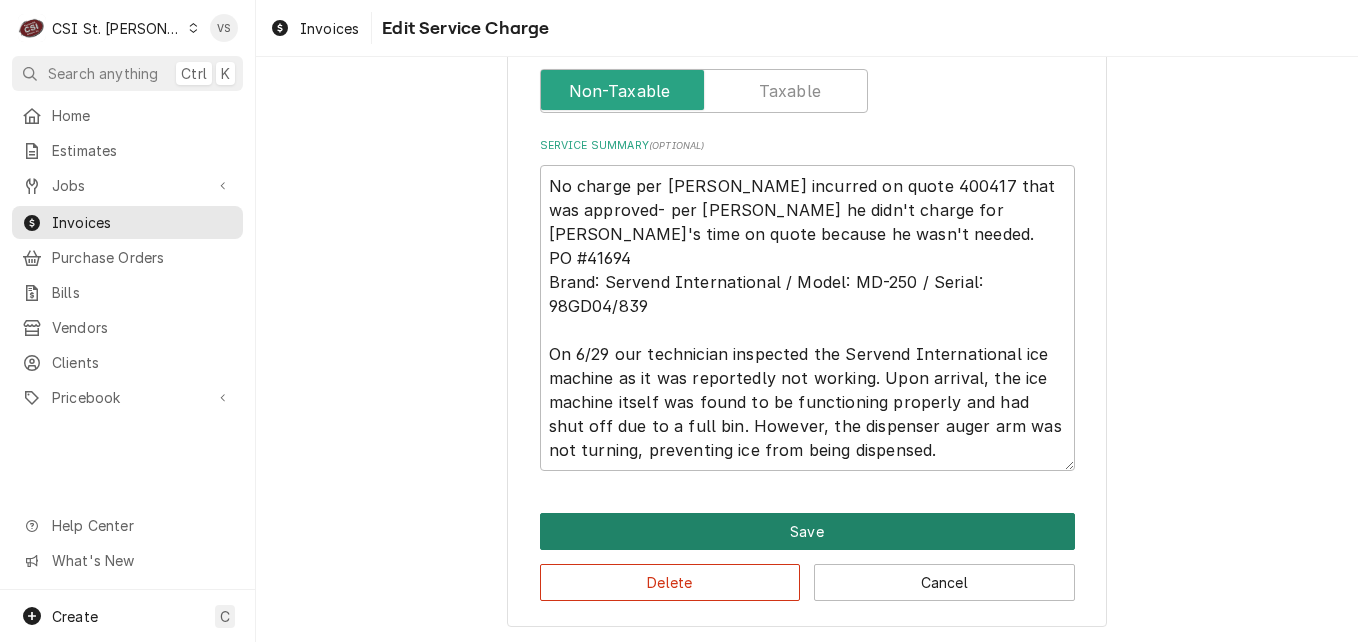 click on "Save" at bounding box center [807, 531] 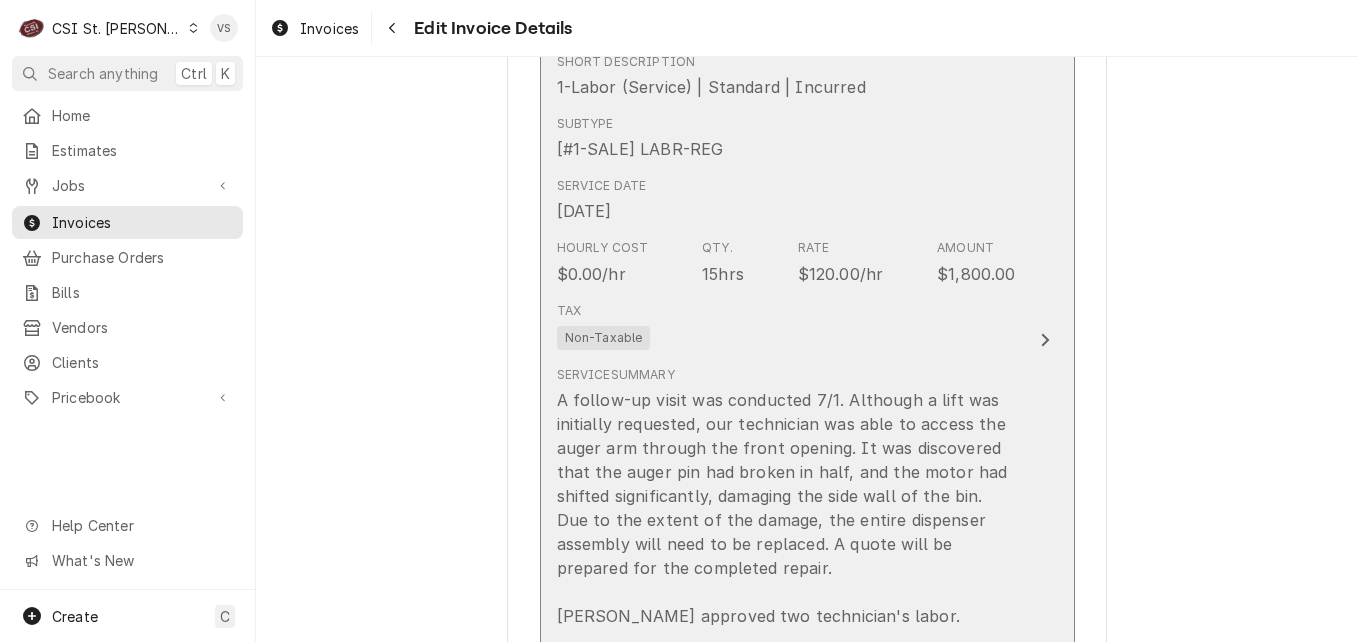 scroll, scrollTop: 2761, scrollLeft: 0, axis: vertical 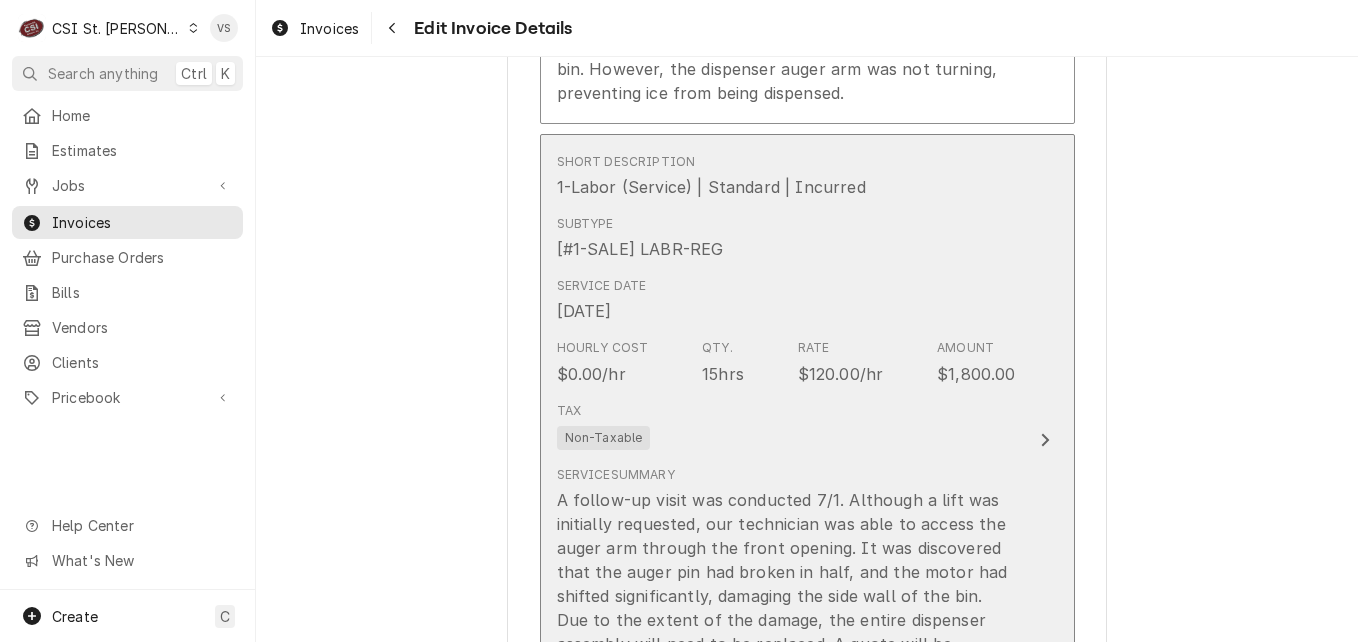 drag, startPoint x: 976, startPoint y: 416, endPoint x: 903, endPoint y: 437, distance: 75.96052 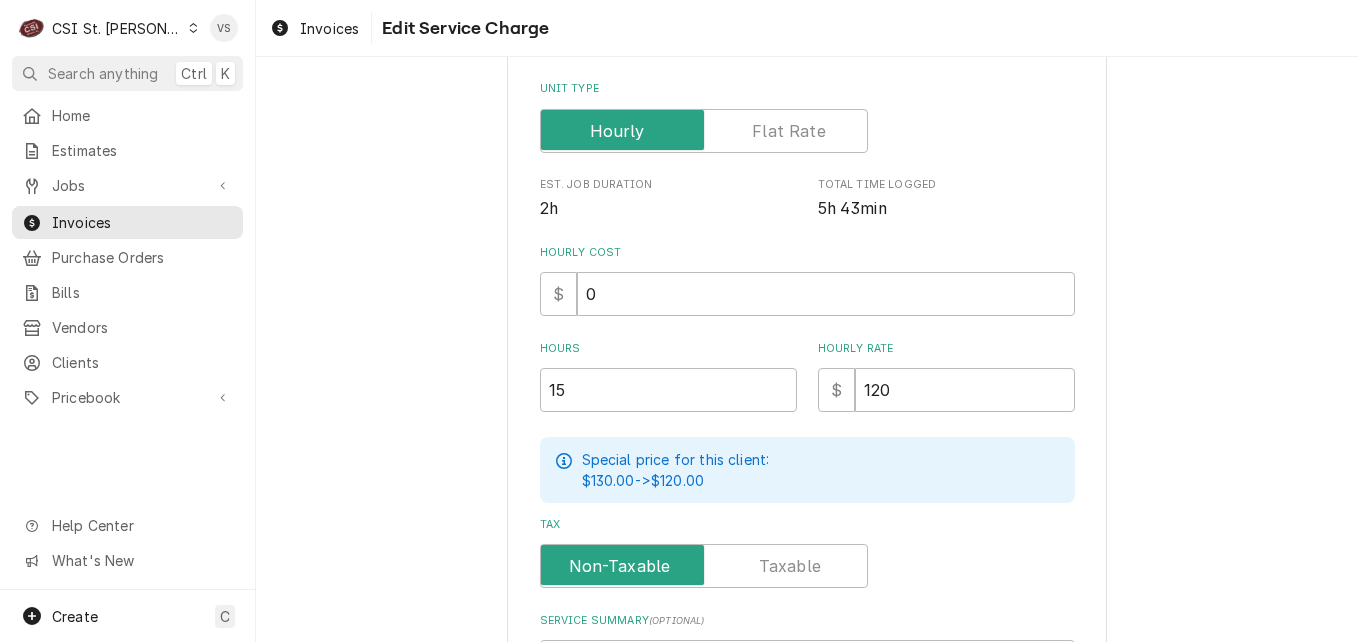 scroll, scrollTop: 803, scrollLeft: 0, axis: vertical 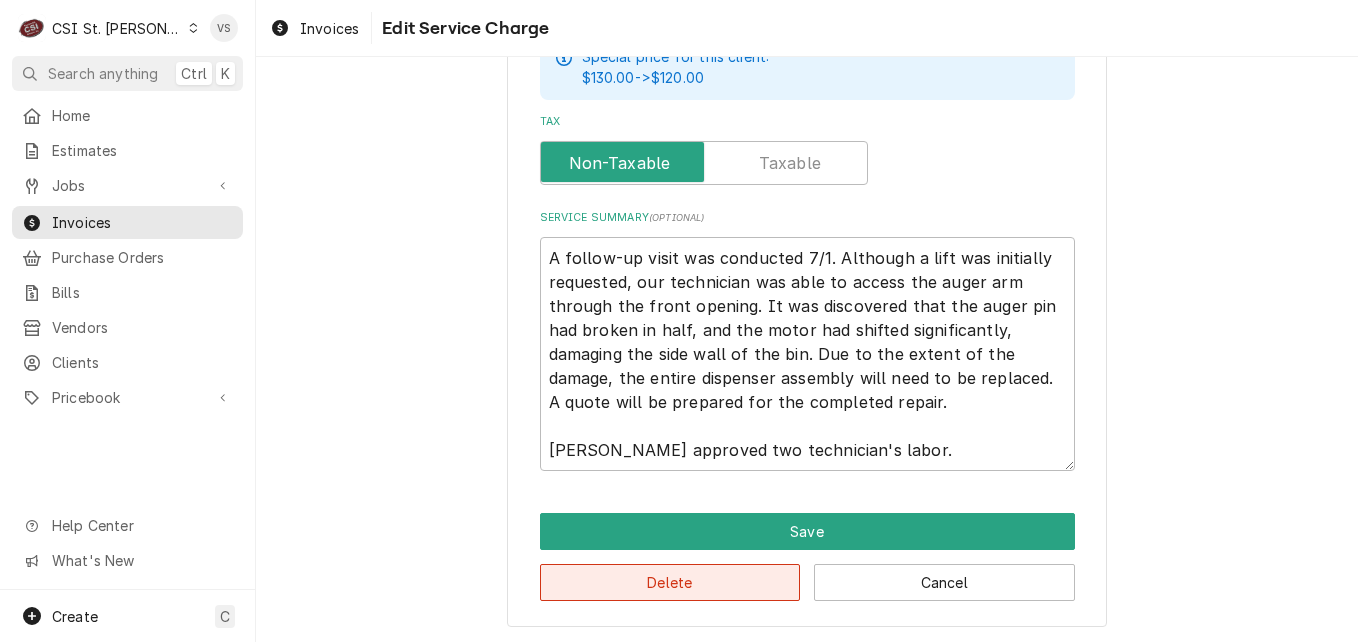 drag, startPoint x: 710, startPoint y: 589, endPoint x: 684, endPoint y: 637, distance: 54.589375 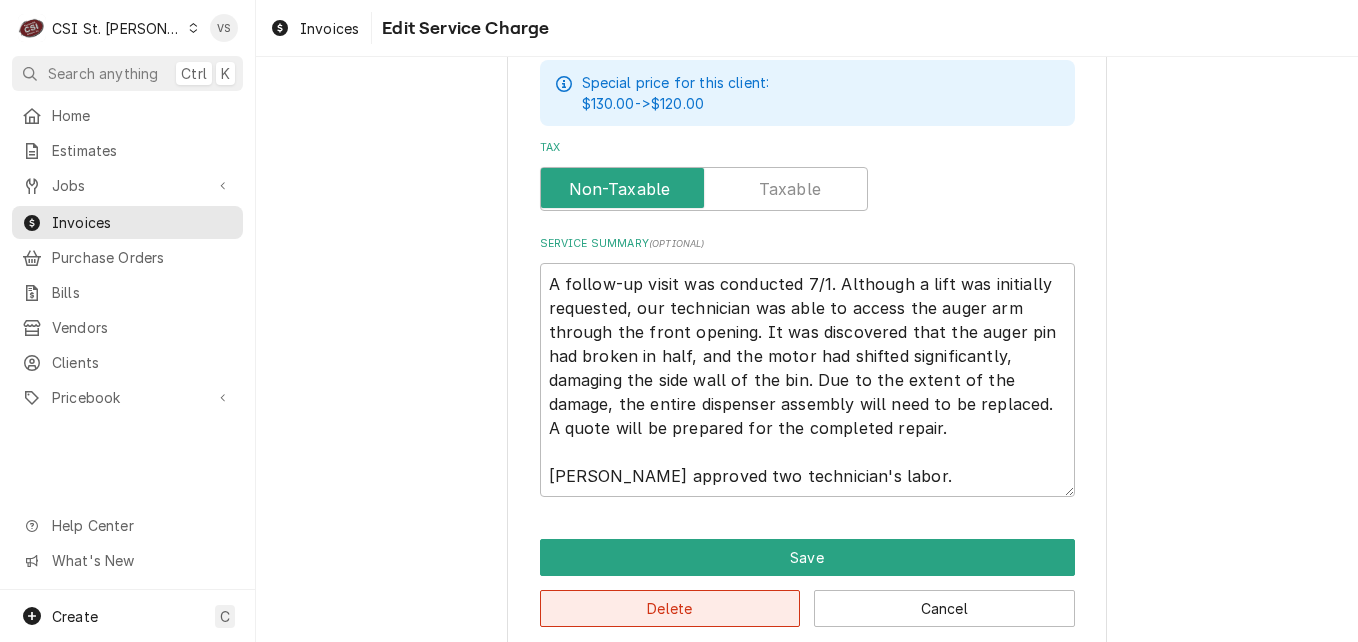 scroll, scrollTop: 803, scrollLeft: 0, axis: vertical 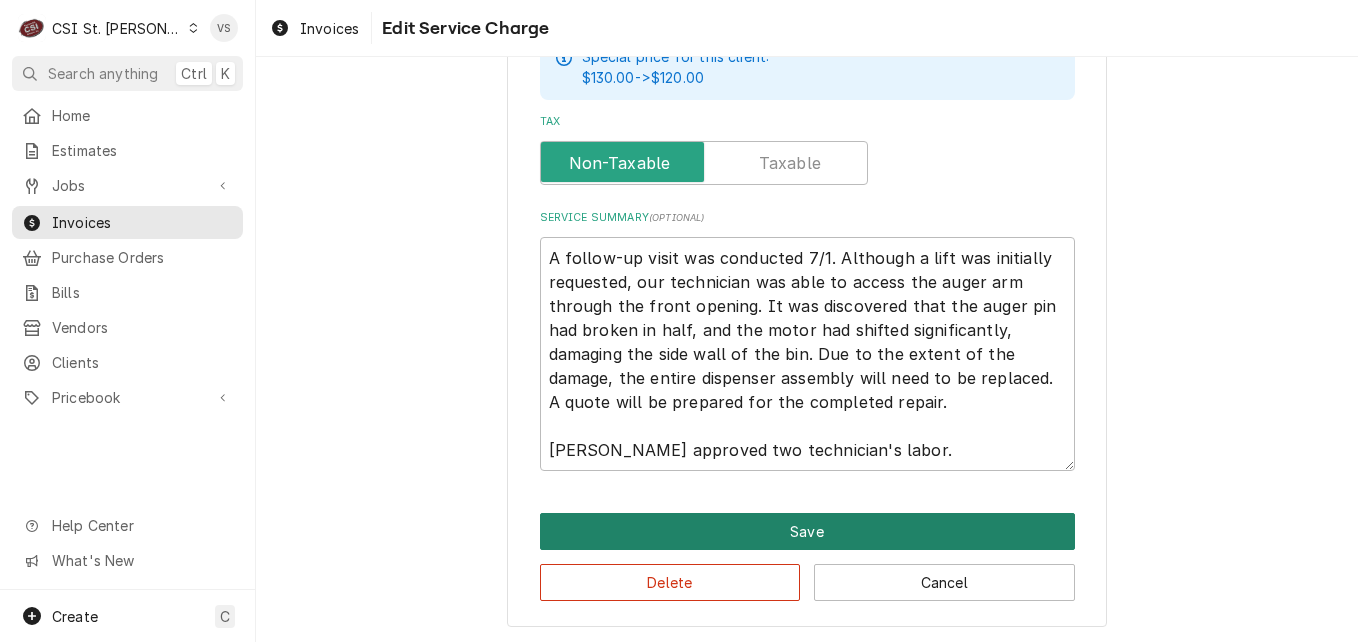 click on "Save" at bounding box center (807, 531) 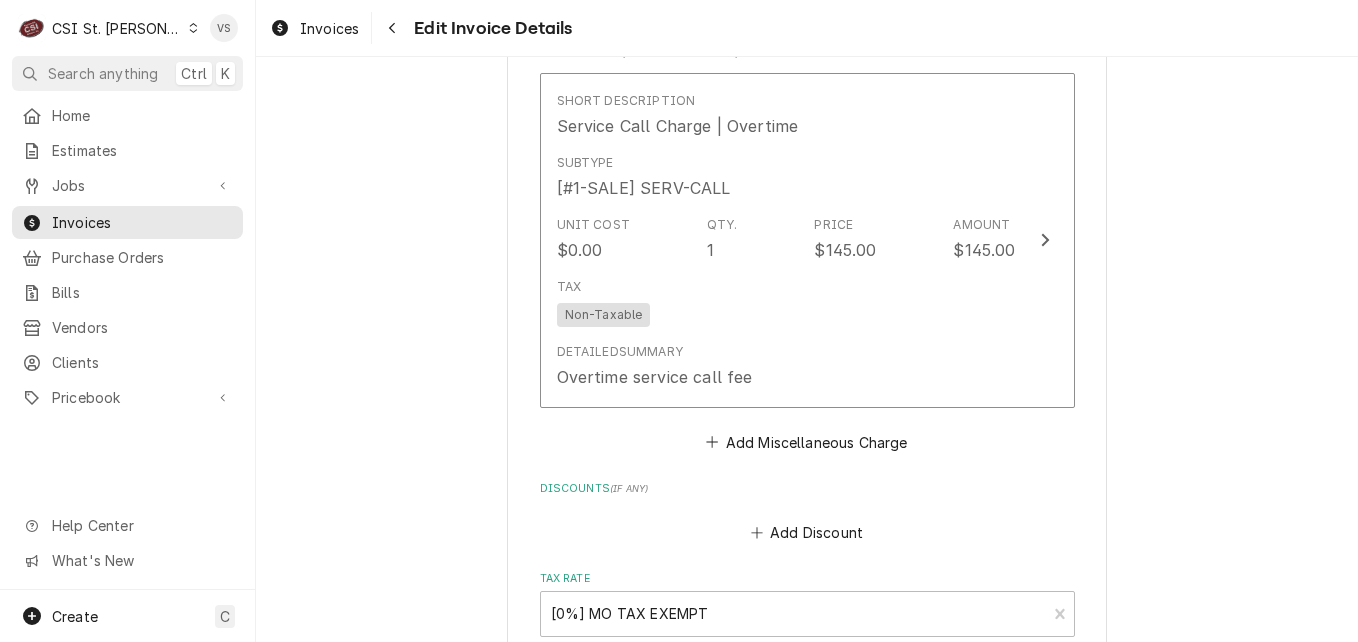 scroll, scrollTop: 3628, scrollLeft: 0, axis: vertical 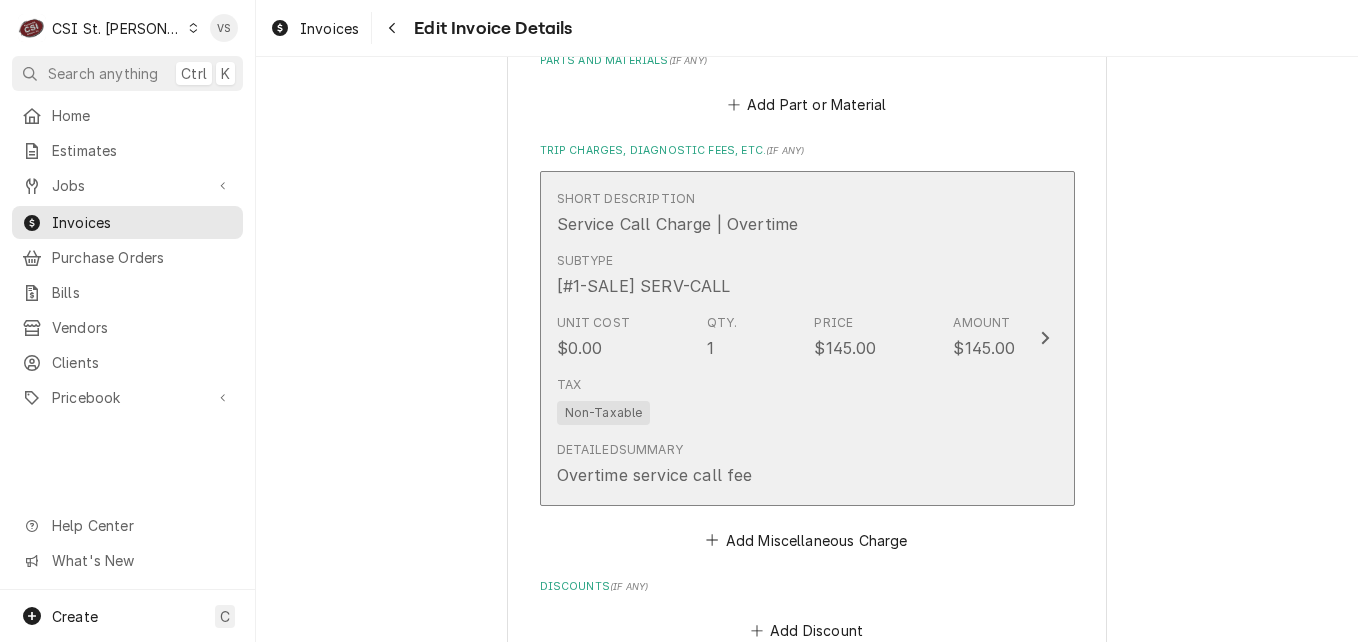 click on "Tax Non-Taxable" at bounding box center (786, 400) 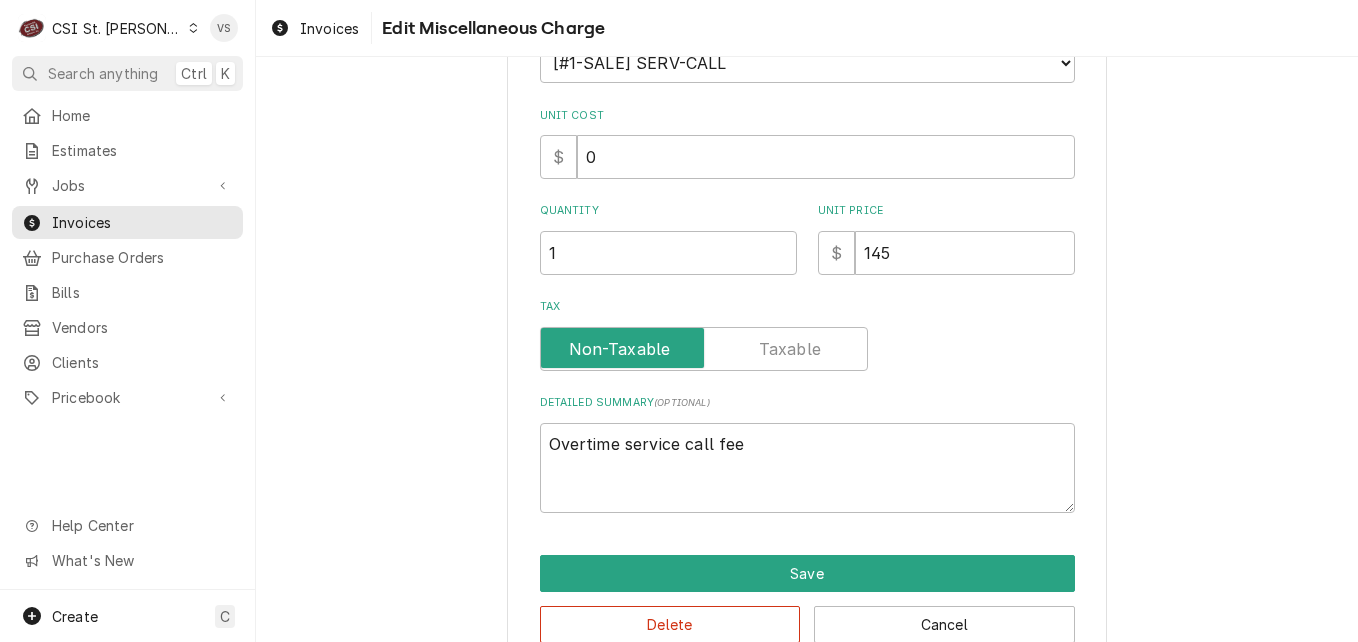 scroll, scrollTop: 322, scrollLeft: 0, axis: vertical 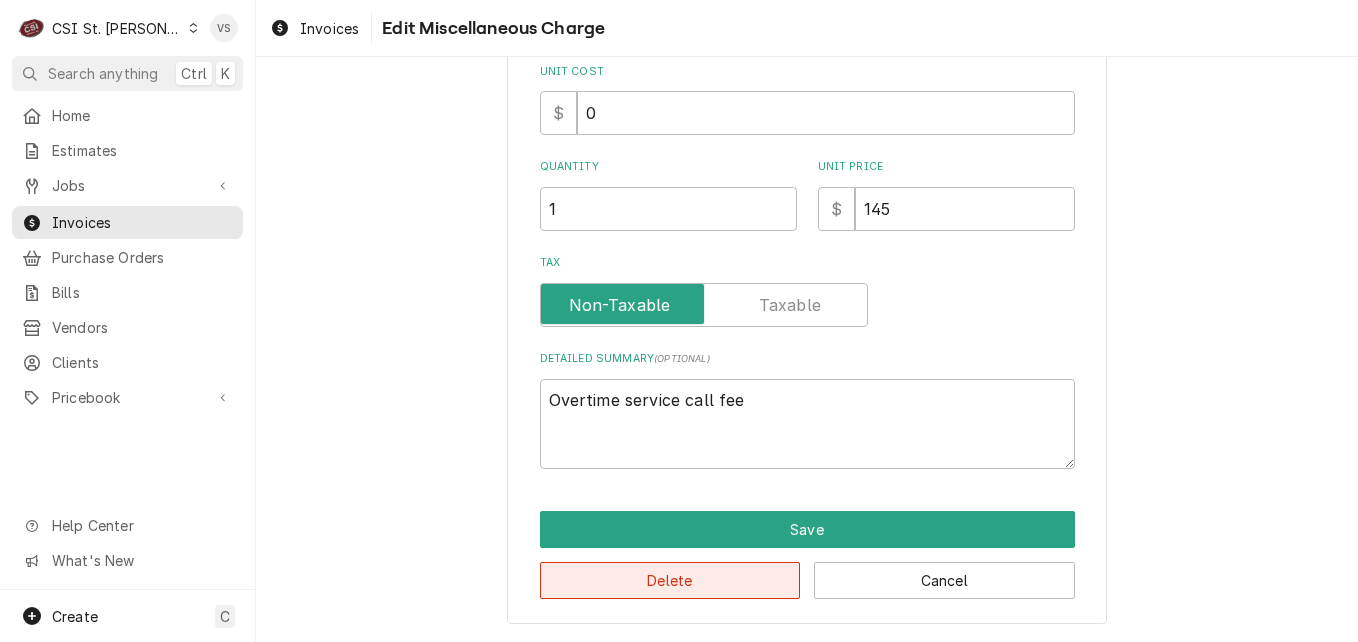 click on "Delete" at bounding box center [670, 580] 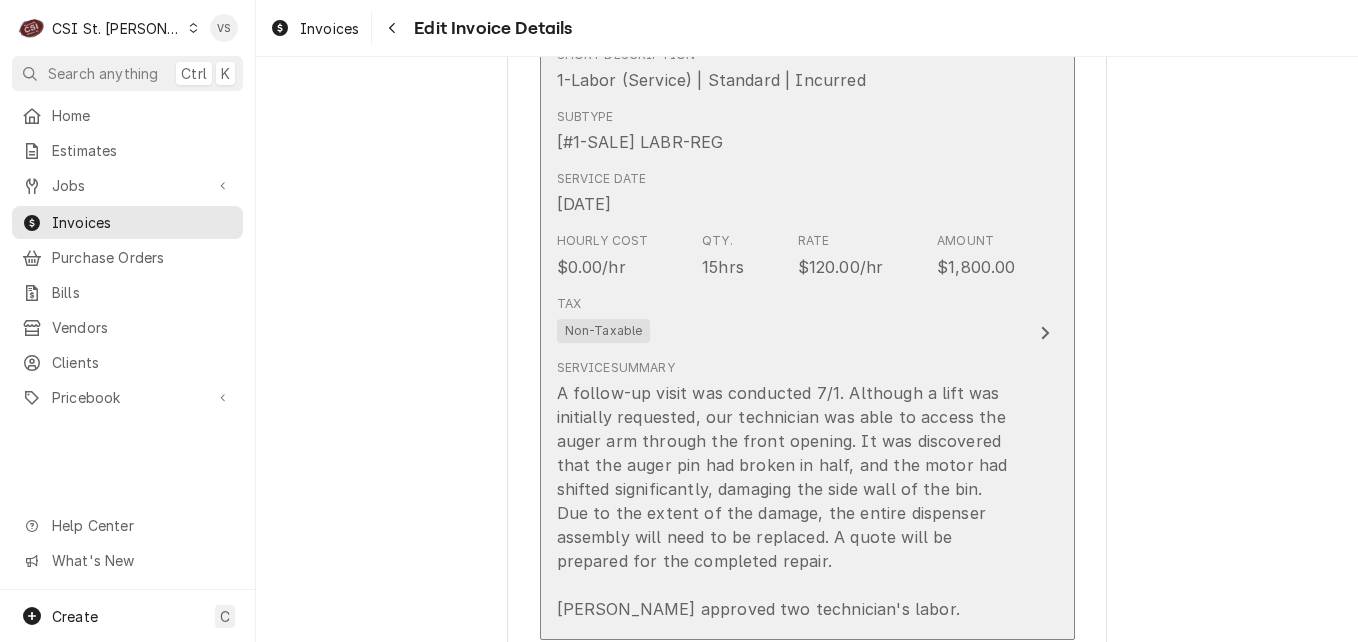 scroll, scrollTop: 2929, scrollLeft: 0, axis: vertical 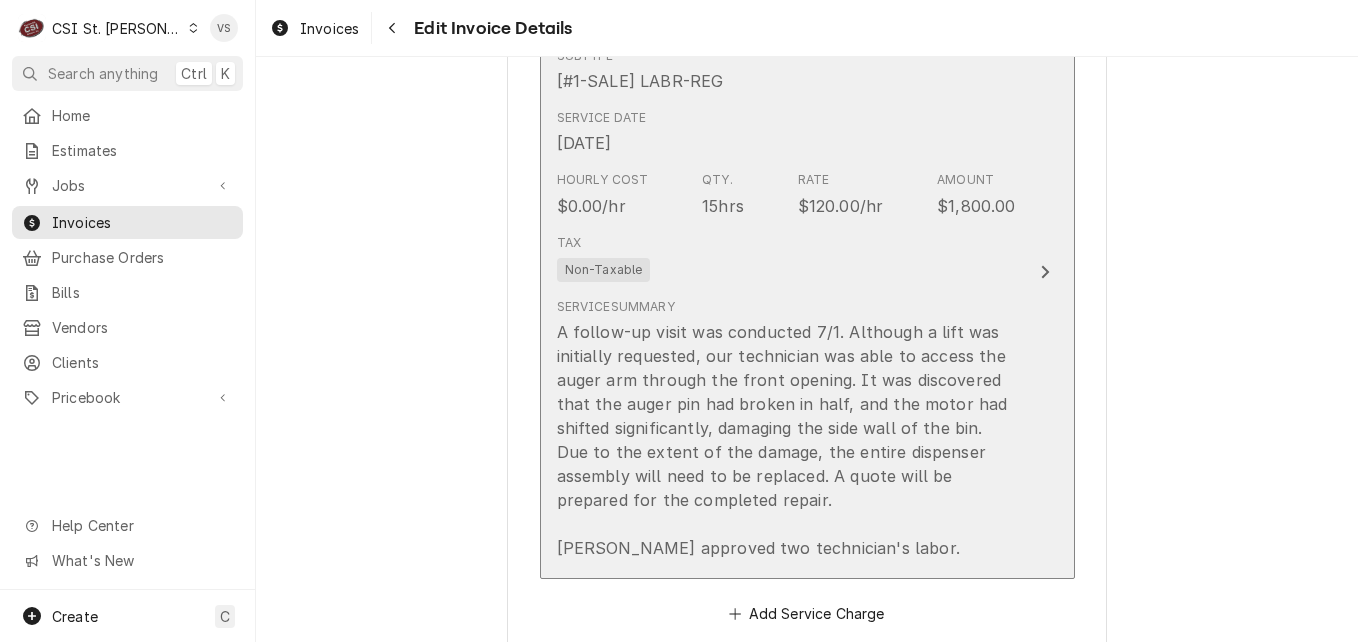 click on "Tax Non-Taxable" at bounding box center (786, 258) 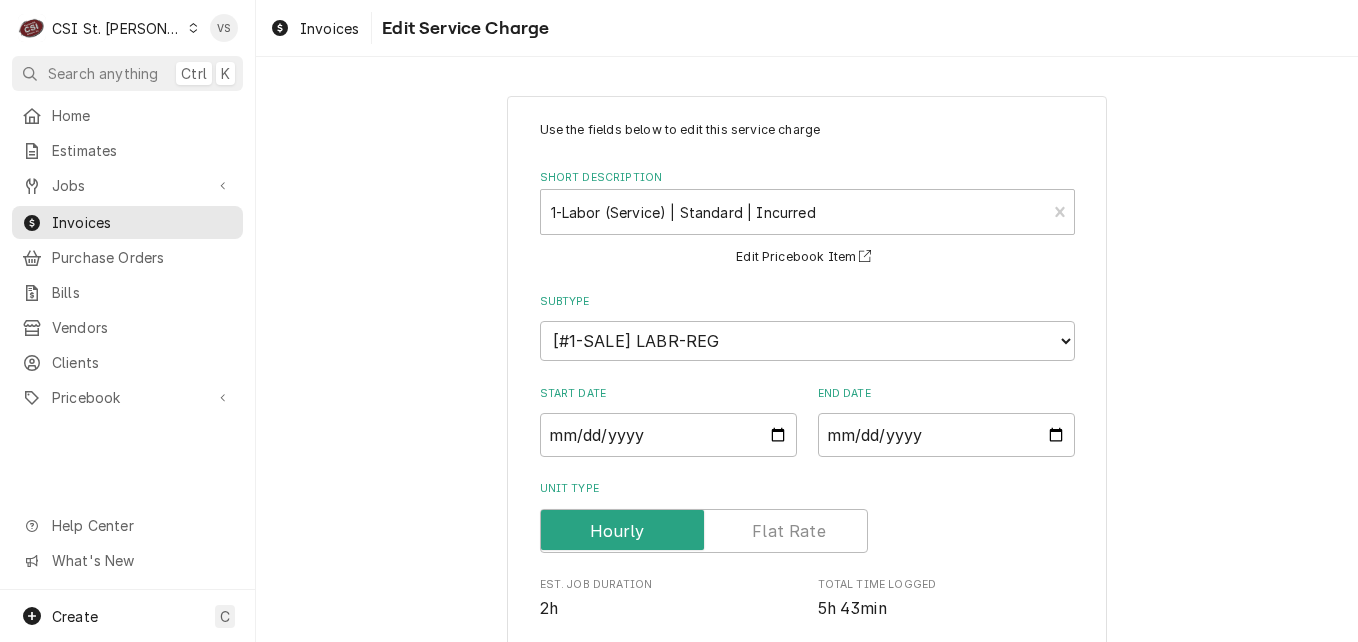 scroll, scrollTop: 800, scrollLeft: 0, axis: vertical 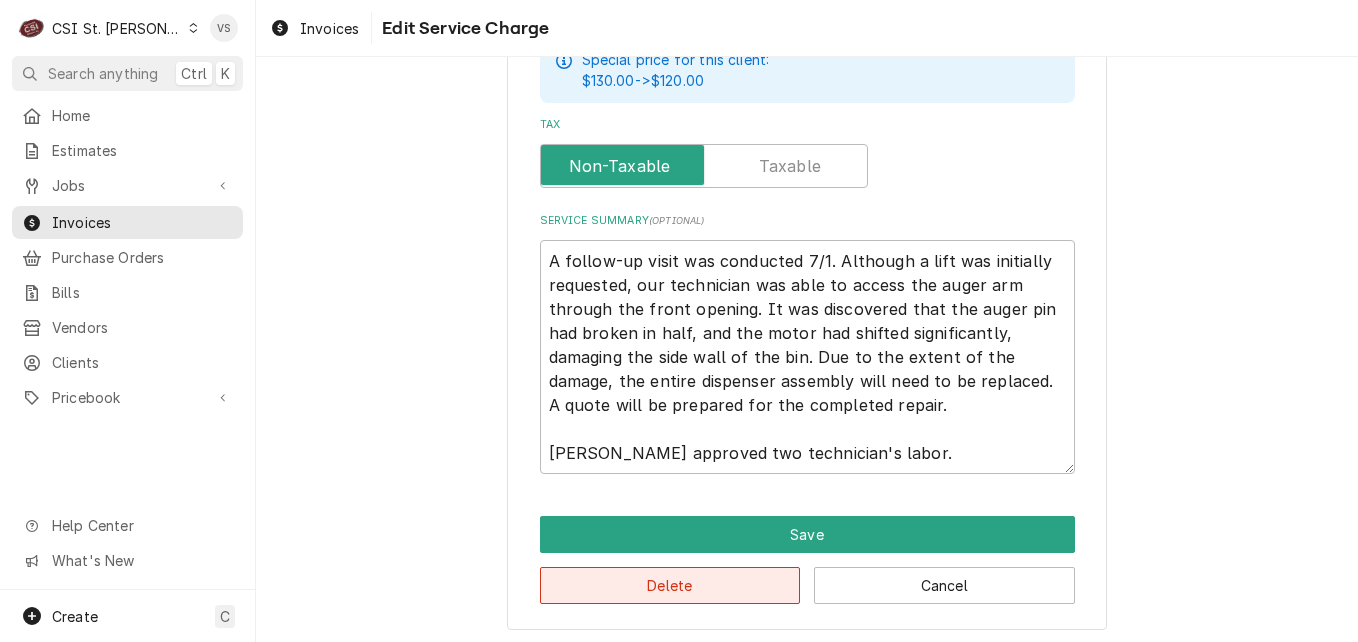 click on "Delete" at bounding box center (670, 585) 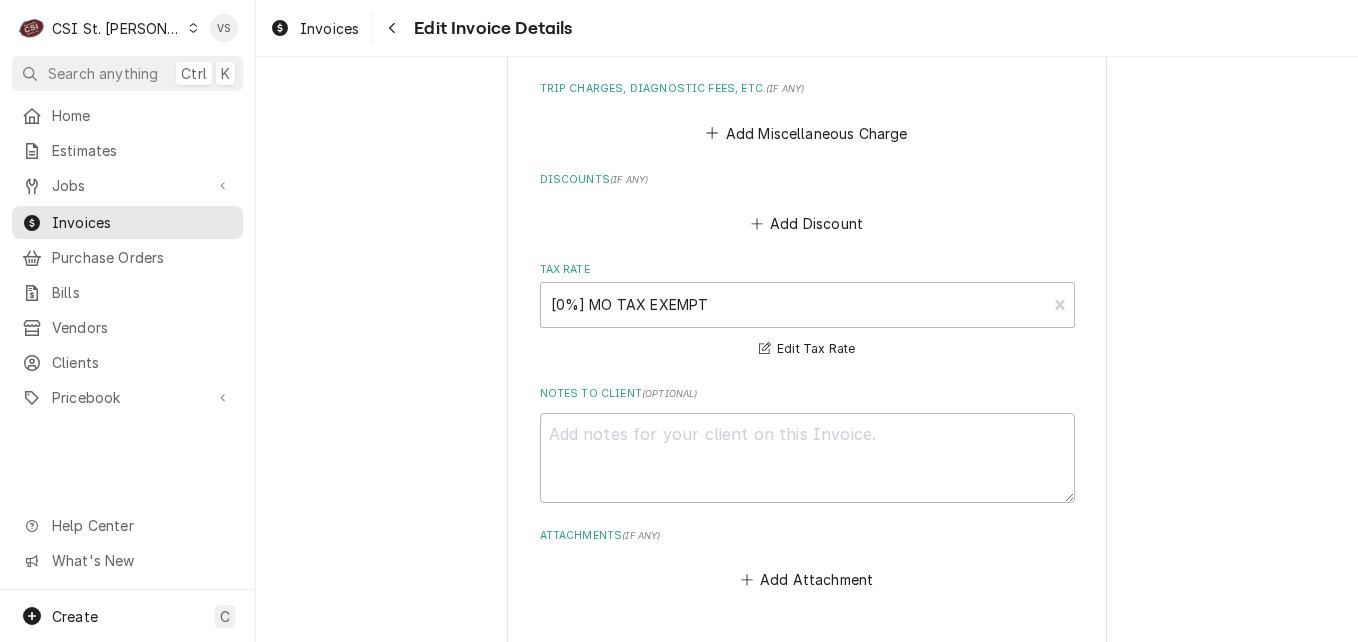 scroll, scrollTop: 3360, scrollLeft: 0, axis: vertical 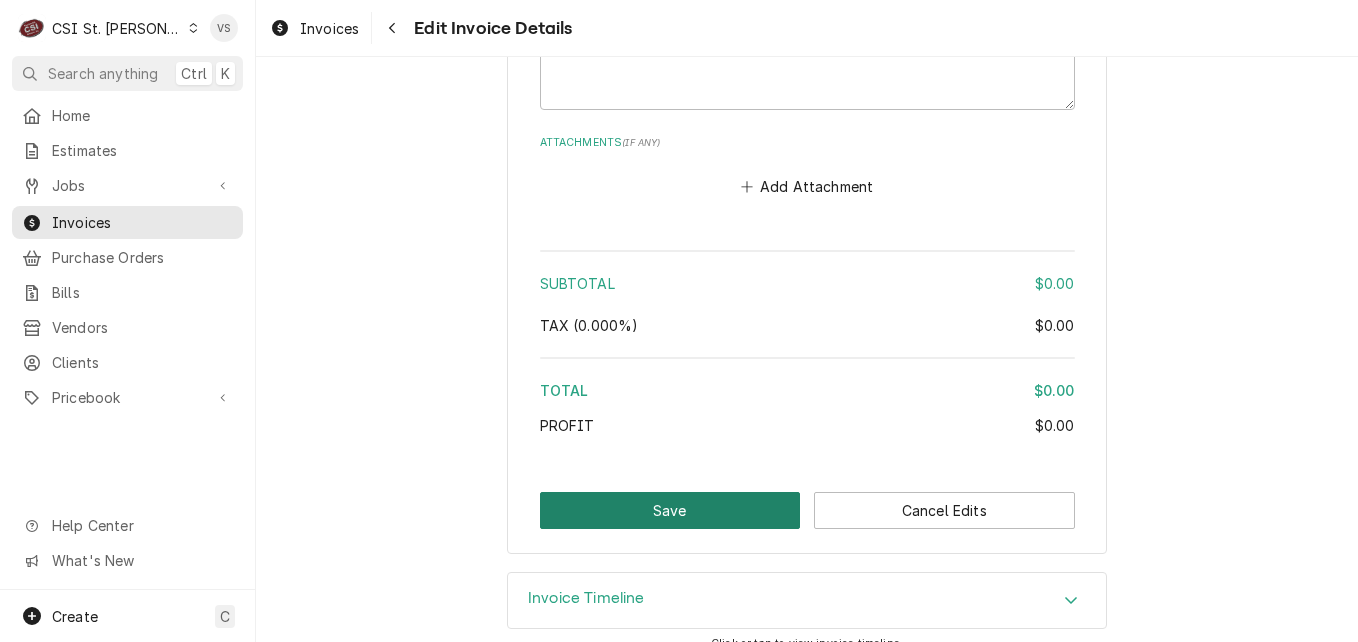 click on "Save" at bounding box center [670, 510] 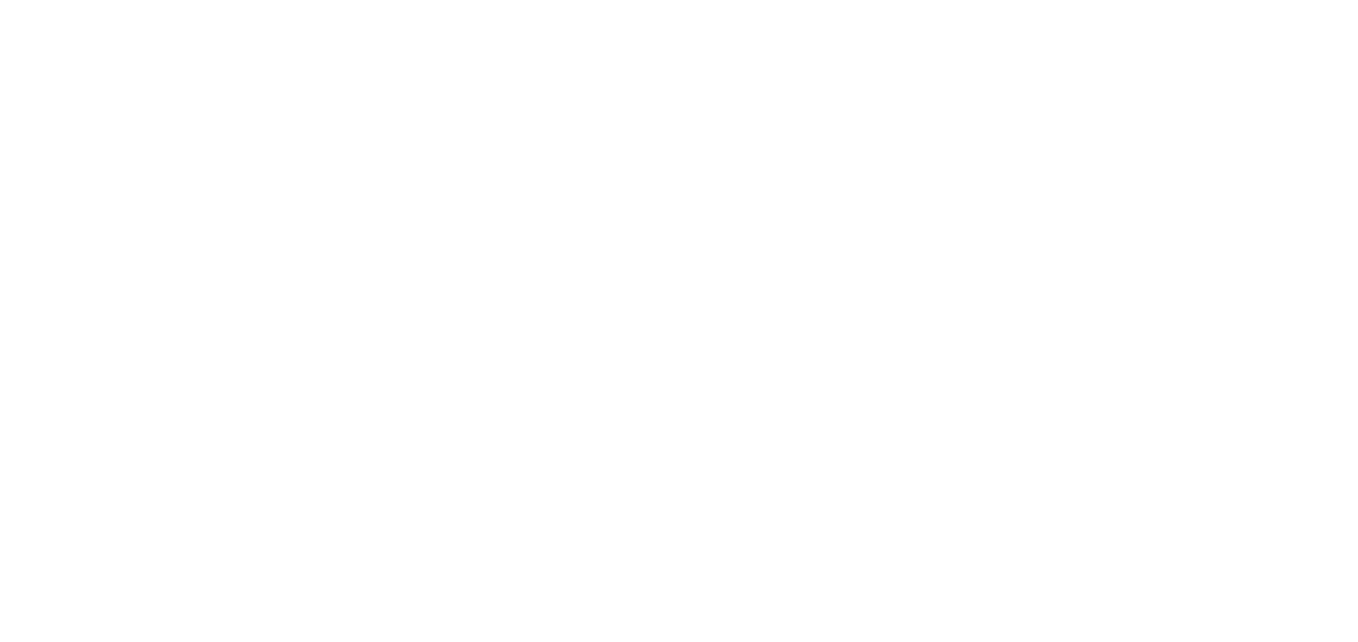 scroll, scrollTop: 0, scrollLeft: 0, axis: both 